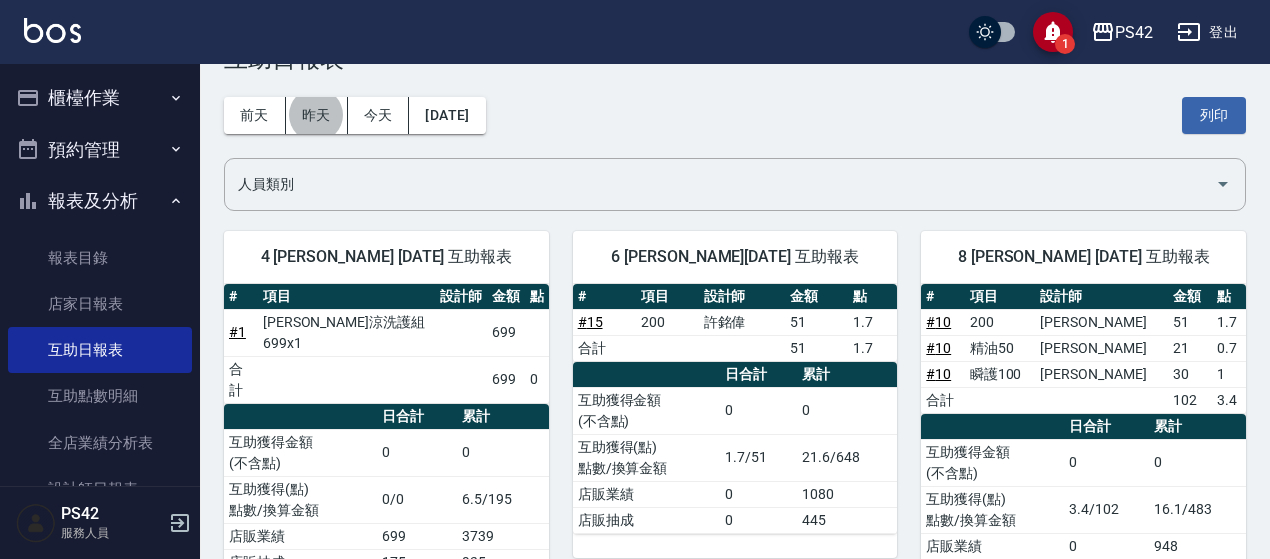 scroll, scrollTop: 0, scrollLeft: 0, axis: both 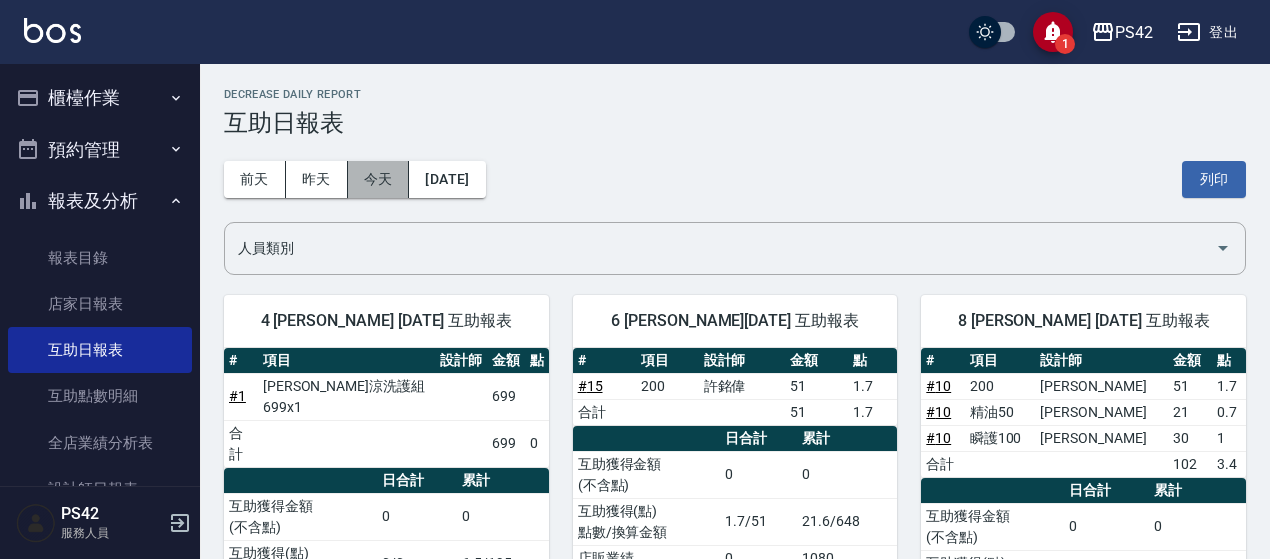 click on "今天" at bounding box center (379, 179) 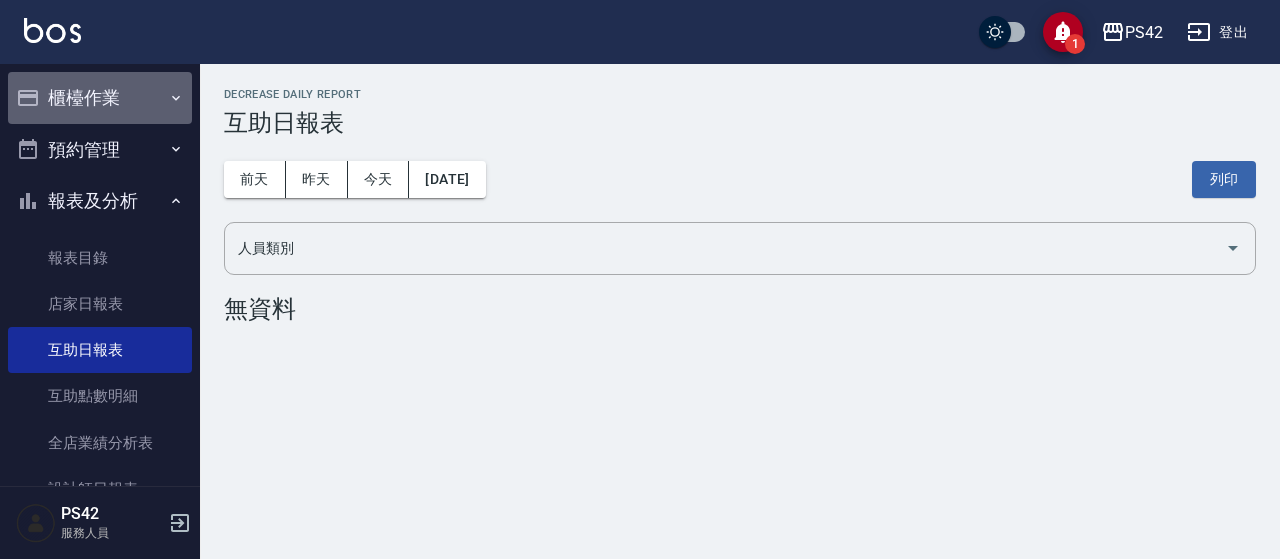 click on "櫃檯作業" at bounding box center (100, 98) 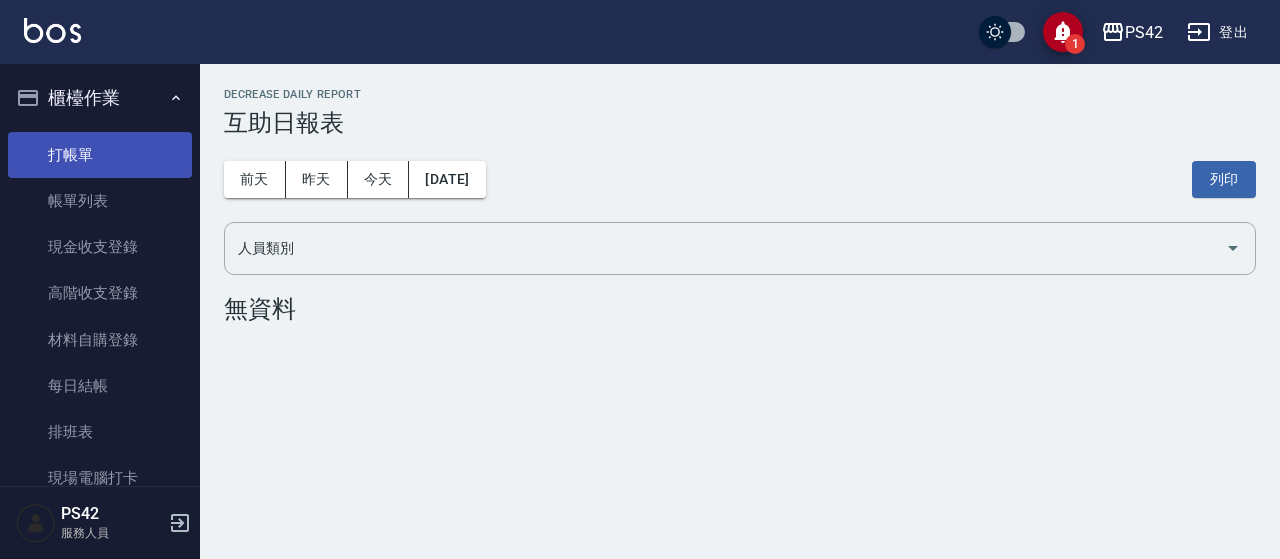click on "打帳單" at bounding box center (100, 155) 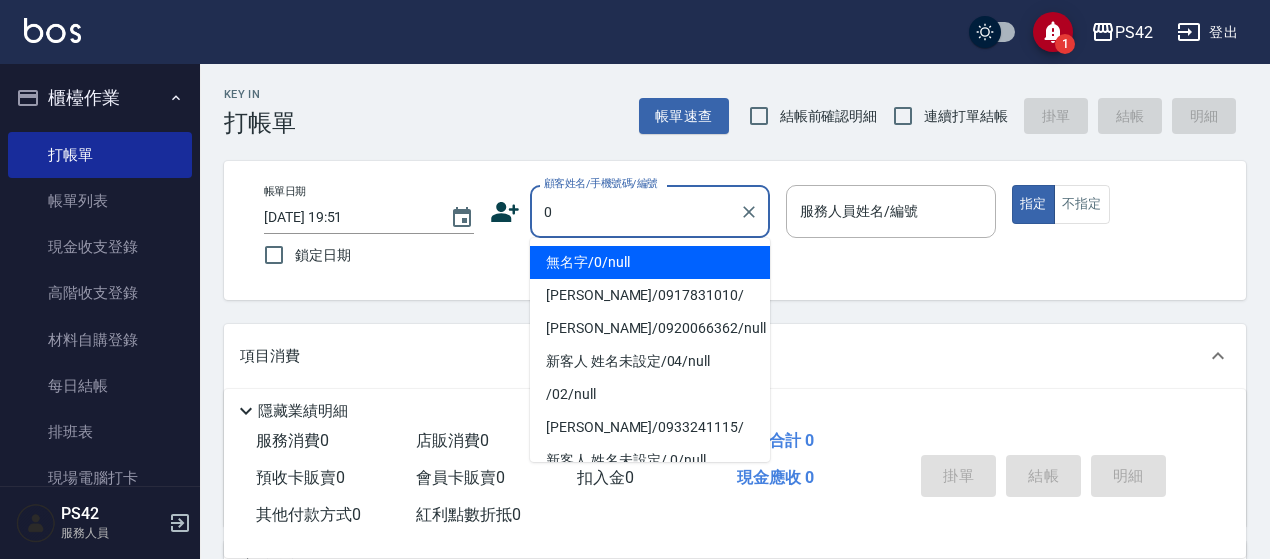 type on "無名字/0/null" 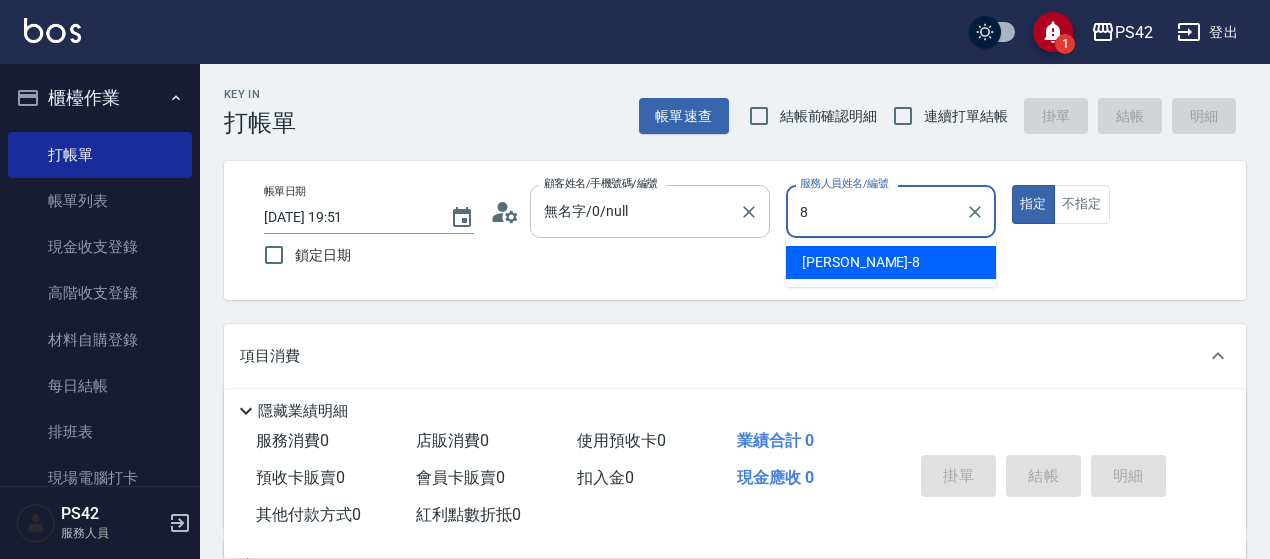 type on "[PERSON_NAME]-8" 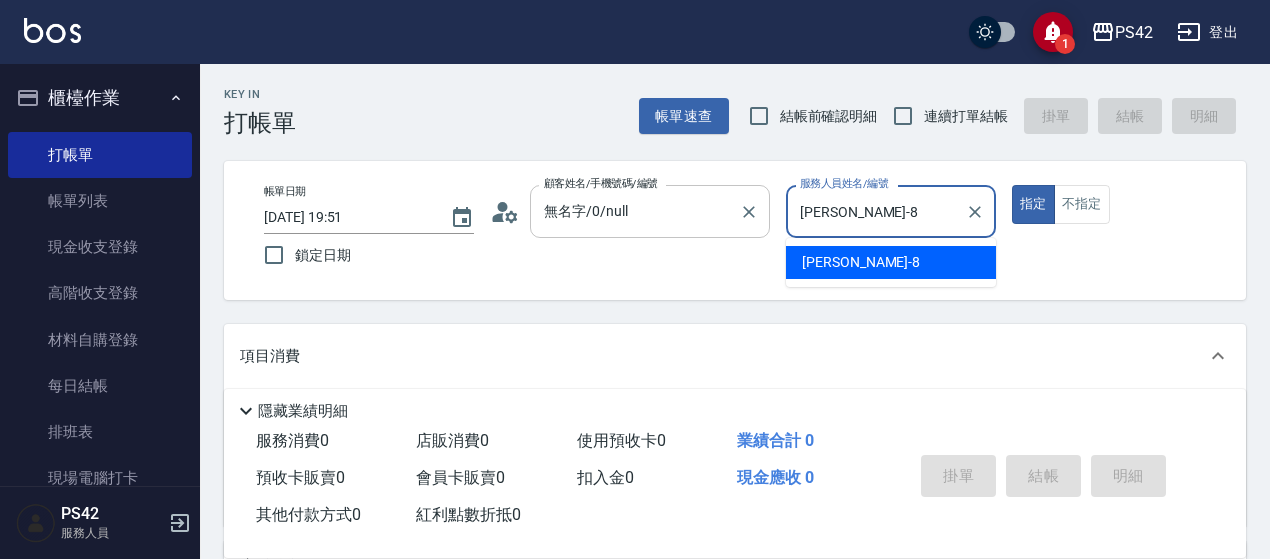 type on "true" 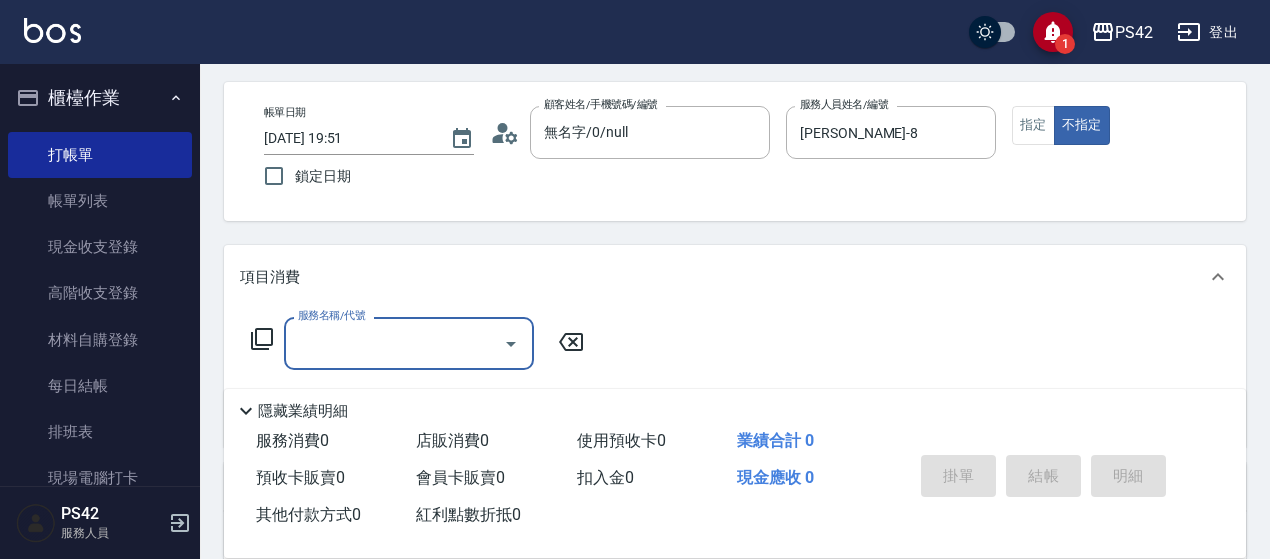 scroll, scrollTop: 200, scrollLeft: 0, axis: vertical 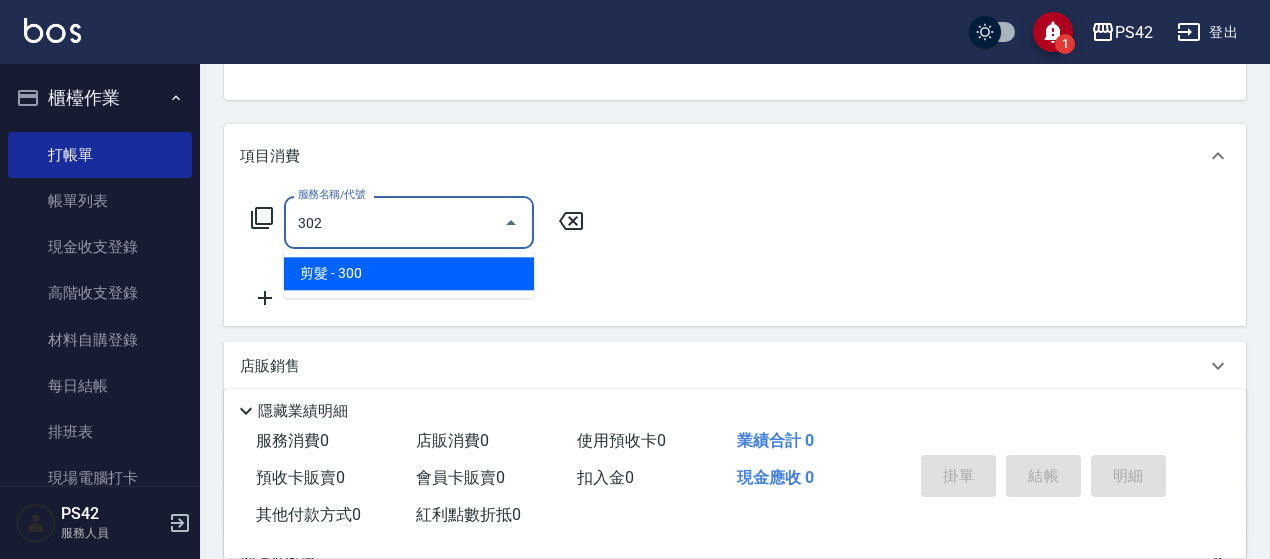 type on "剪髮(302)" 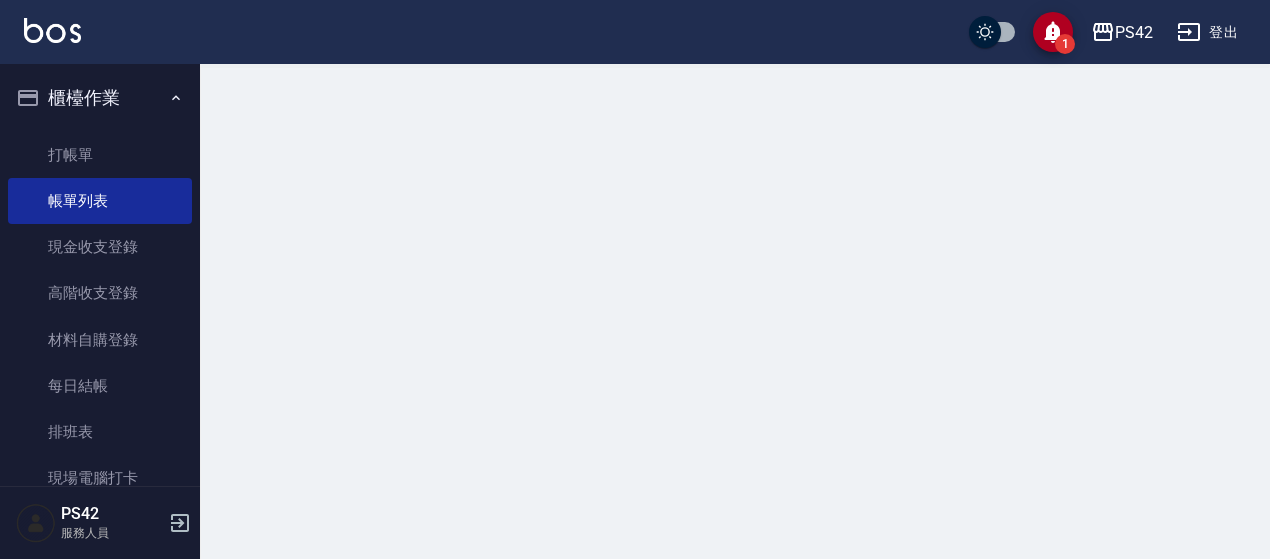 scroll, scrollTop: 0, scrollLeft: 0, axis: both 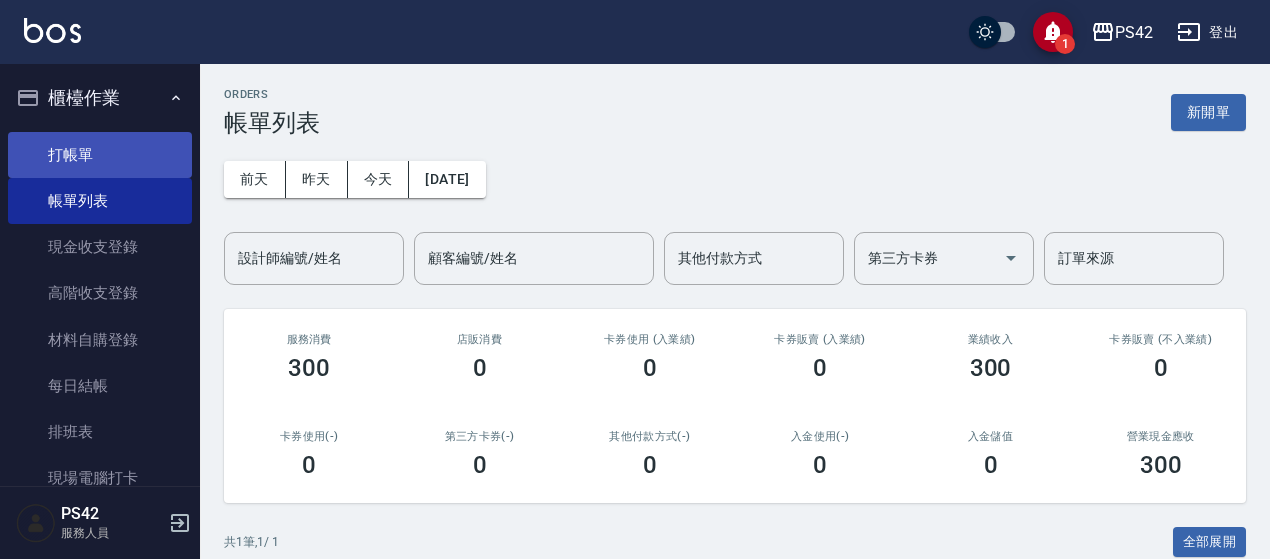 click on "打帳單" at bounding box center (100, 155) 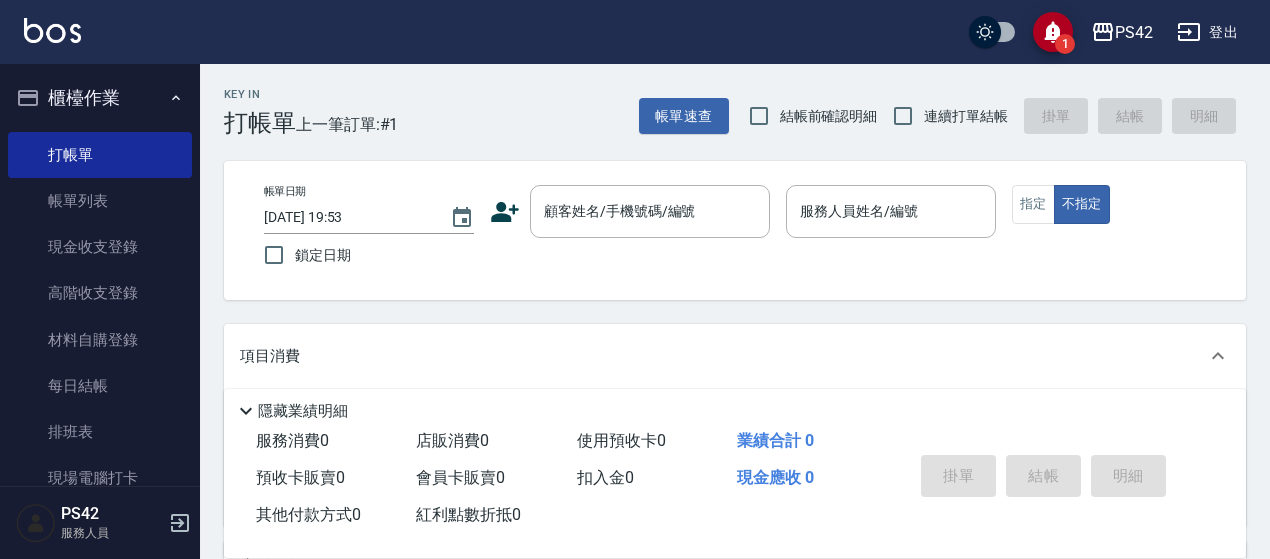 click on "連續打單結帳" at bounding box center [945, 116] 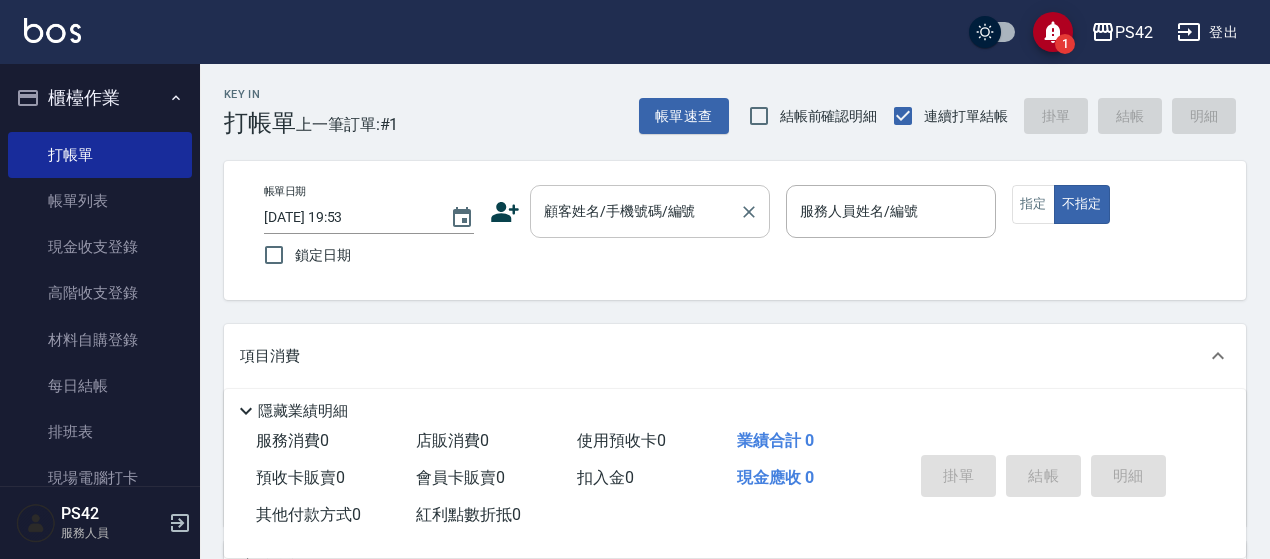 click on "顧客姓名/手機號碼/編號" at bounding box center (635, 211) 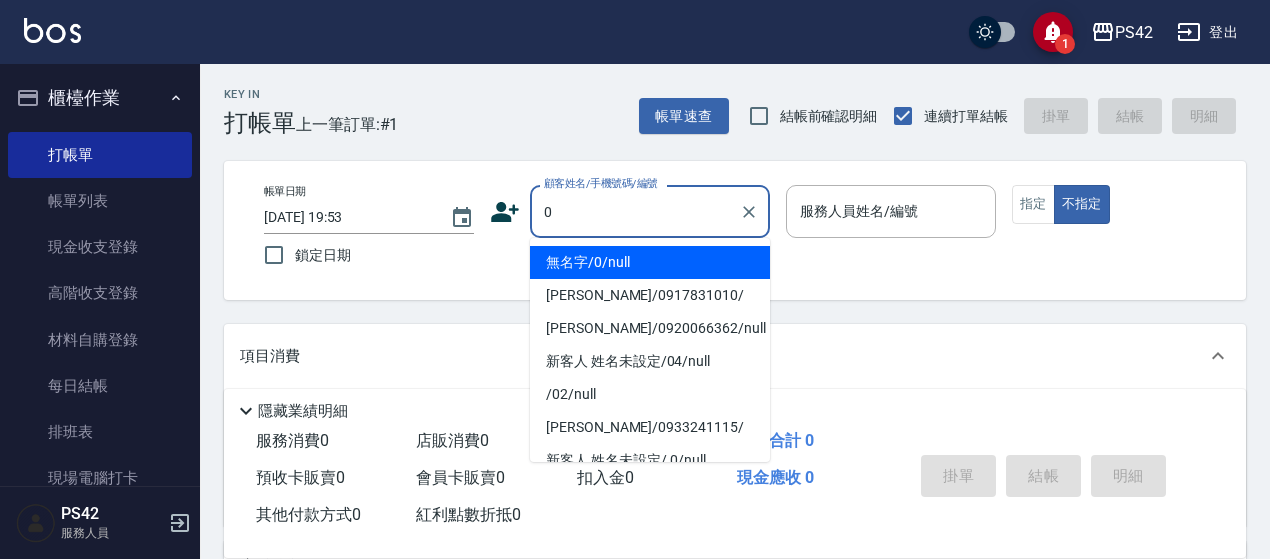 type on "無名字/0/null" 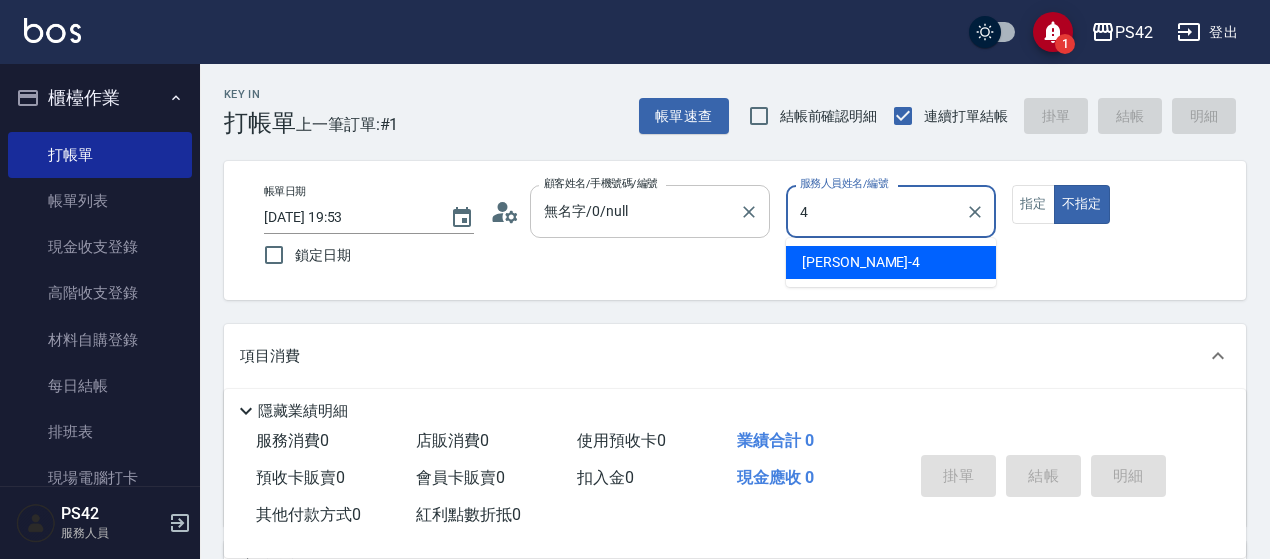 type on "4" 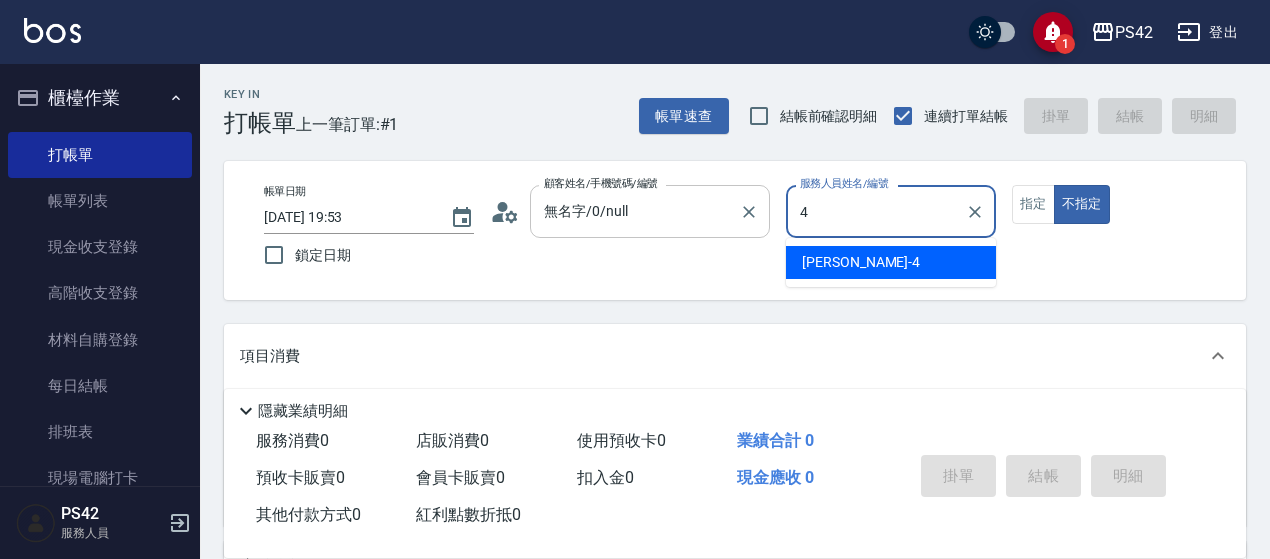 type on "false" 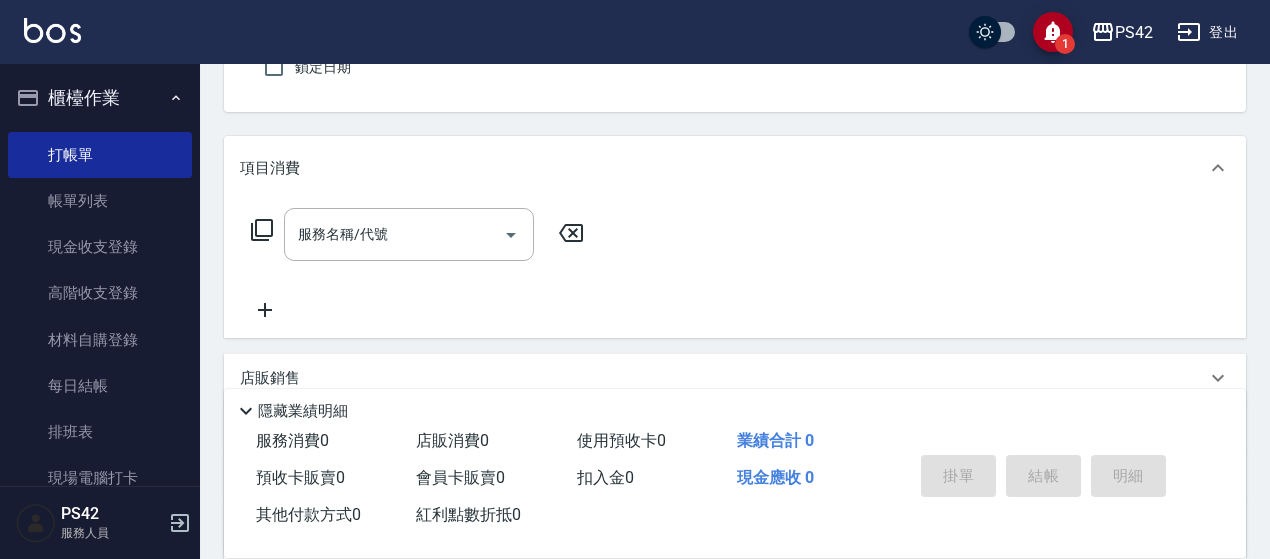 scroll, scrollTop: 200, scrollLeft: 0, axis: vertical 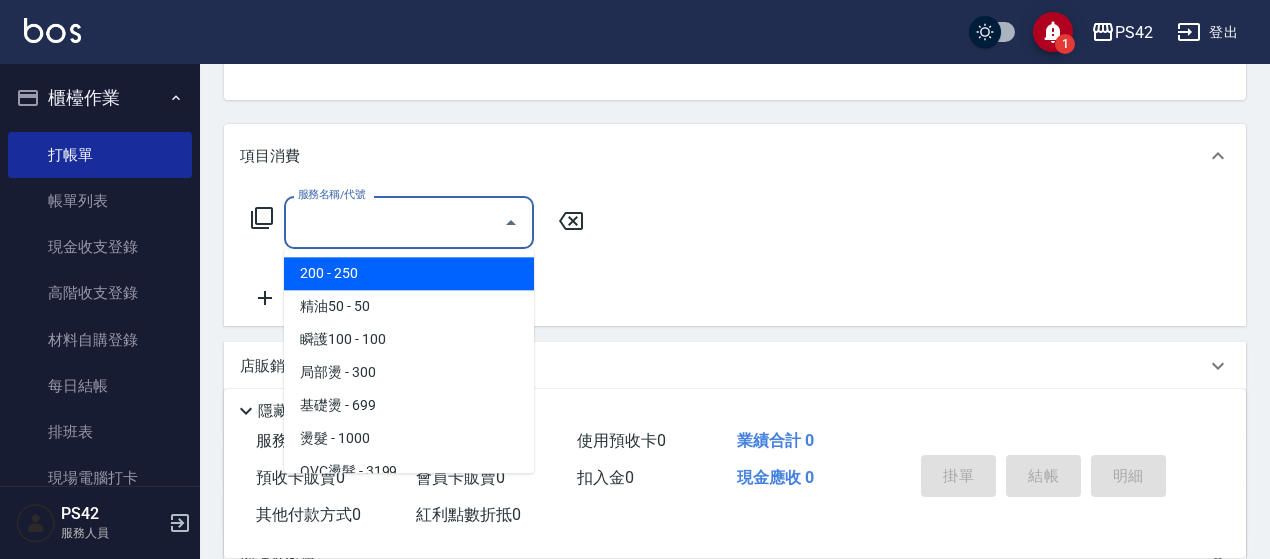 click on "服務名稱/代號" at bounding box center [394, 222] 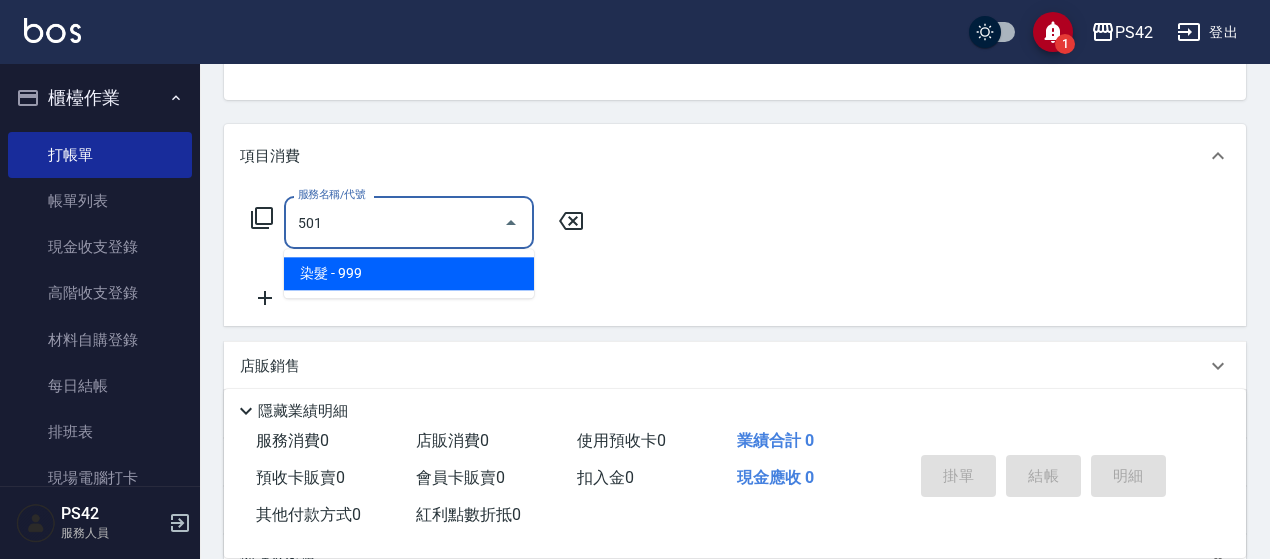 type on "染髮(501)" 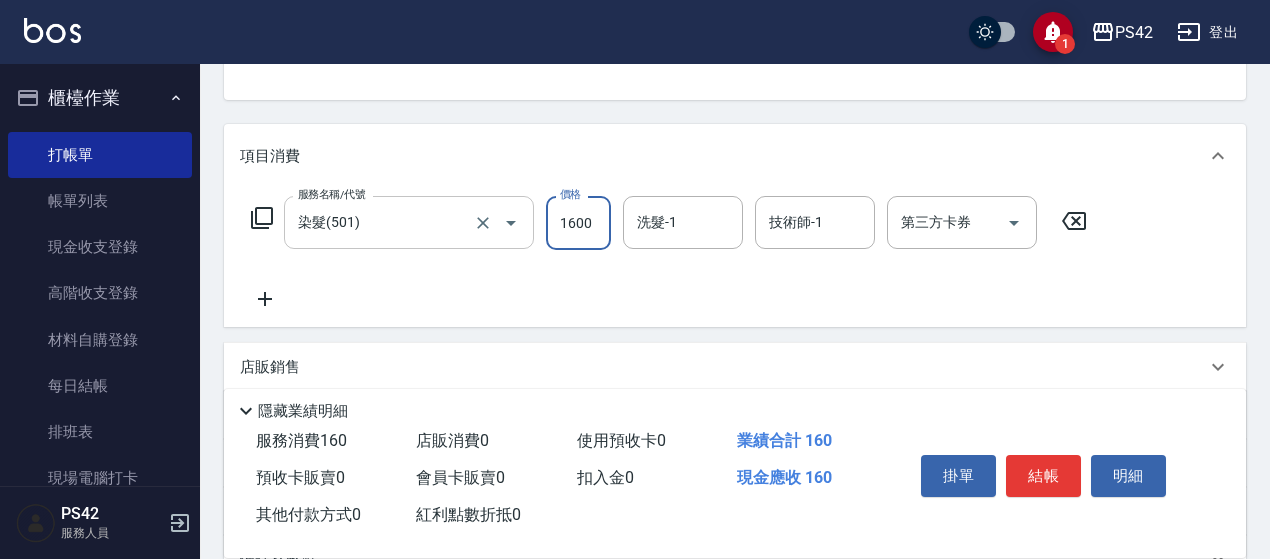 type on "1600" 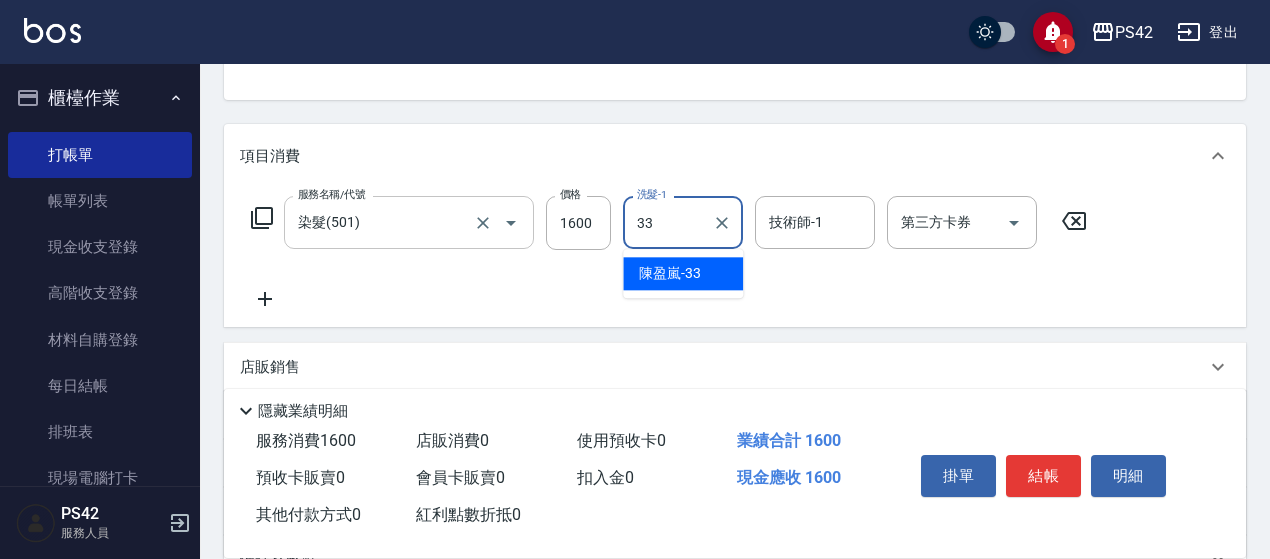 type on "[PERSON_NAME]-33" 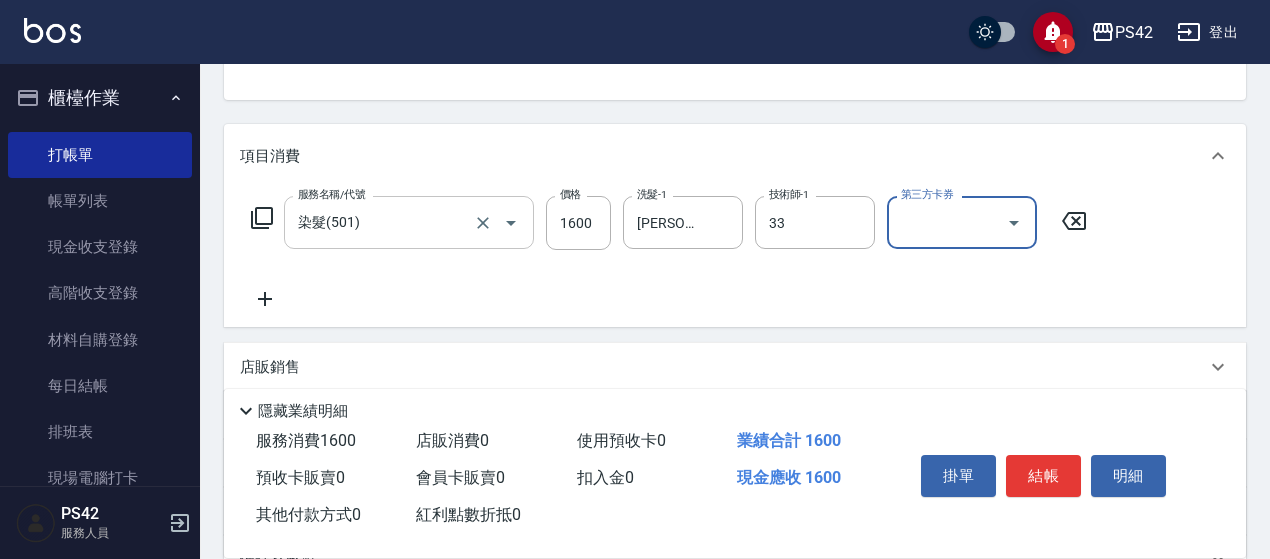 type on "[PERSON_NAME]-33" 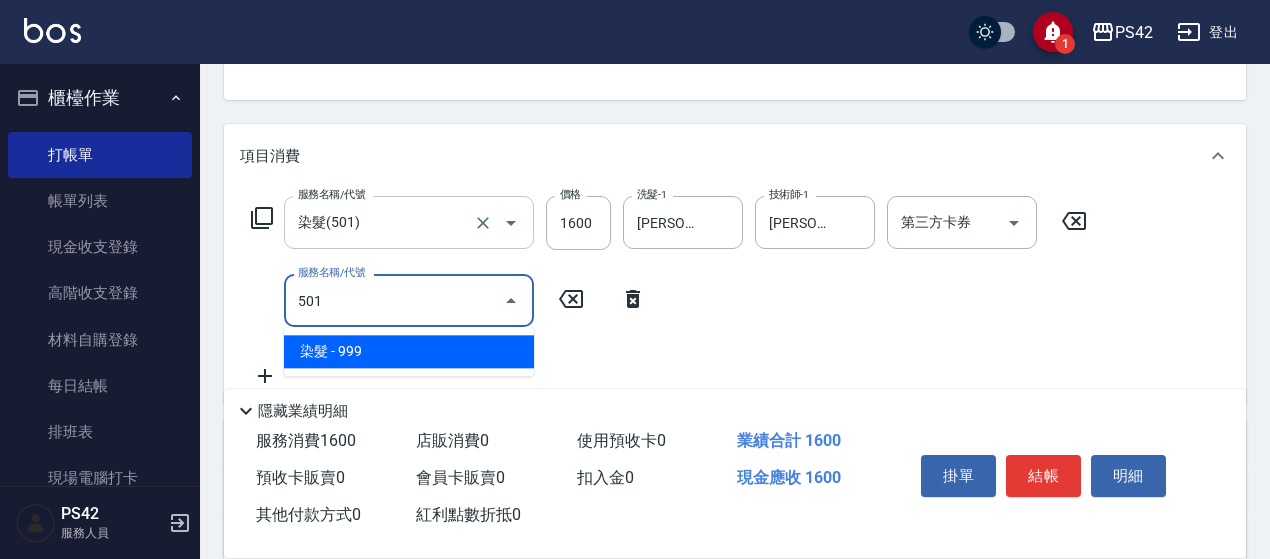type on "染髮(501)" 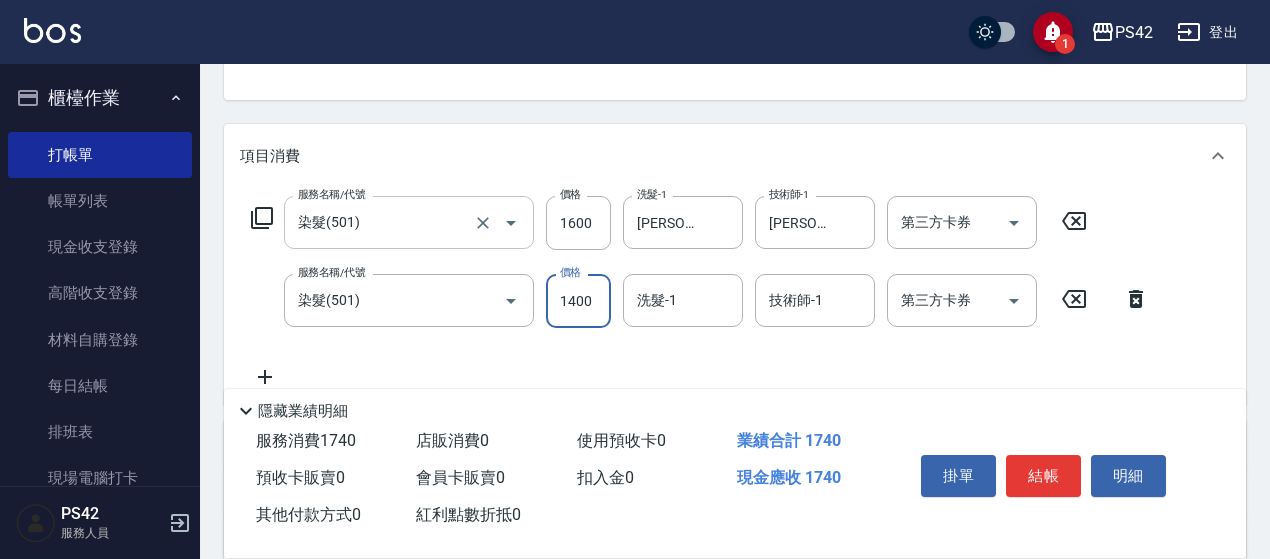 type on "1400" 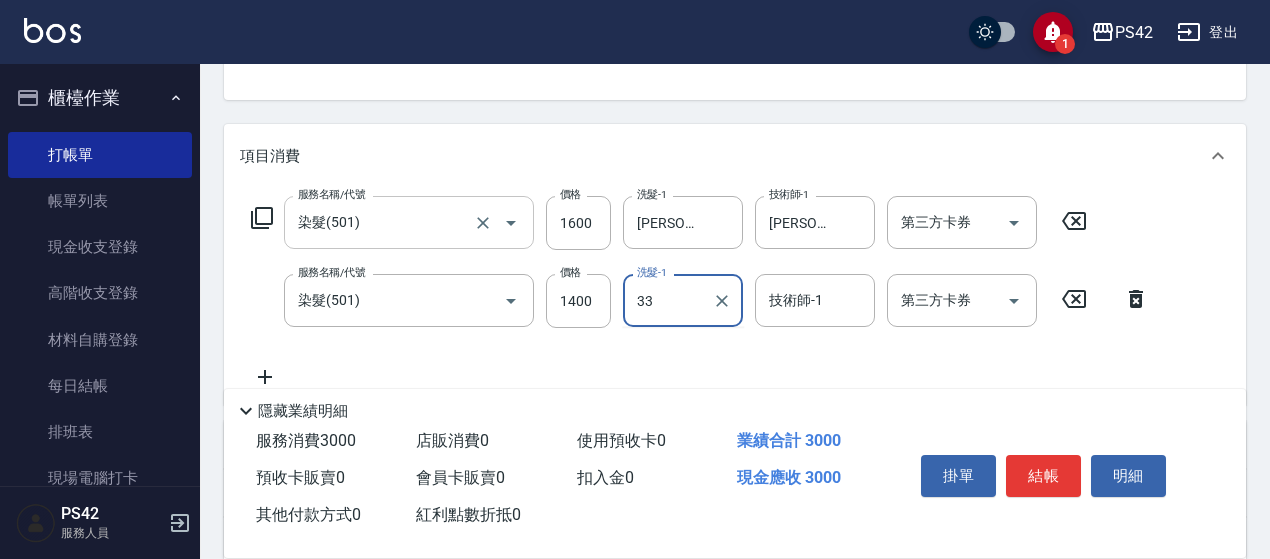 type on "[PERSON_NAME]-33" 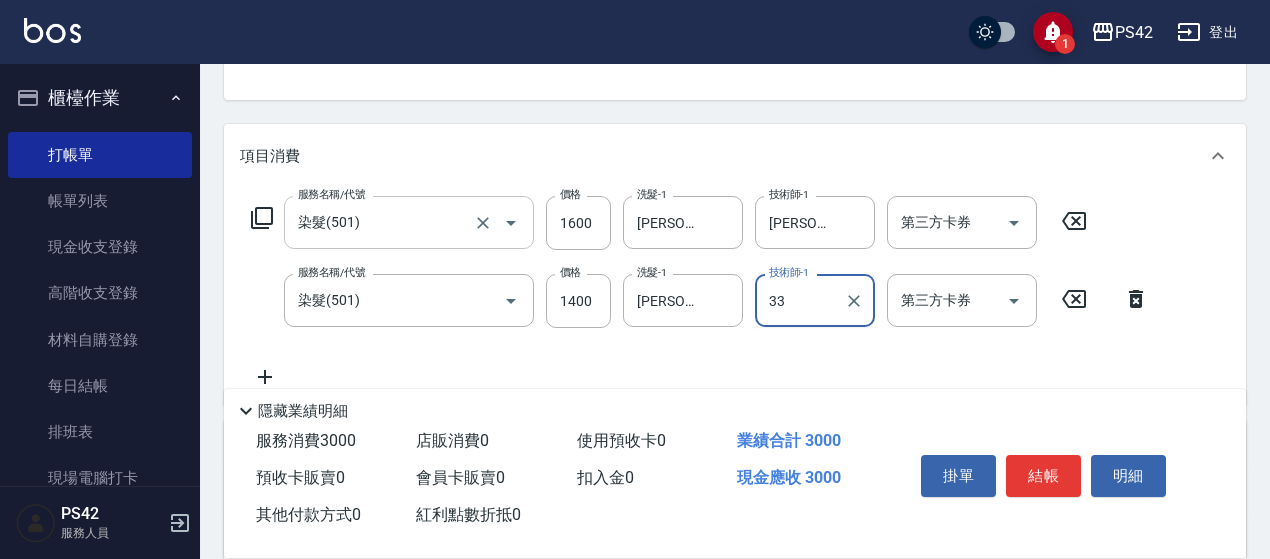 type on "[PERSON_NAME]-33" 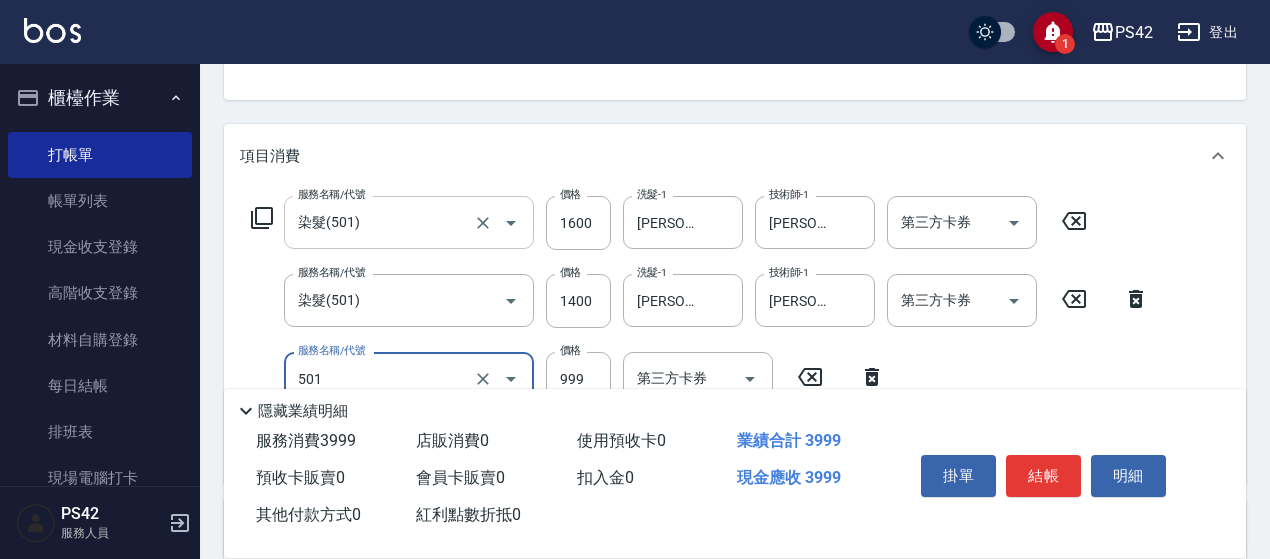 type on "染髮(501)" 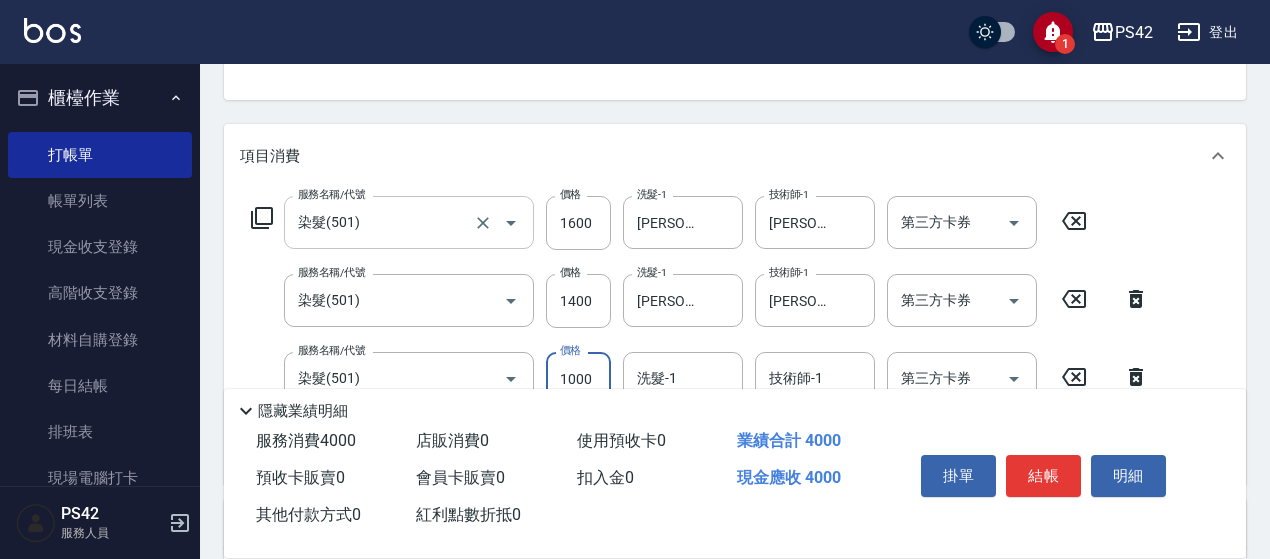 type on "1000" 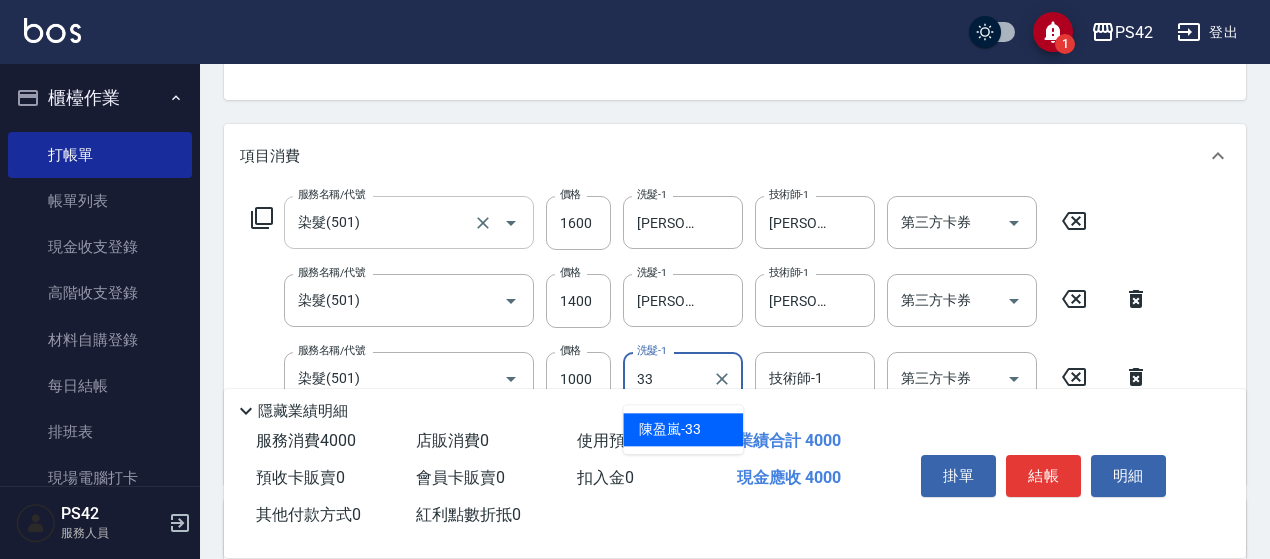 type on "[PERSON_NAME]-33" 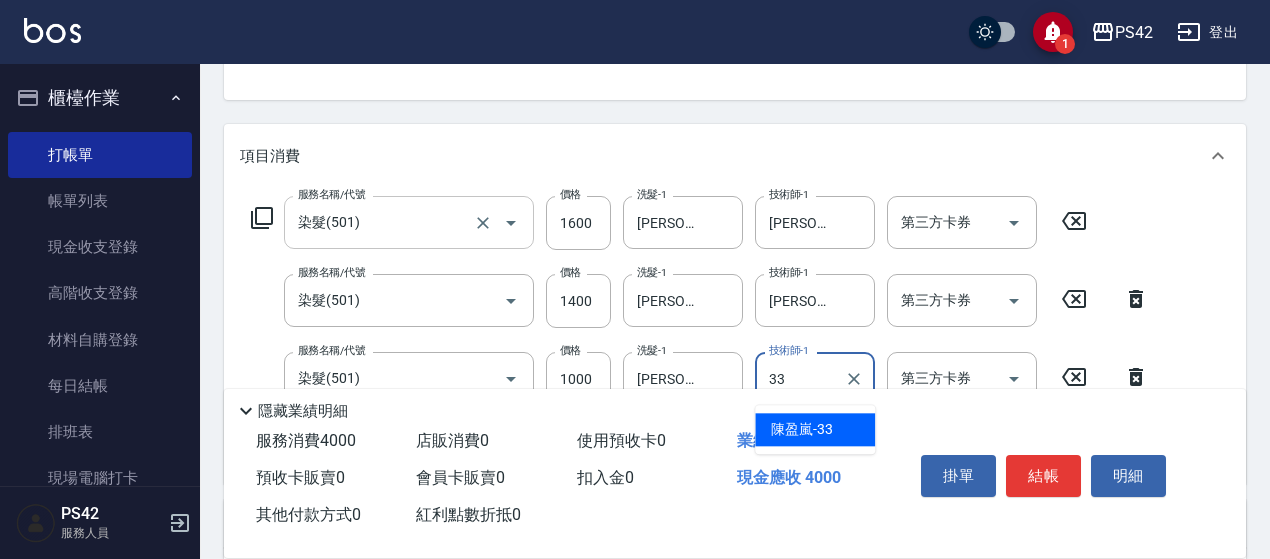 type on "[PERSON_NAME]-33" 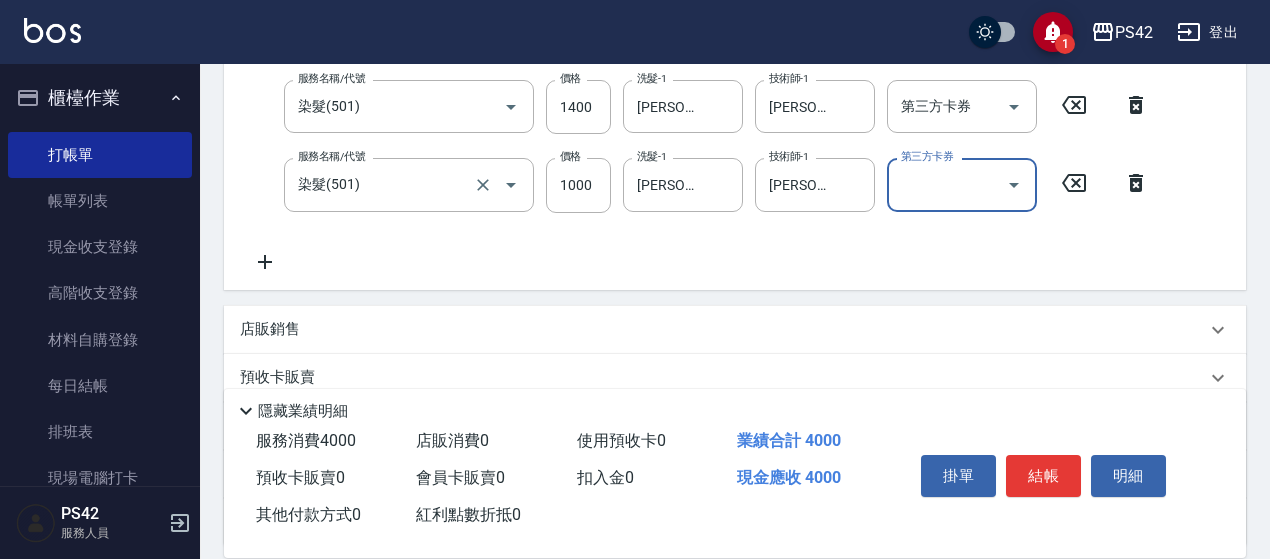 scroll, scrollTop: 400, scrollLeft: 0, axis: vertical 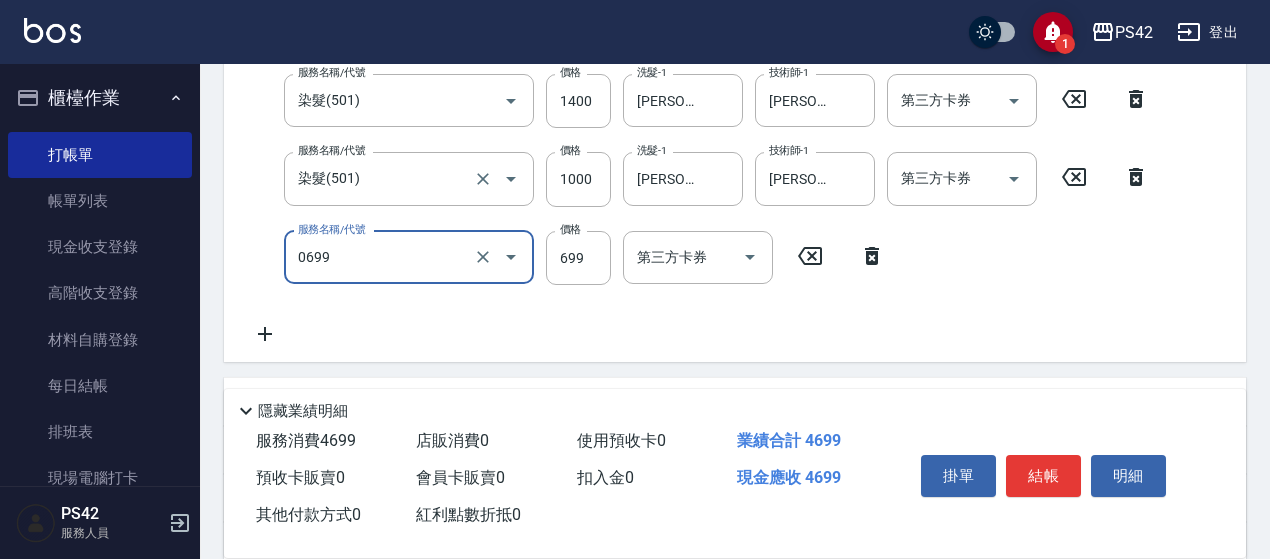 type on "精油SPA(0699)" 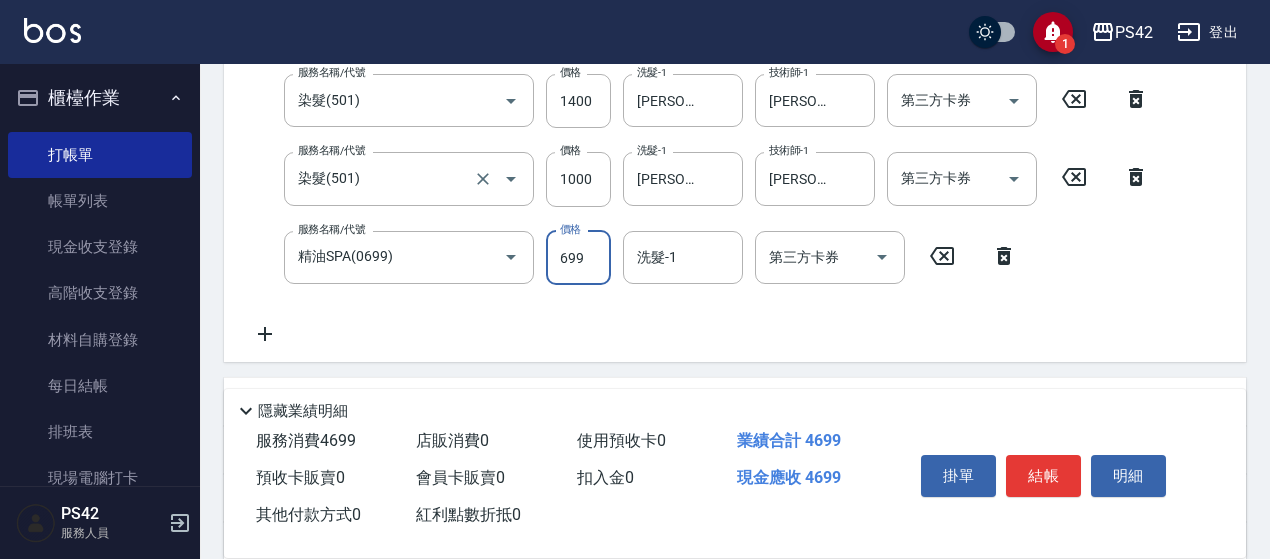 scroll, scrollTop: 396, scrollLeft: 0, axis: vertical 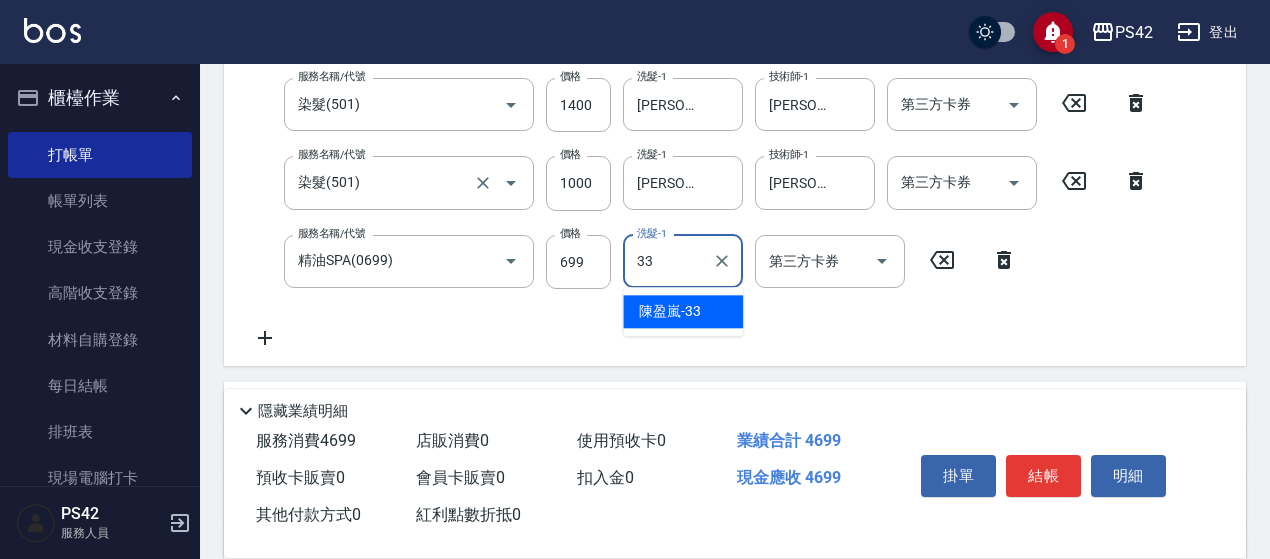 type on "[PERSON_NAME]-33" 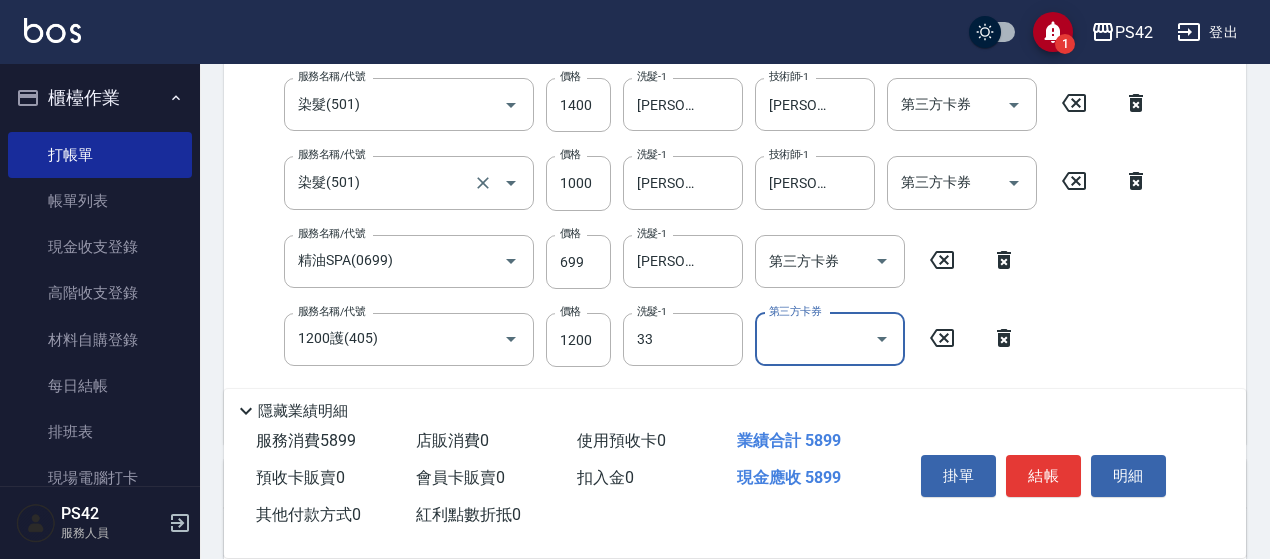 type on "[PERSON_NAME]-33" 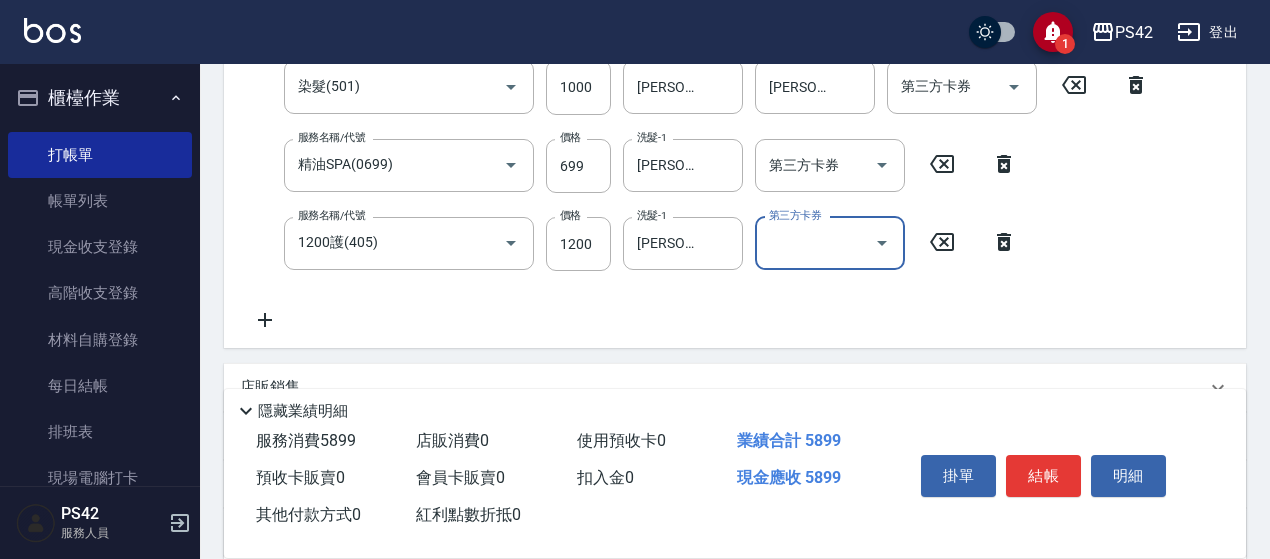 scroll, scrollTop: 596, scrollLeft: 0, axis: vertical 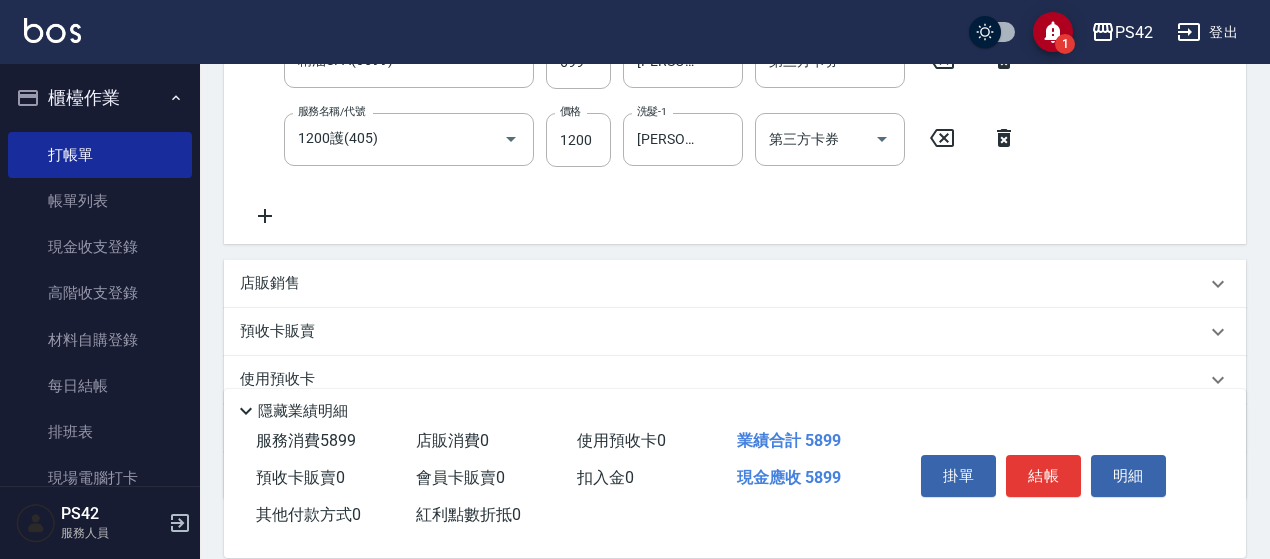 click on "店販銷售" at bounding box center [723, 283] 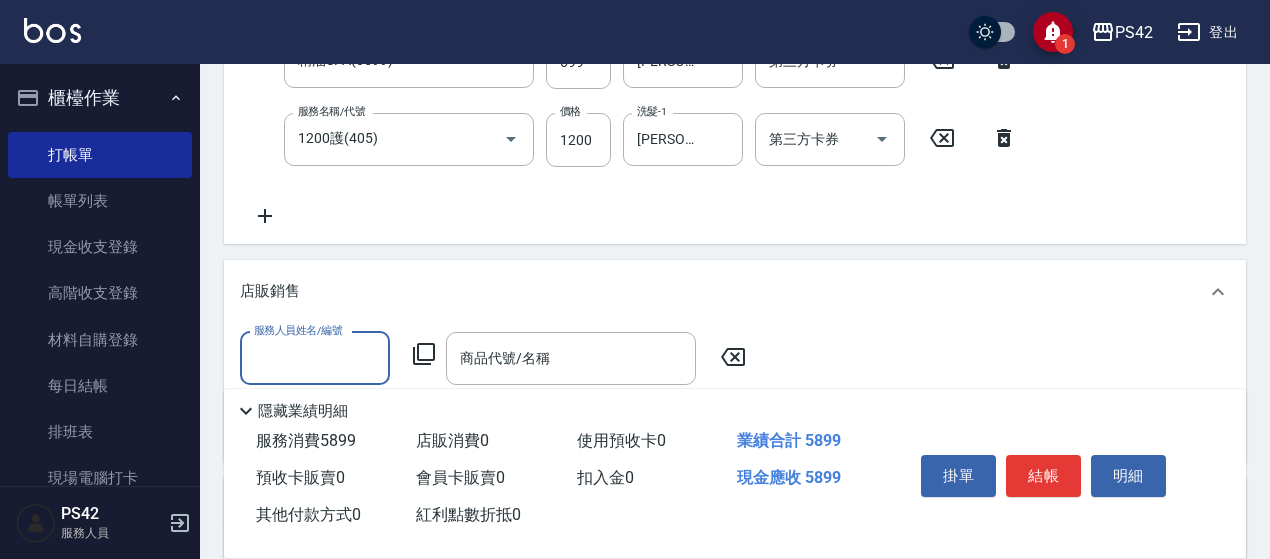 scroll, scrollTop: 0, scrollLeft: 0, axis: both 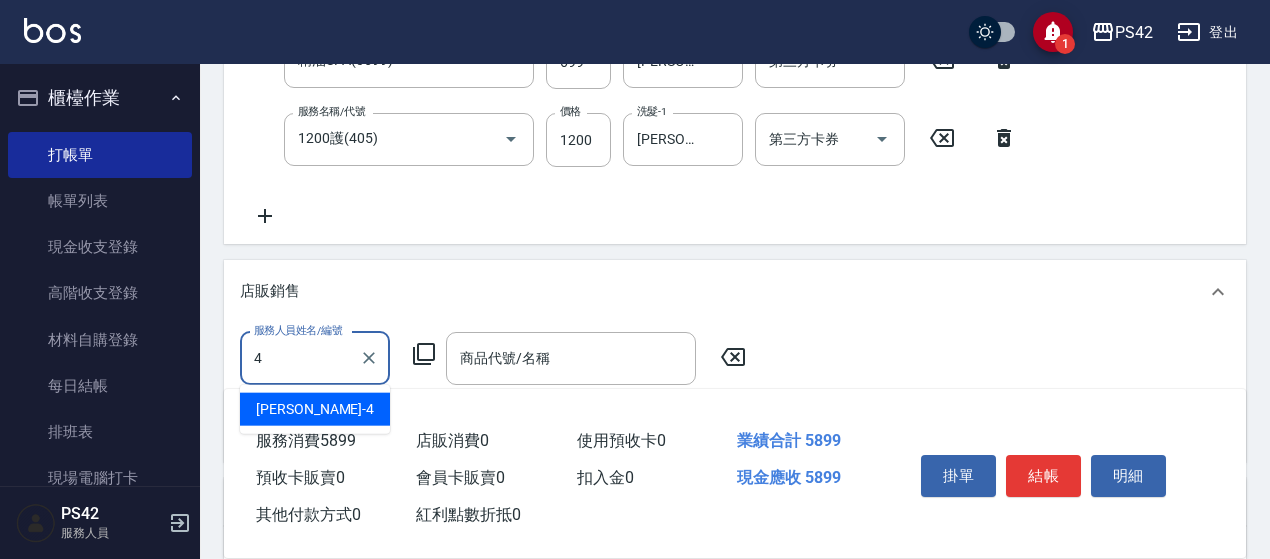 type on "[PERSON_NAME]-4" 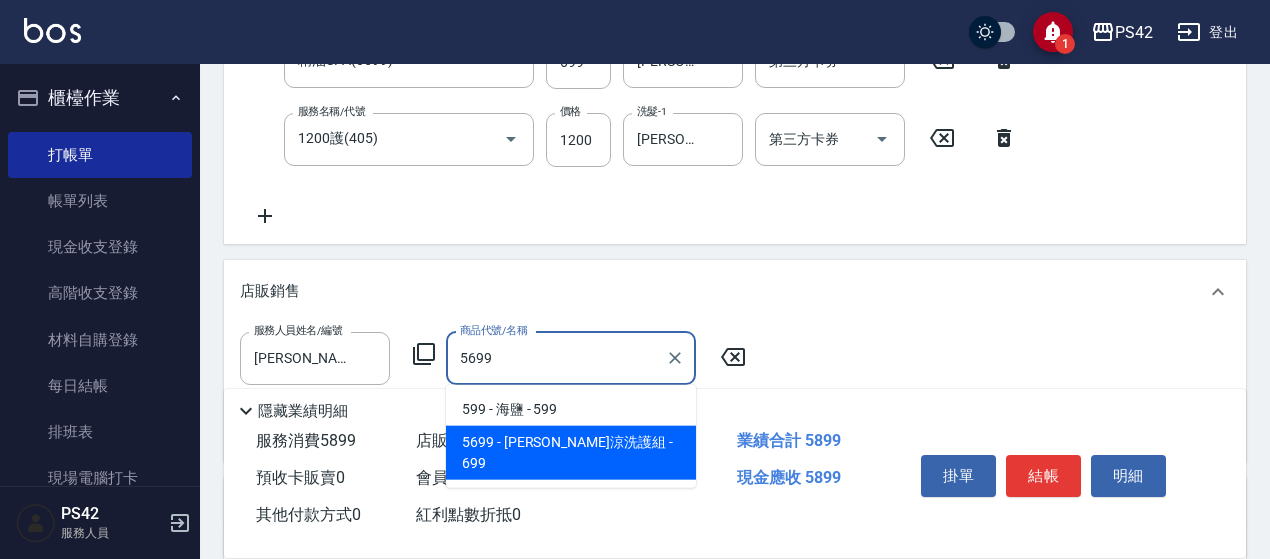 type on "水水沁涼洗護組" 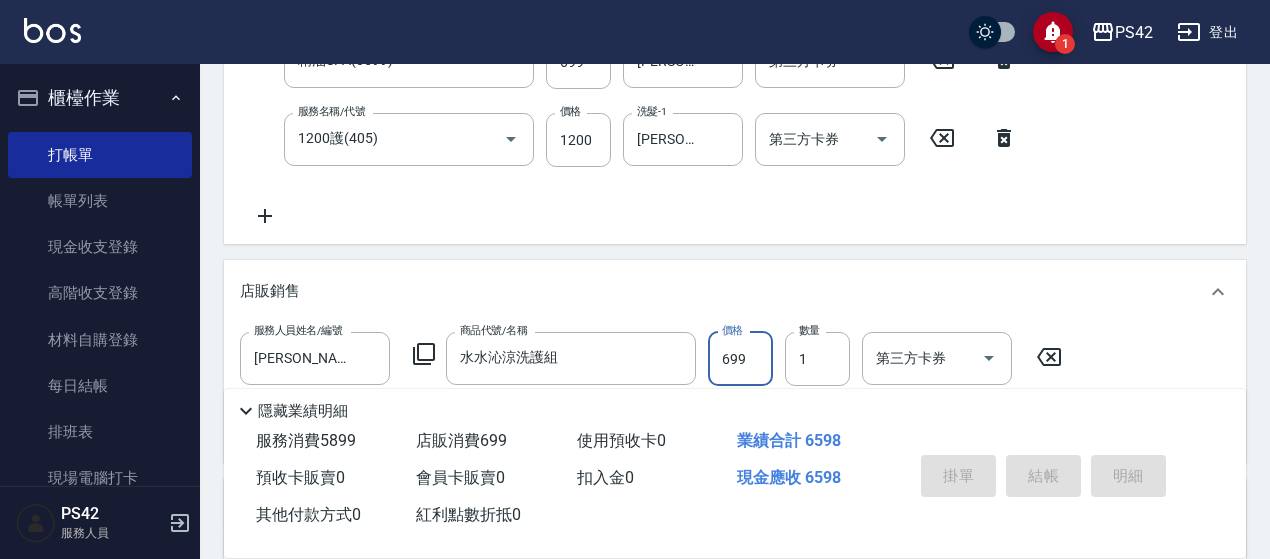 type 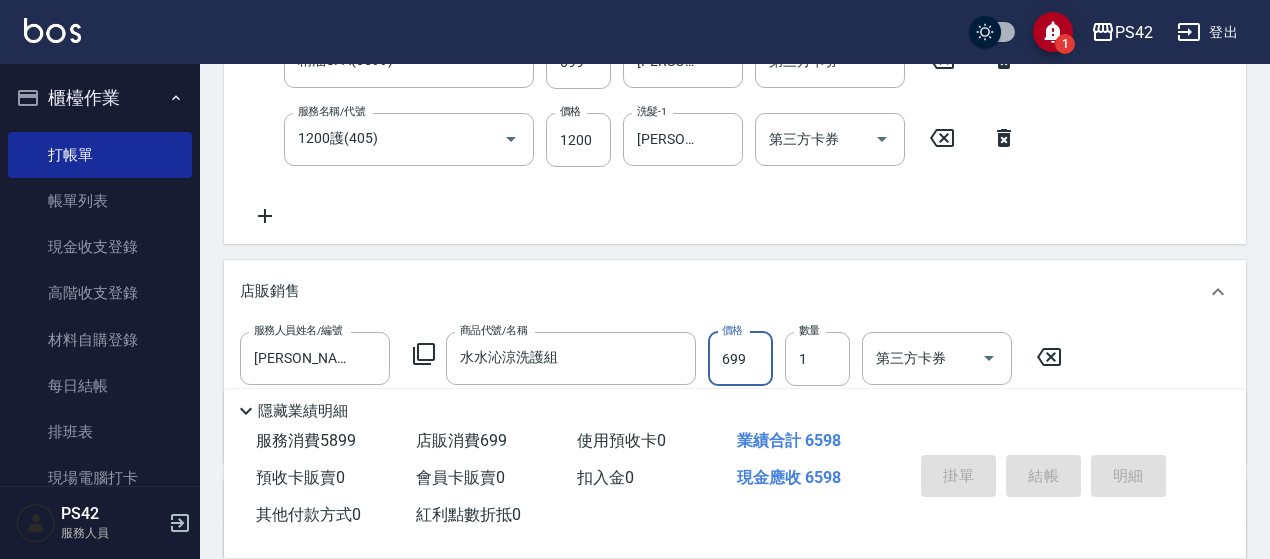 type 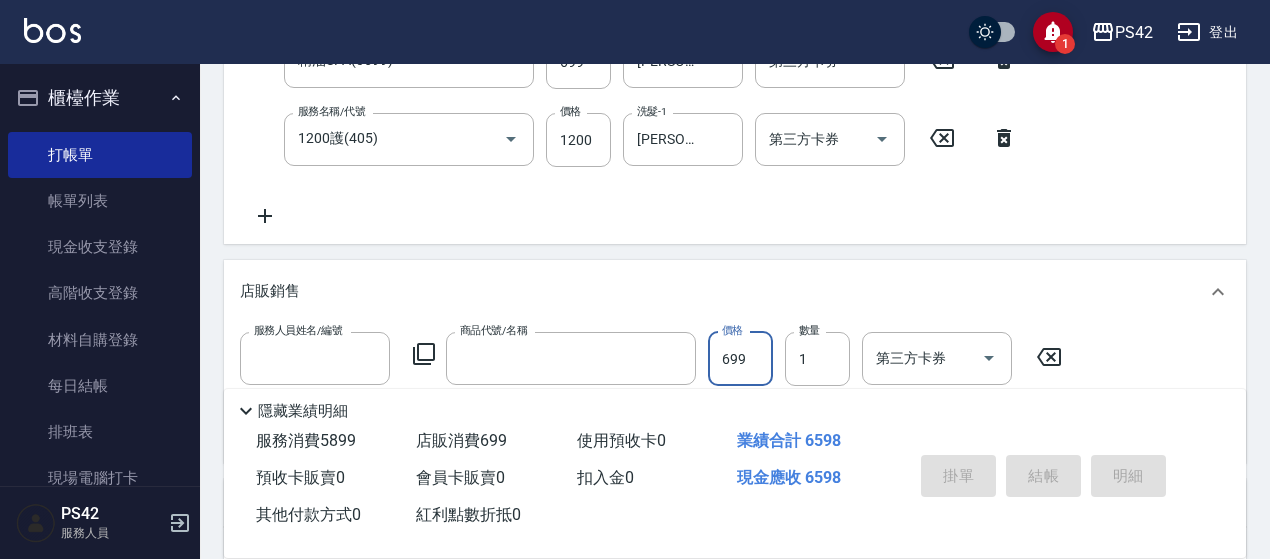 scroll, scrollTop: 0, scrollLeft: 0, axis: both 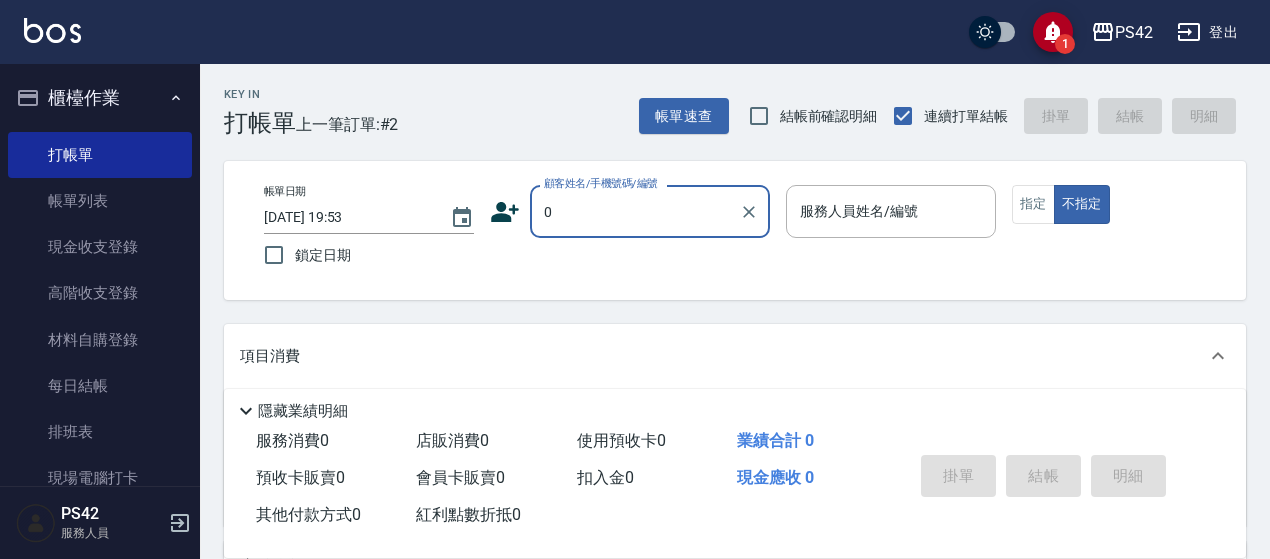 type on "無名字/0/null" 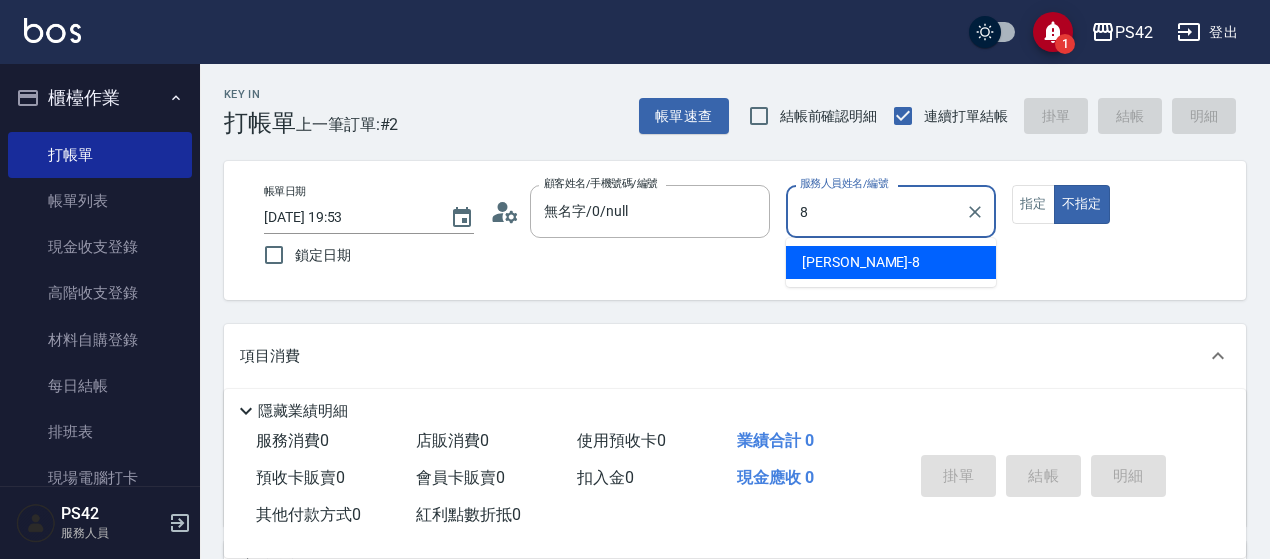 type on "[PERSON_NAME]-8" 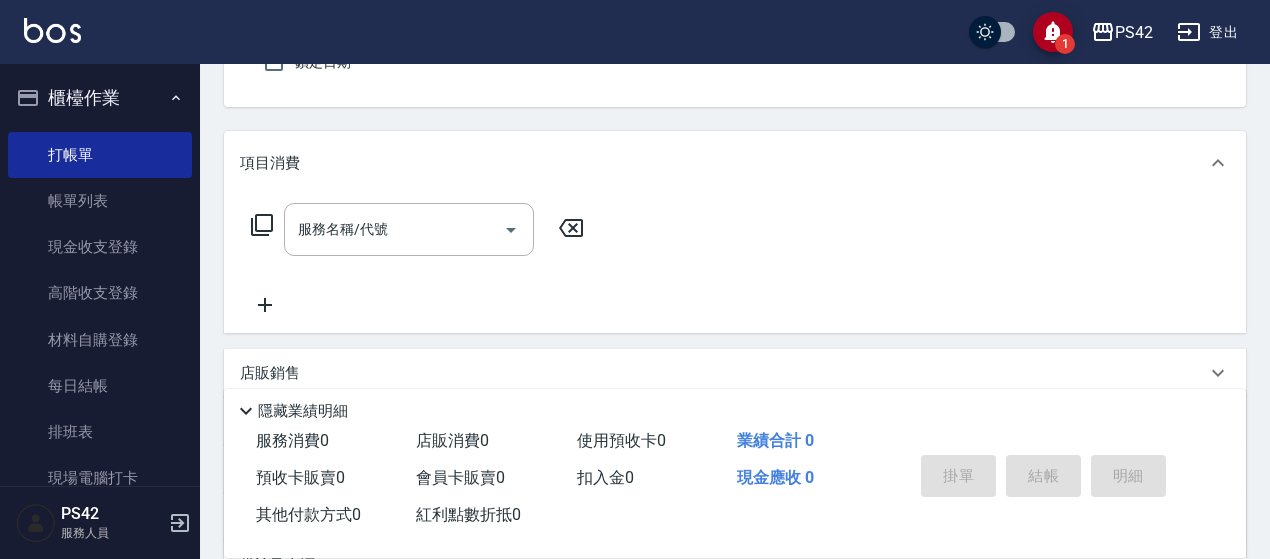scroll, scrollTop: 200, scrollLeft: 0, axis: vertical 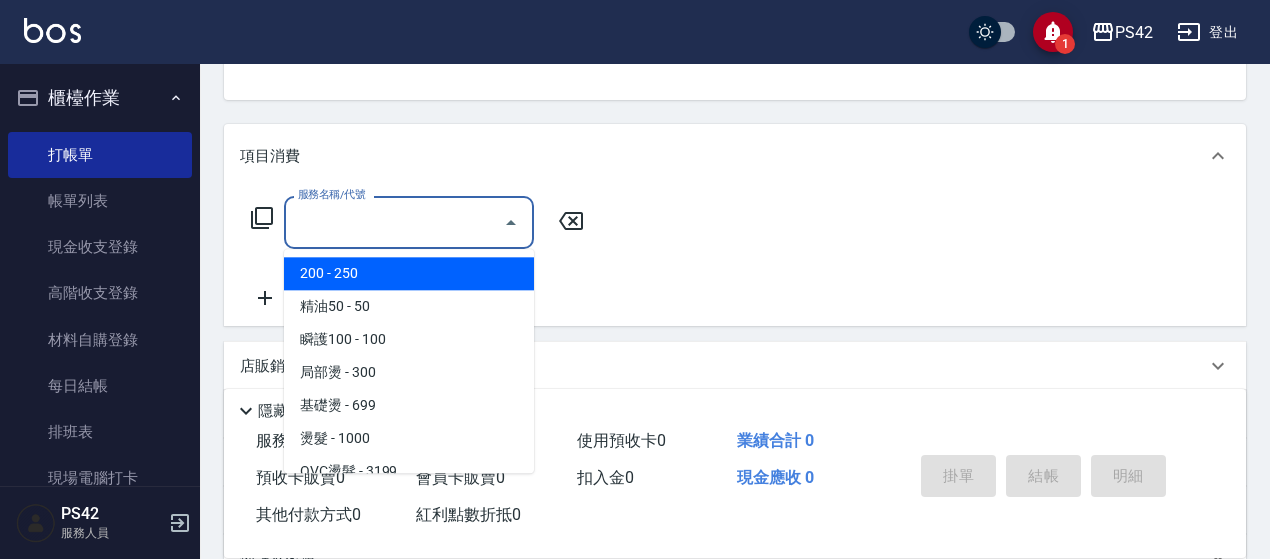 drag, startPoint x: 408, startPoint y: 224, endPoint x: 395, endPoint y: 242, distance: 22.203604 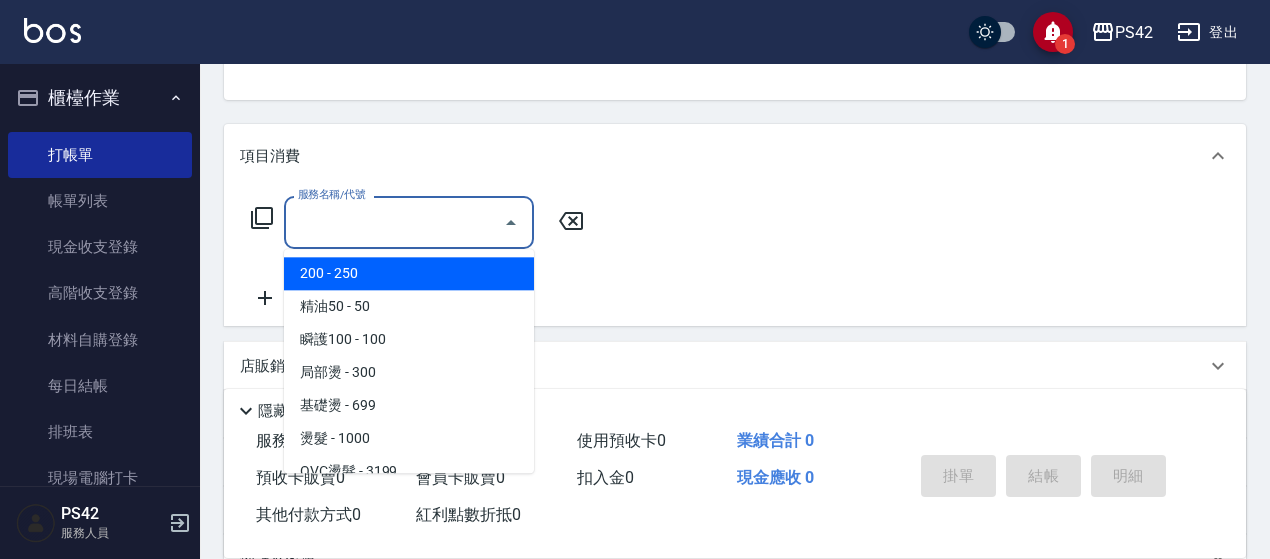click on "服務名稱/代號" at bounding box center [394, 222] 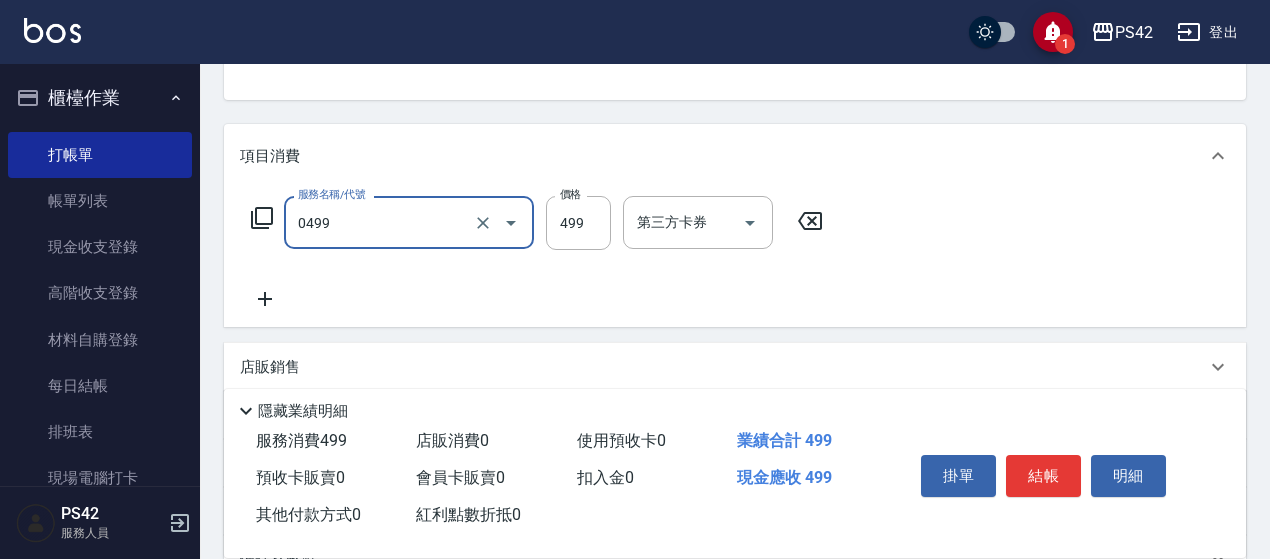 type on "[PERSON_NAME]499(0499)" 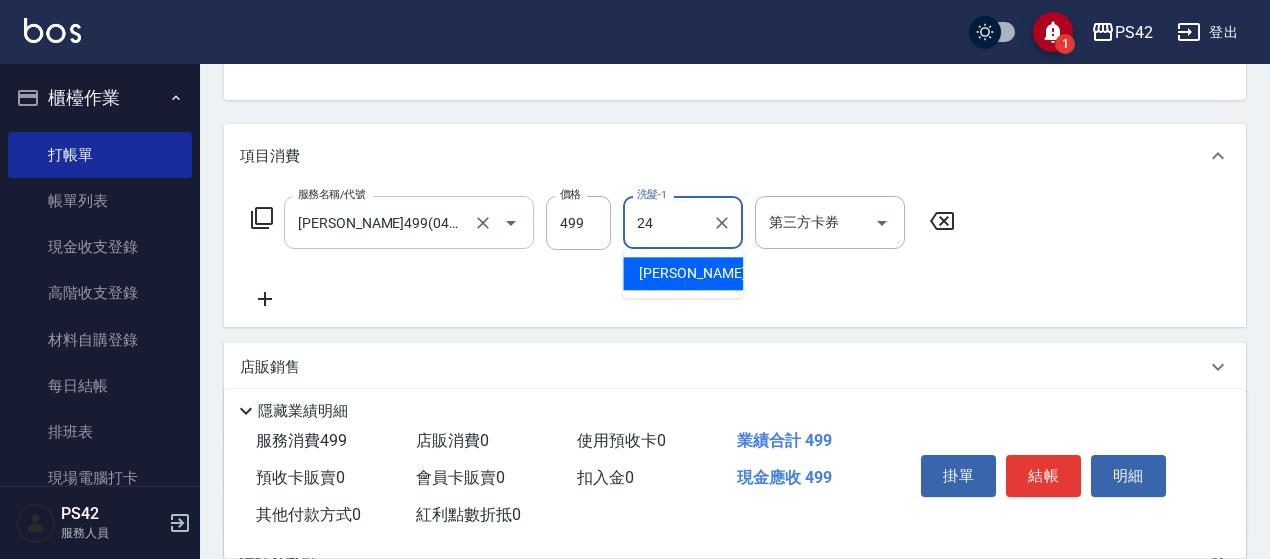 type on "[PERSON_NAME]-24" 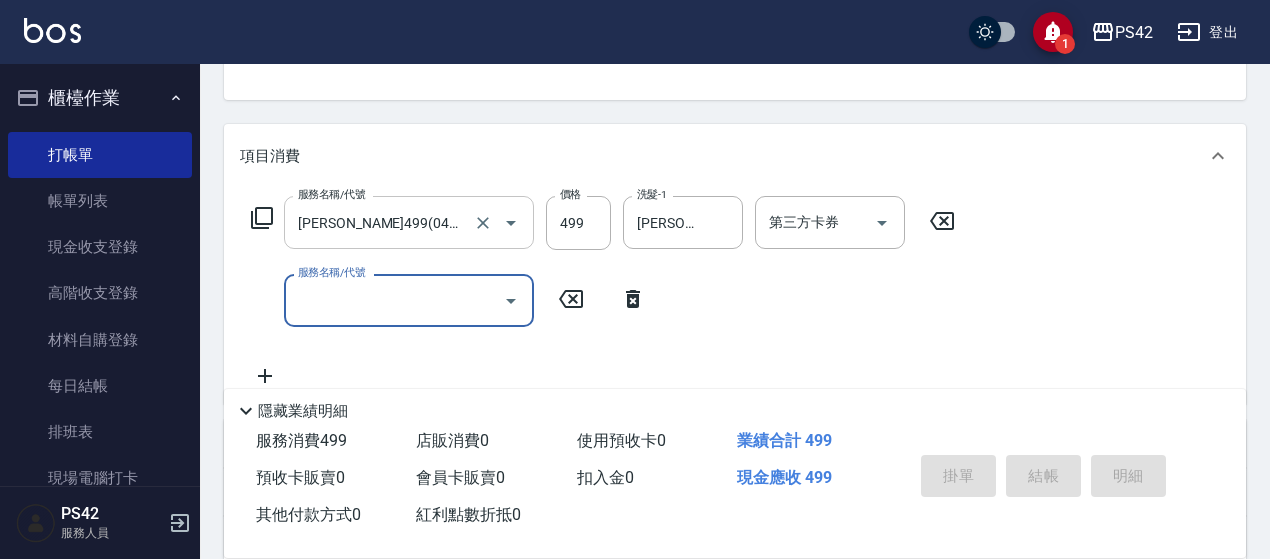 type 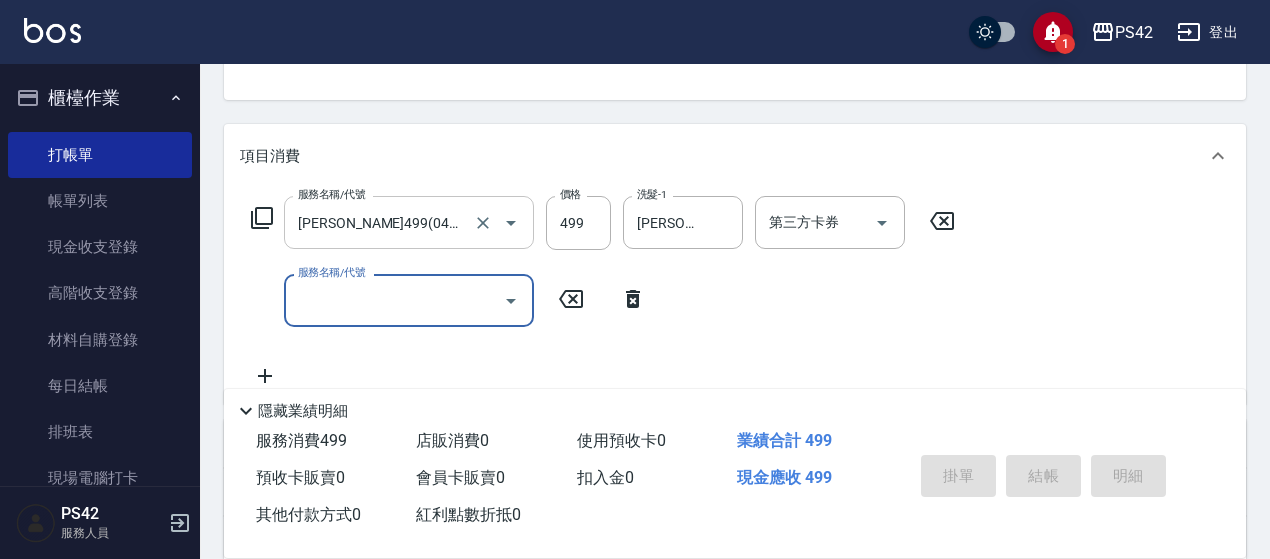 type 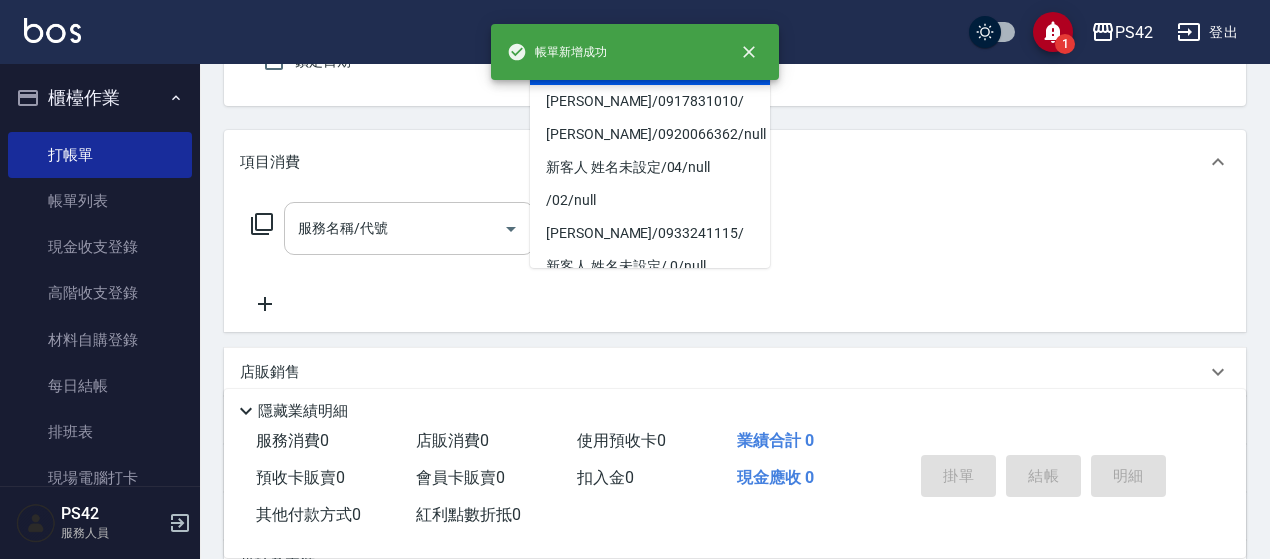 type on "無名字/0/null" 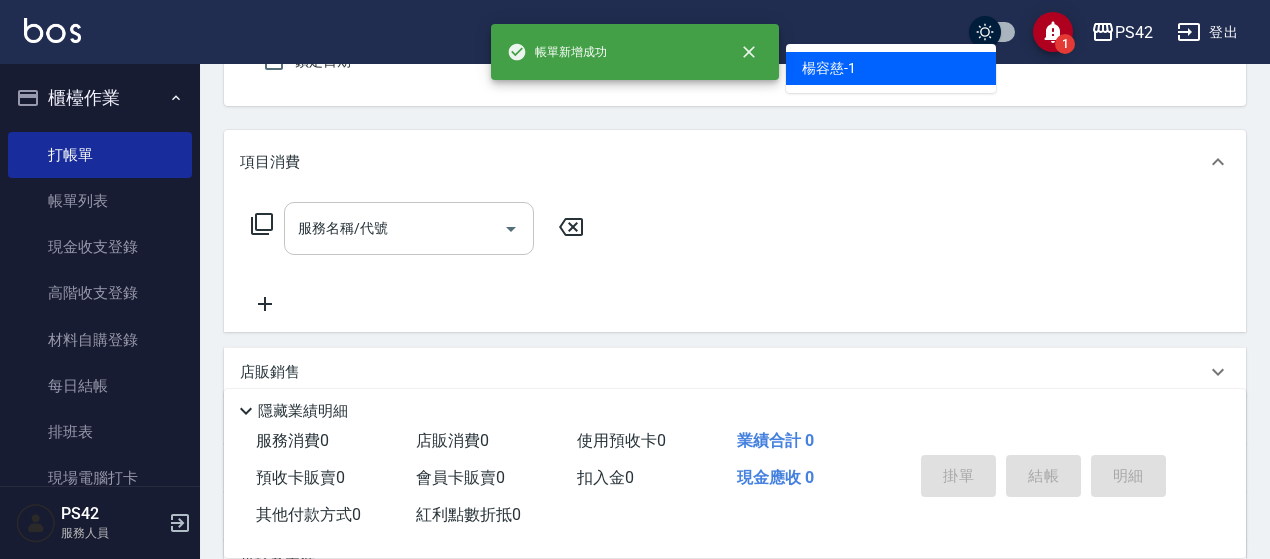 type on "[PERSON_NAME]-1" 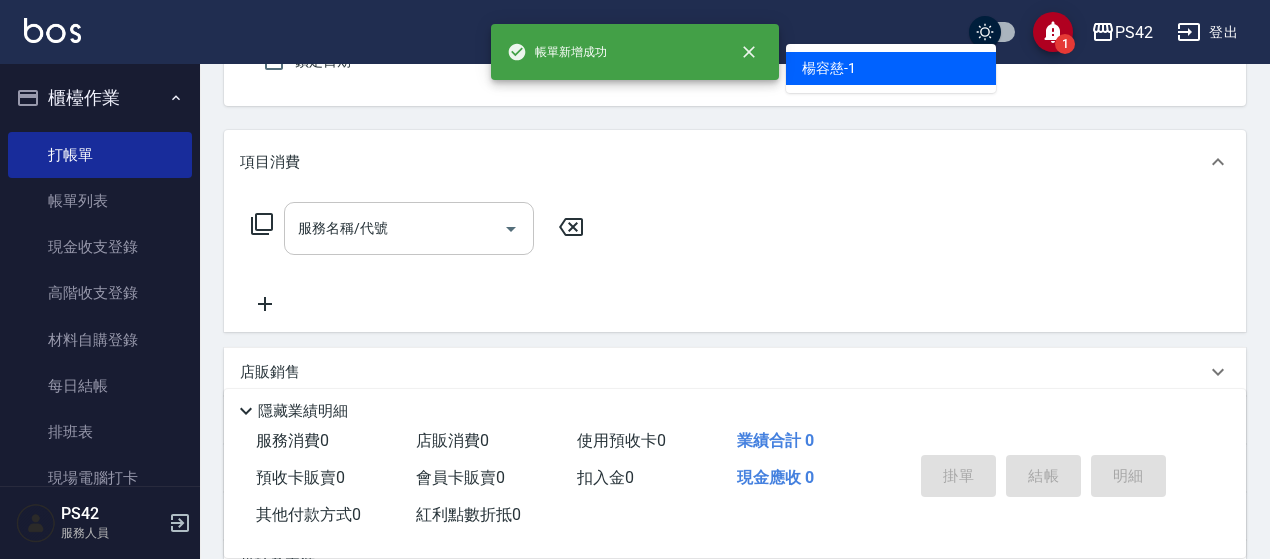 scroll, scrollTop: 185, scrollLeft: 0, axis: vertical 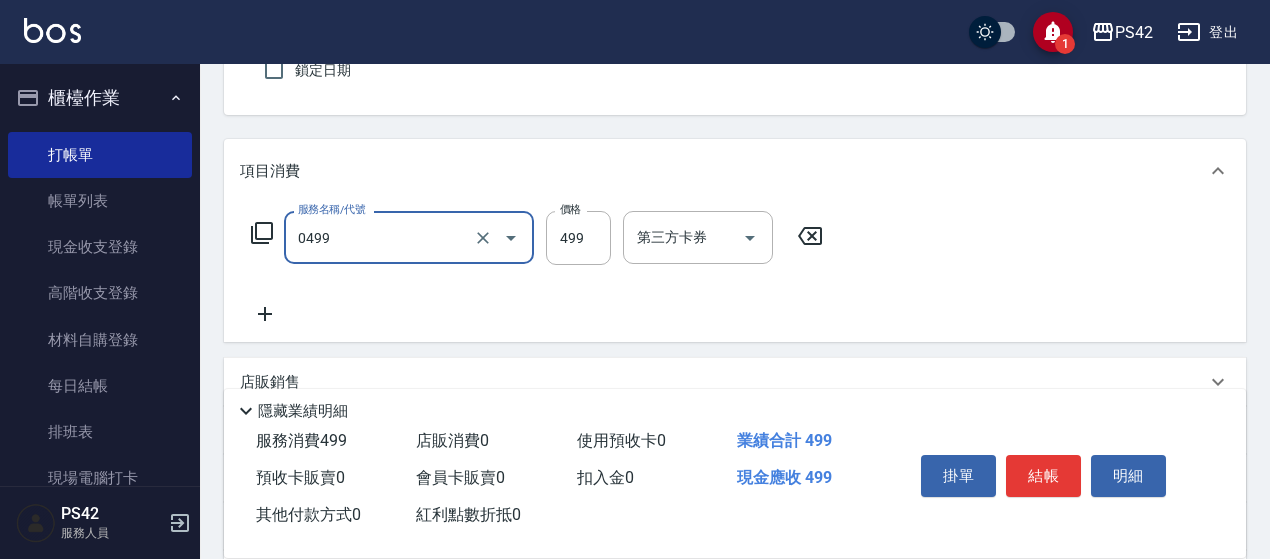 type on "[PERSON_NAME]499(0499)" 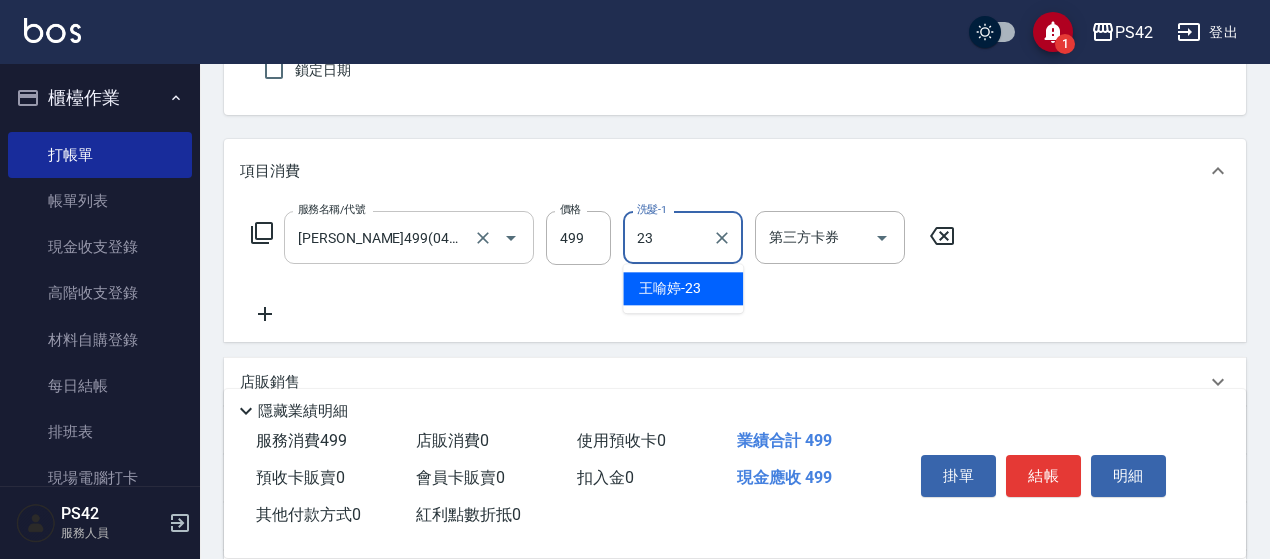 type on "[PERSON_NAME]-23" 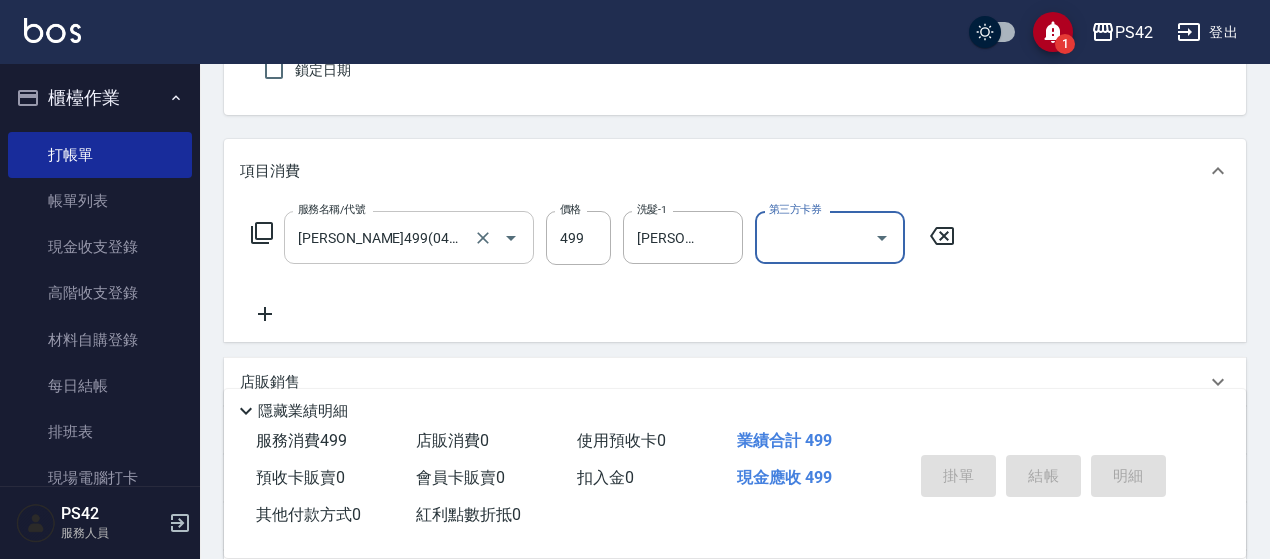 type 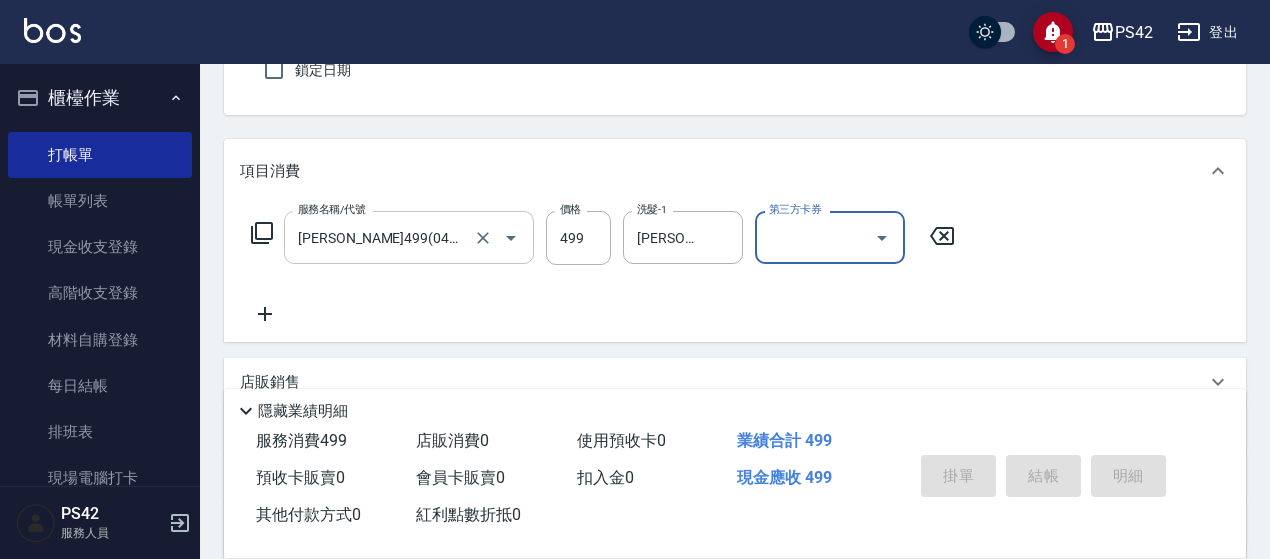 type 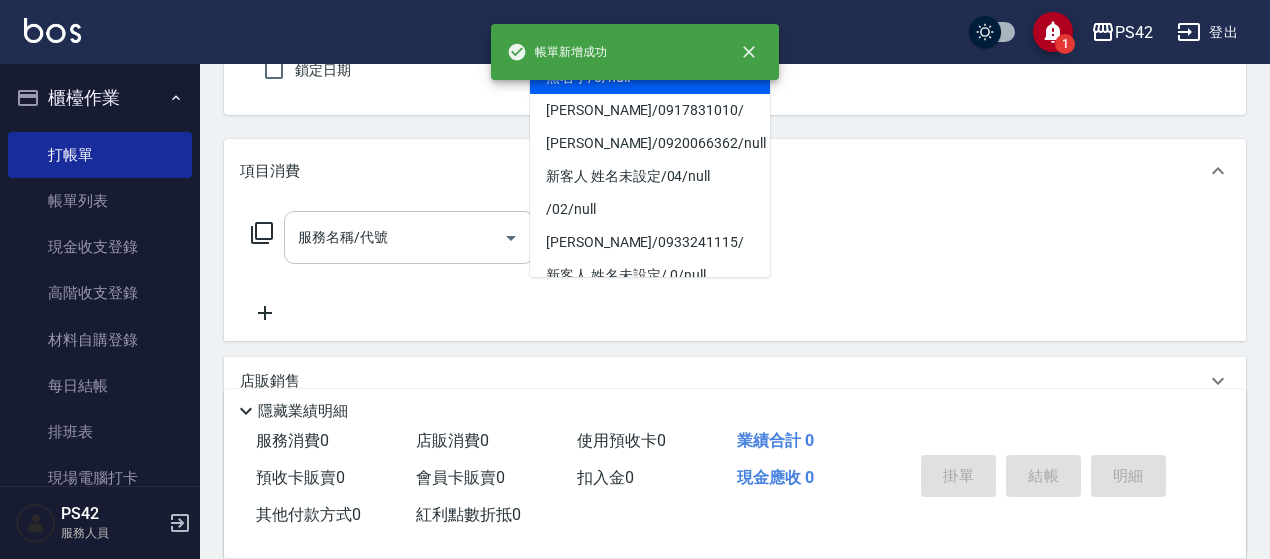 type on "無名字/0/null" 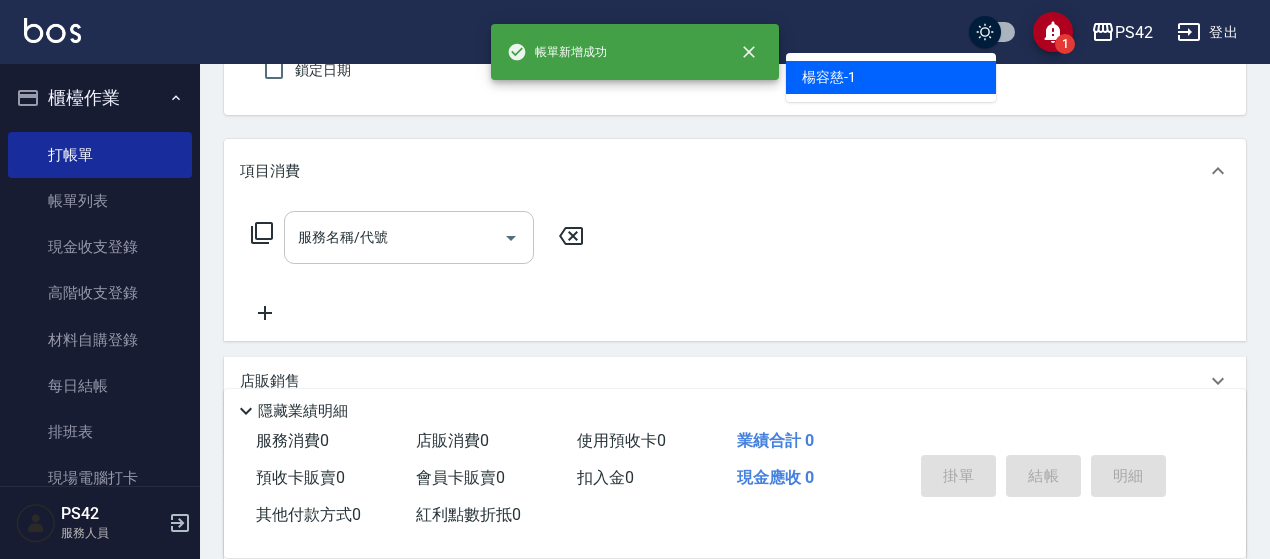 type on "[PERSON_NAME]-1" 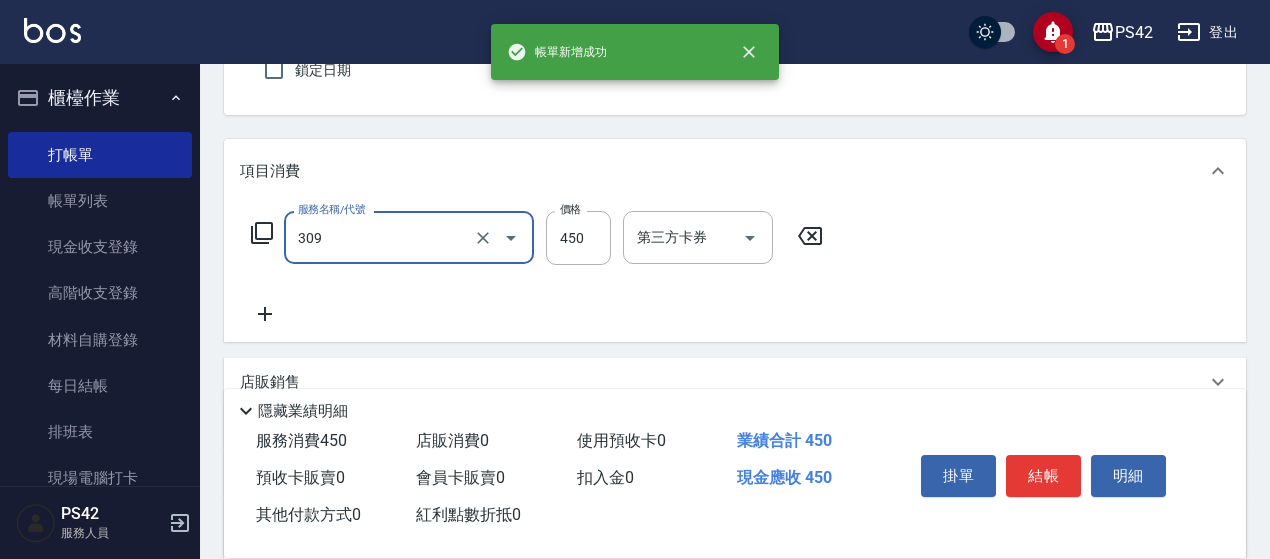 type on "洗+剪(309)" 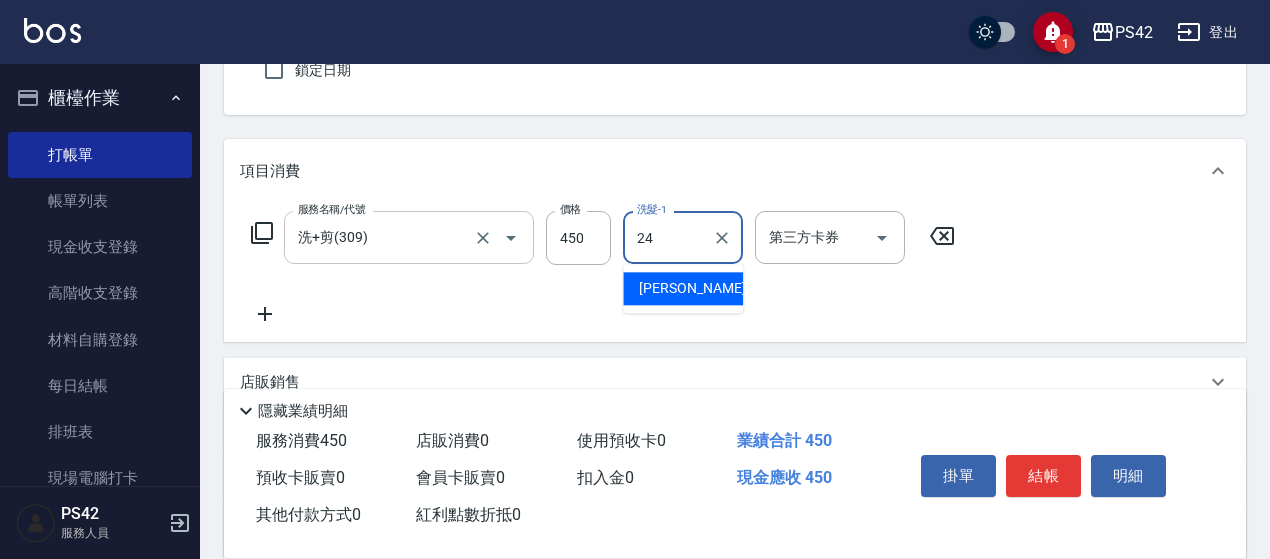 type on "[PERSON_NAME]-24" 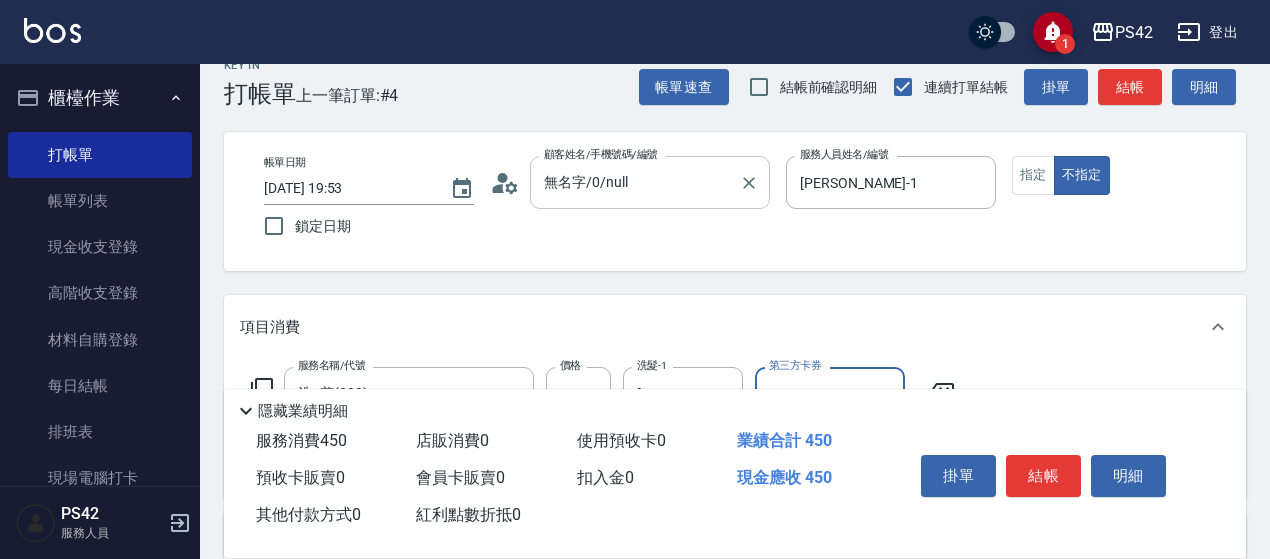 scroll, scrollTop: 0, scrollLeft: 0, axis: both 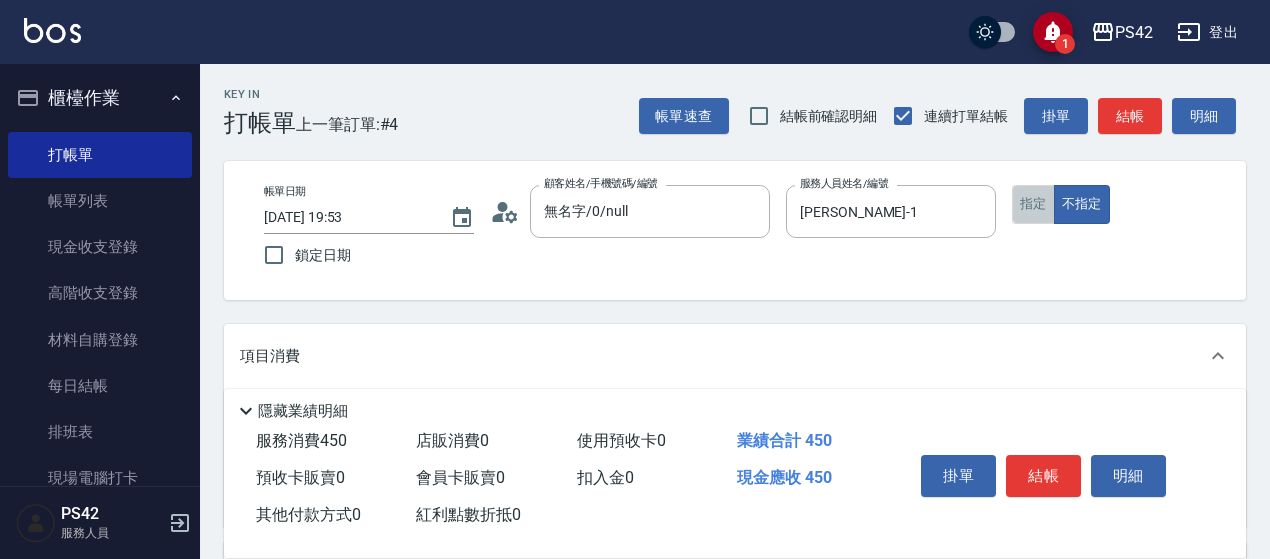 click on "指定" at bounding box center [1033, 204] 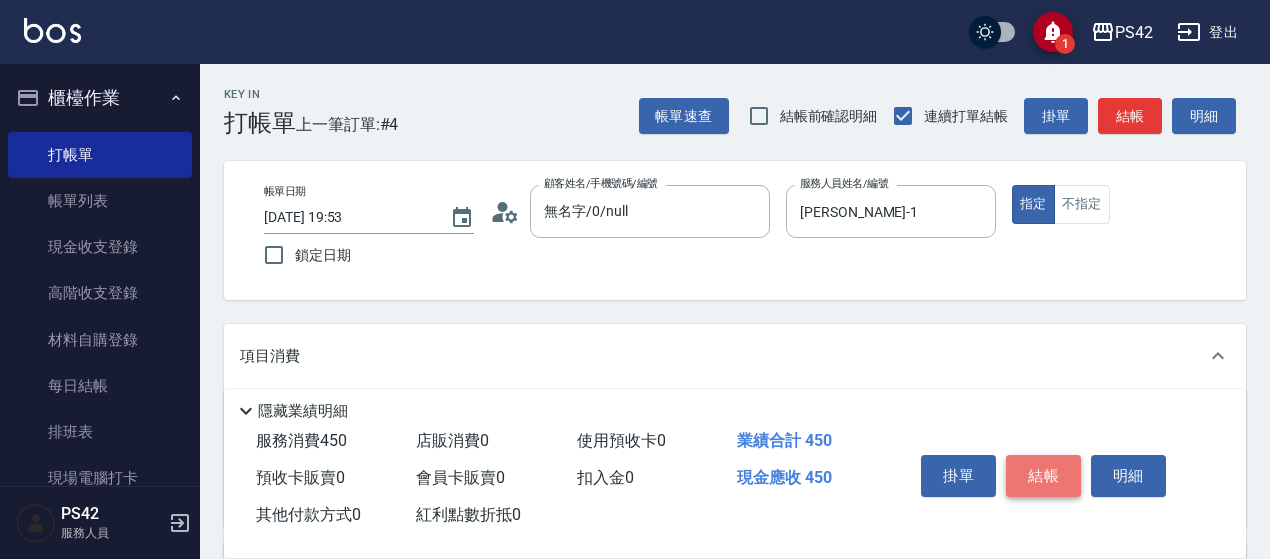 click on "結帳" at bounding box center (1043, 476) 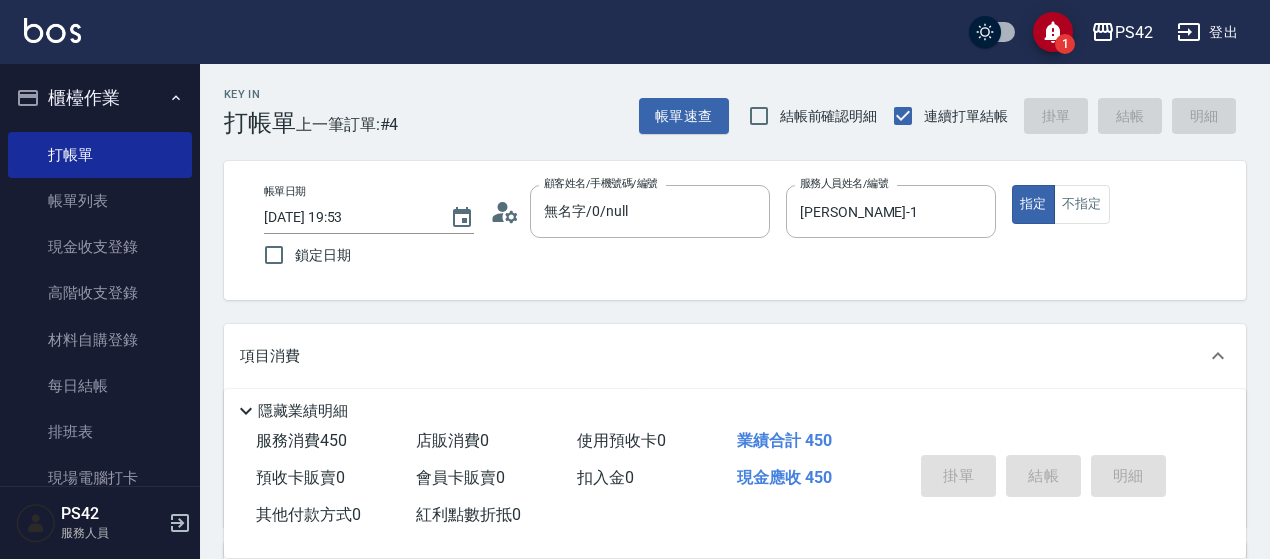 type 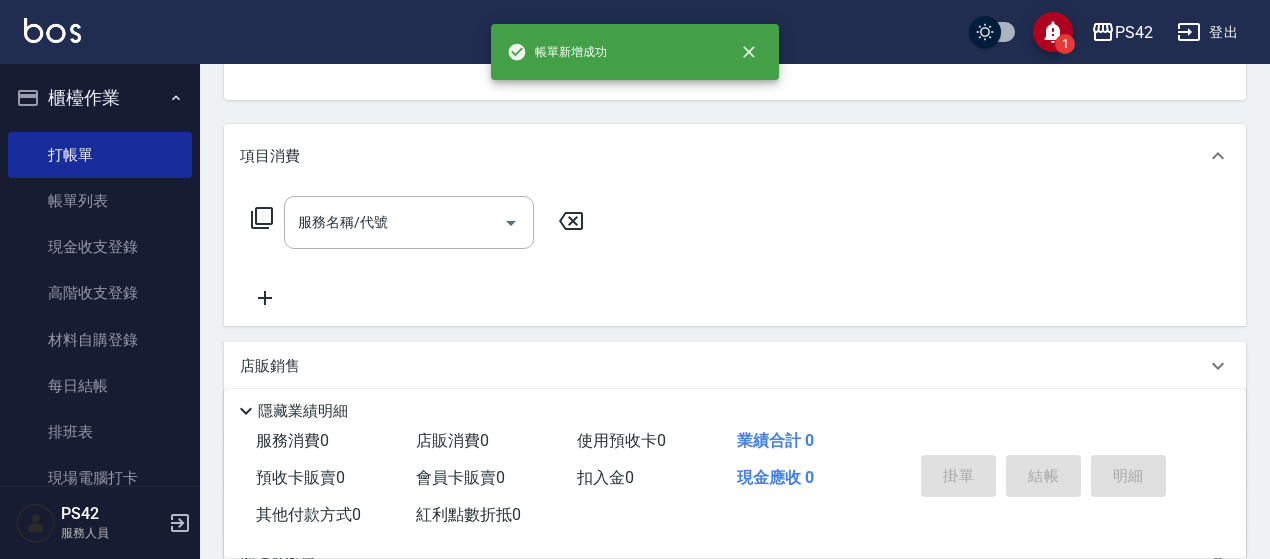 scroll, scrollTop: 0, scrollLeft: 0, axis: both 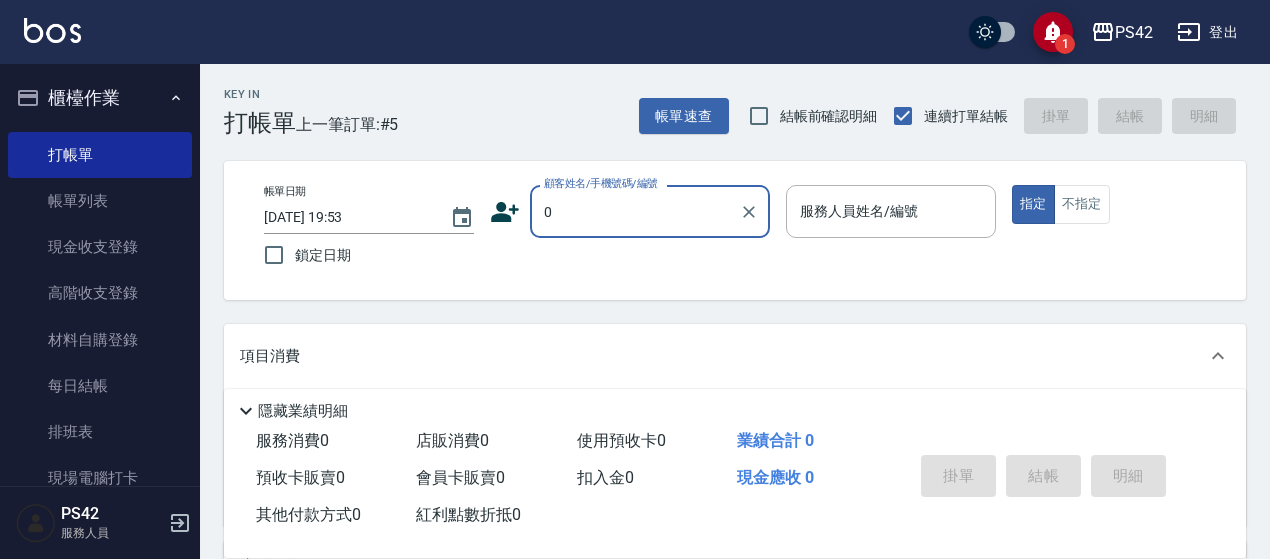 type on "無名字/0/null" 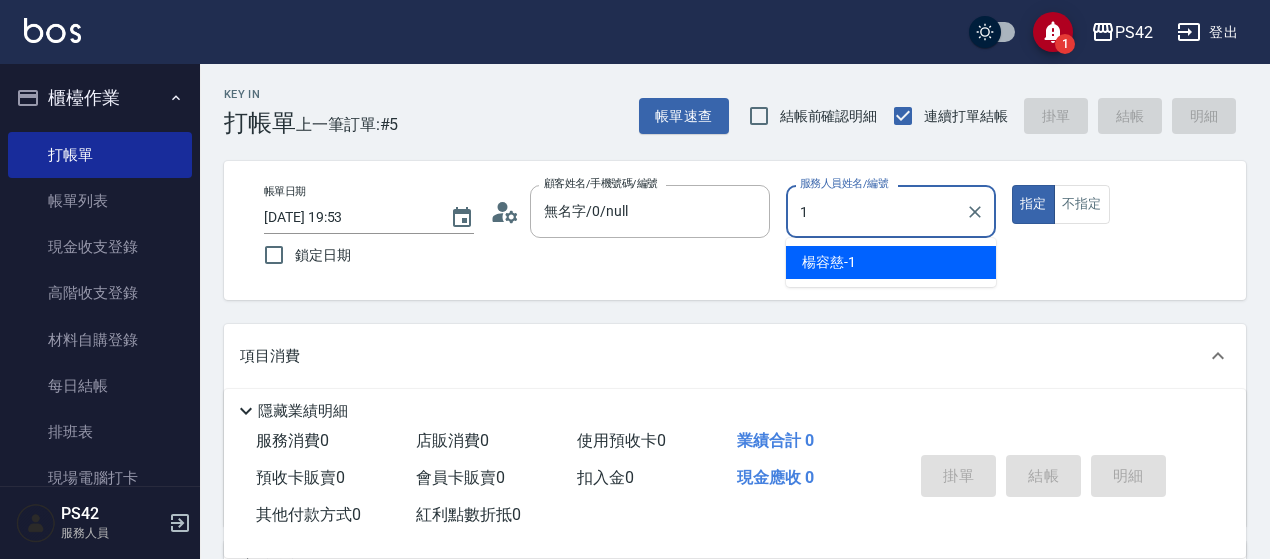 type on "1" 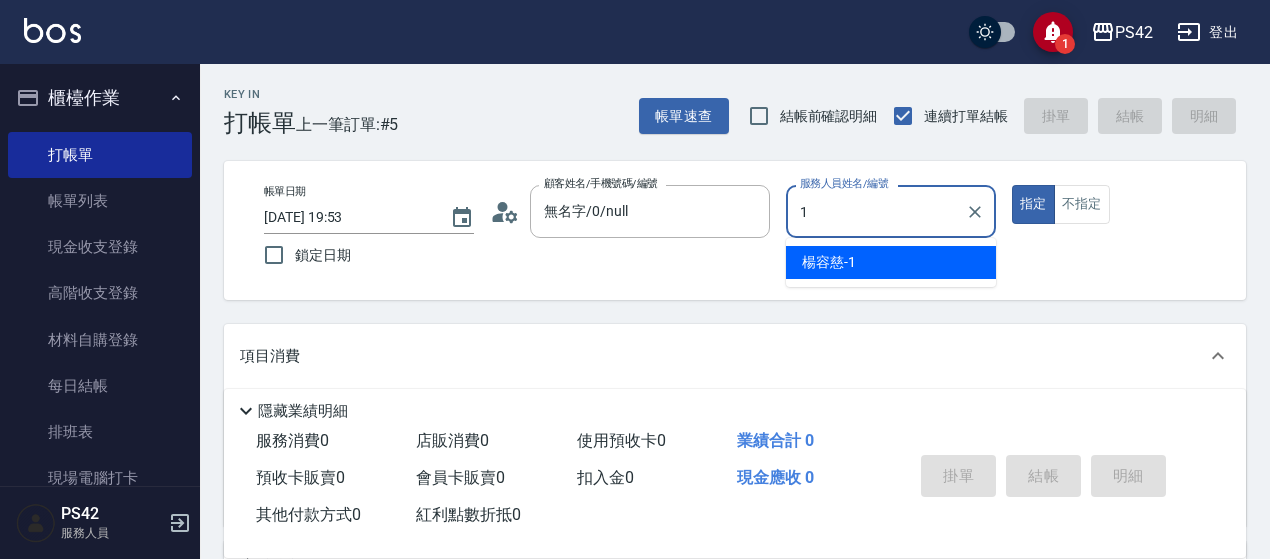type on "true" 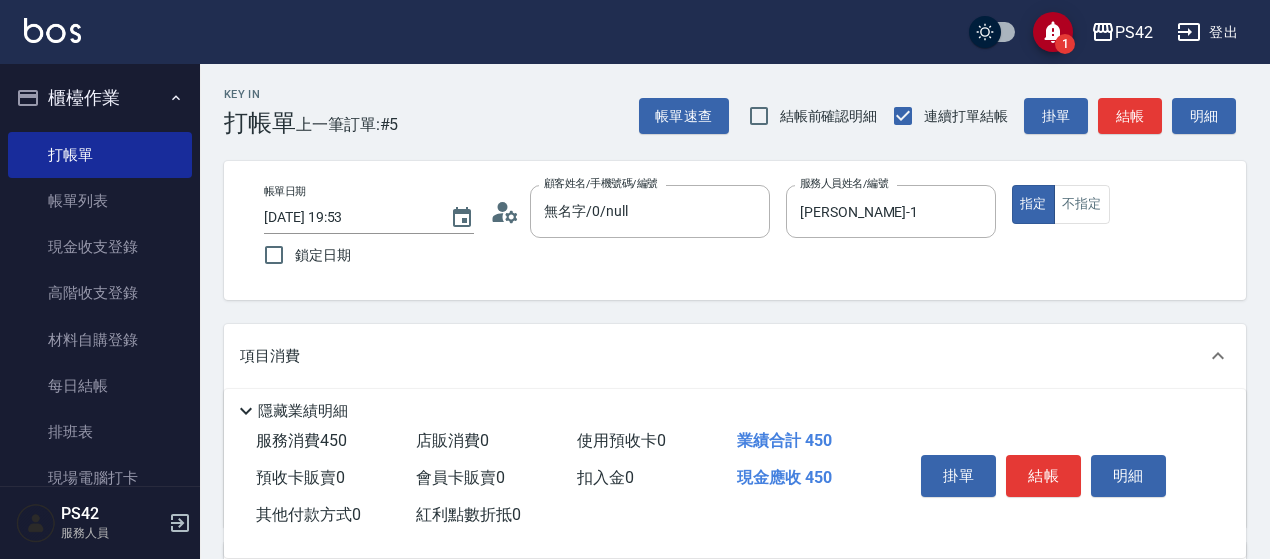 type on "洗+剪(309)" 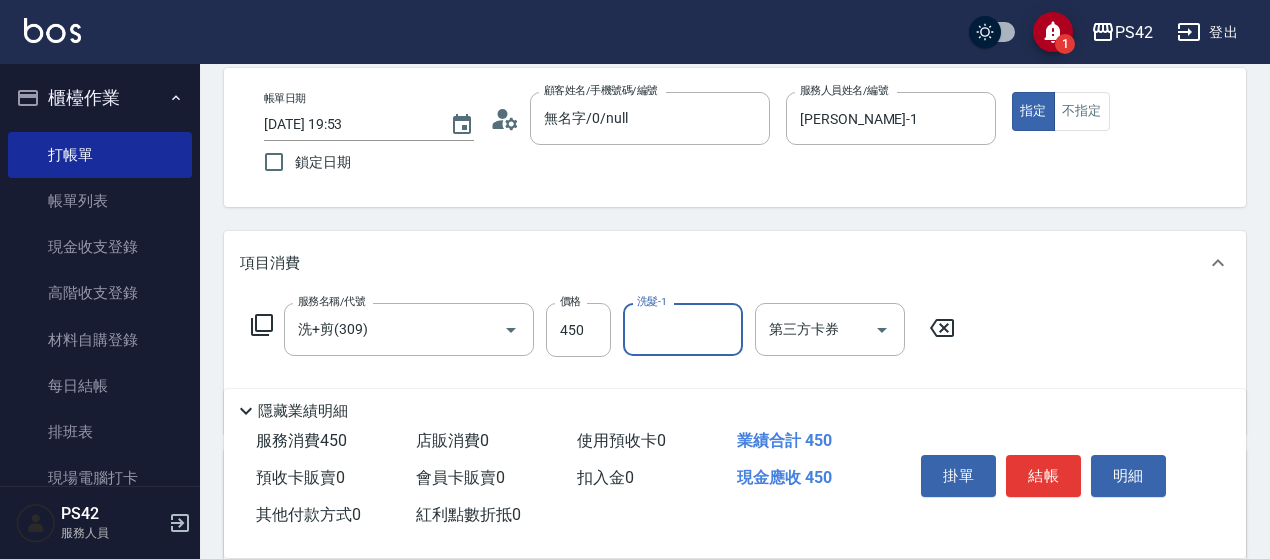 scroll, scrollTop: 300, scrollLeft: 0, axis: vertical 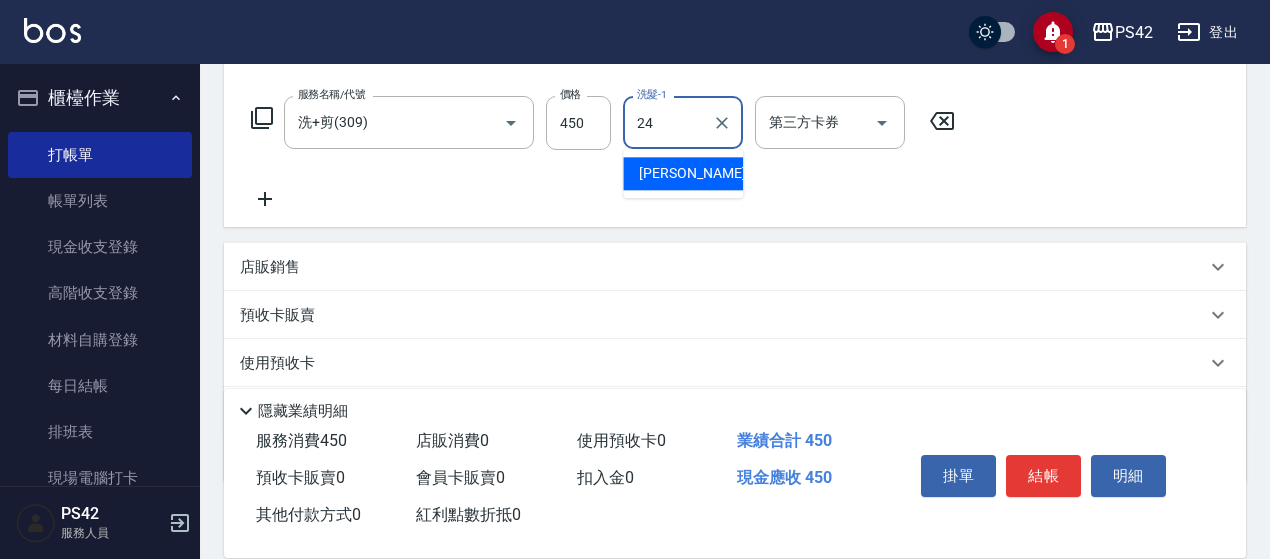 type on "[PERSON_NAME]-24" 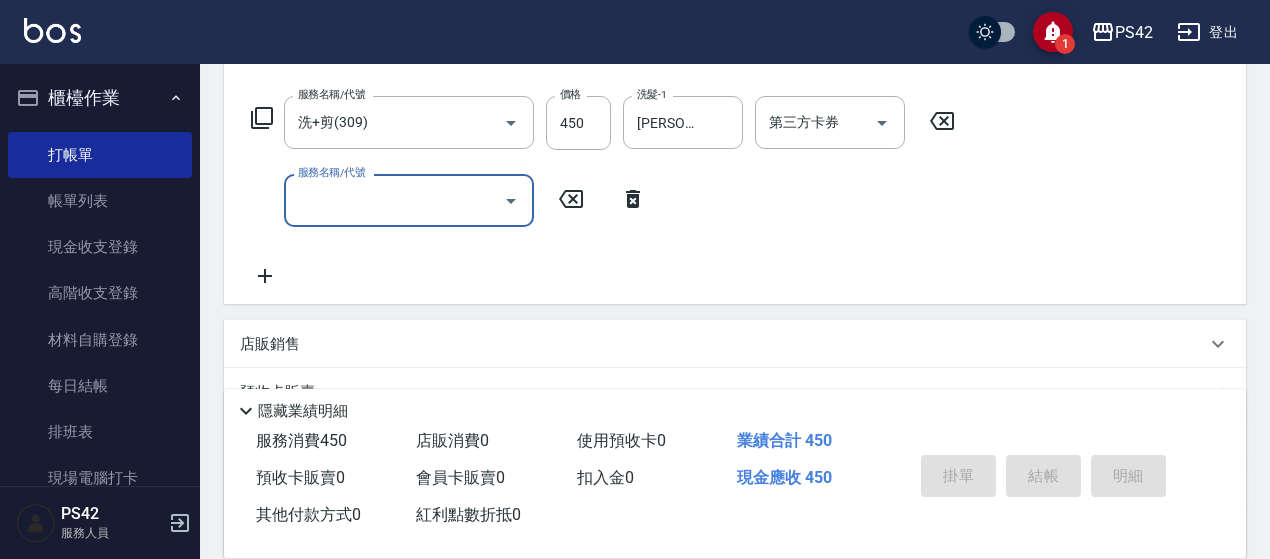 type on "[DATE] 19:55" 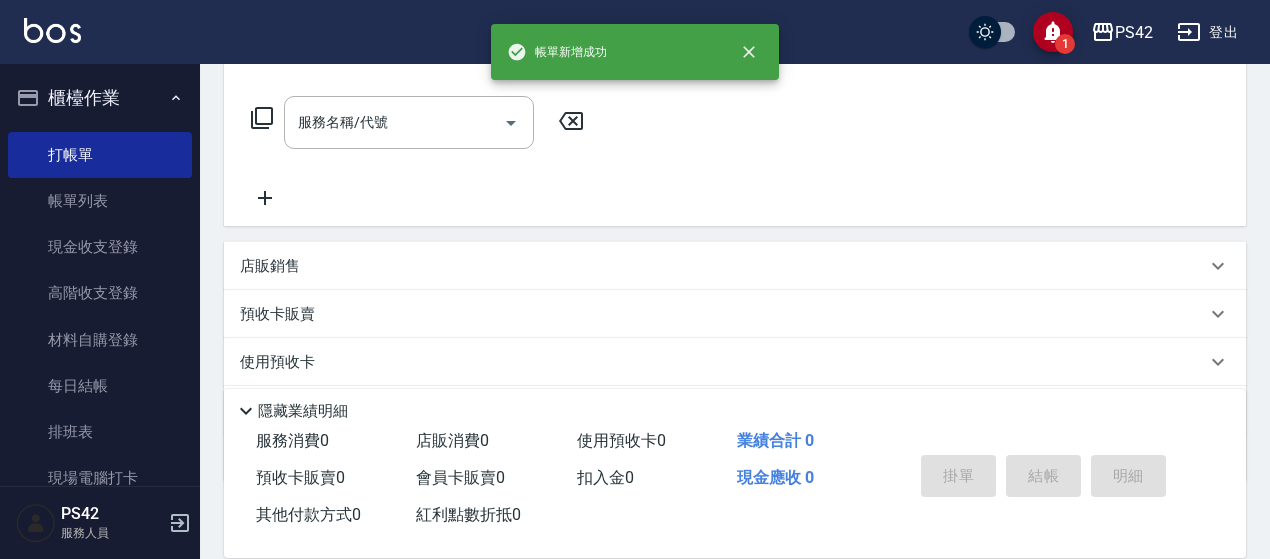 scroll, scrollTop: 0, scrollLeft: 0, axis: both 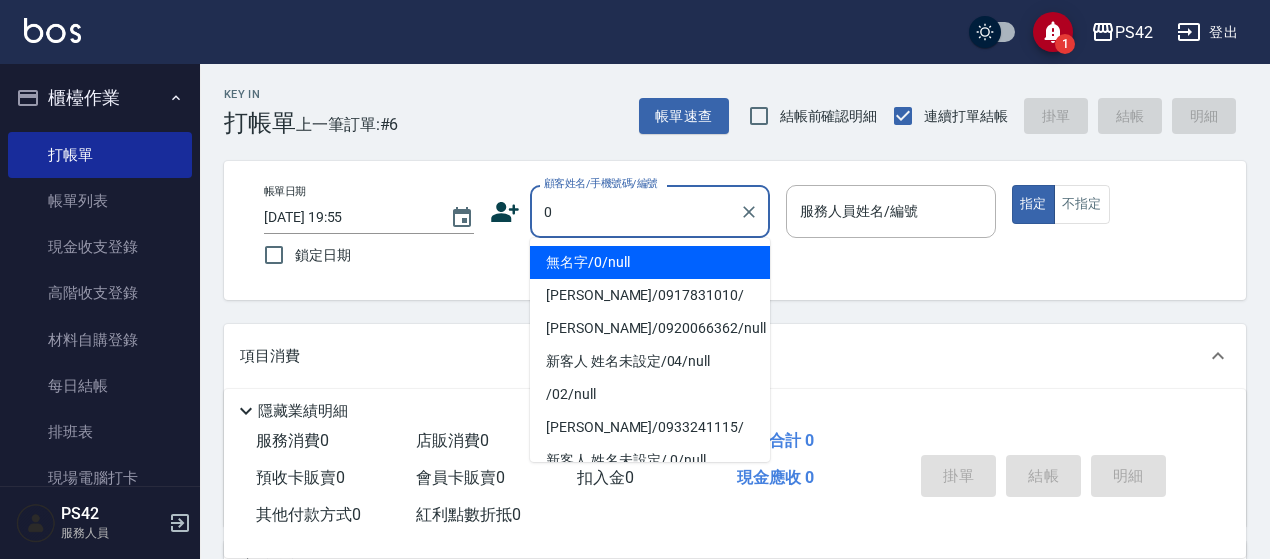 type on "無名字/0/null" 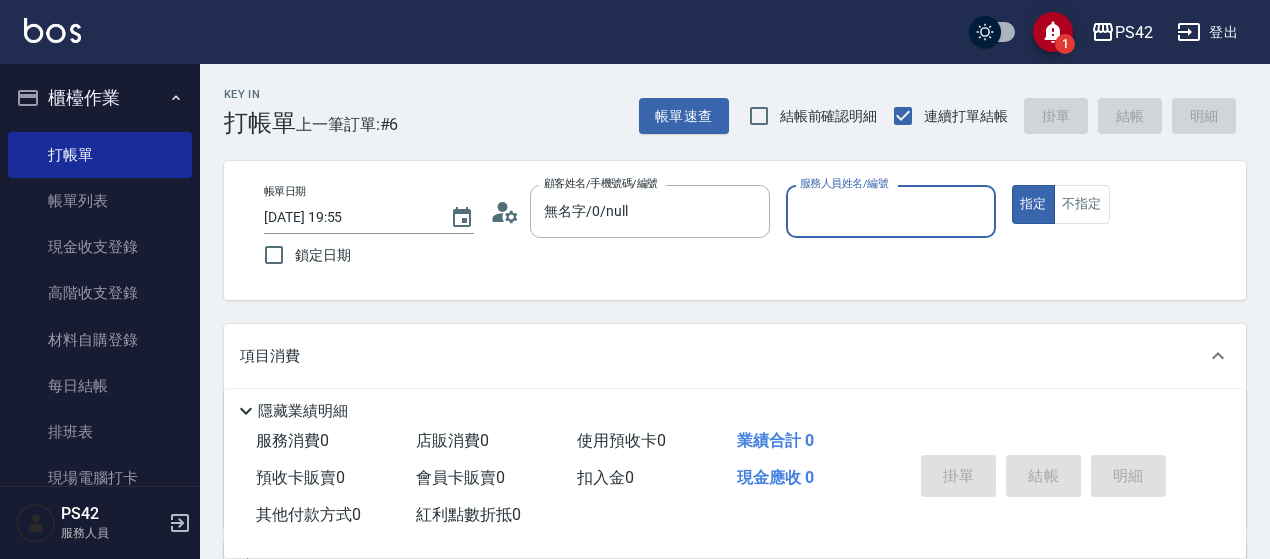 type on "1" 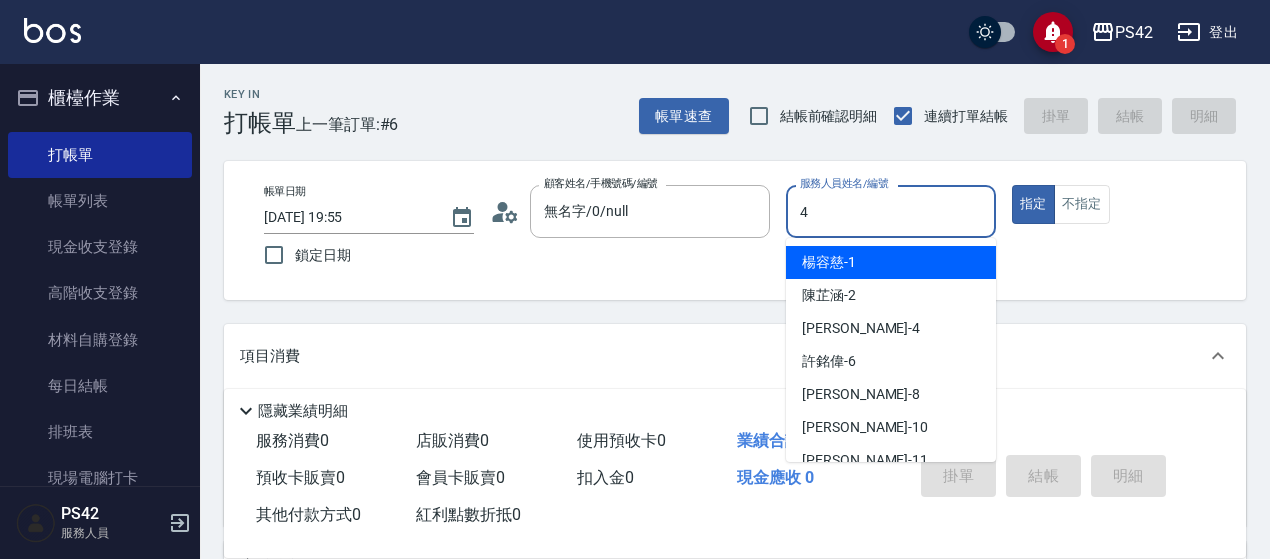 type on "[PERSON_NAME]-4" 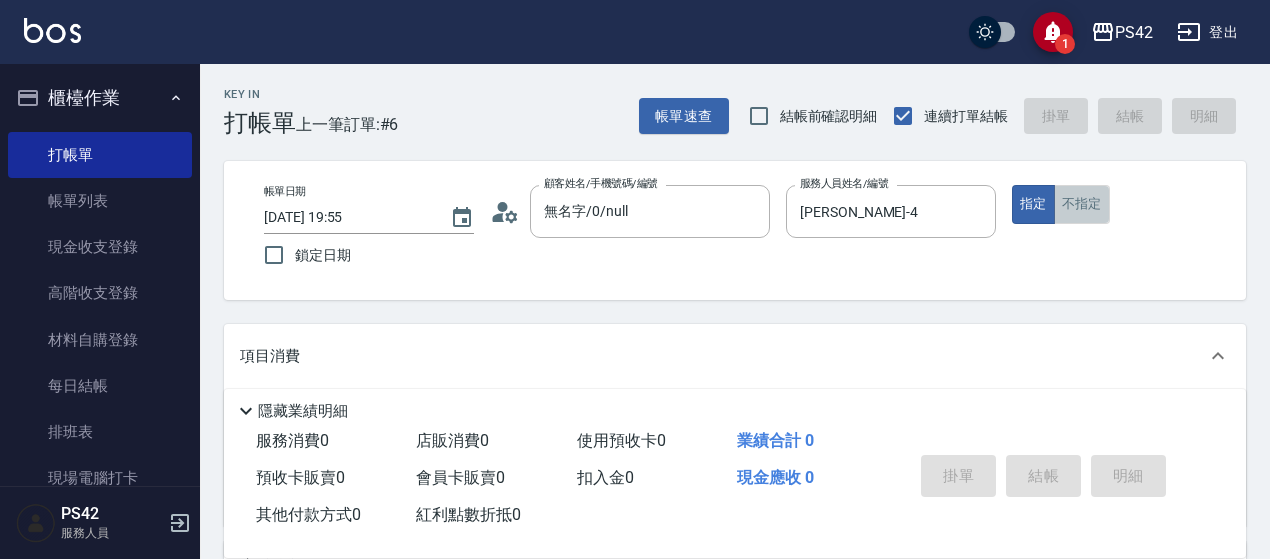 click on "不指定" at bounding box center [1082, 204] 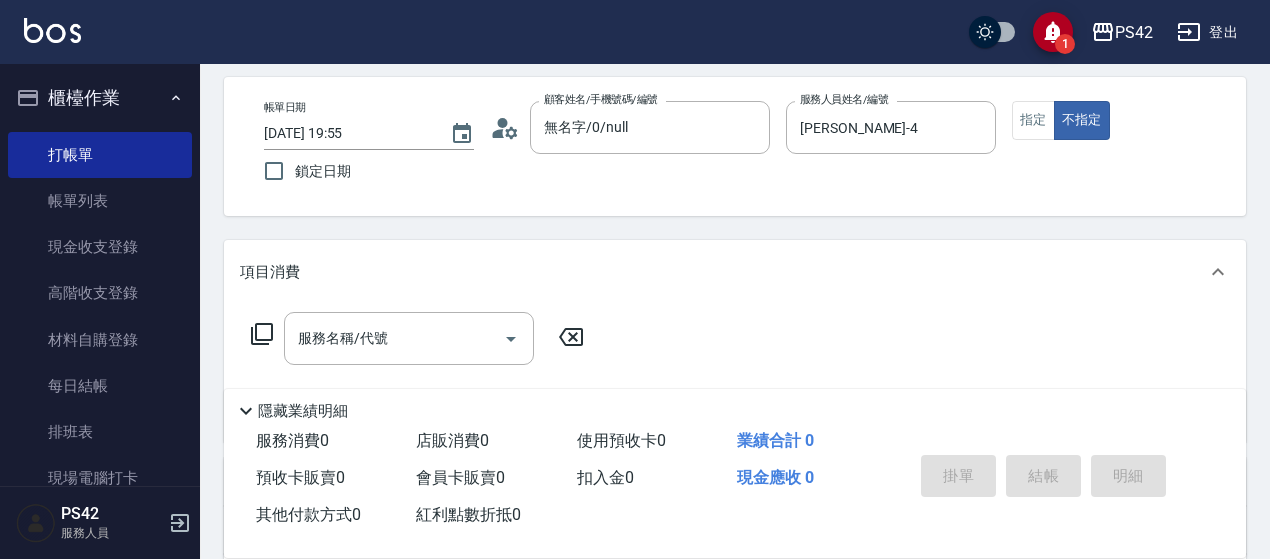 scroll, scrollTop: 200, scrollLeft: 0, axis: vertical 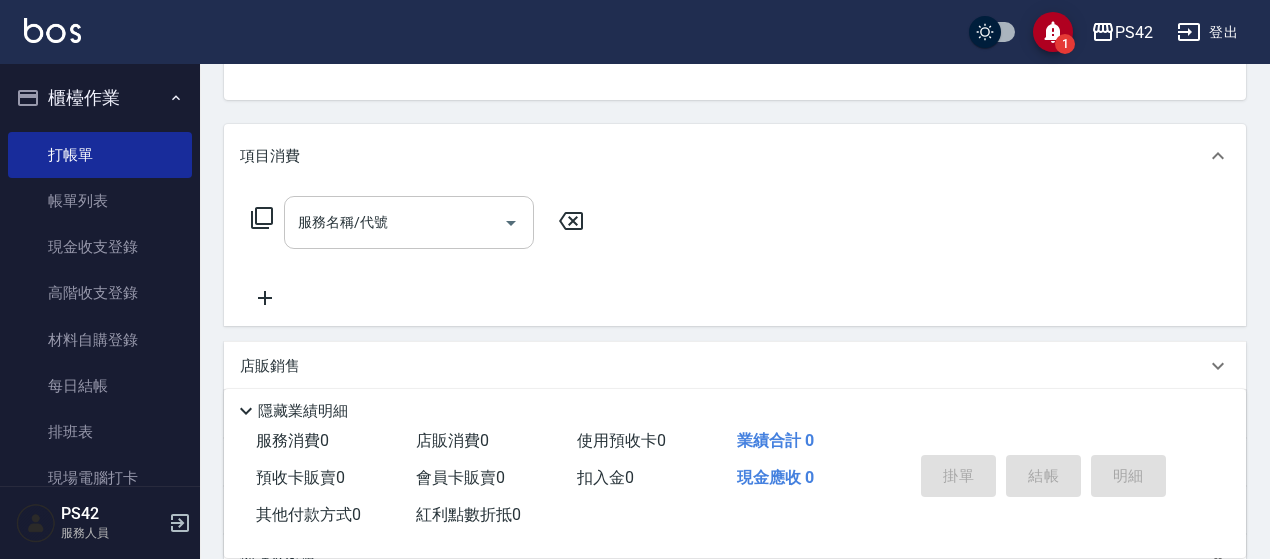 click on "服務名稱/代號" at bounding box center [394, 222] 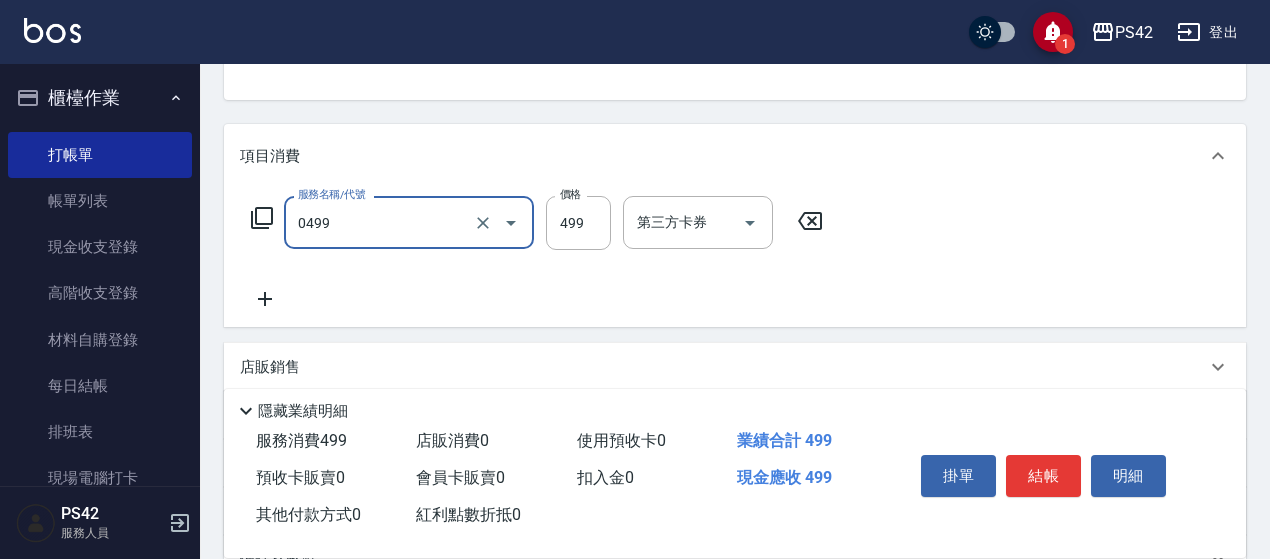 type on "[PERSON_NAME]499(0499)" 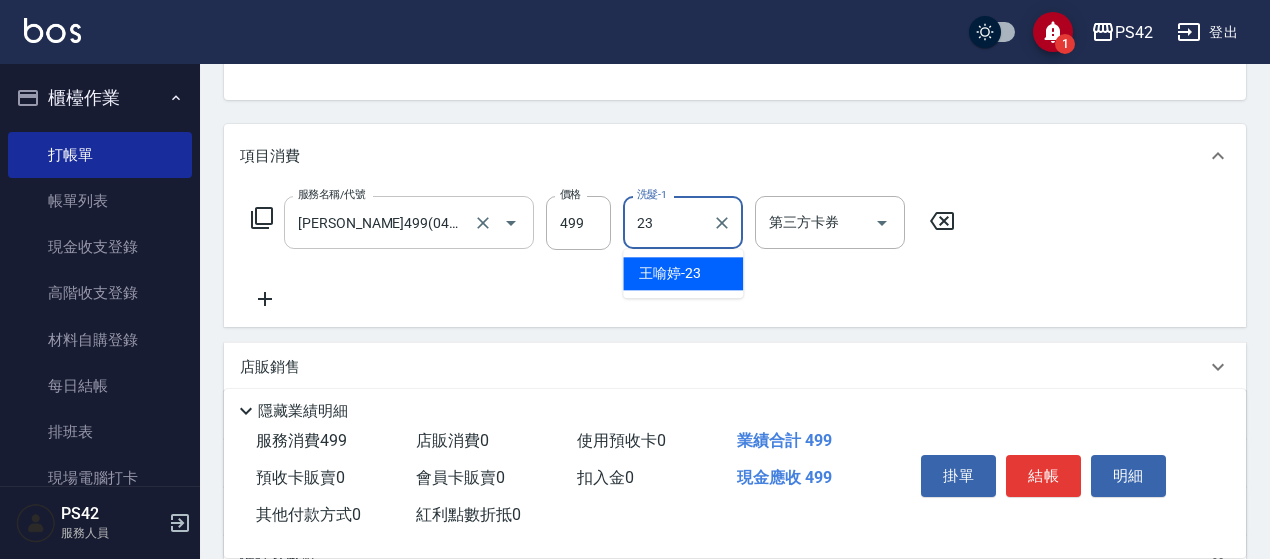 type on "[PERSON_NAME]-23" 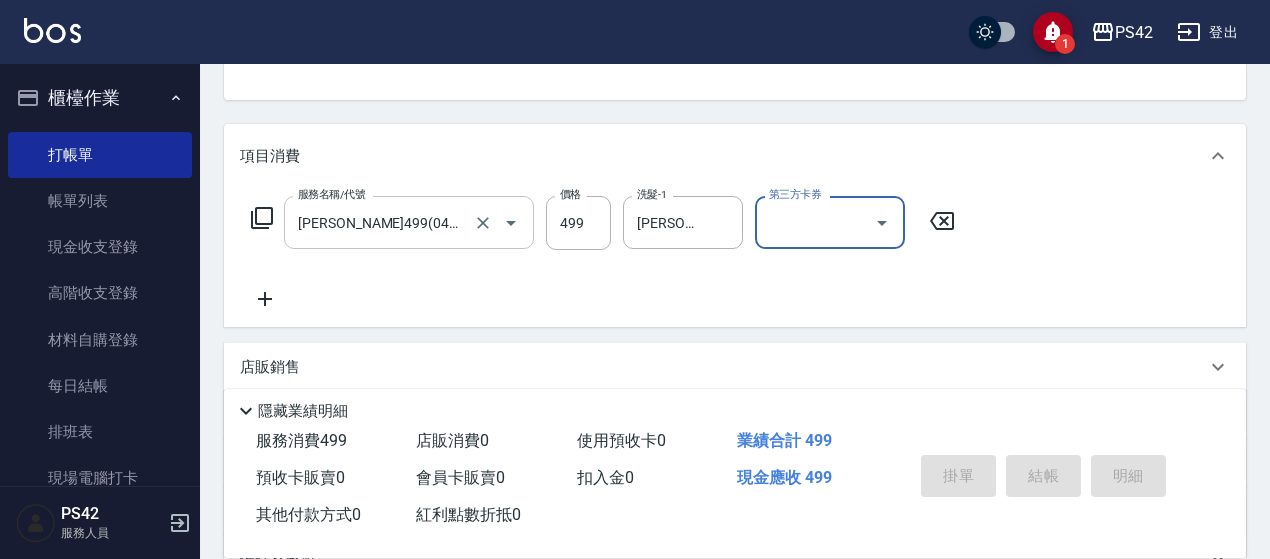 type on "[DATE] 19:56" 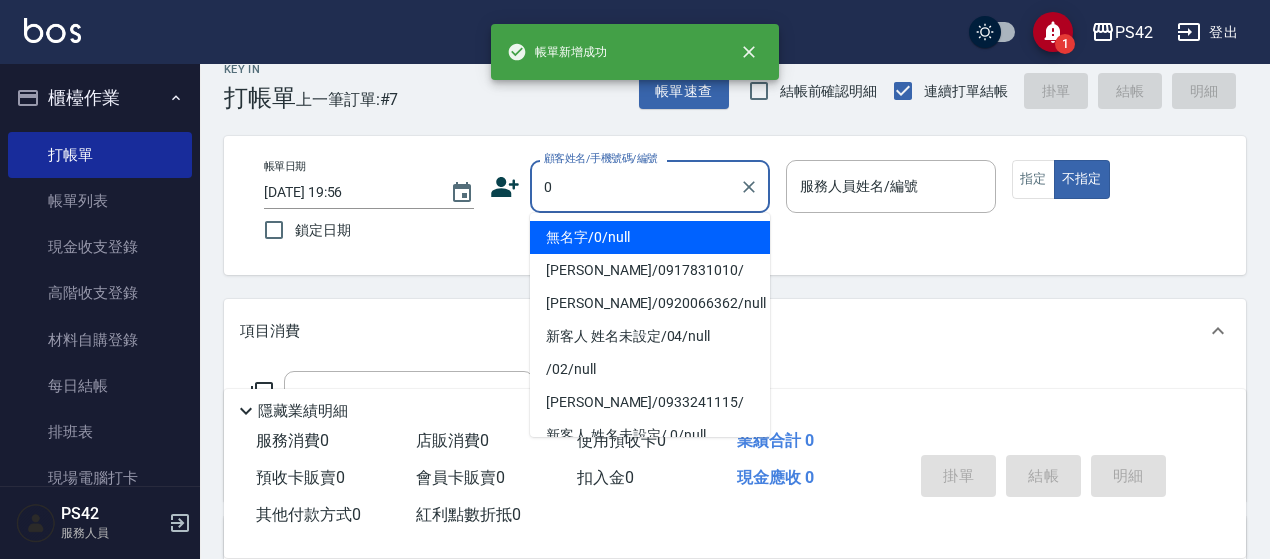 scroll, scrollTop: 0, scrollLeft: 0, axis: both 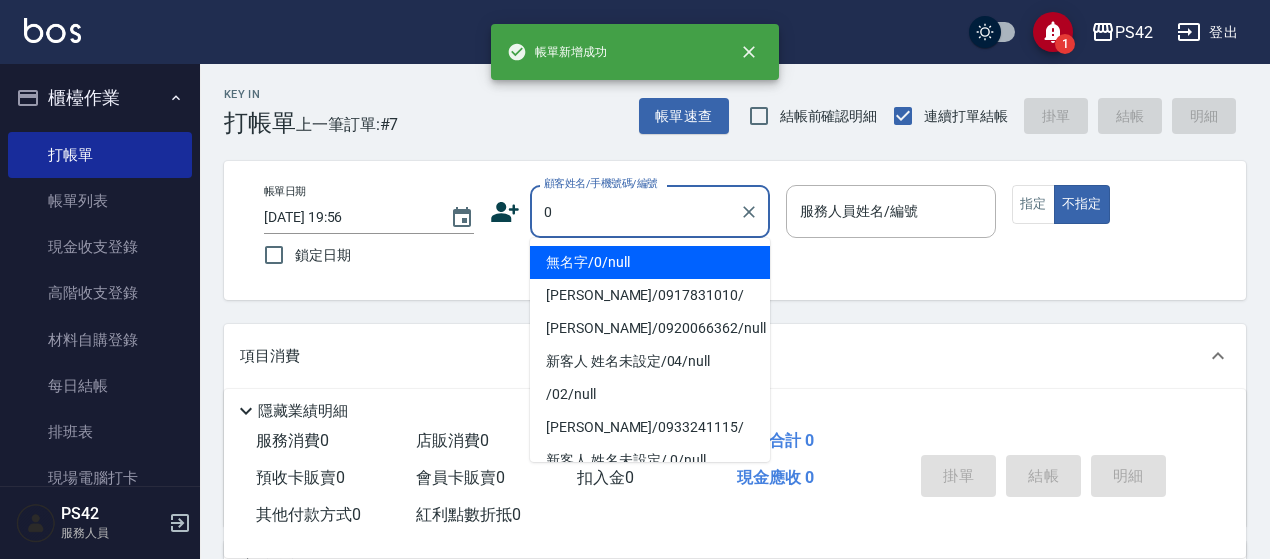 type on "無名字/0/null" 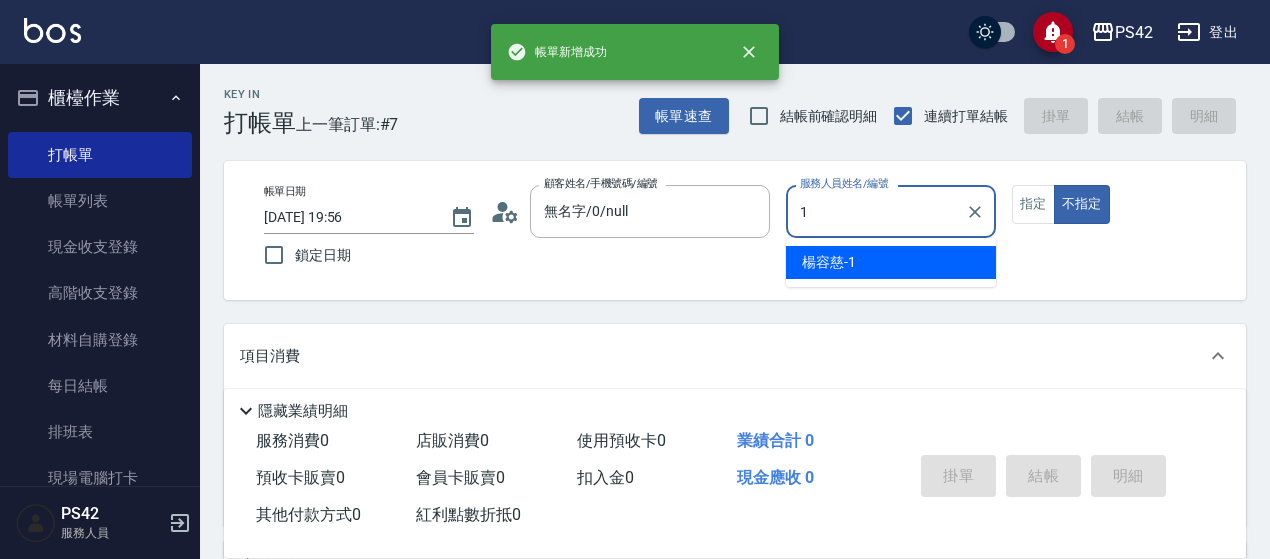 type on "[PERSON_NAME]-1" 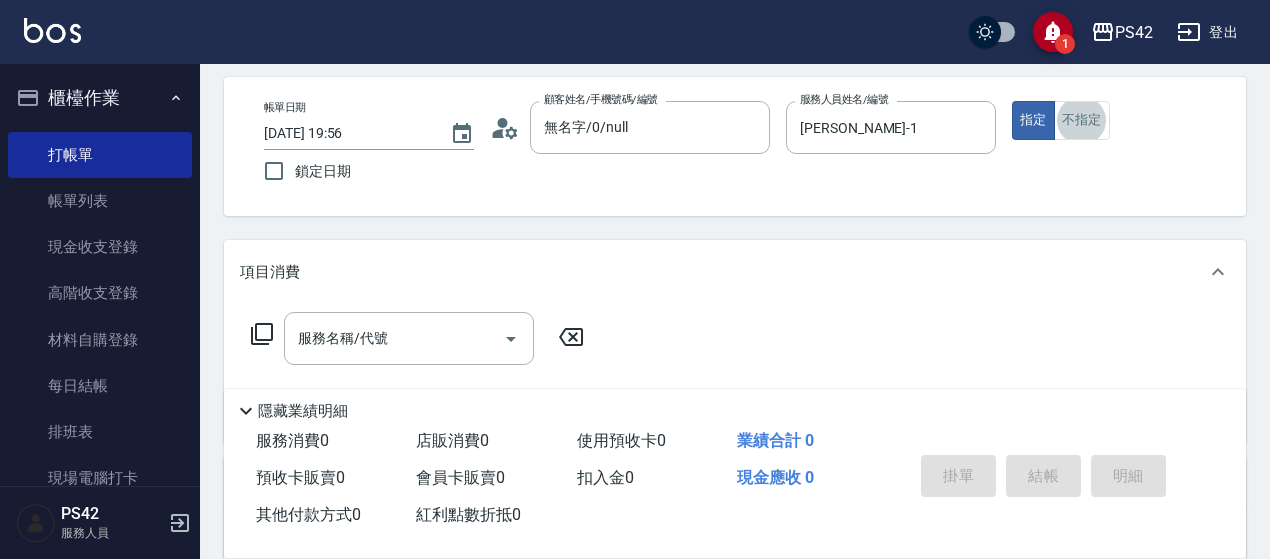scroll, scrollTop: 200, scrollLeft: 0, axis: vertical 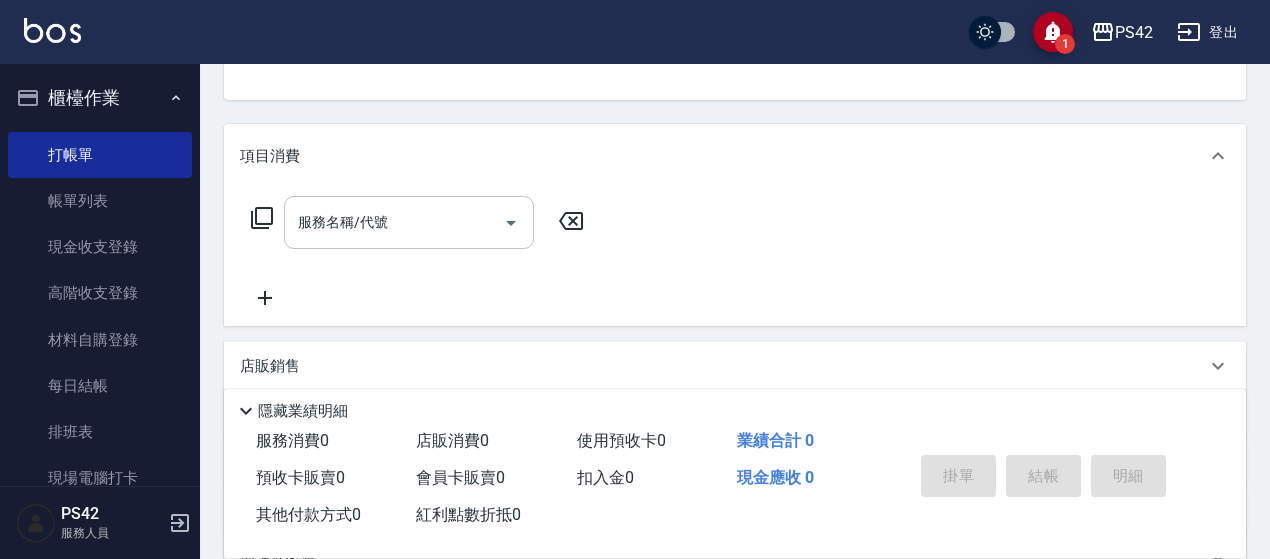 click on "服務名稱/代號" at bounding box center (394, 222) 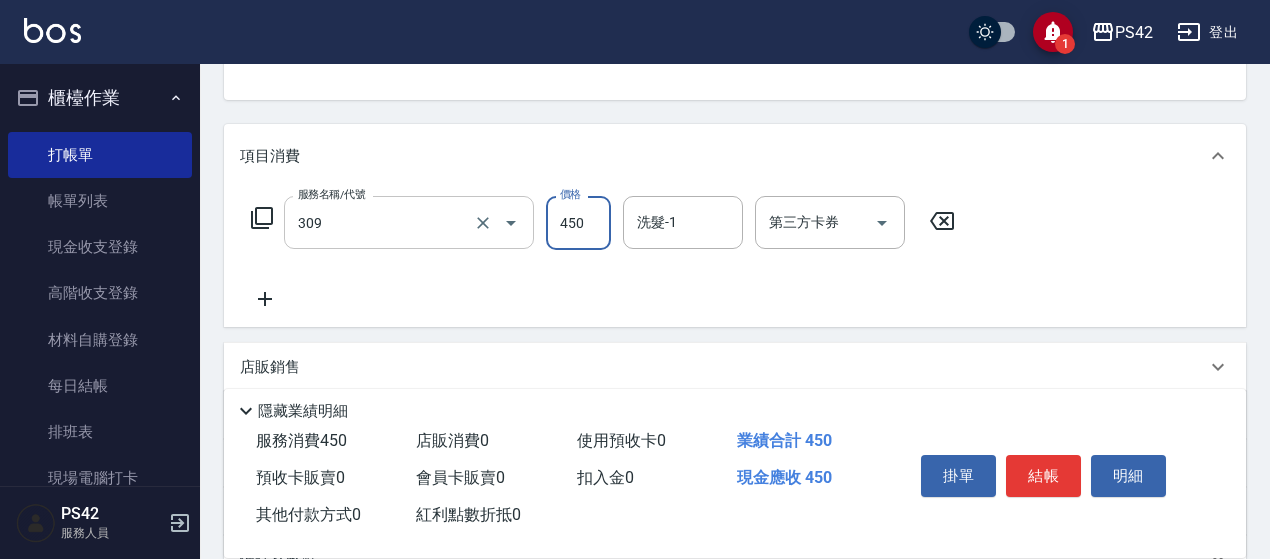 type on "洗+剪(309)" 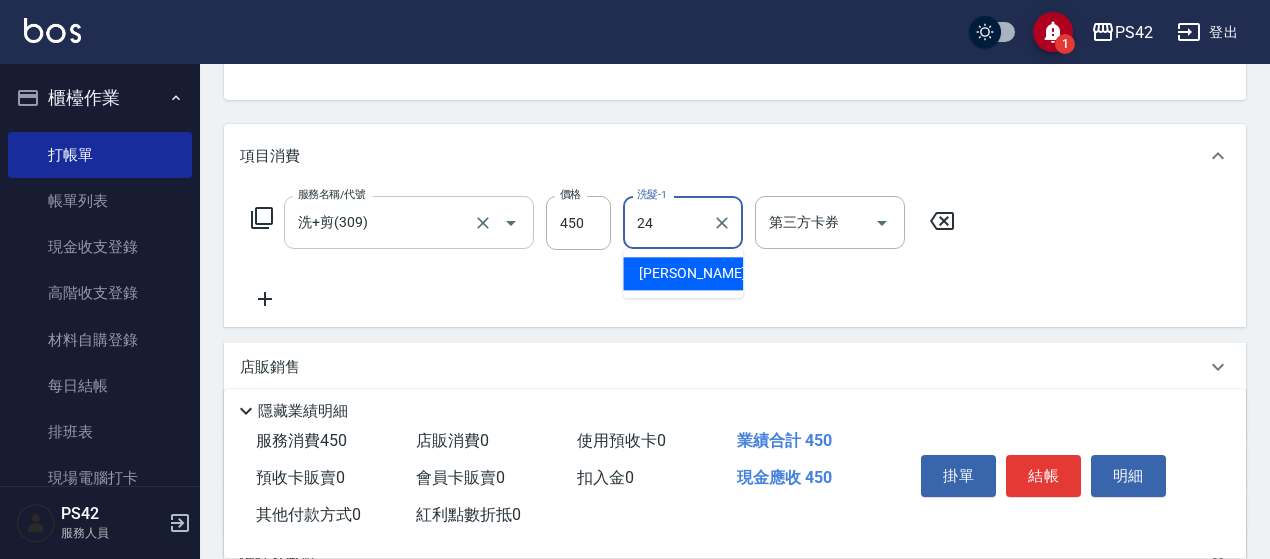 type on "[PERSON_NAME]-24" 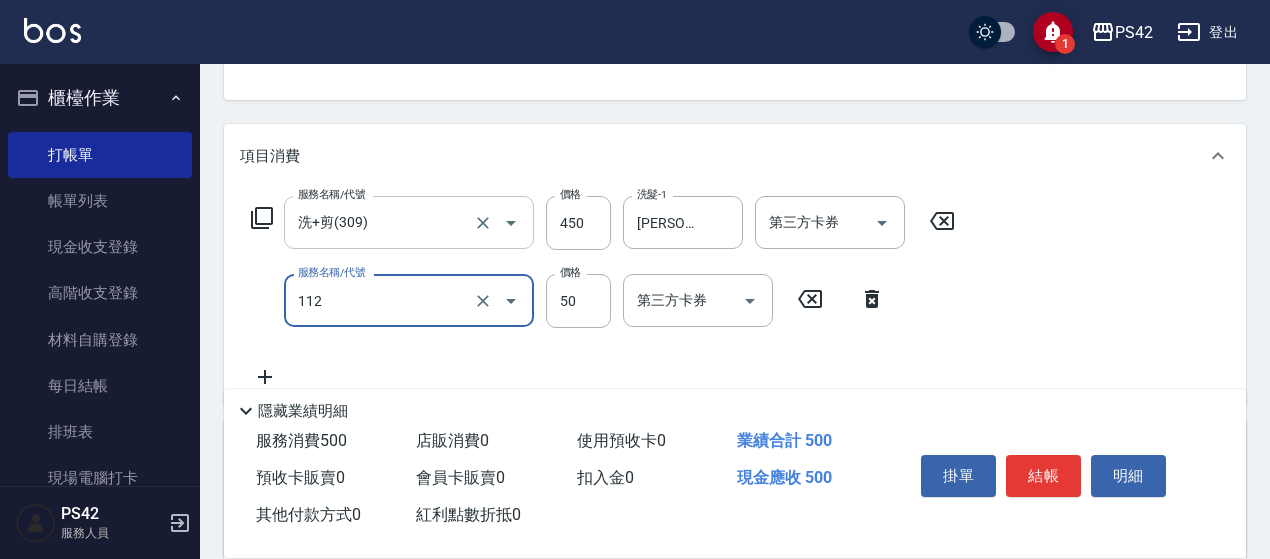 type on "精油50(112)" 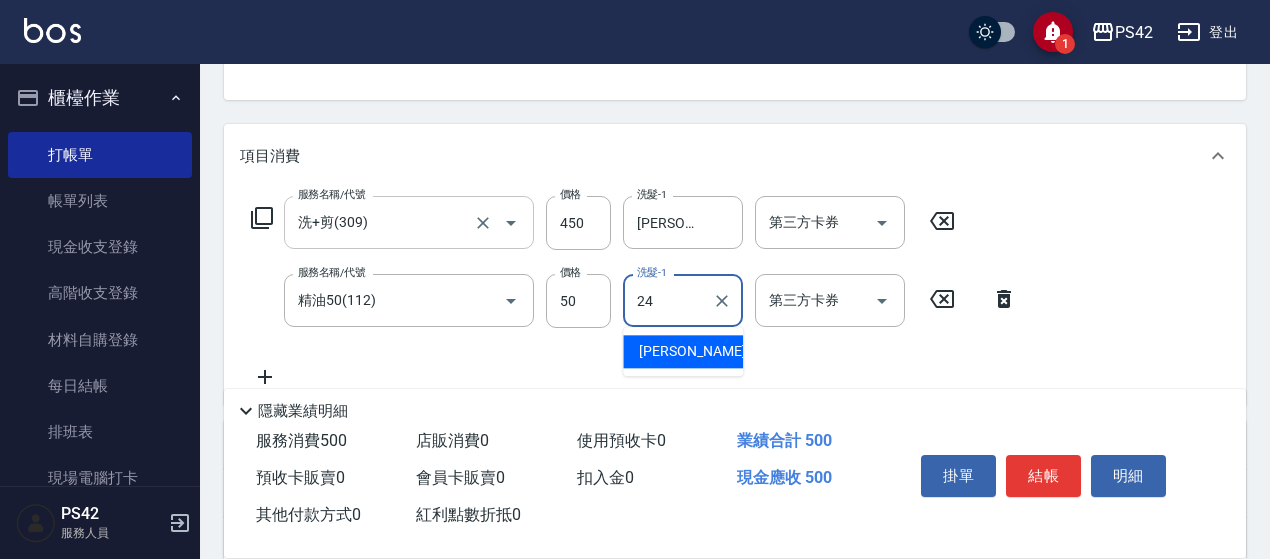 type on "[PERSON_NAME]-24" 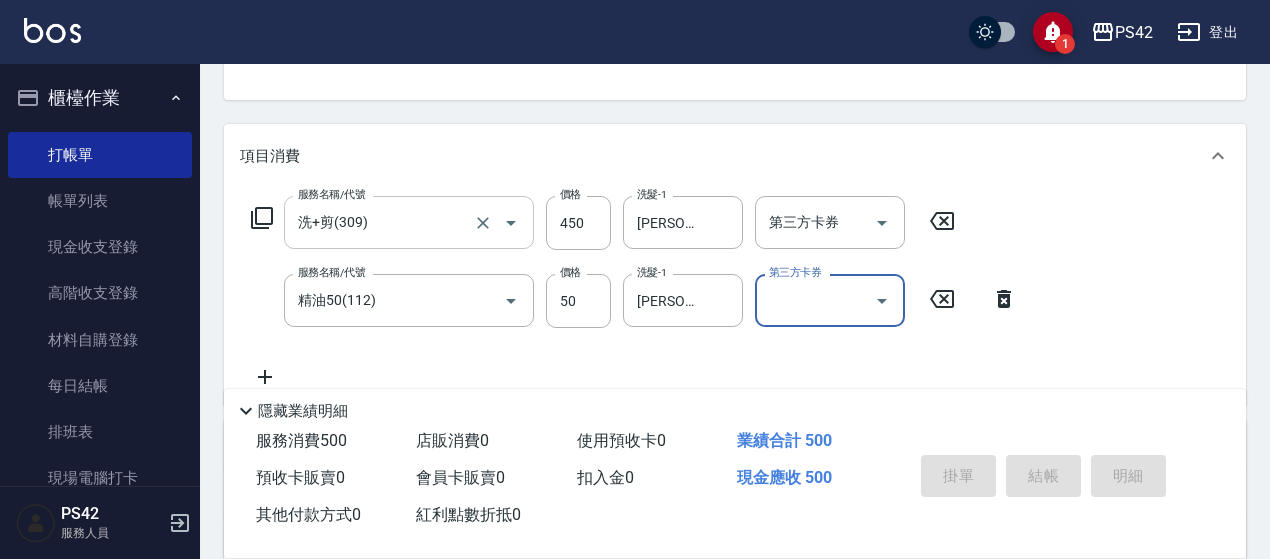 type 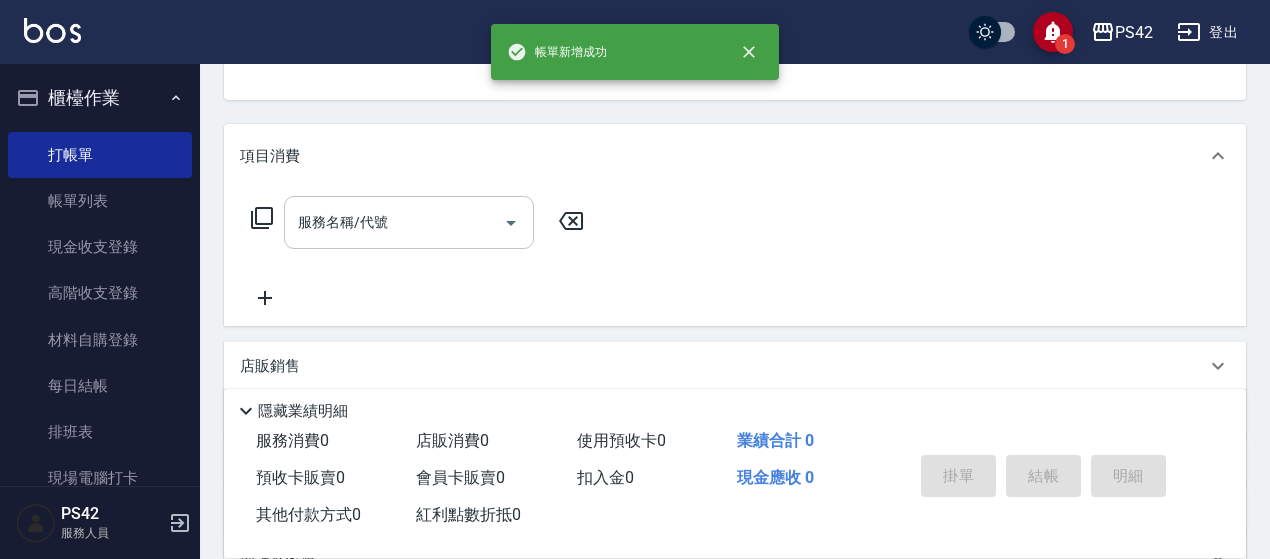 scroll, scrollTop: 194, scrollLeft: 0, axis: vertical 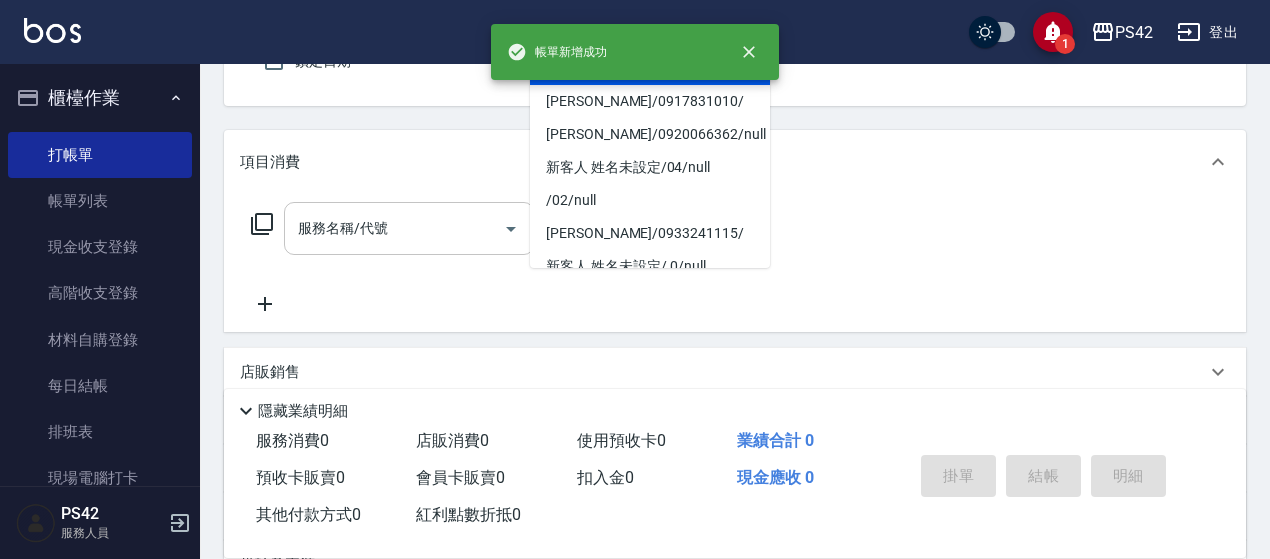 type on "無名字/0/null" 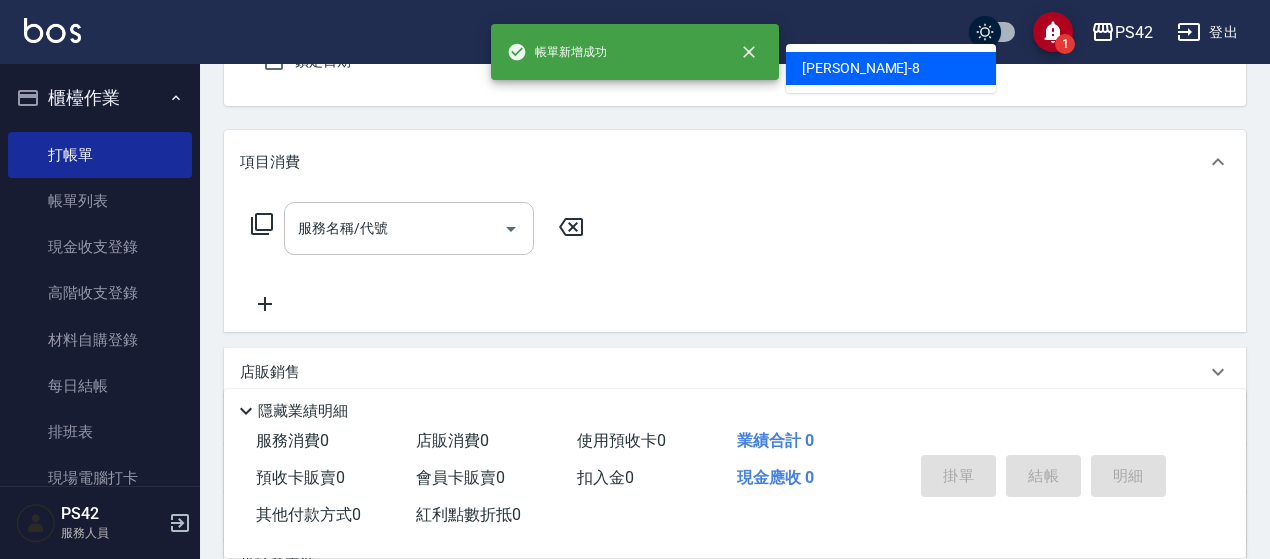 type on "[PERSON_NAME]-8" 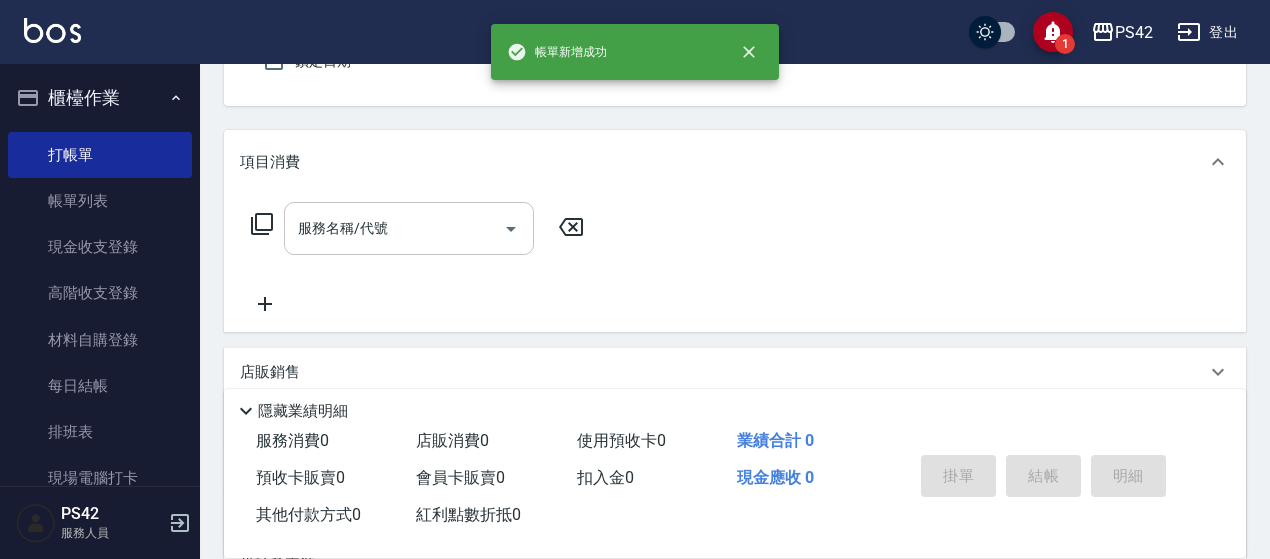 scroll, scrollTop: 185, scrollLeft: 0, axis: vertical 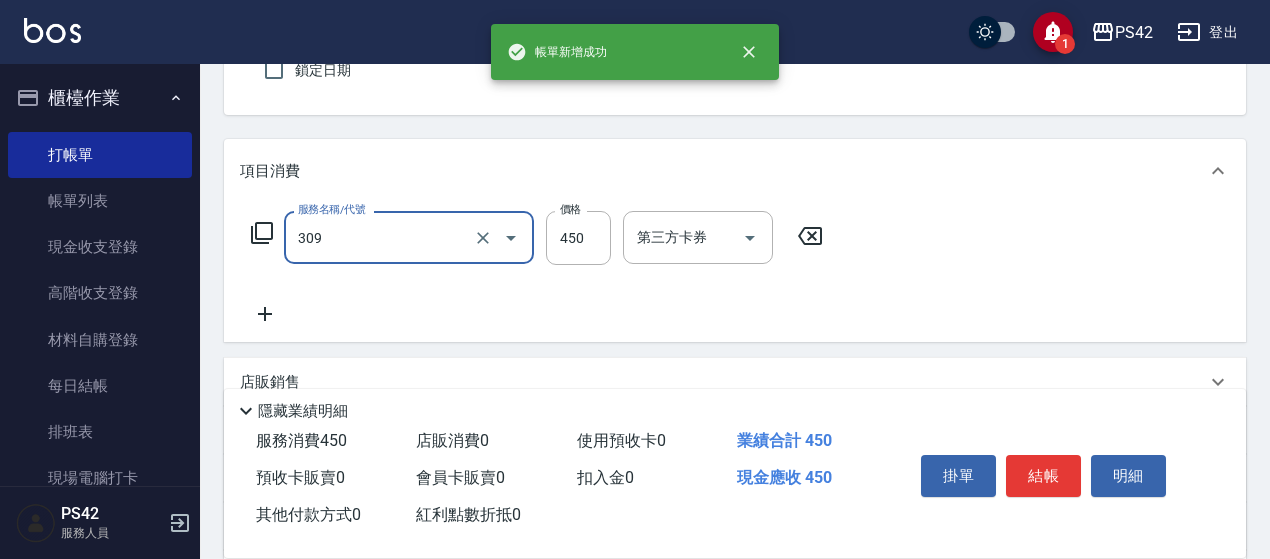 type on "洗+剪(309)" 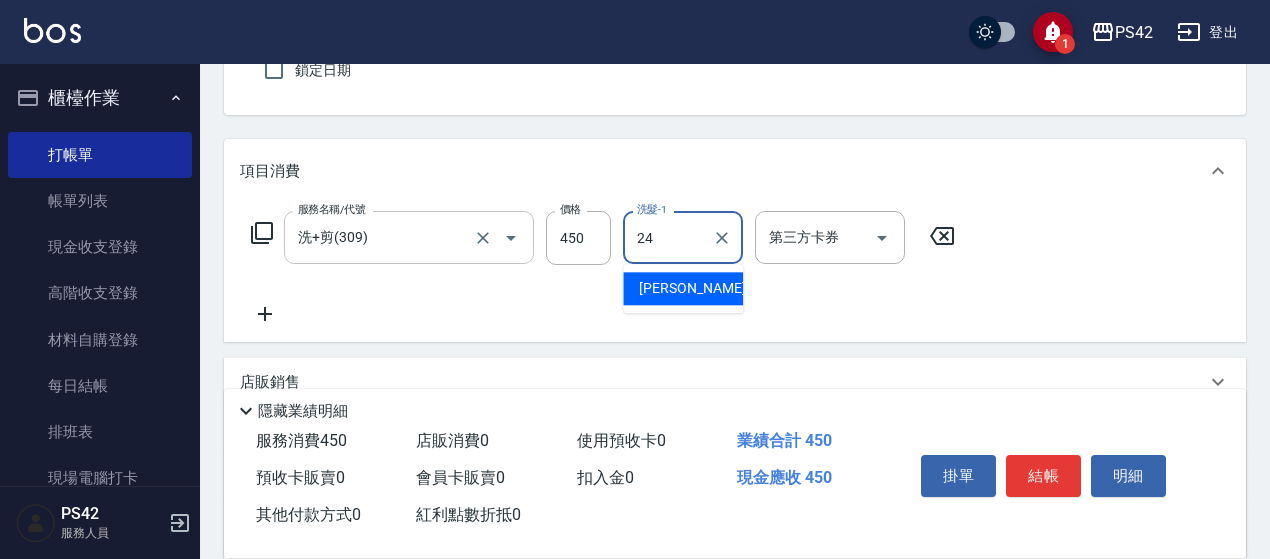 type on "[PERSON_NAME]-24" 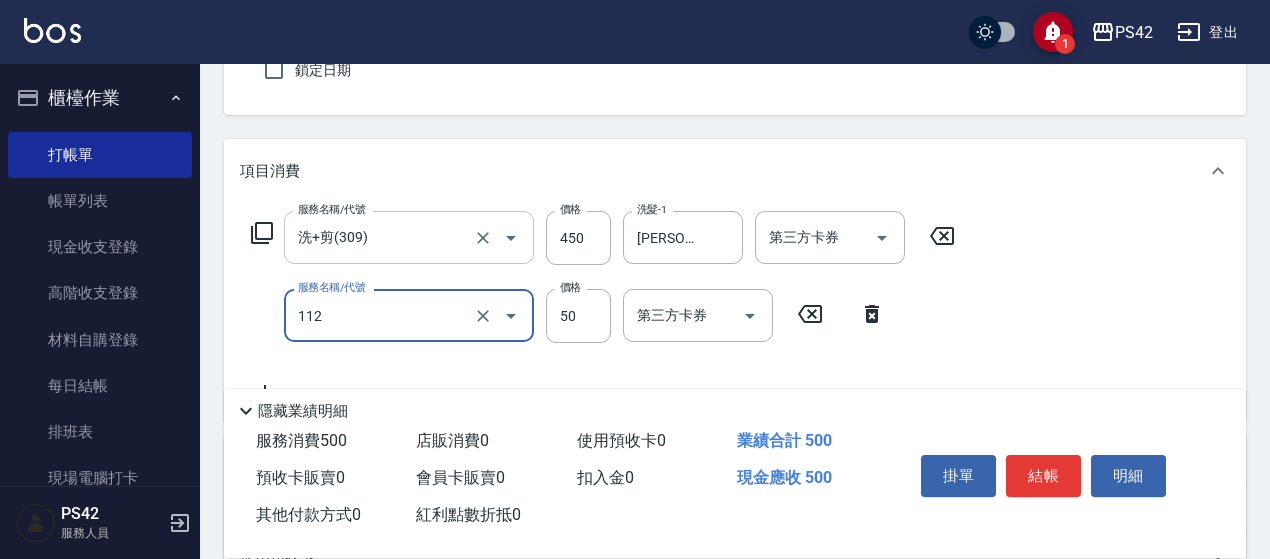 type on "精油50(112)" 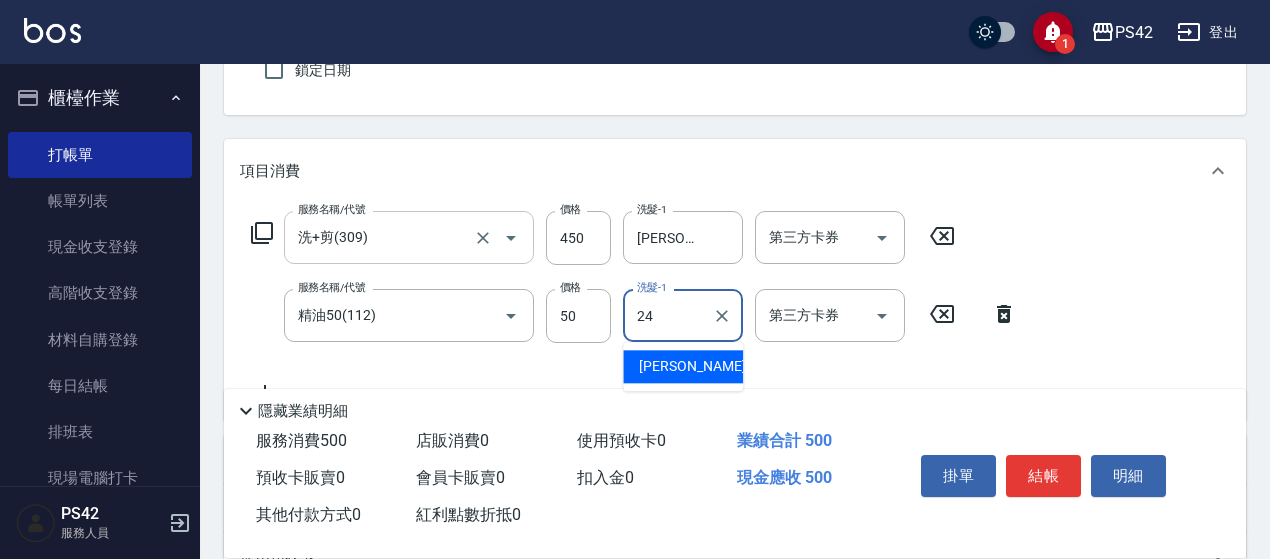 type on "[PERSON_NAME]-24" 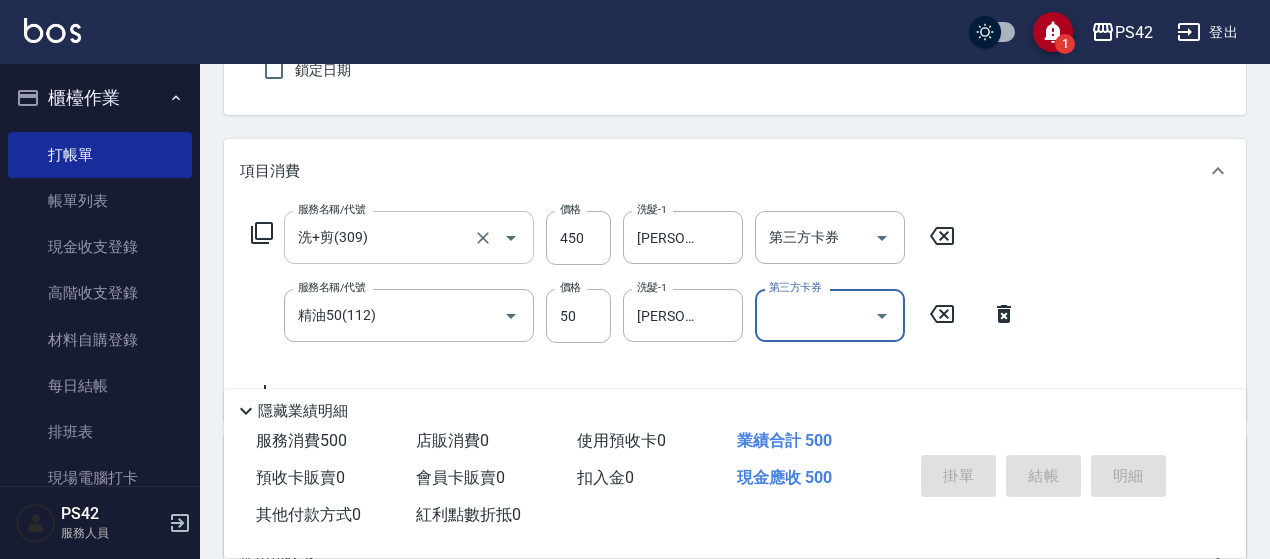 type 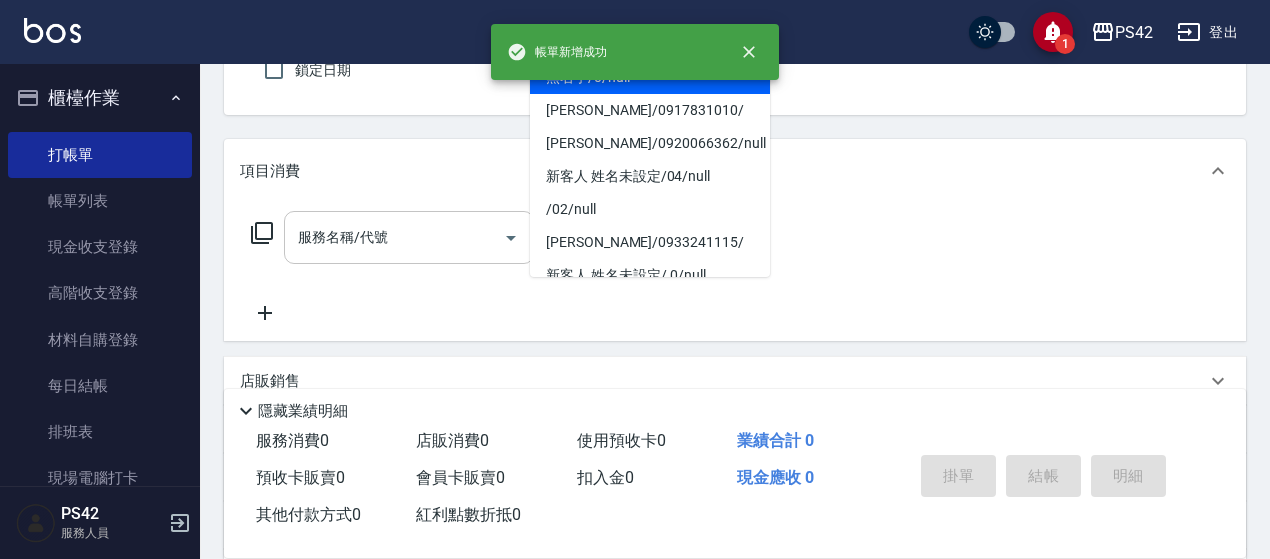 type on "無名字/0/null" 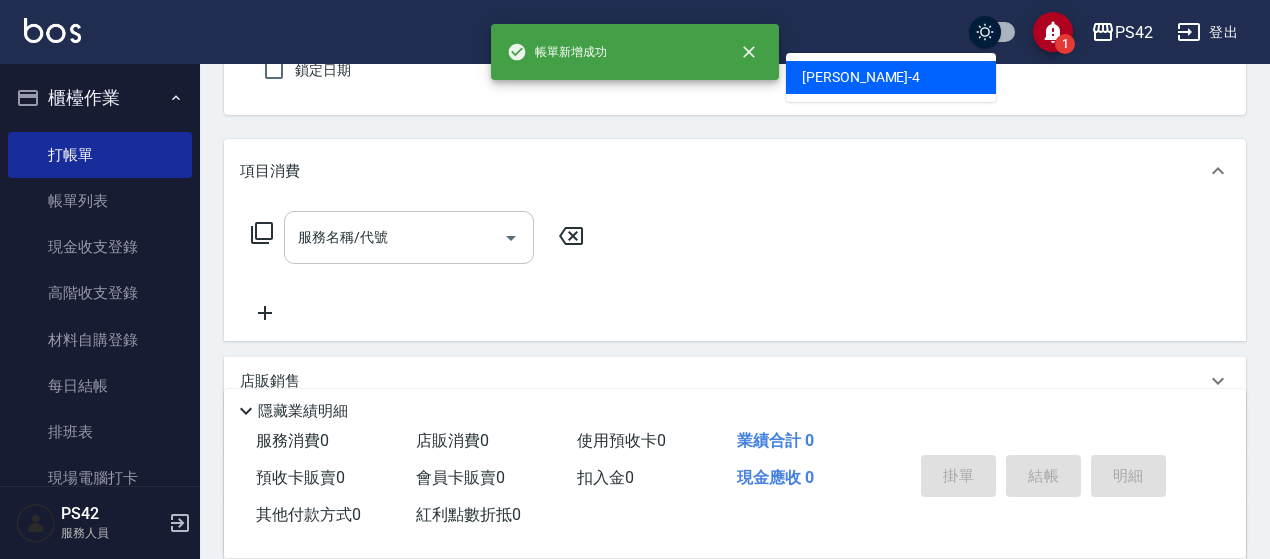type on "[PERSON_NAME]-4" 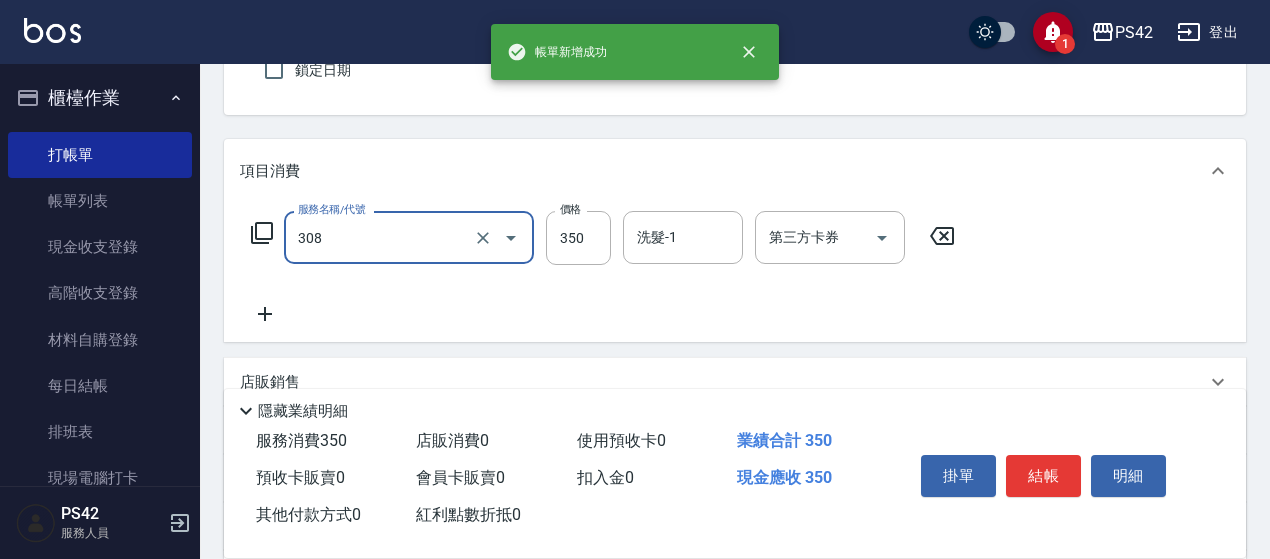 type on "洗+剪(308)" 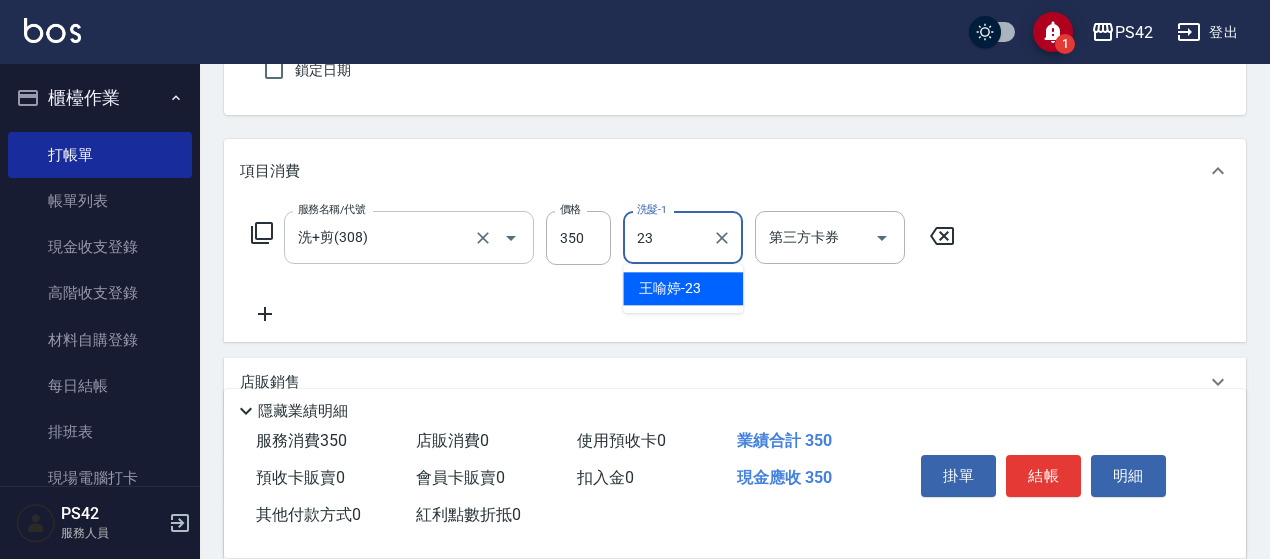 type on "[PERSON_NAME]-23" 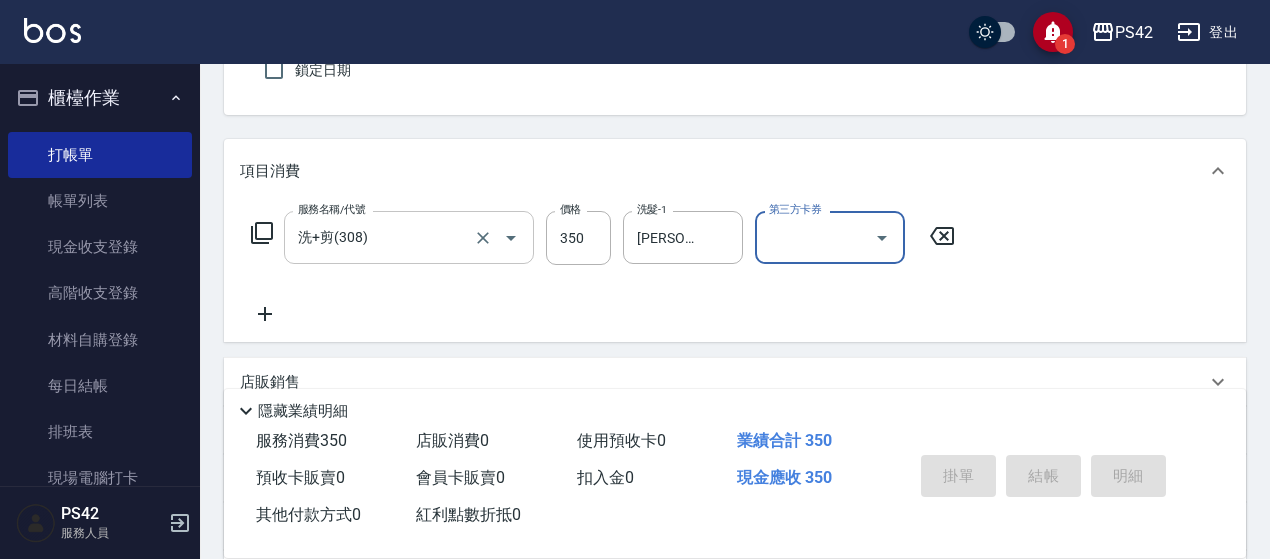 type 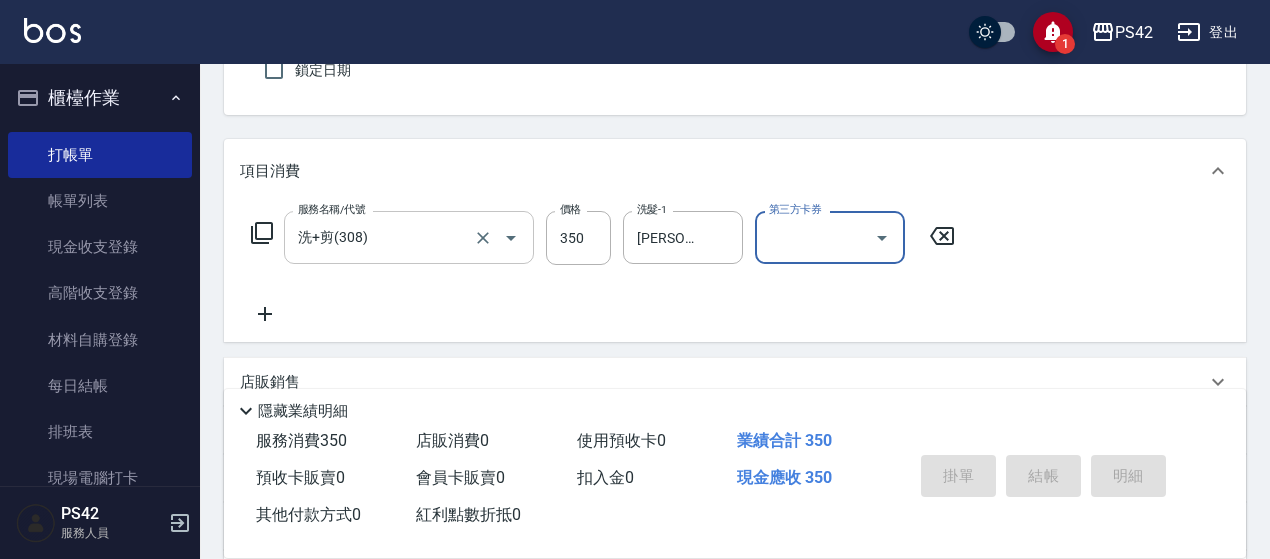 type 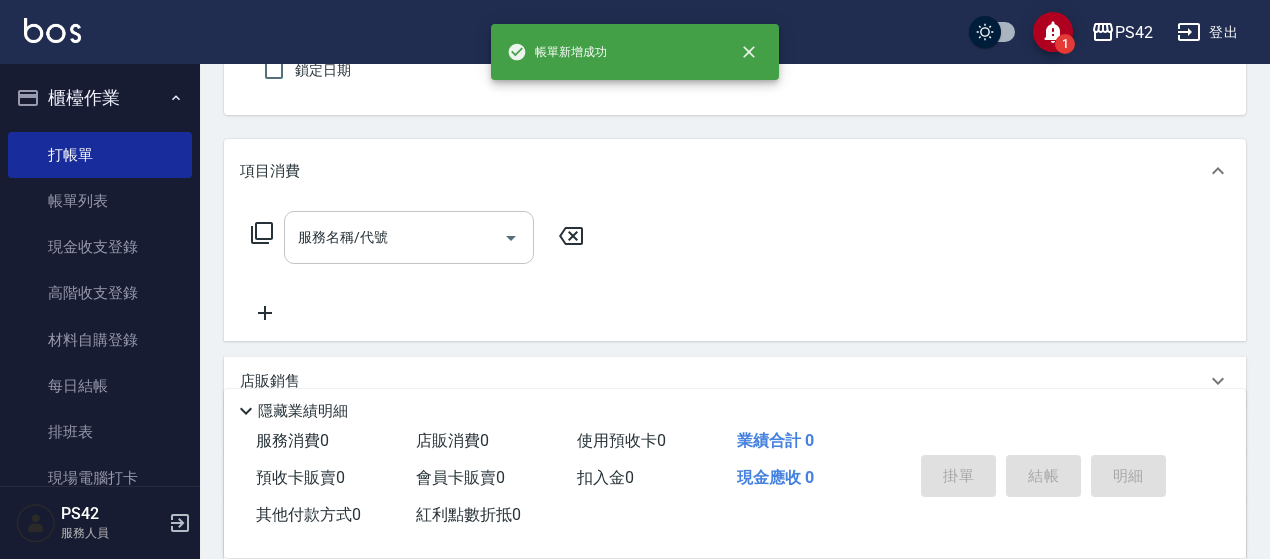 type on "無名字/0/null" 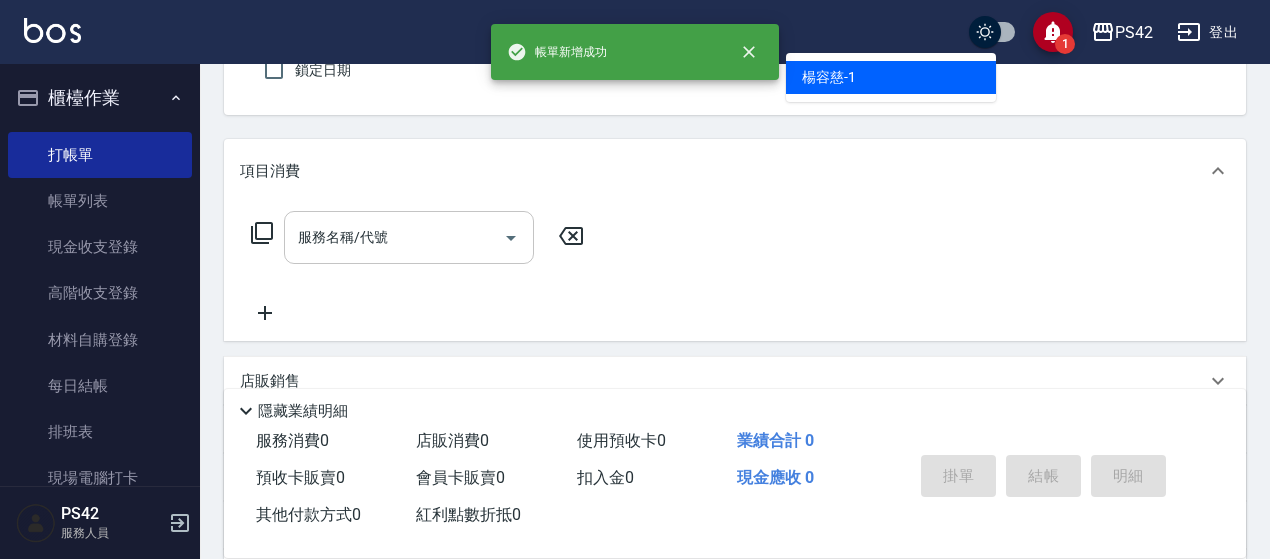 type on "[PERSON_NAME]-1" 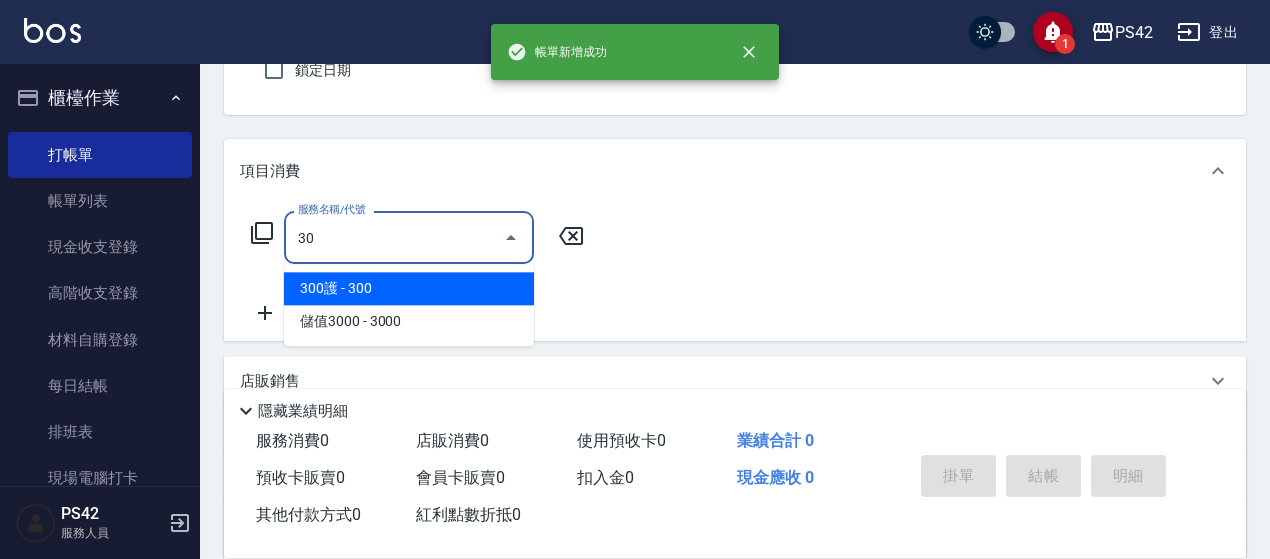 type on "3" 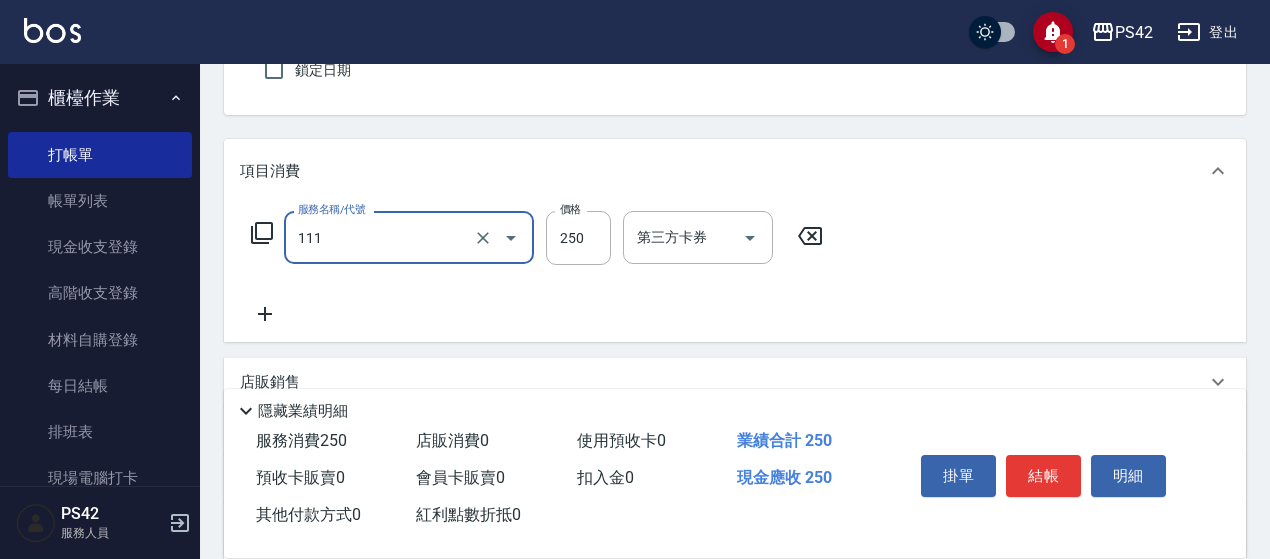 type on "200(111)" 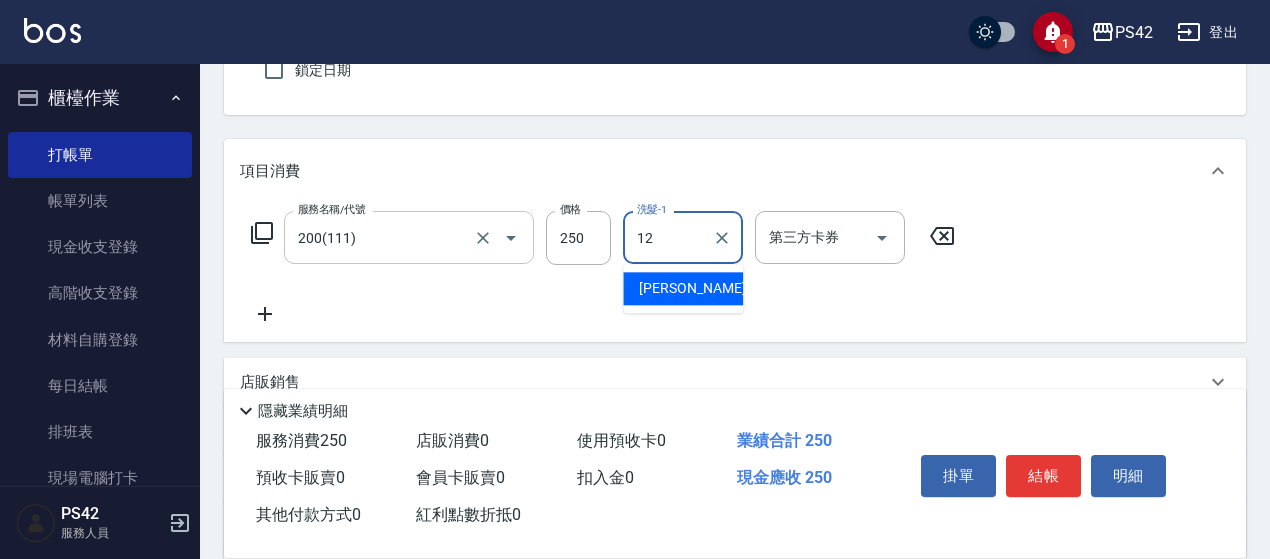 type on "12" 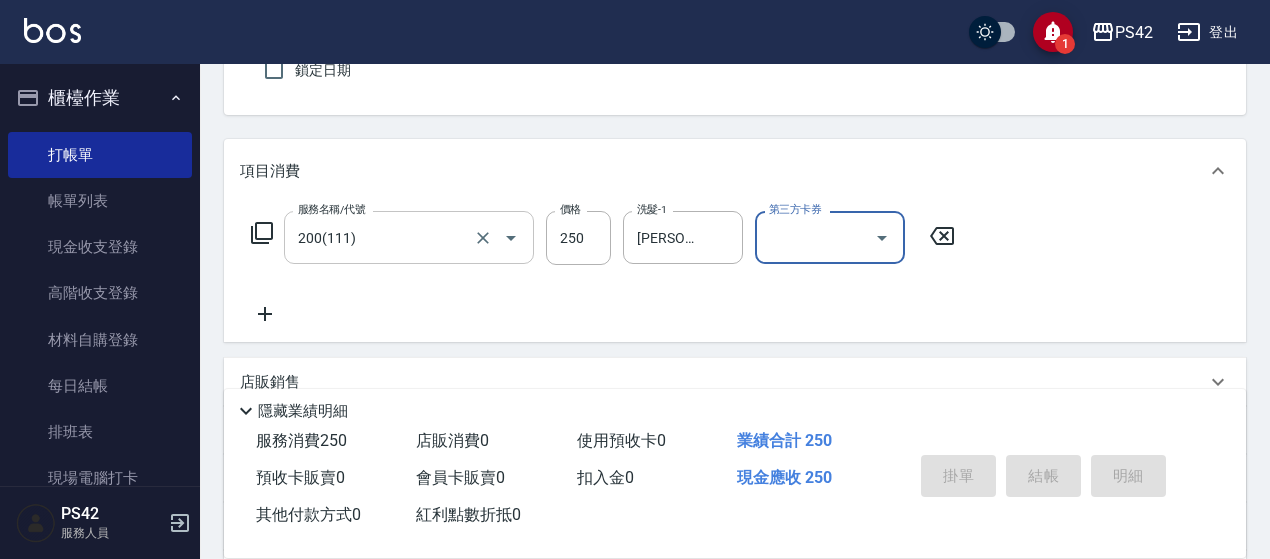 type 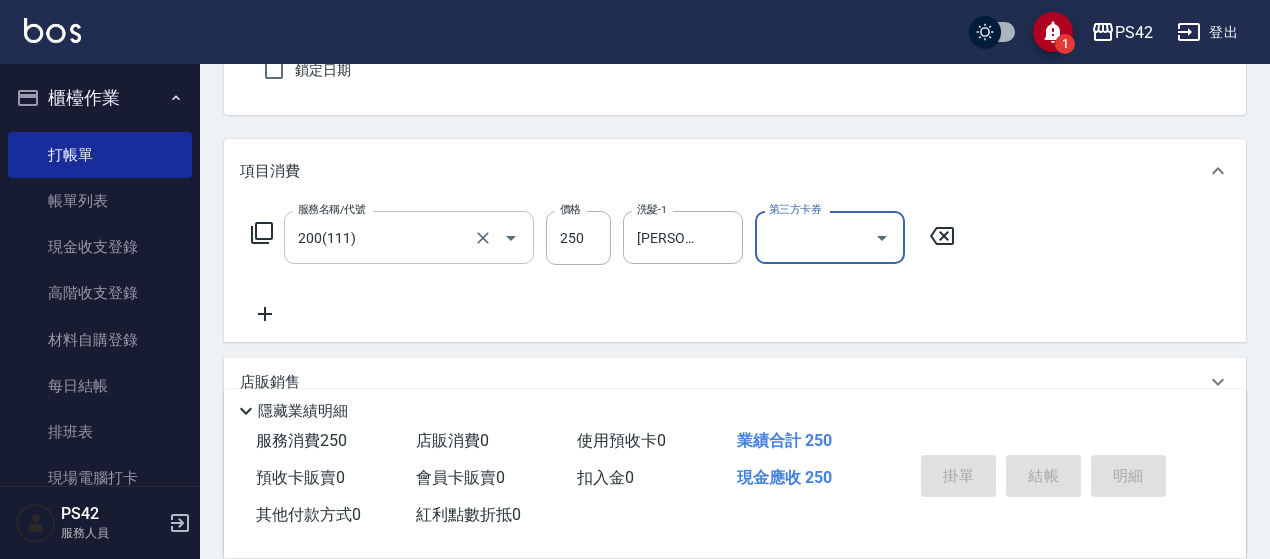 type 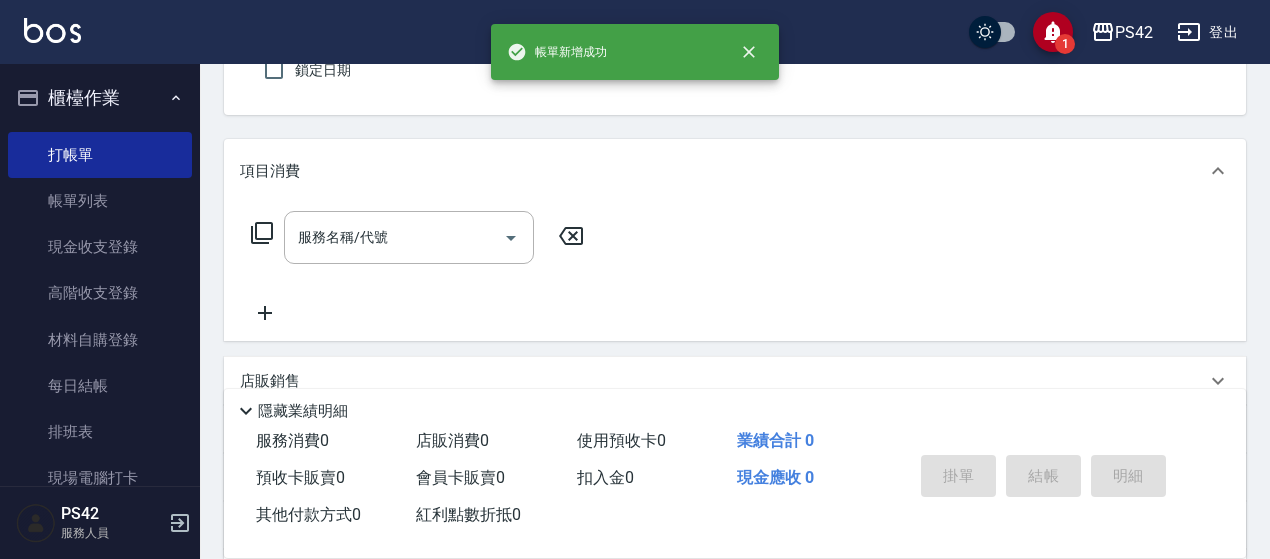type on "無名字/0/null" 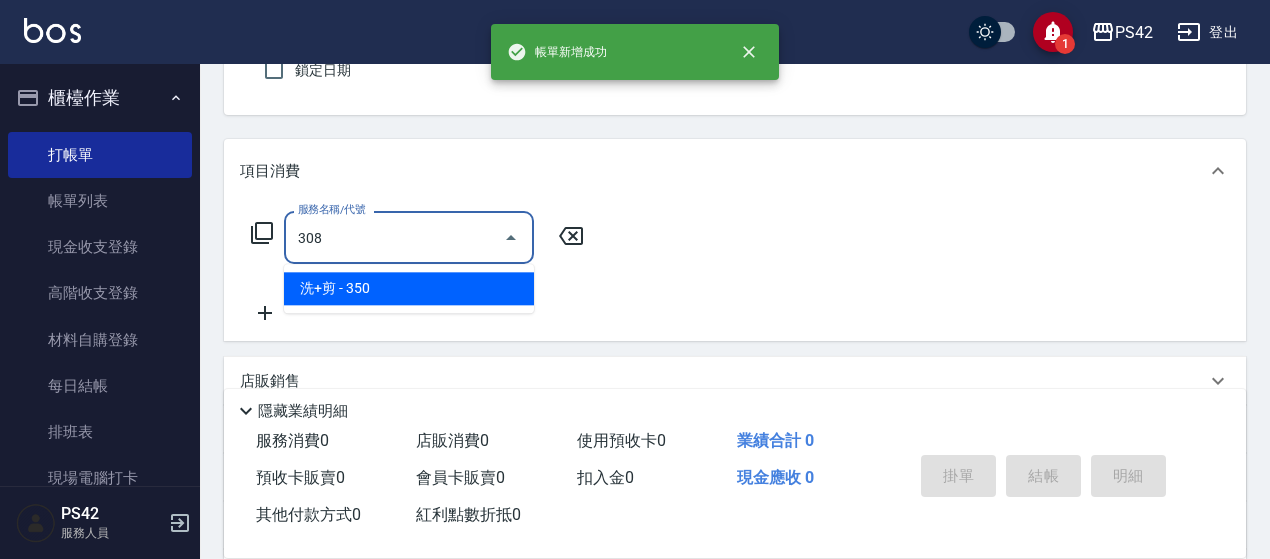 type on "洗+剪(308)" 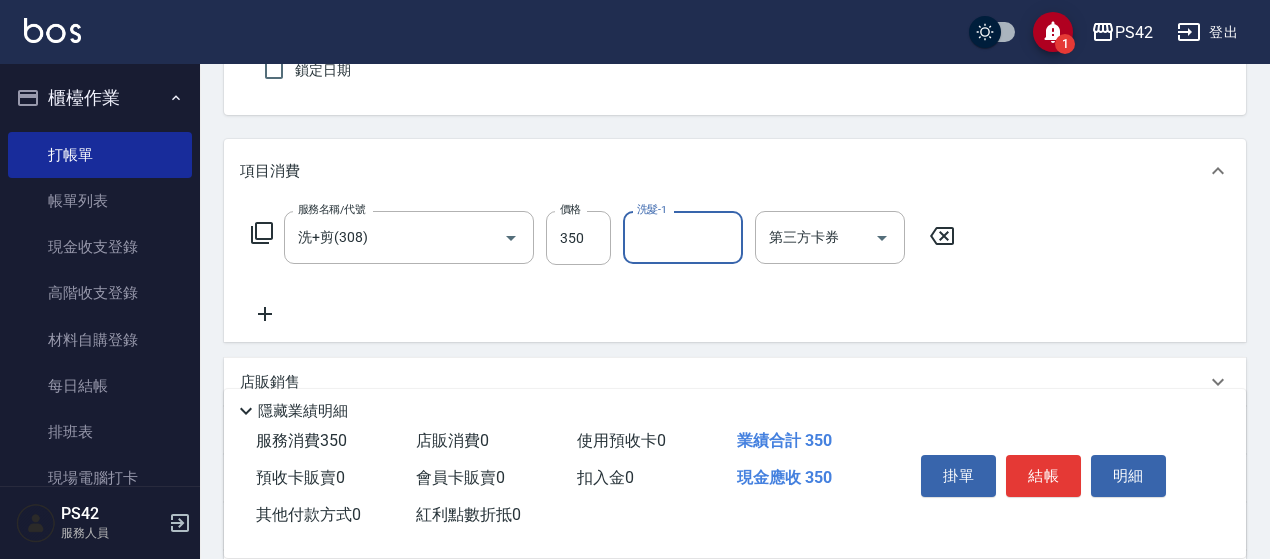 type on "2" 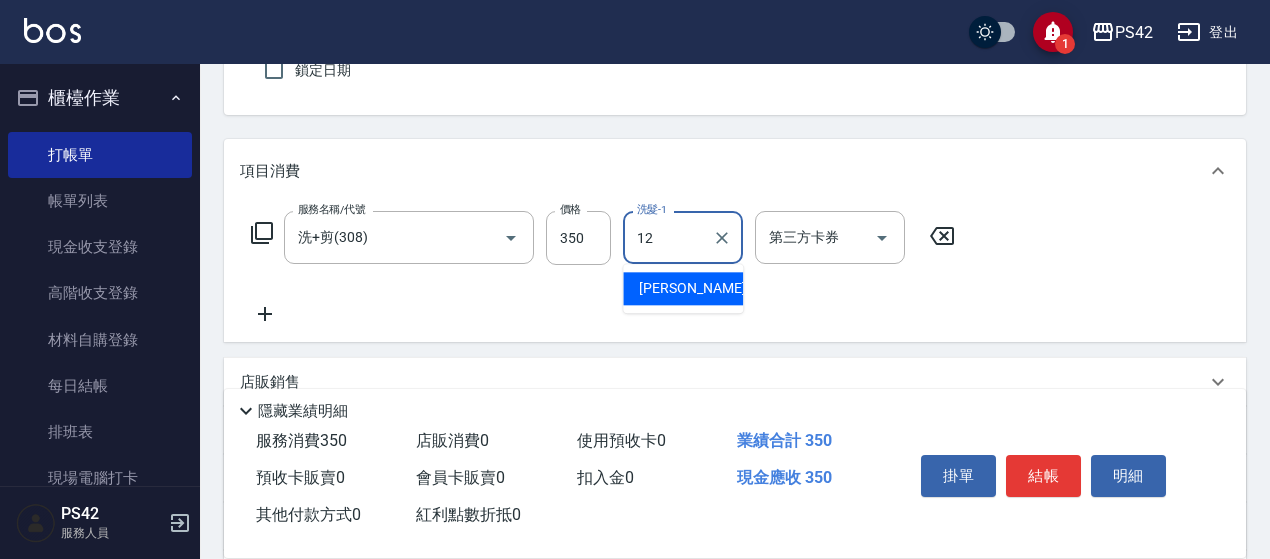 type on "[PERSON_NAME]-12" 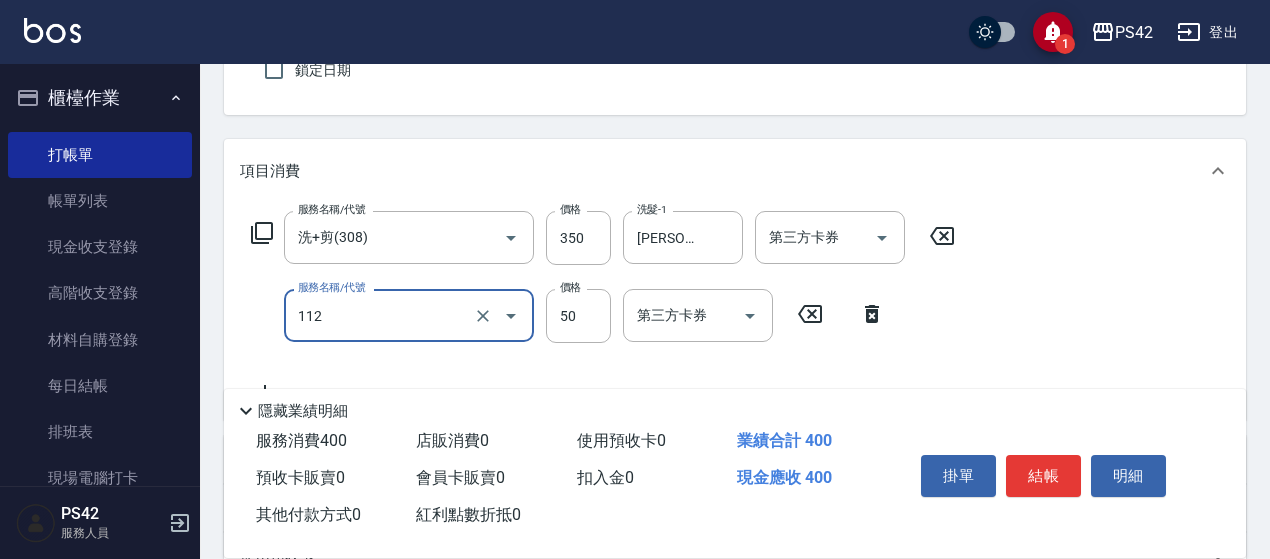 type on "精油50(112)" 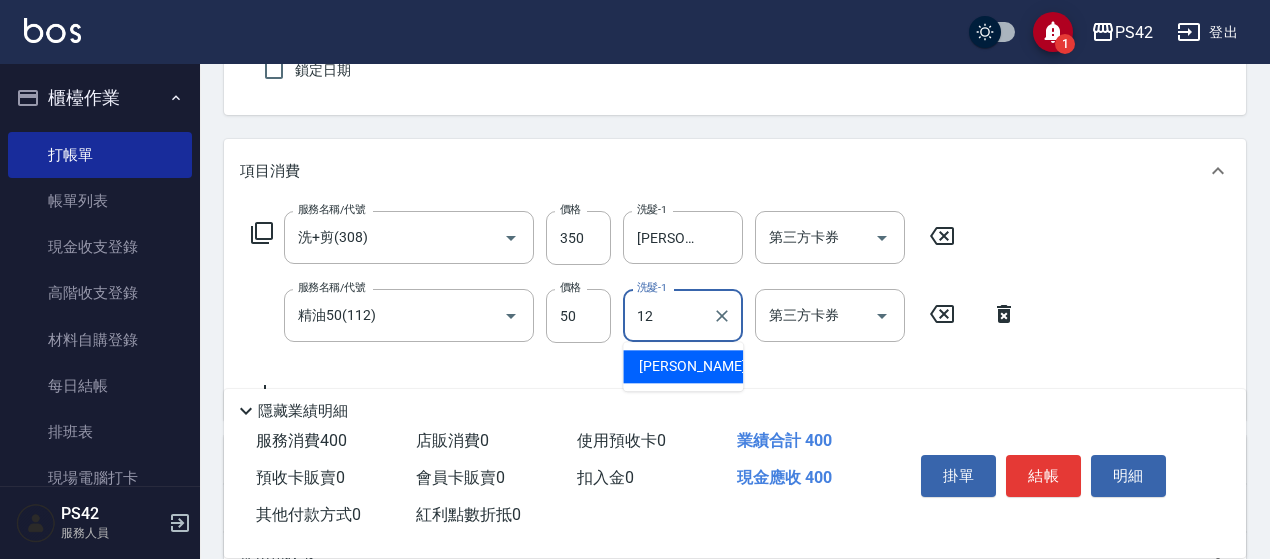 type on "[PERSON_NAME]-12" 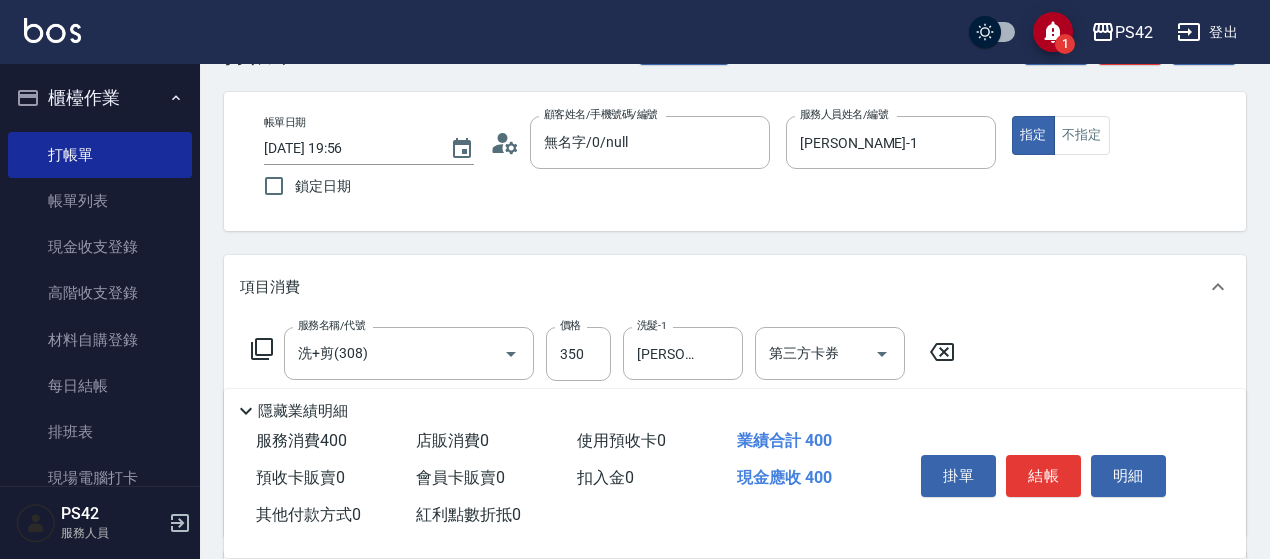 scroll, scrollTop: 0, scrollLeft: 0, axis: both 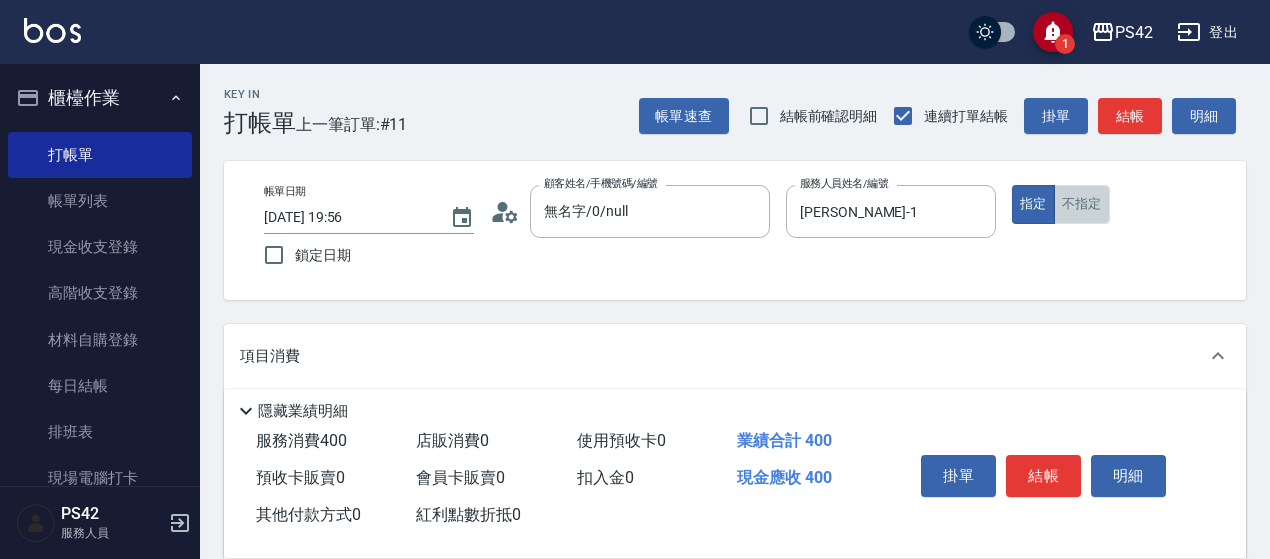 drag, startPoint x: 1082, startPoint y: 205, endPoint x: 1088, endPoint y: 322, distance: 117.15375 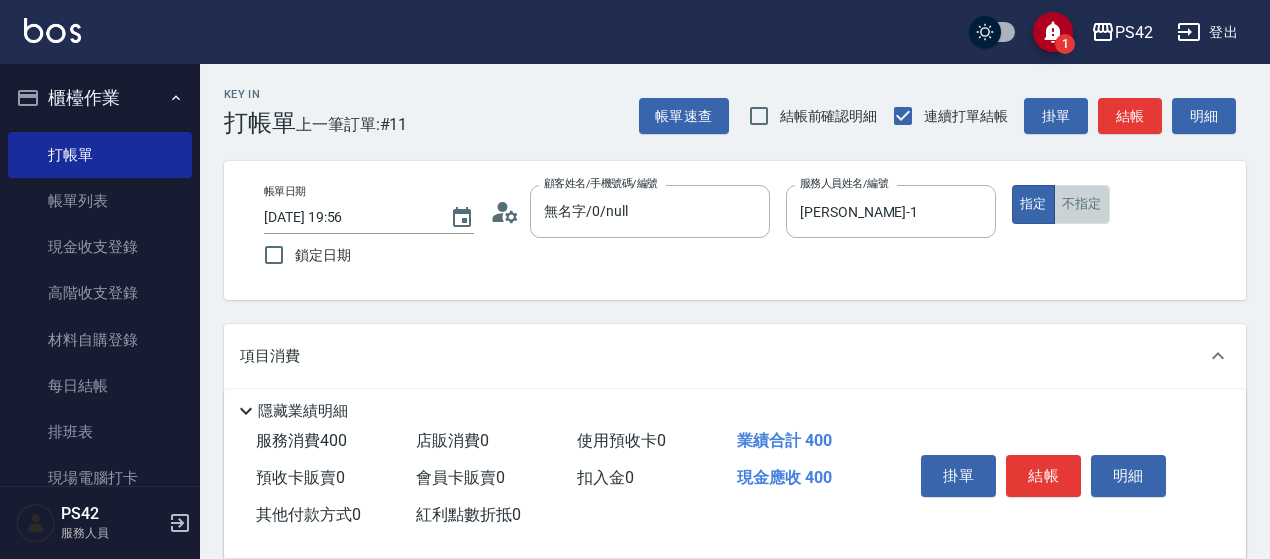 click on "不指定" at bounding box center [1082, 204] 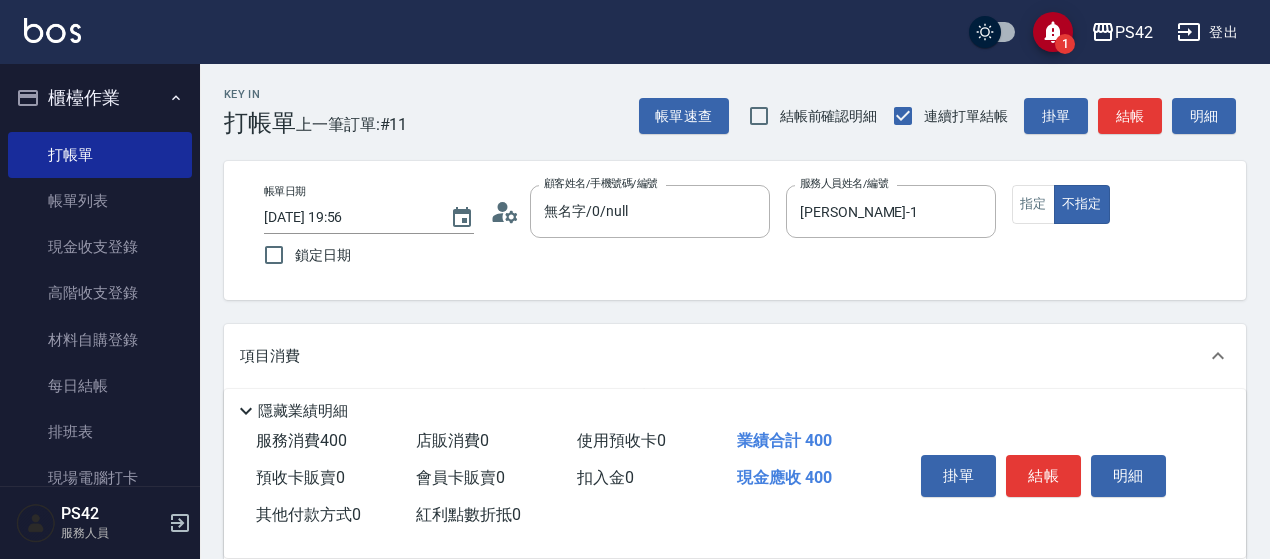 click on "結帳" at bounding box center (1043, 476) 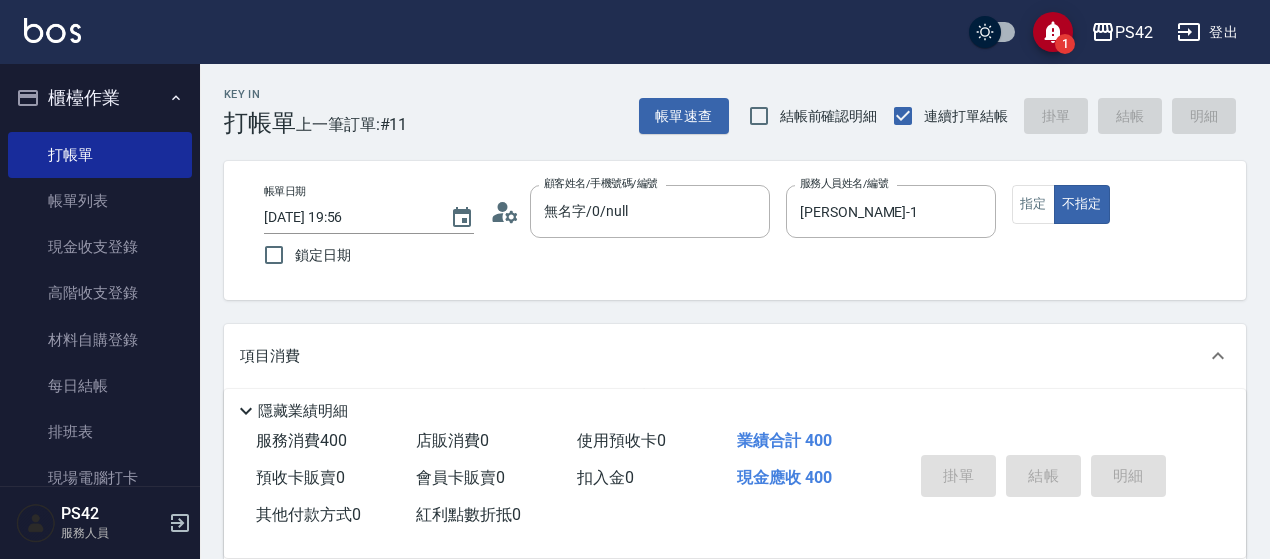 type 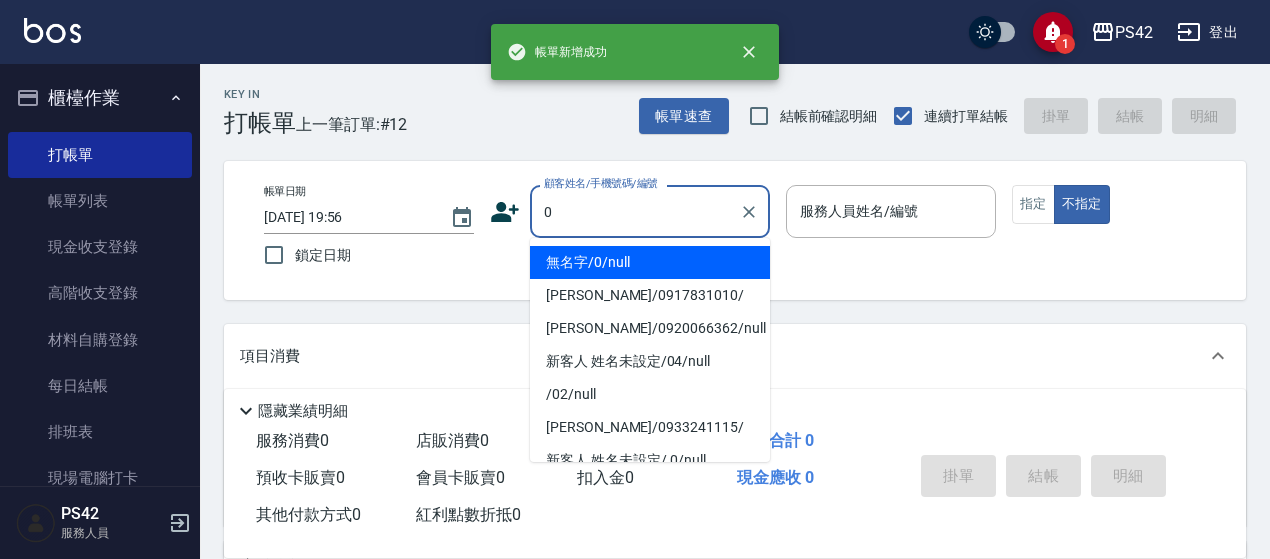 type on "無名字/0/null" 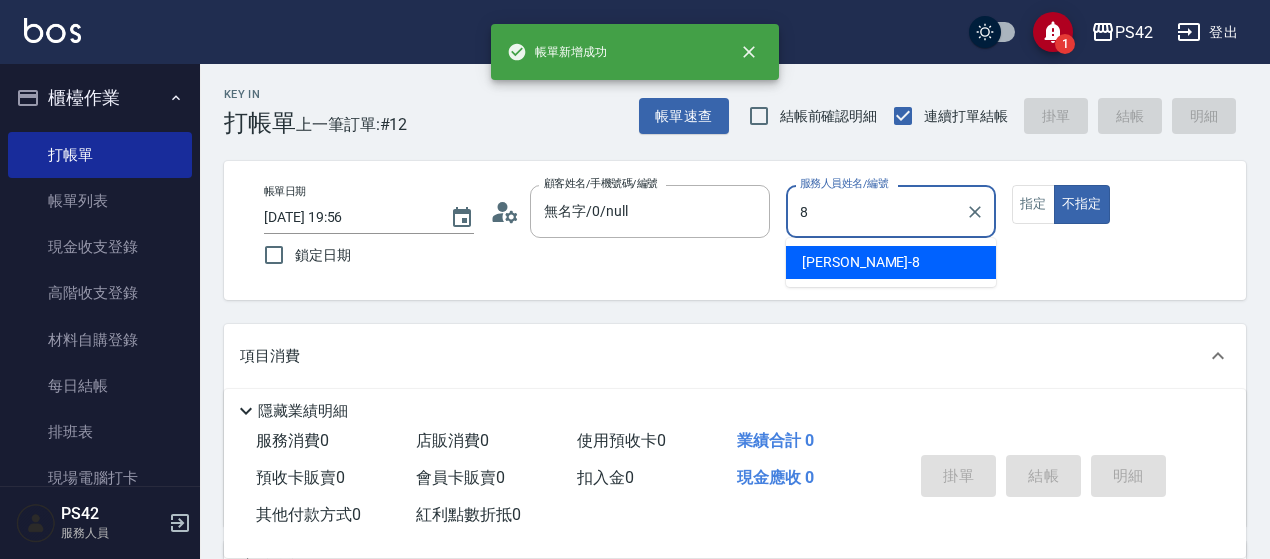 type on "[PERSON_NAME]-8" 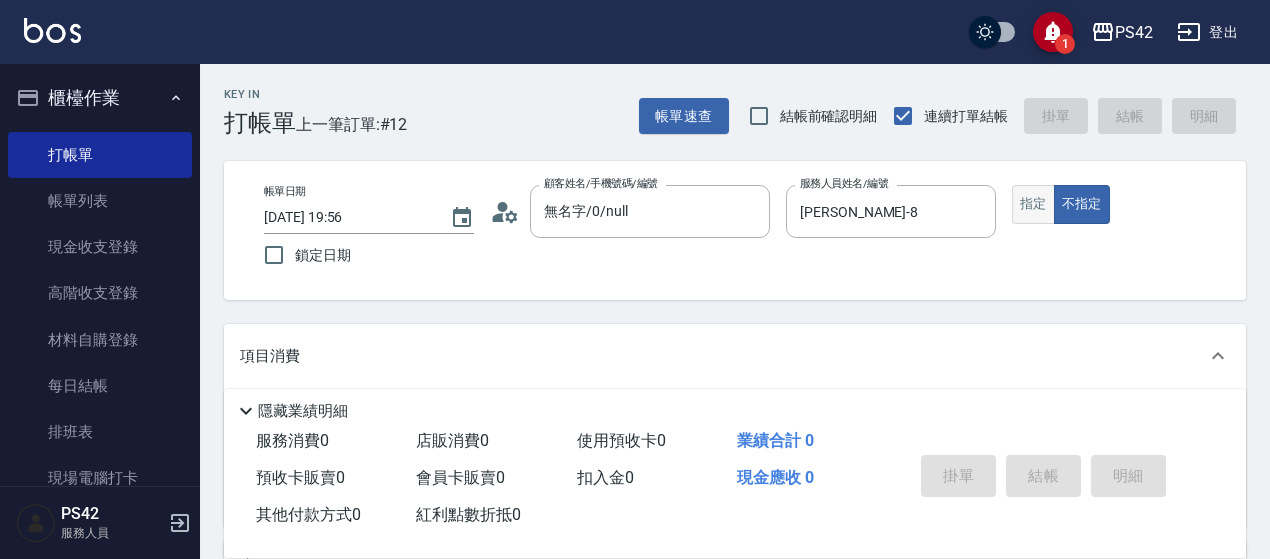 click on "指定" at bounding box center [1033, 204] 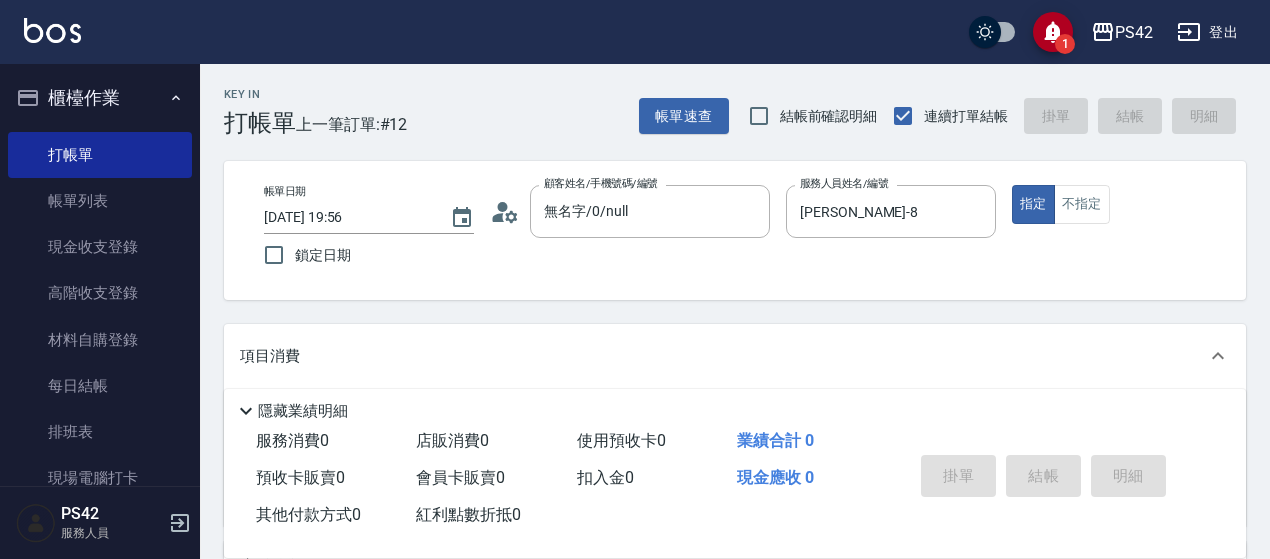 scroll, scrollTop: 200, scrollLeft: 0, axis: vertical 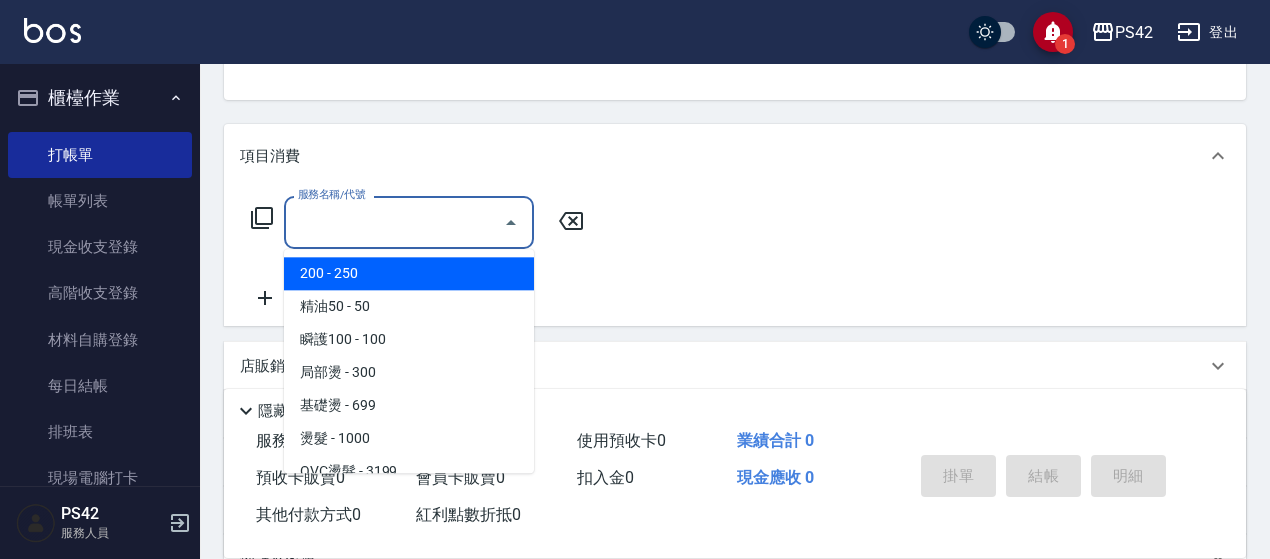 click on "服務名稱/代號" at bounding box center (394, 222) 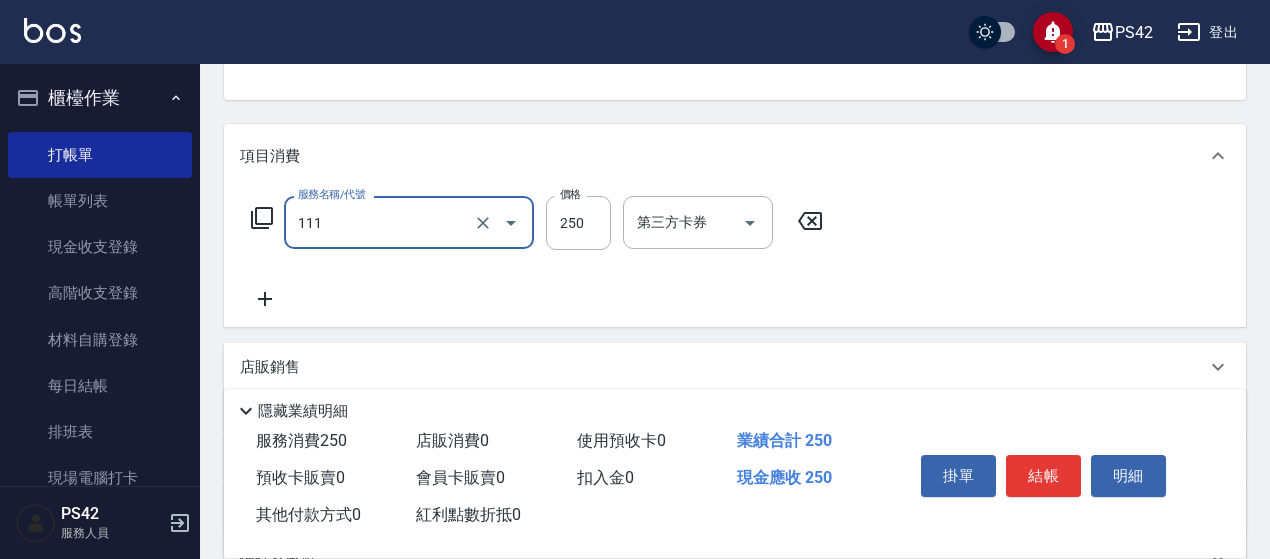 type on "200(111)" 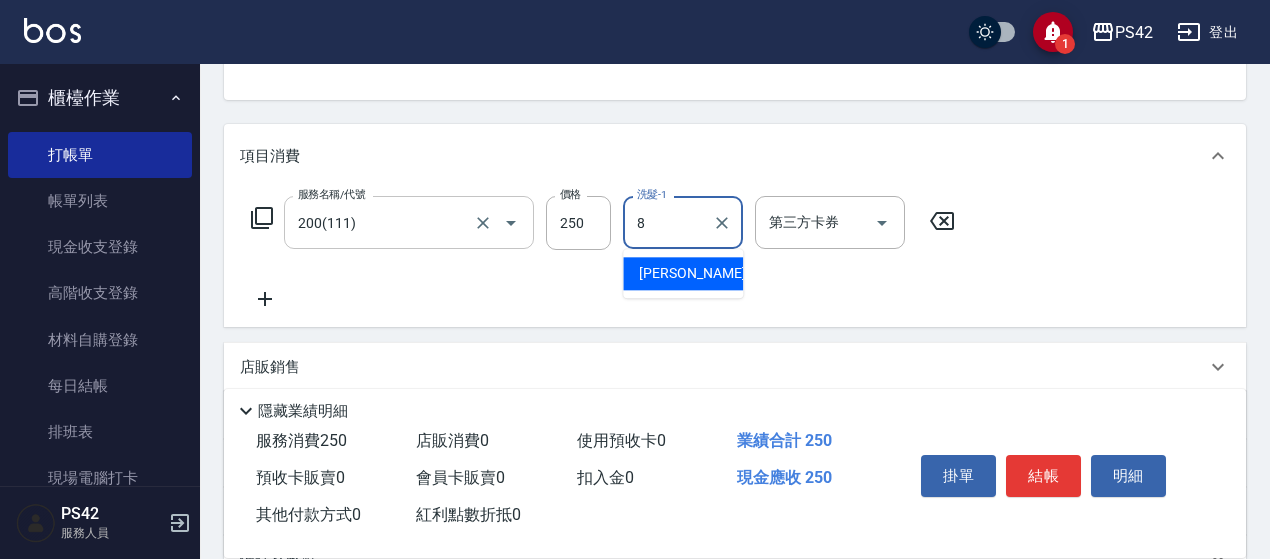 type on "[PERSON_NAME]-8" 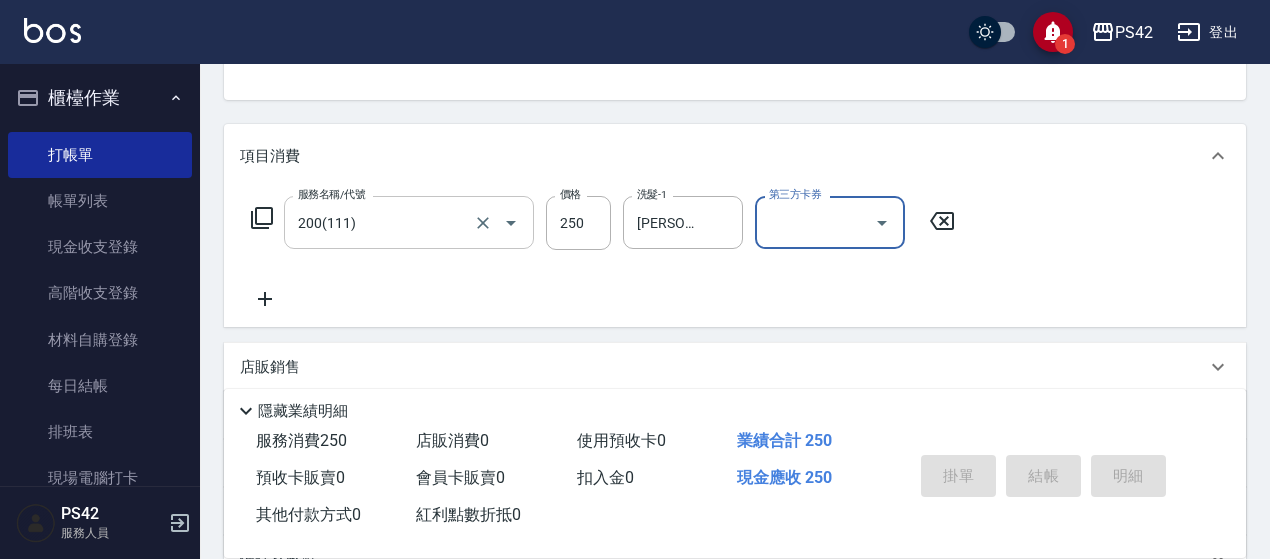 type 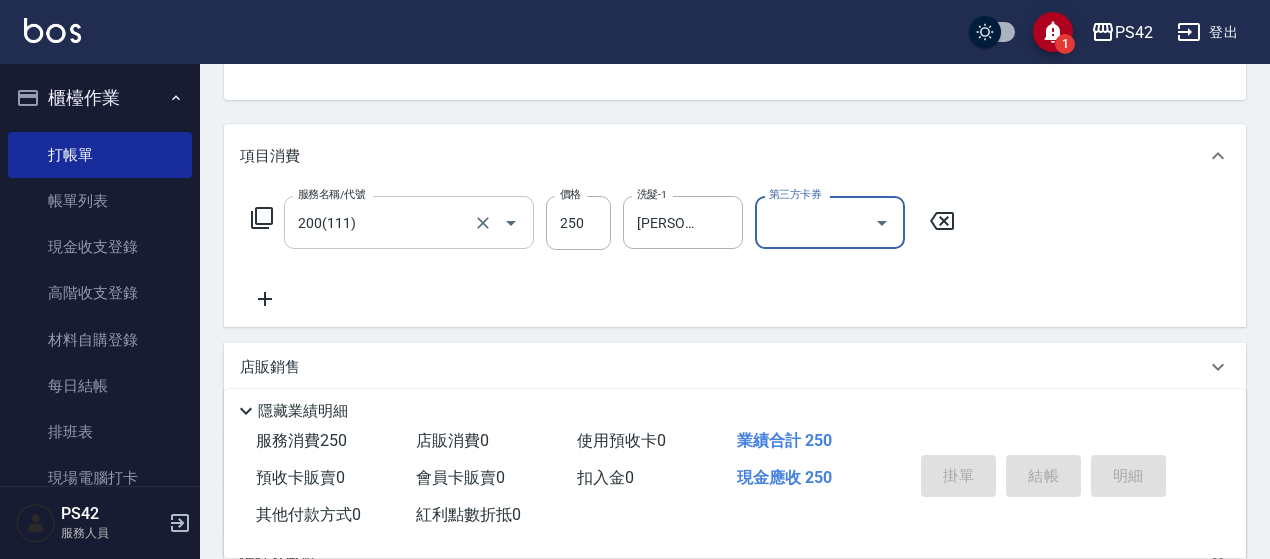 type 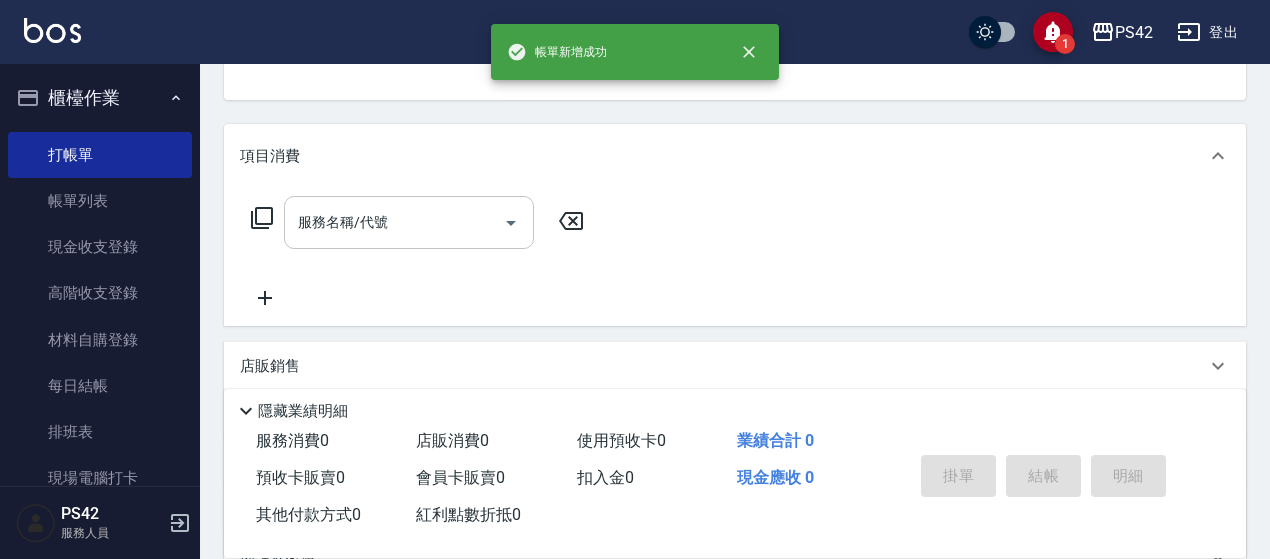 scroll, scrollTop: 194, scrollLeft: 0, axis: vertical 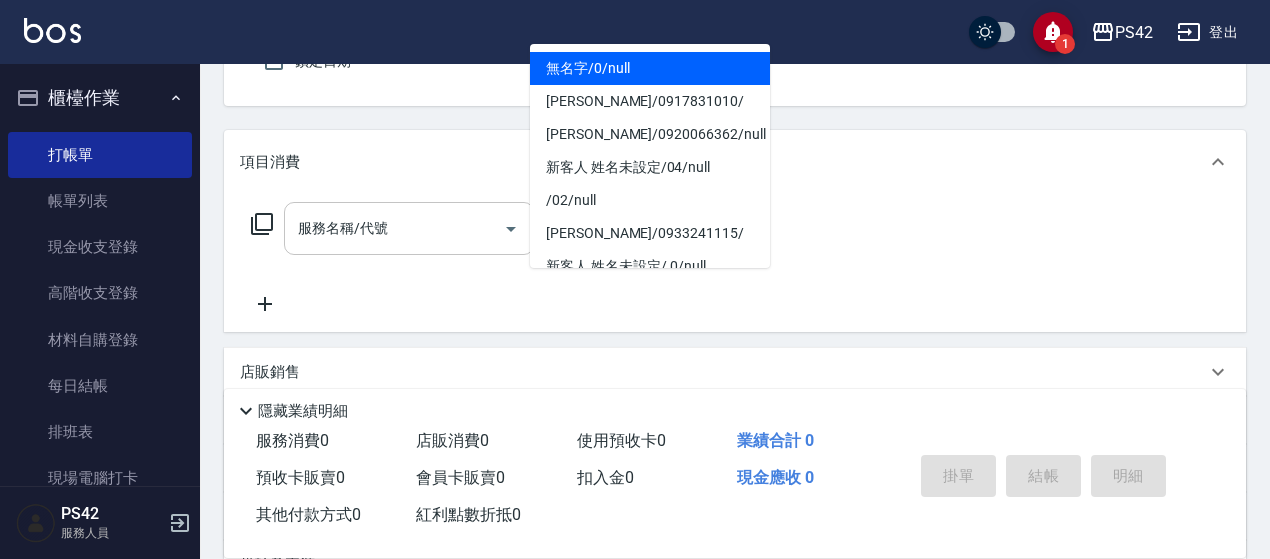 type on "無名字/0/null" 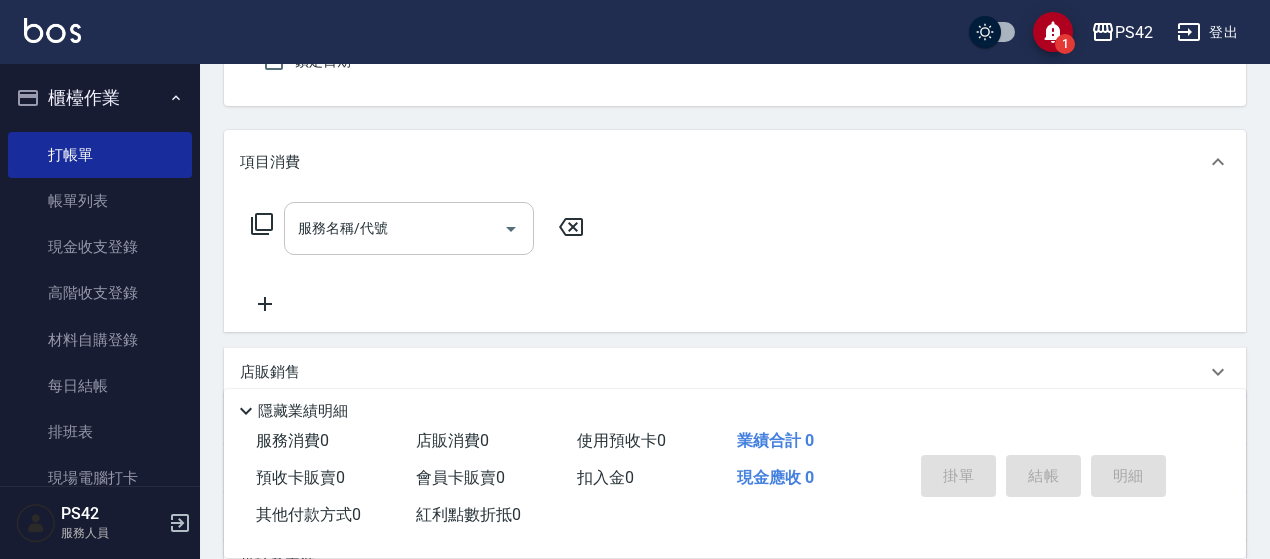 type on "89" 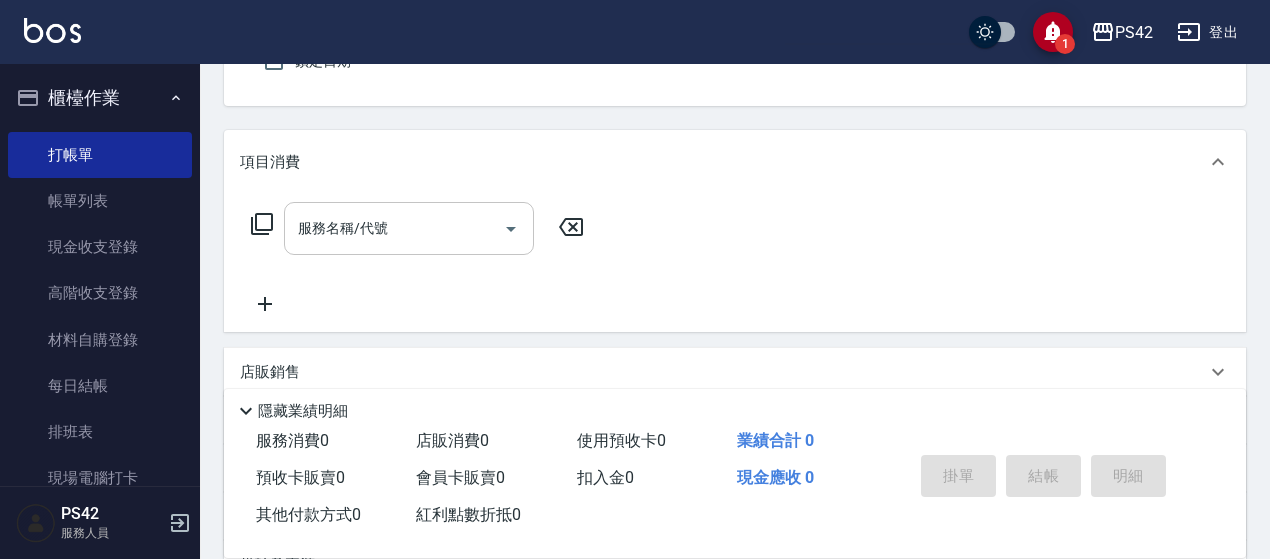 click on "指定" at bounding box center [1033, 10] 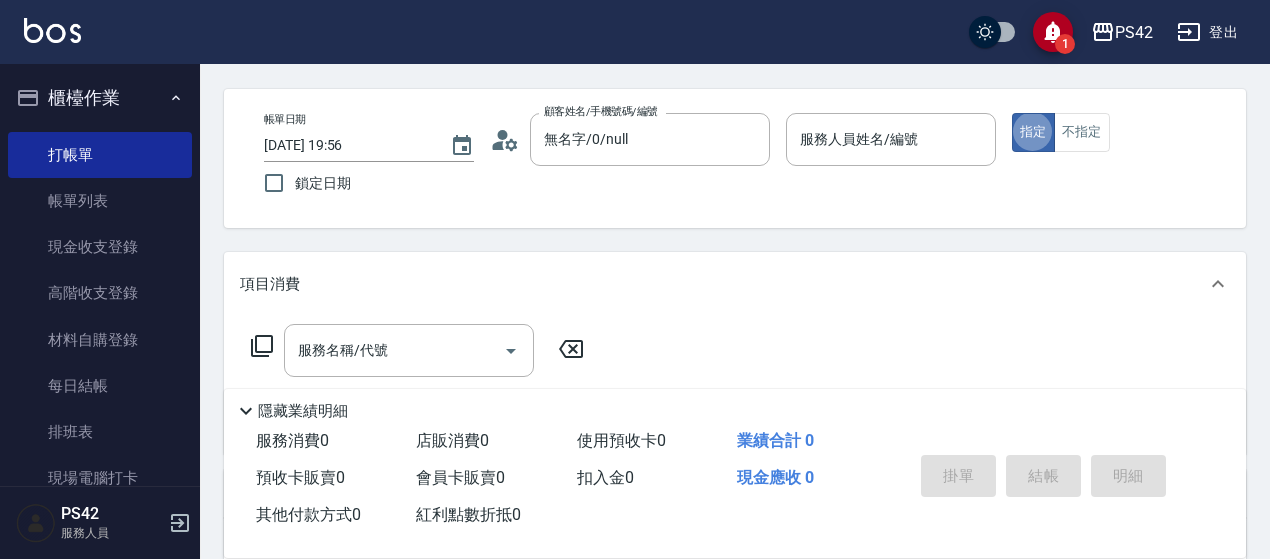 scroll, scrollTop: 0, scrollLeft: 0, axis: both 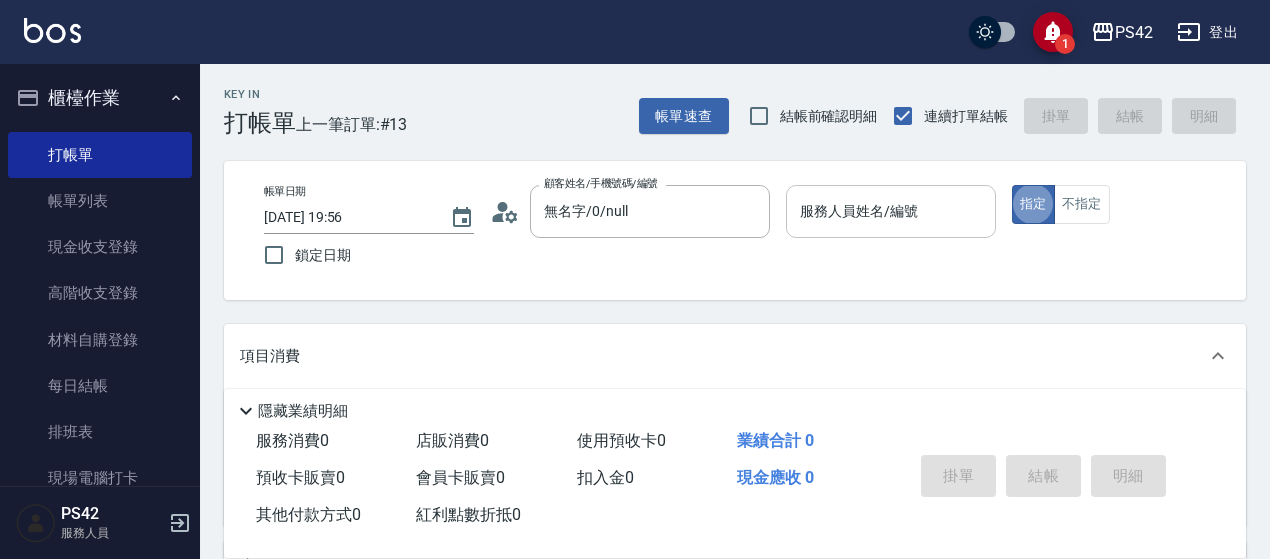 drag, startPoint x: 840, startPoint y: 242, endPoint x: 846, endPoint y: 225, distance: 18.027756 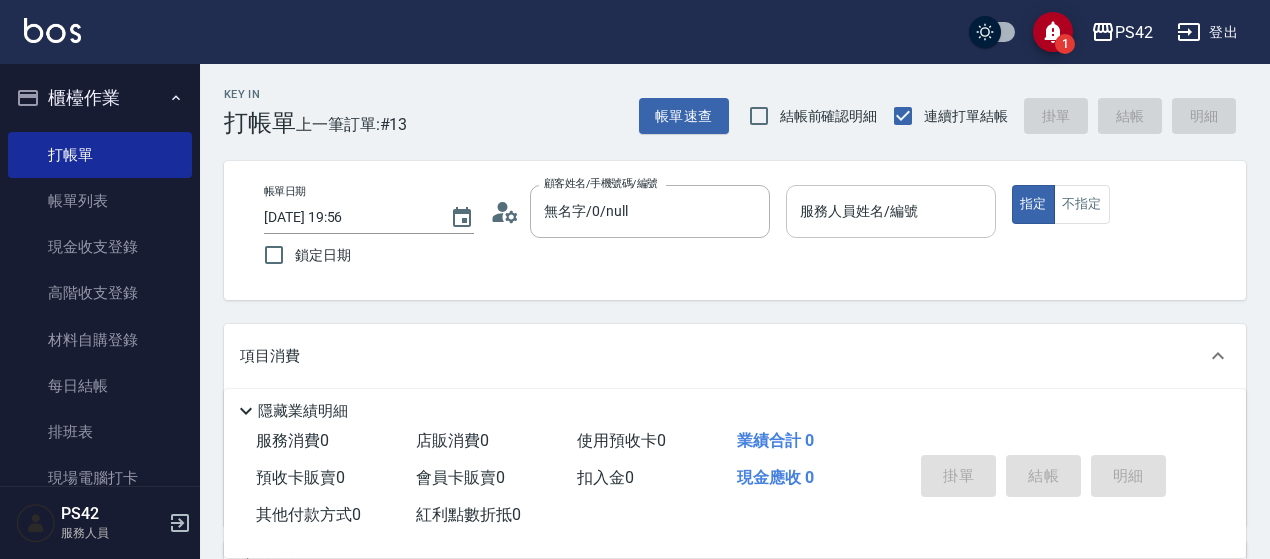 click on "服務人員姓名/編號" at bounding box center [891, 211] 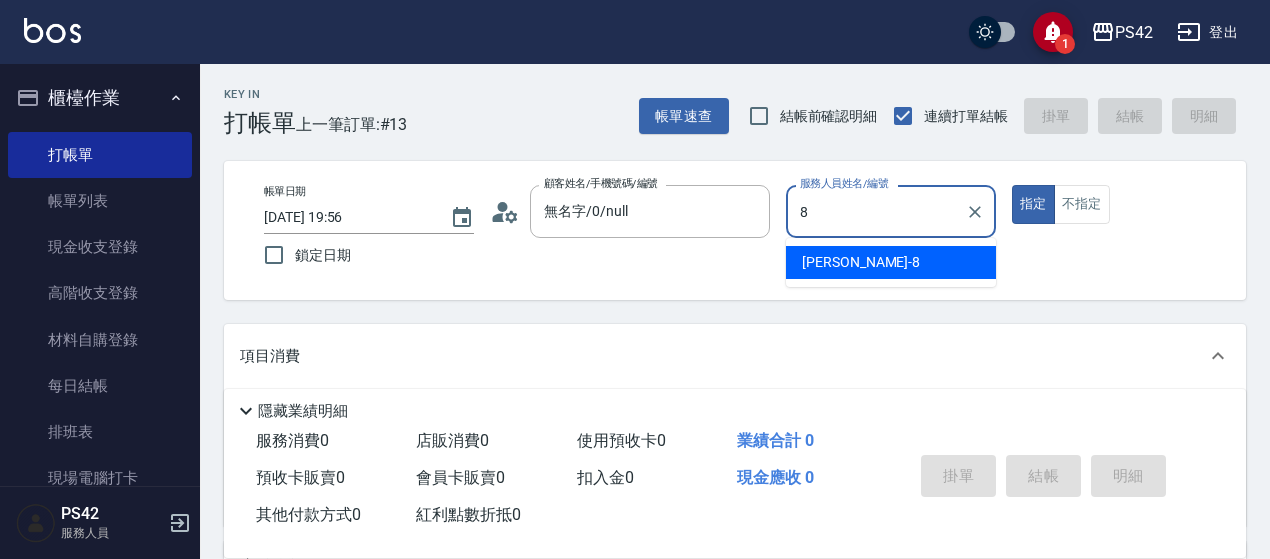 type on "[PERSON_NAME]-8" 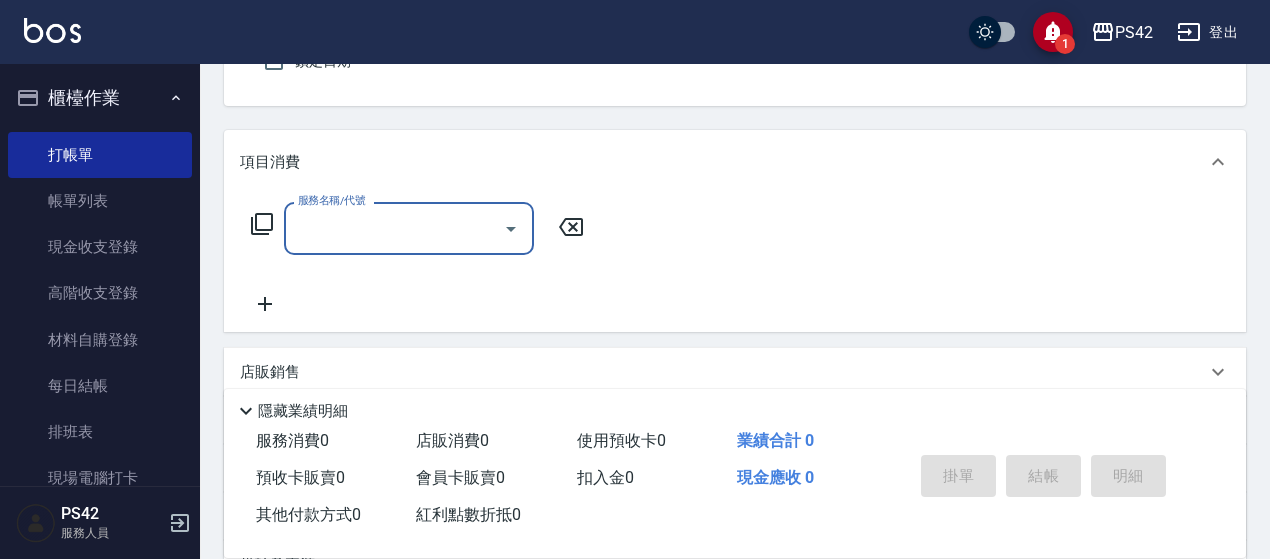 scroll, scrollTop: 200, scrollLeft: 0, axis: vertical 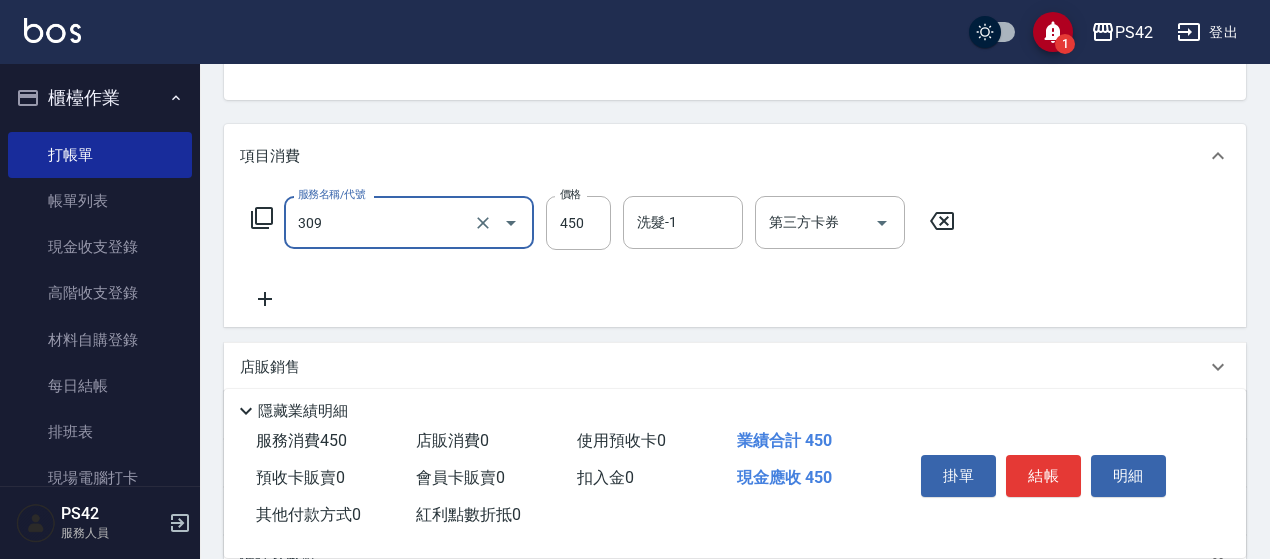 type on "洗+剪(309)" 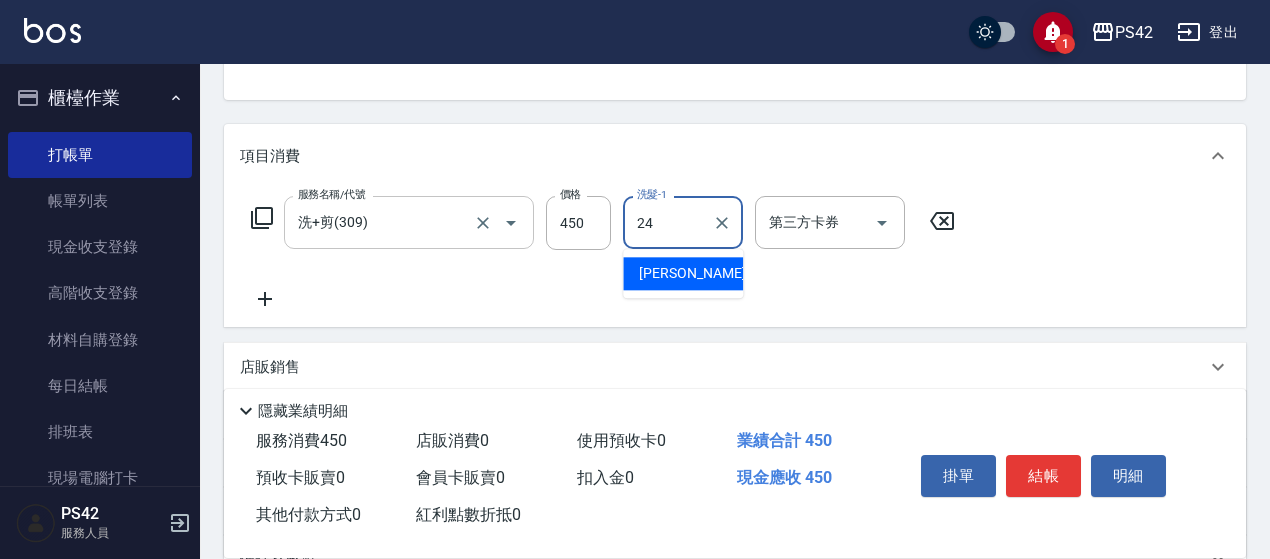 type on "[PERSON_NAME]-24" 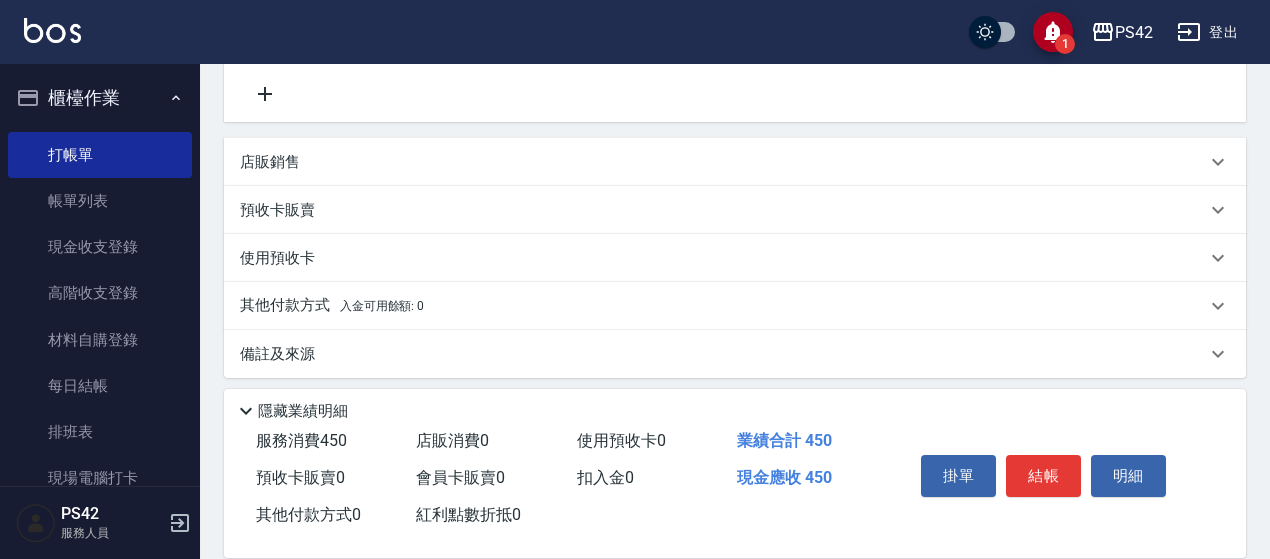 scroll, scrollTop: 491, scrollLeft: 0, axis: vertical 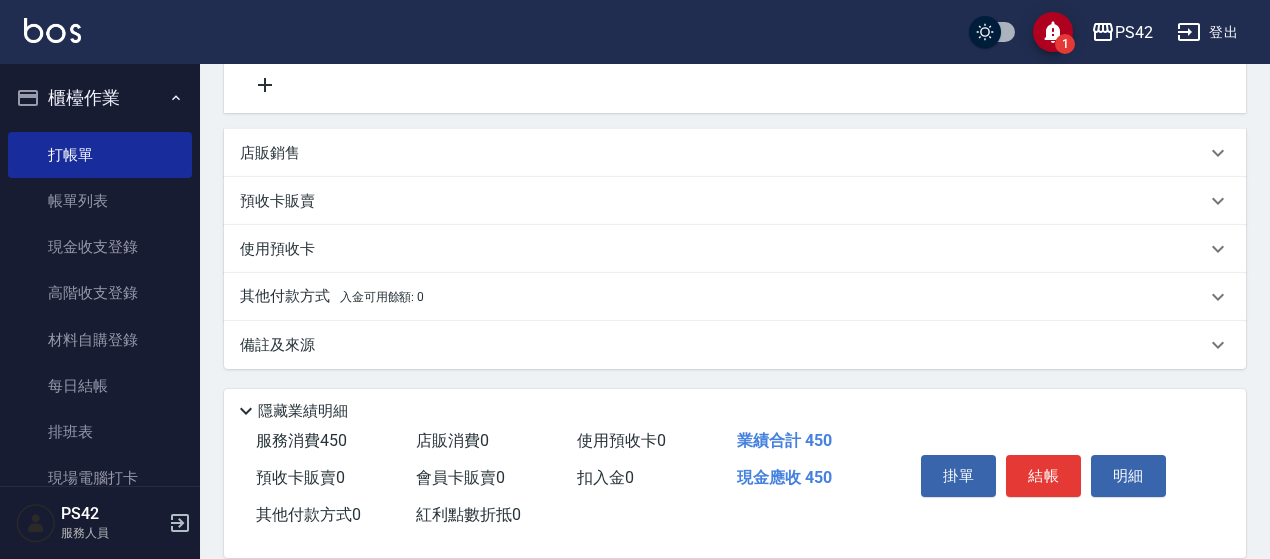 click on "店販銷售" at bounding box center [723, 153] 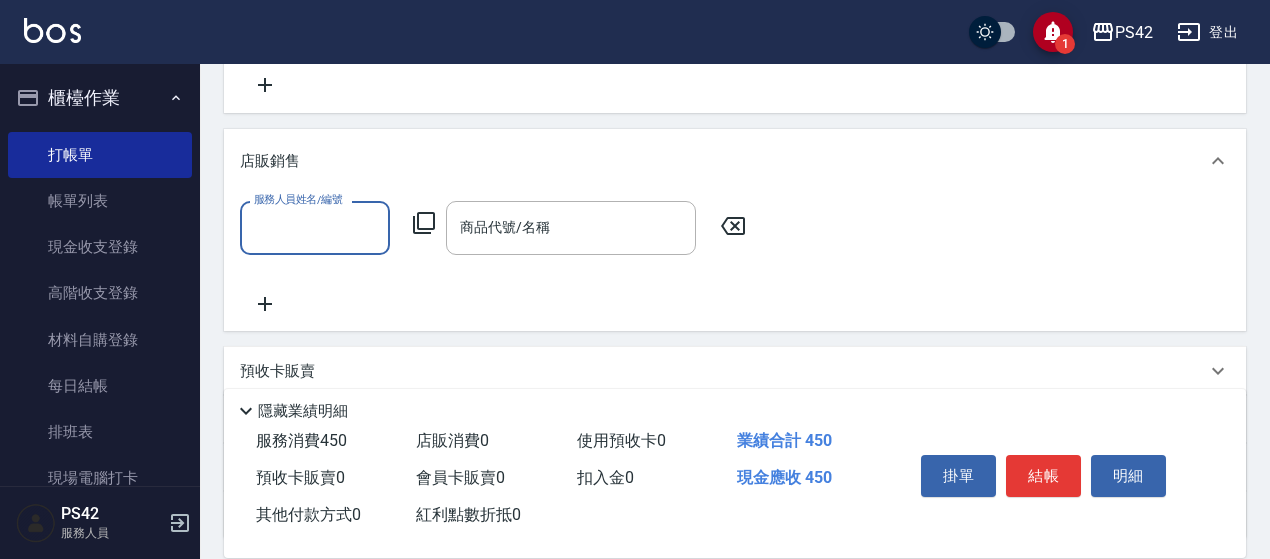 scroll, scrollTop: 0, scrollLeft: 0, axis: both 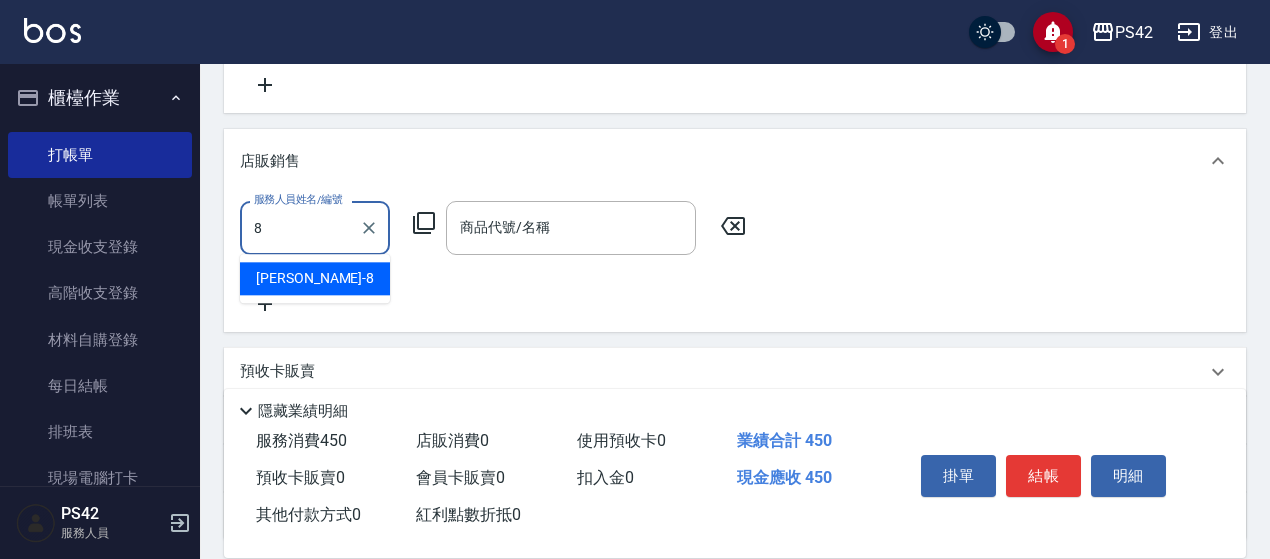 type on "[PERSON_NAME]-8" 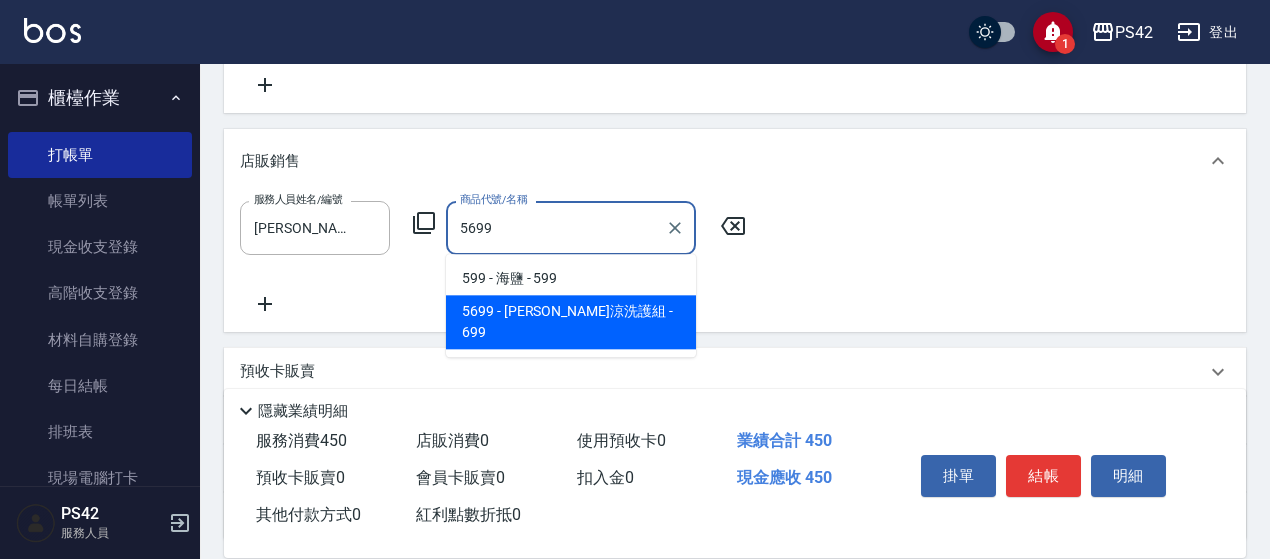 type on "水水沁涼洗護組" 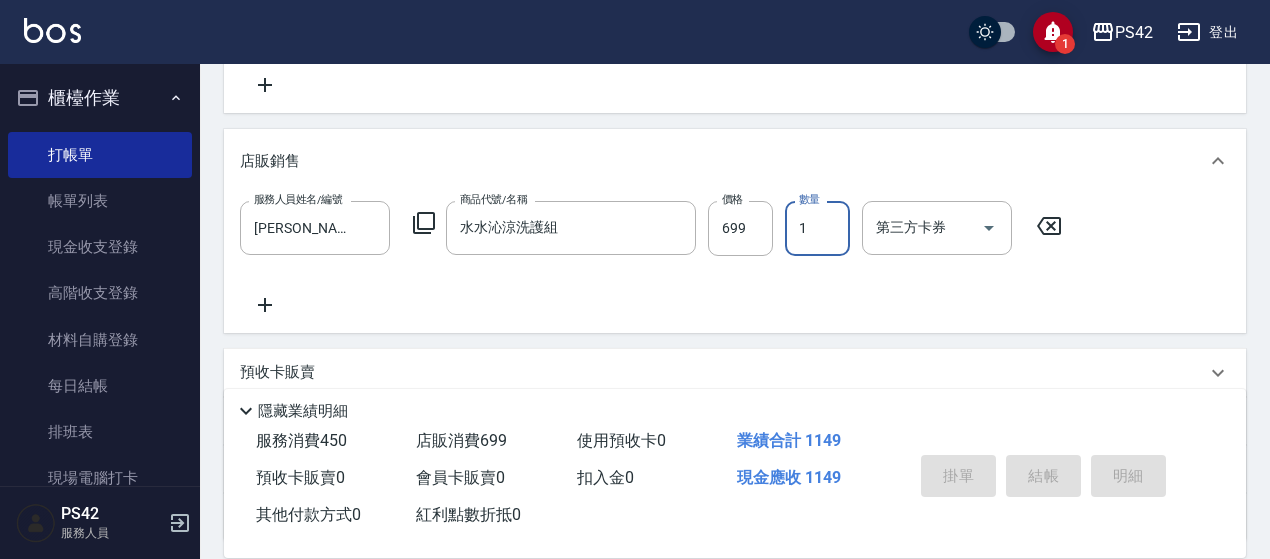 type on "[DATE] 19:57" 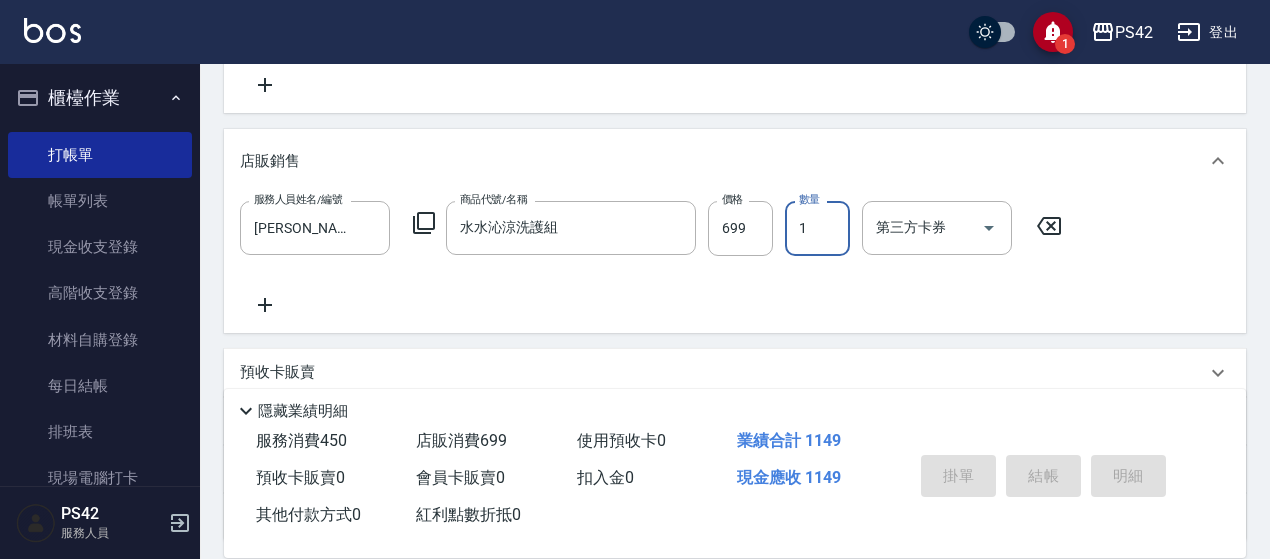 type 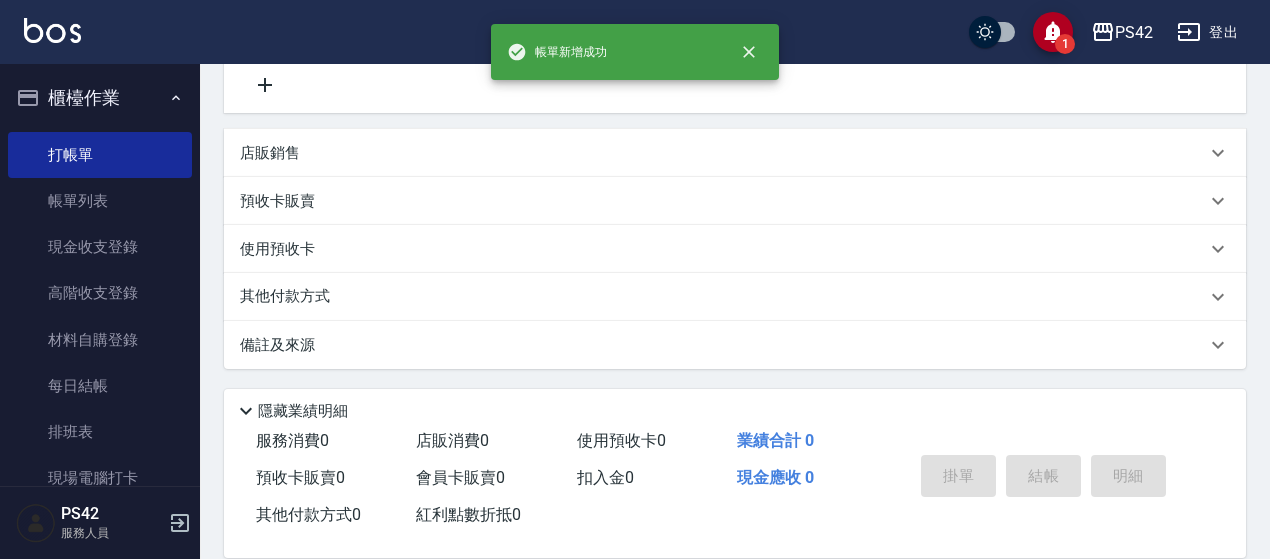 scroll, scrollTop: 0, scrollLeft: 0, axis: both 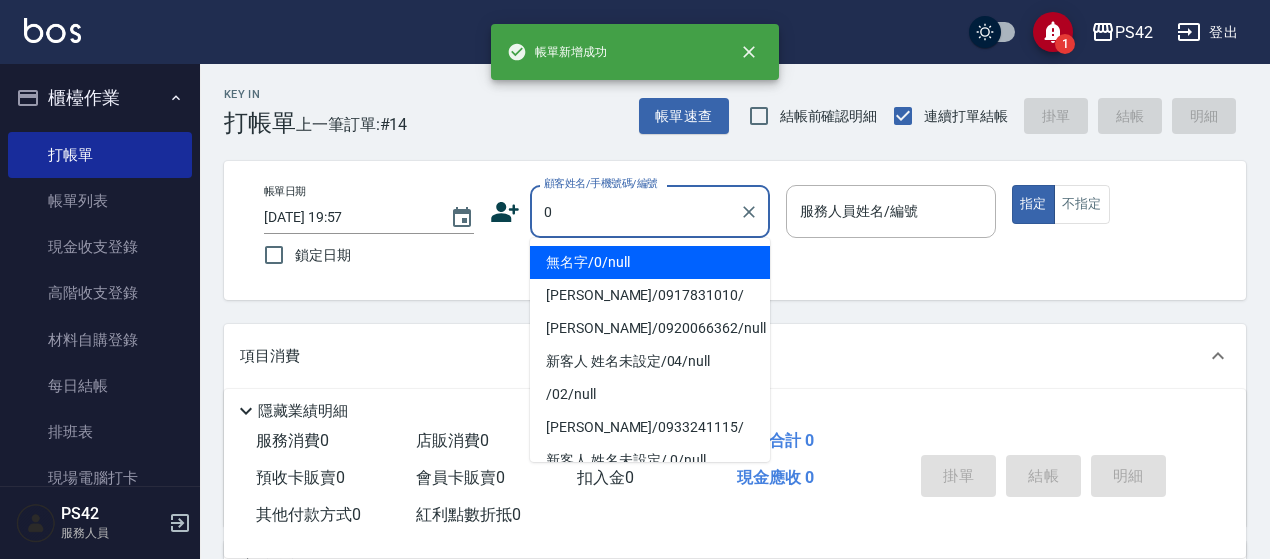 type on "無名字/0/null" 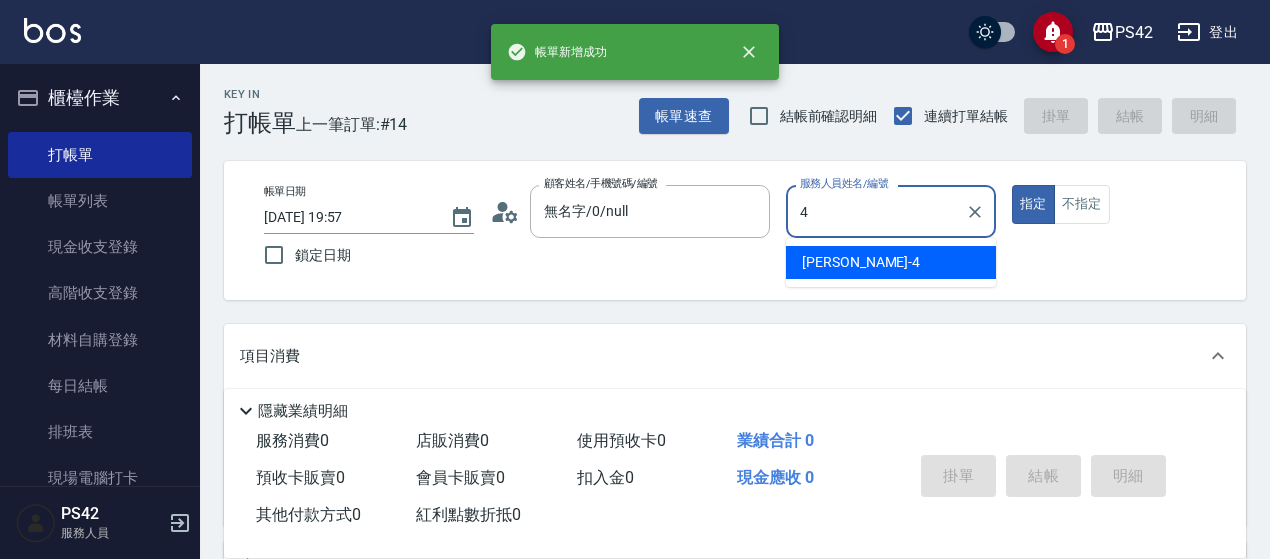 type on "[PERSON_NAME]-4" 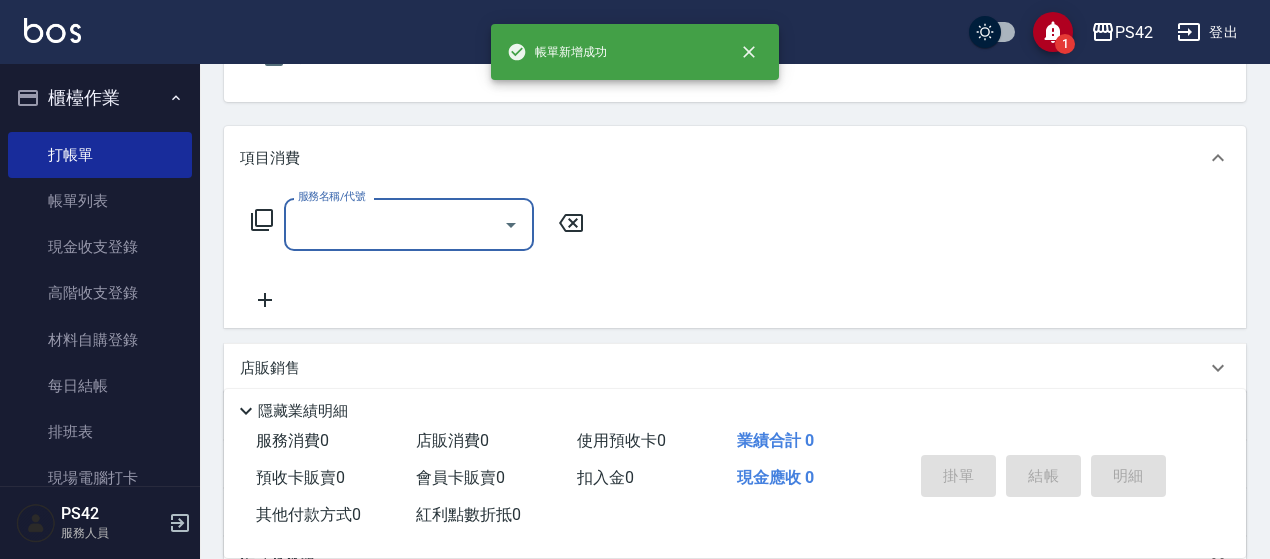 scroll, scrollTop: 200, scrollLeft: 0, axis: vertical 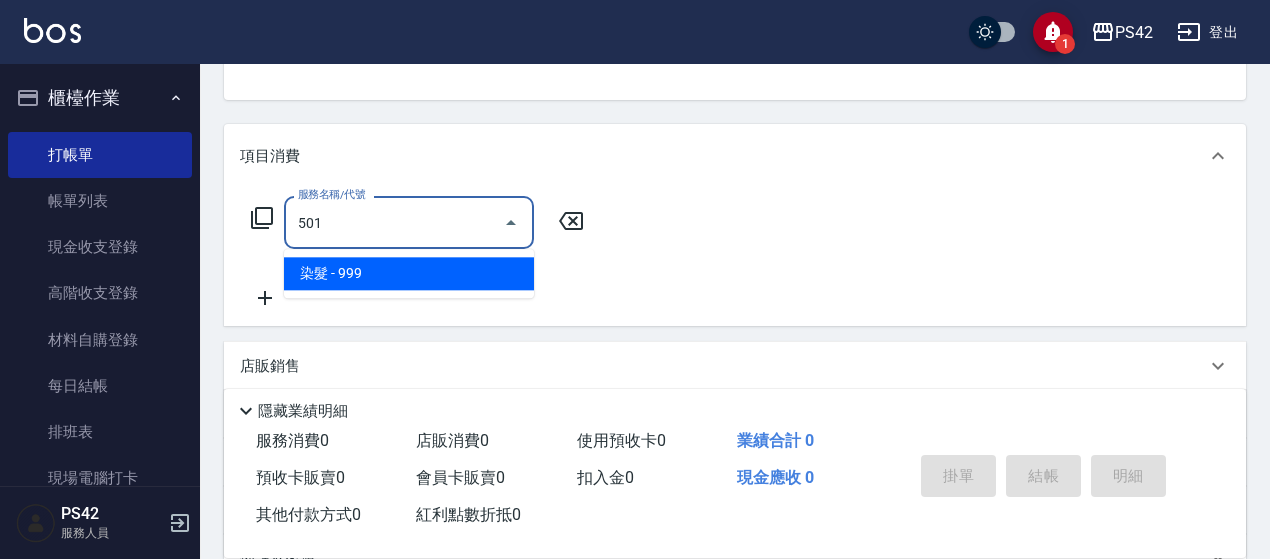 type on "染髮(501)" 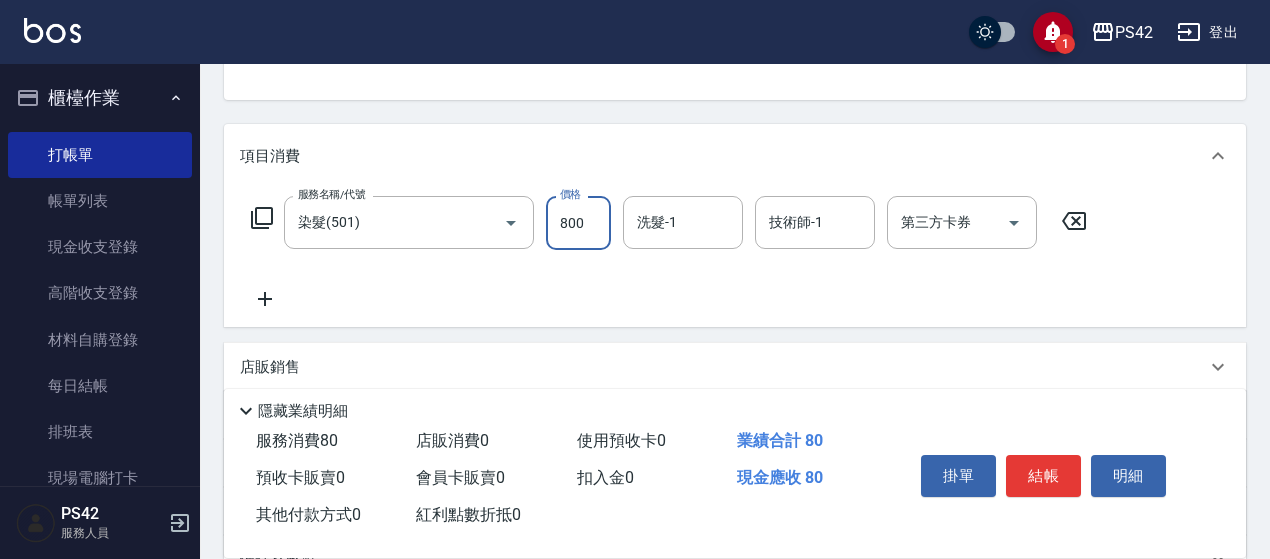 type on "800" 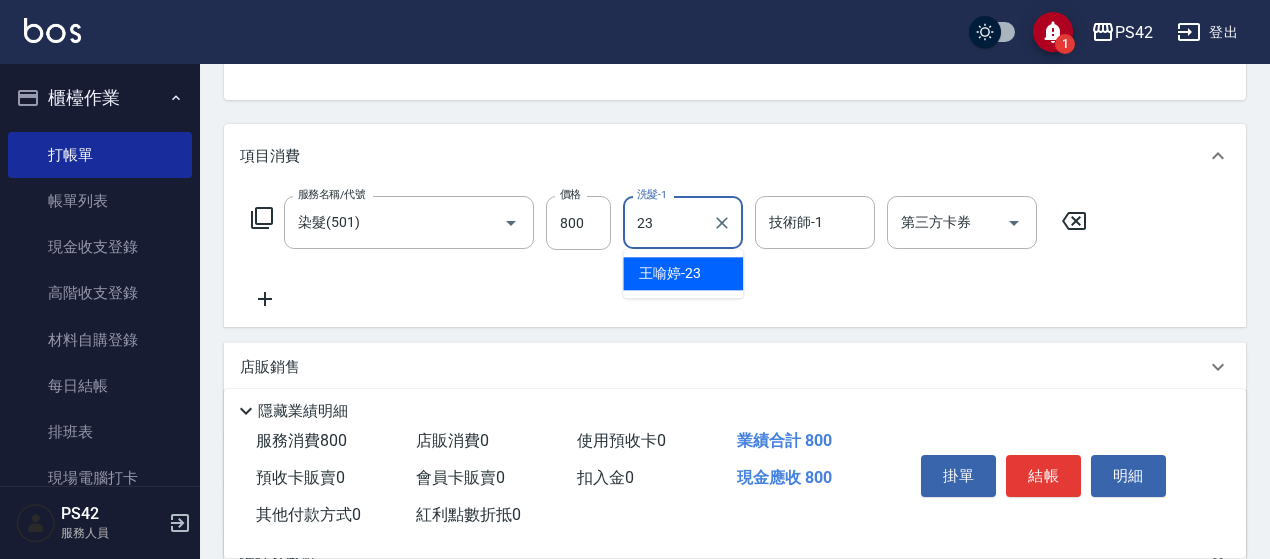 type on "[PERSON_NAME]-23" 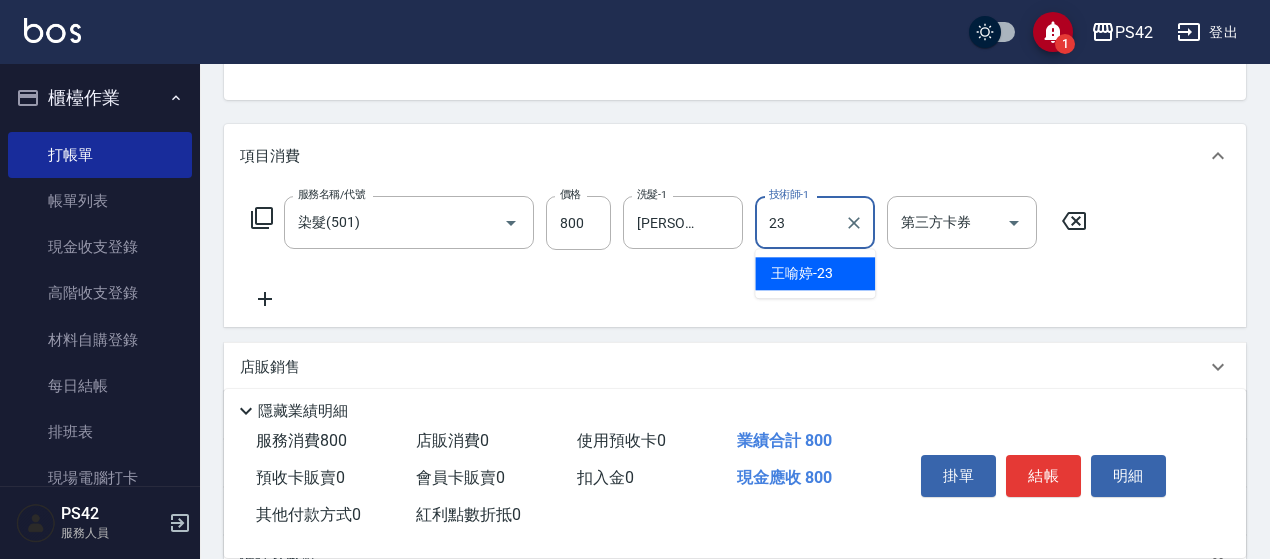 type on "[PERSON_NAME]-23" 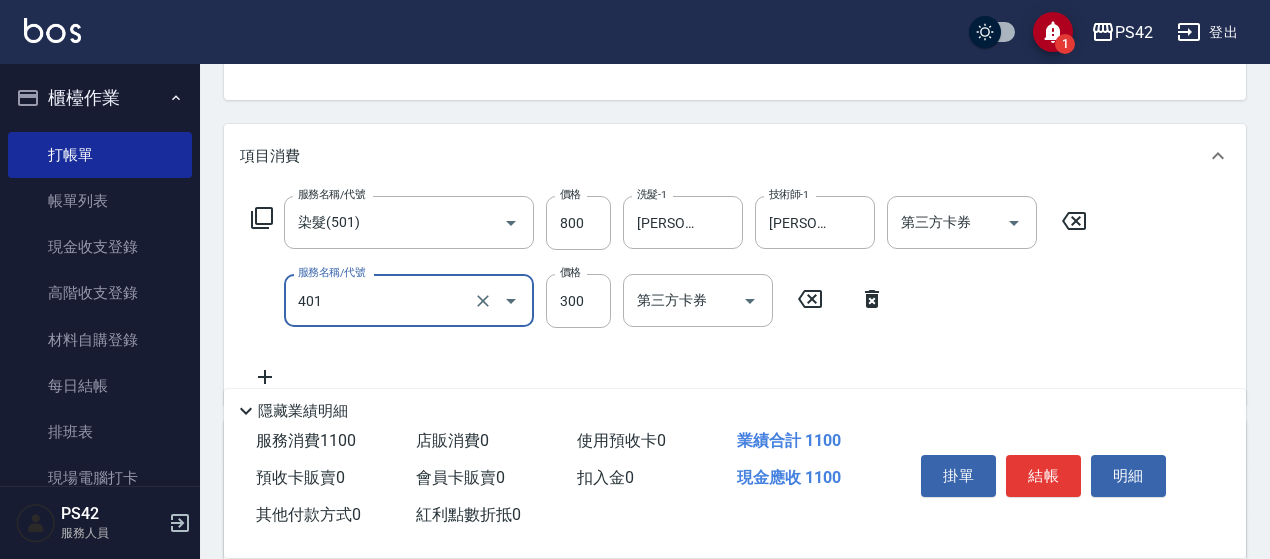 type on "300護(401)" 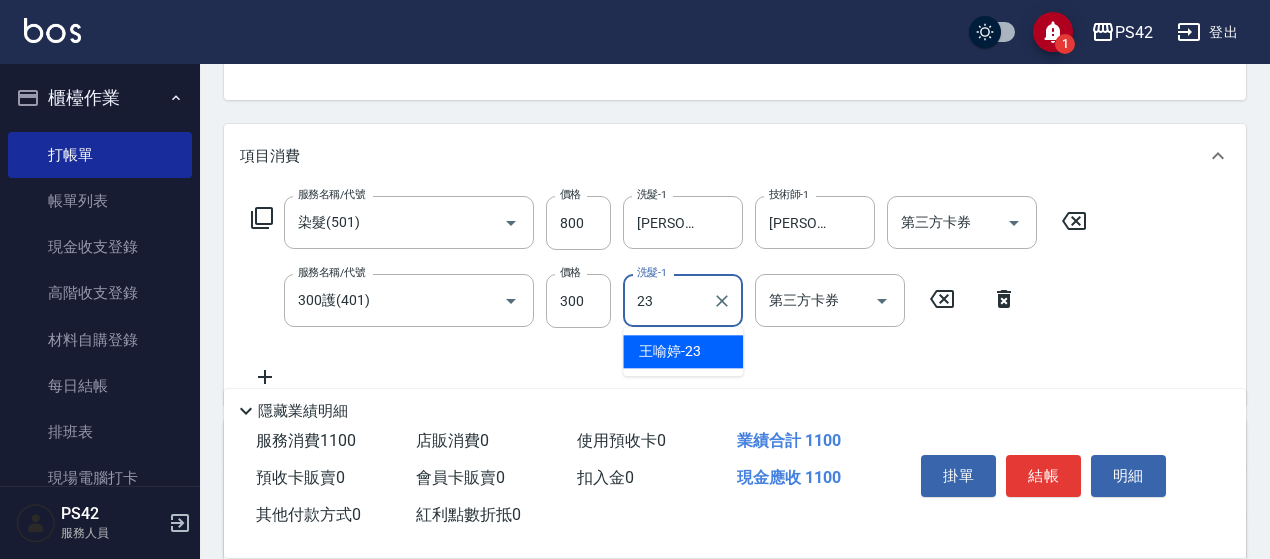 type on "[PERSON_NAME]-23" 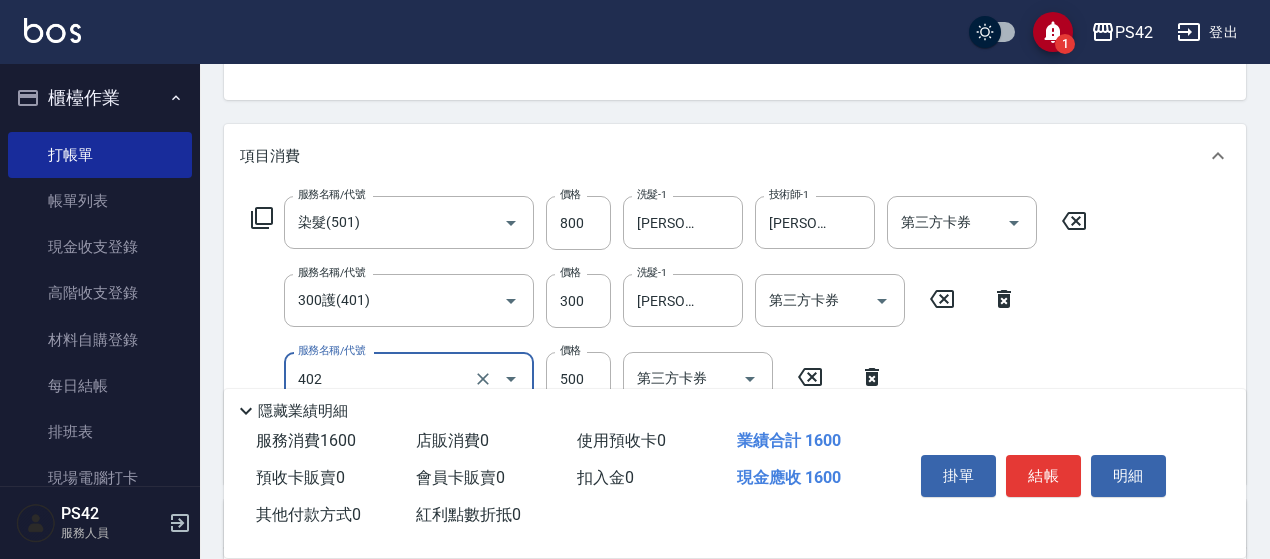 type on "500護(402)" 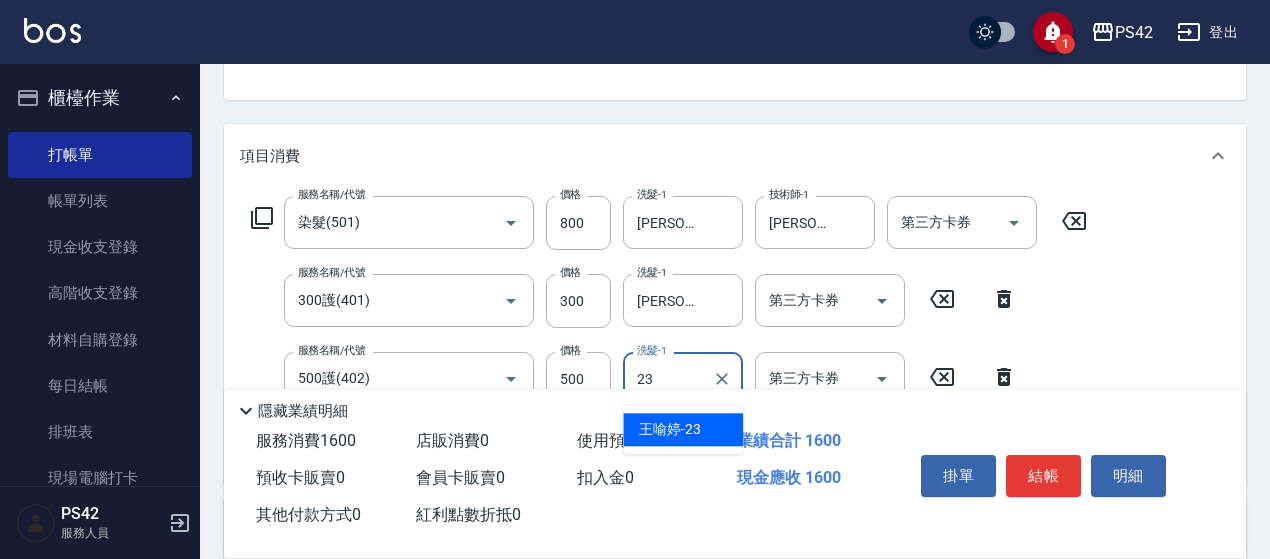 type on "[PERSON_NAME]-23" 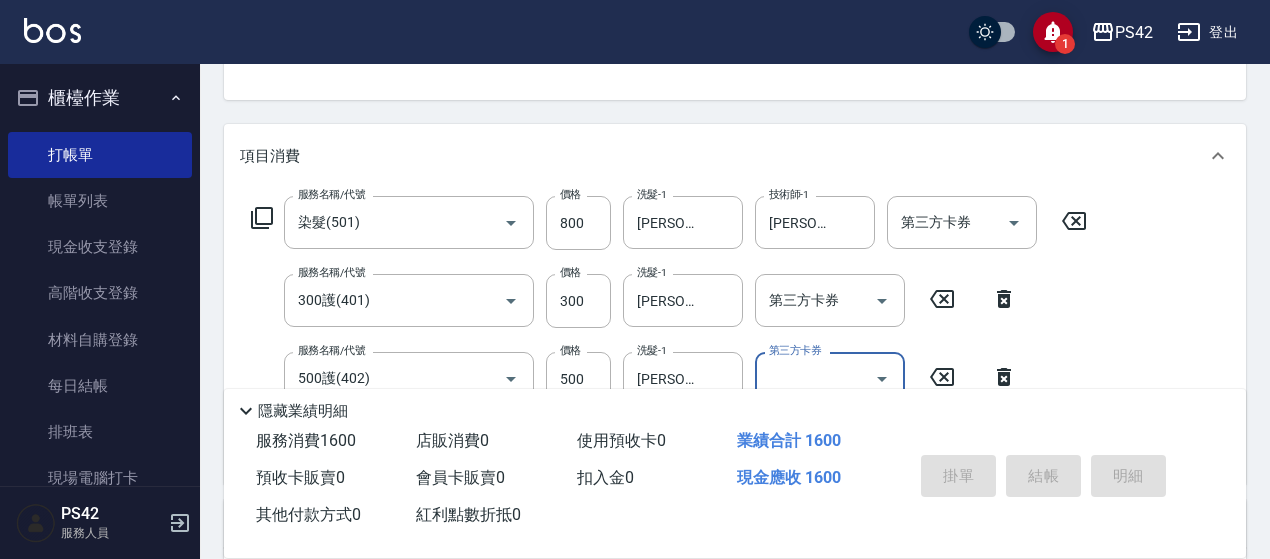 type 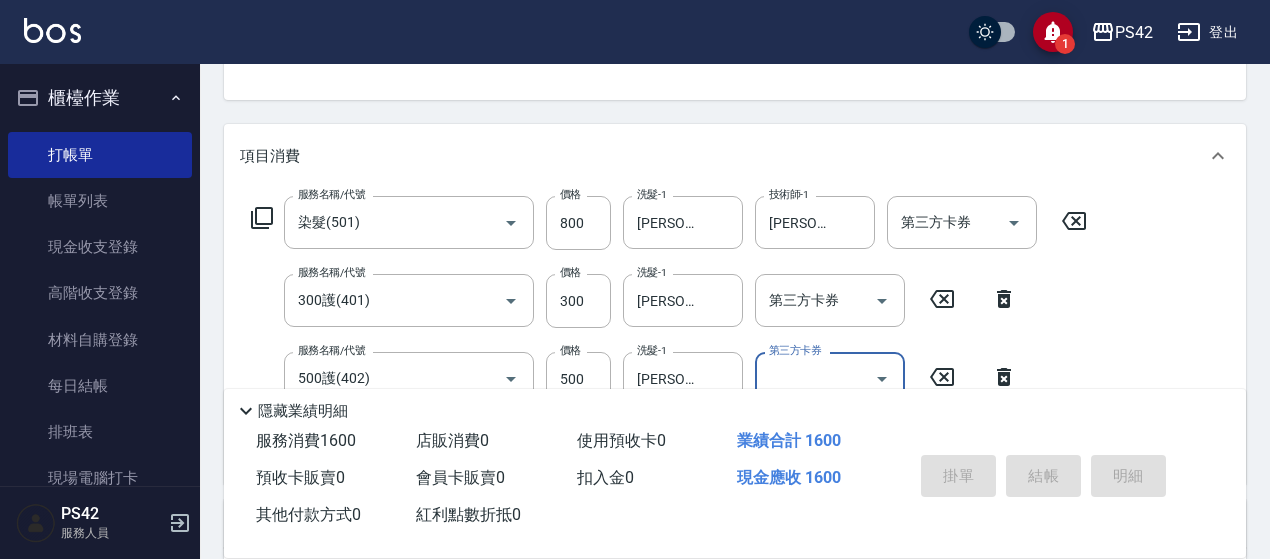 type 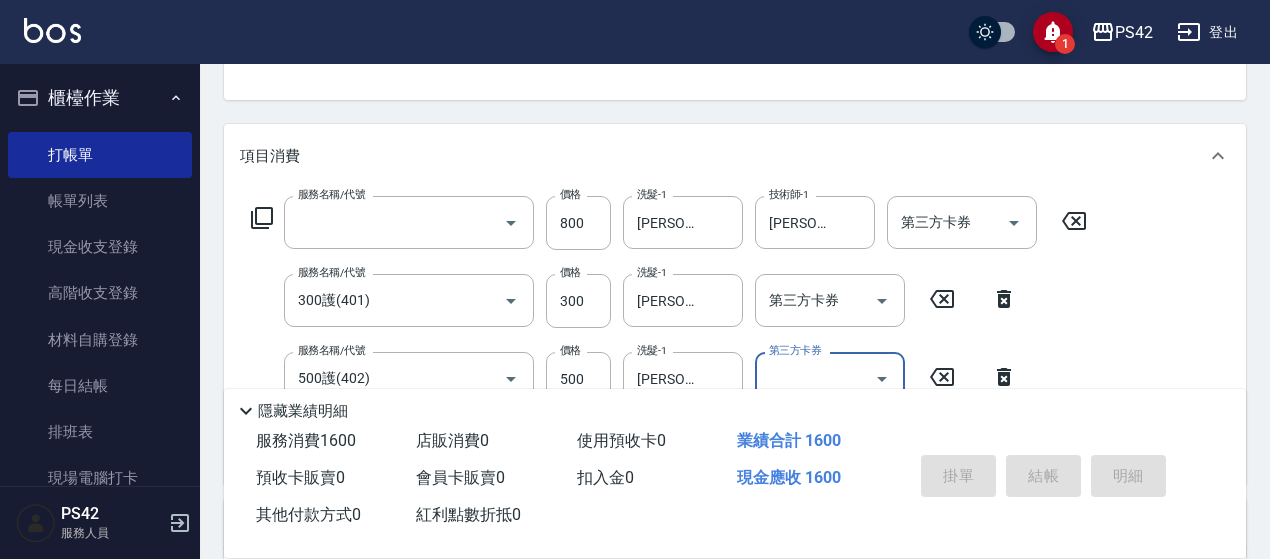 scroll, scrollTop: 194, scrollLeft: 0, axis: vertical 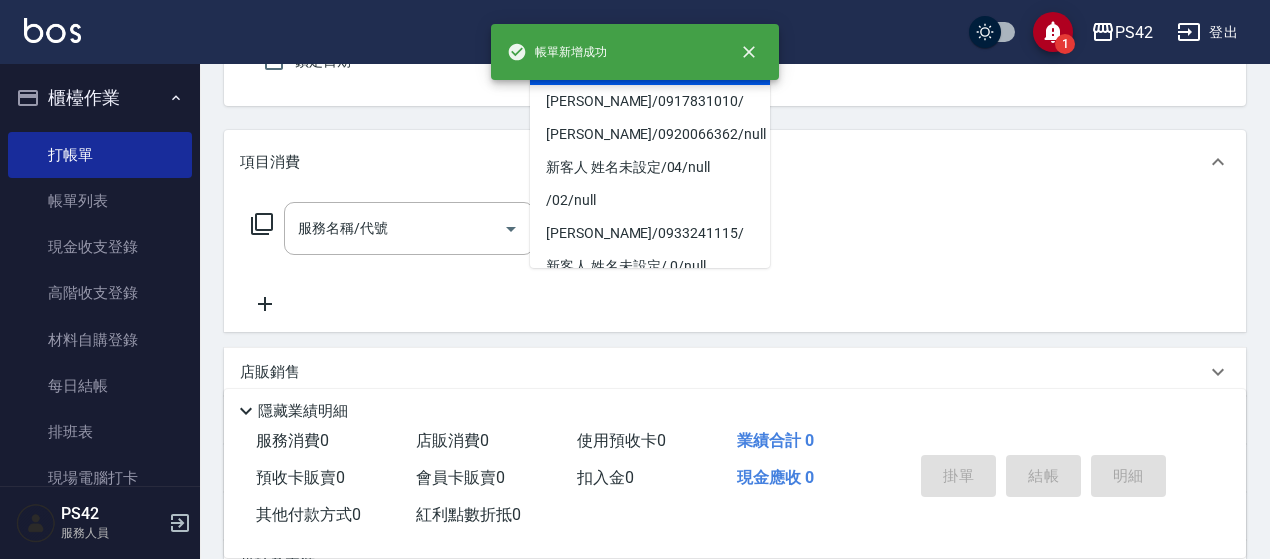 type on "無名字/0/null" 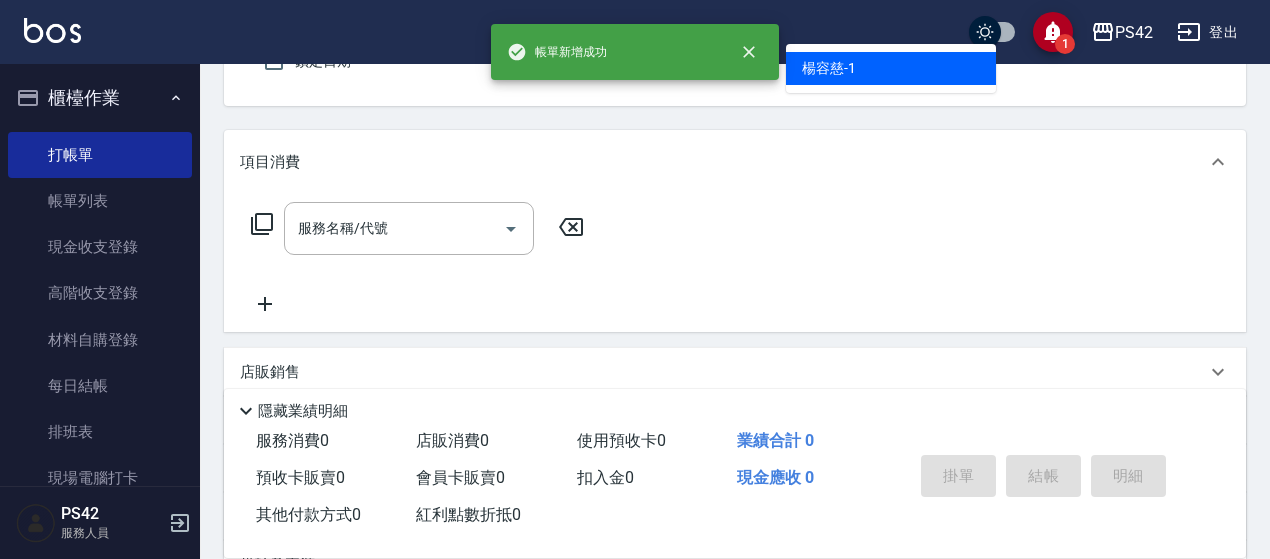 type on "[PERSON_NAME]-1" 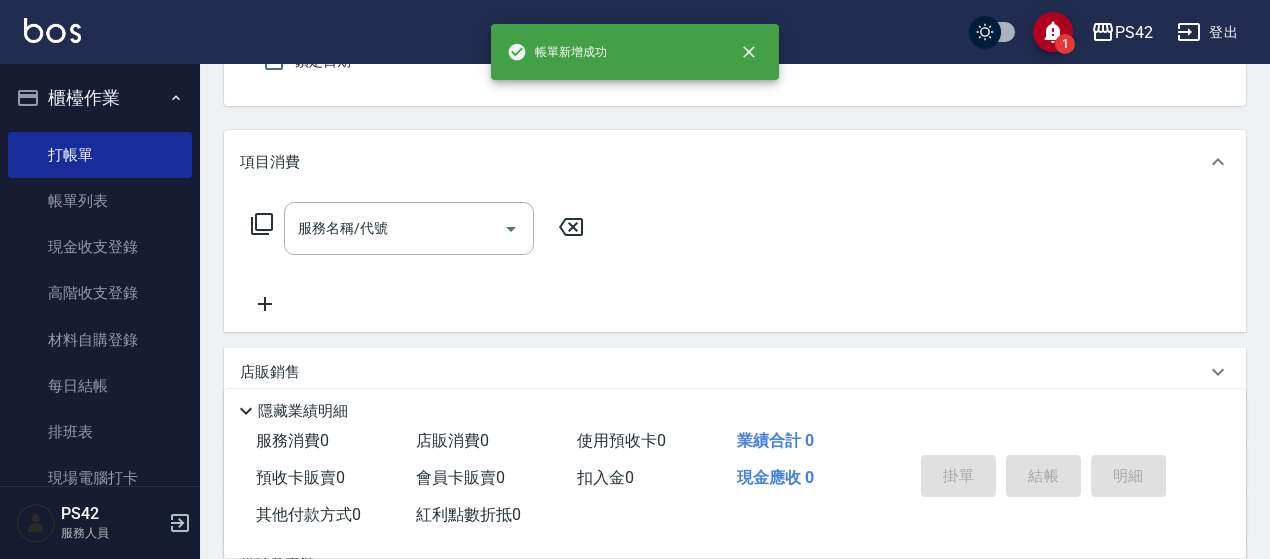 scroll, scrollTop: 185, scrollLeft: 0, axis: vertical 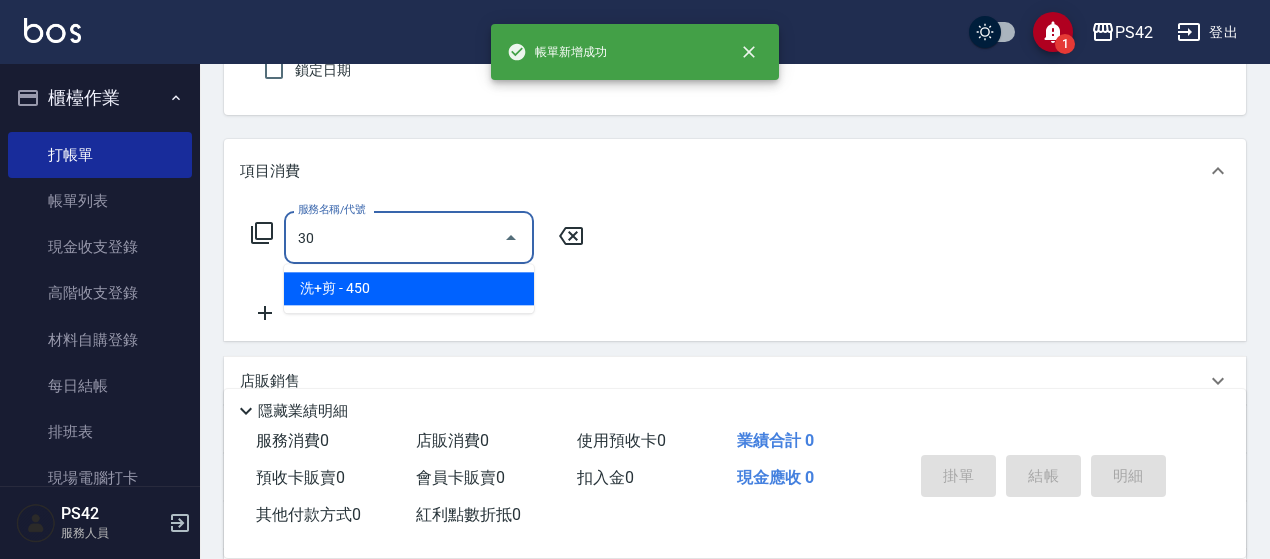 type on "3" 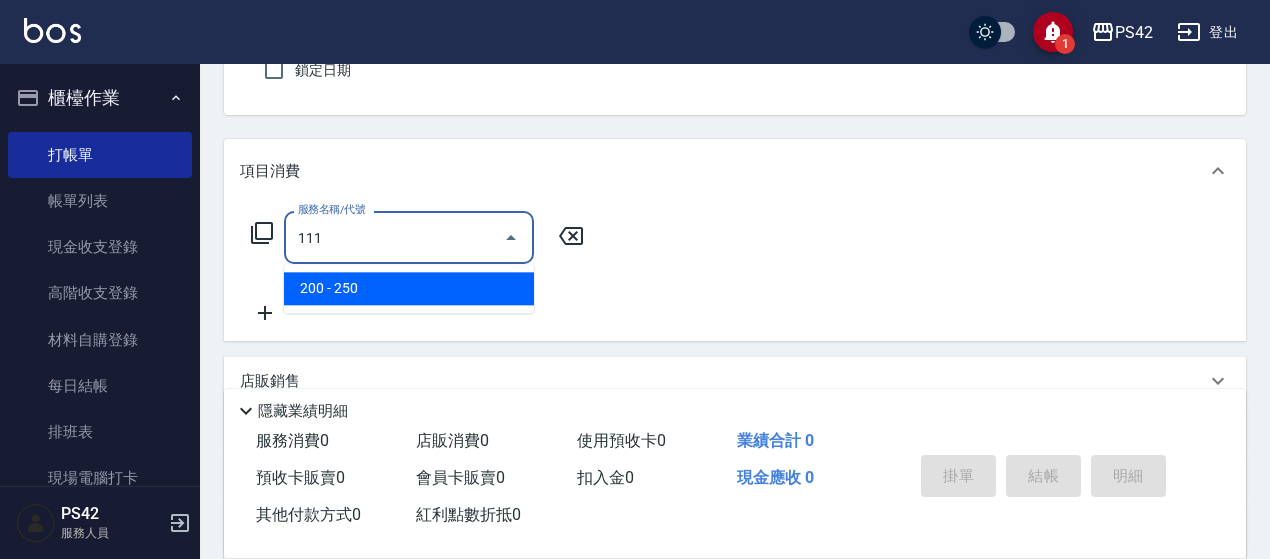 type on "200(111)" 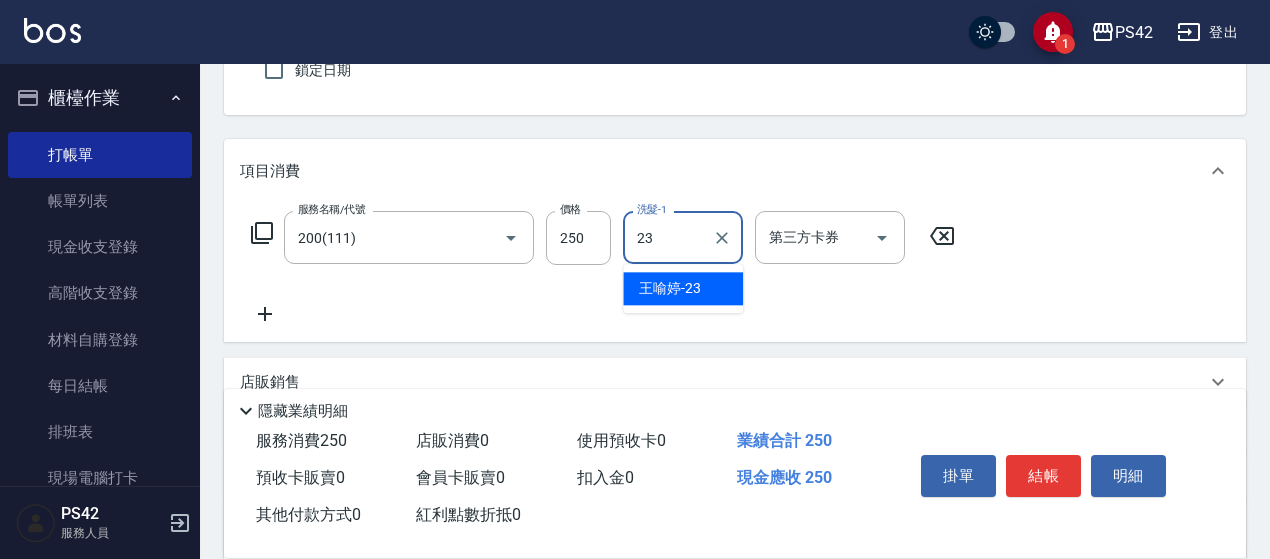 type on "[PERSON_NAME]-23" 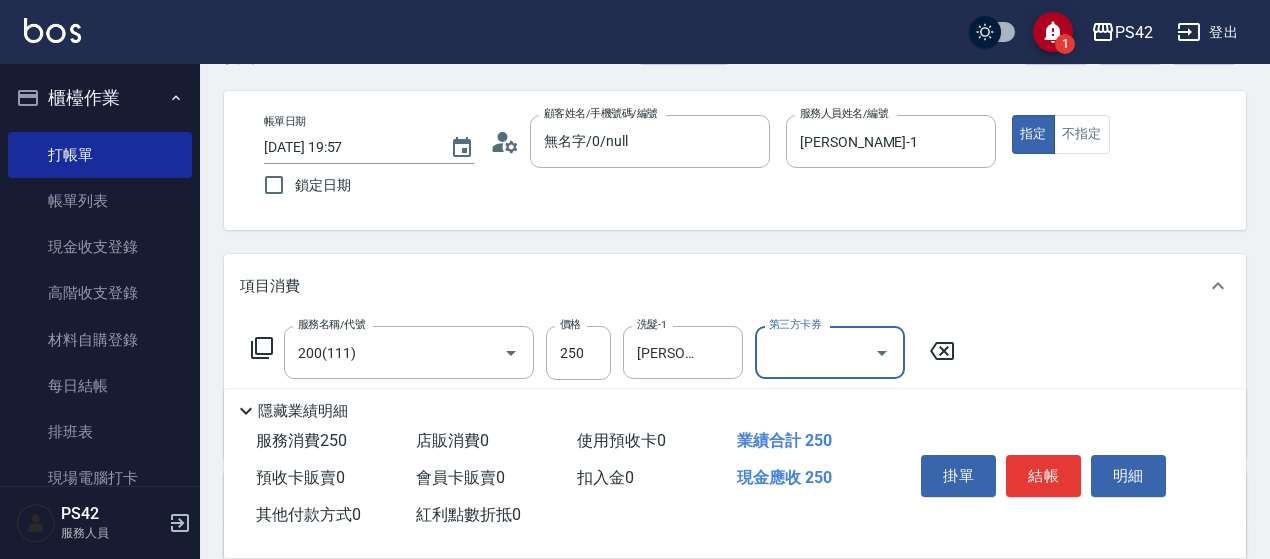 scroll, scrollTop: 0, scrollLeft: 0, axis: both 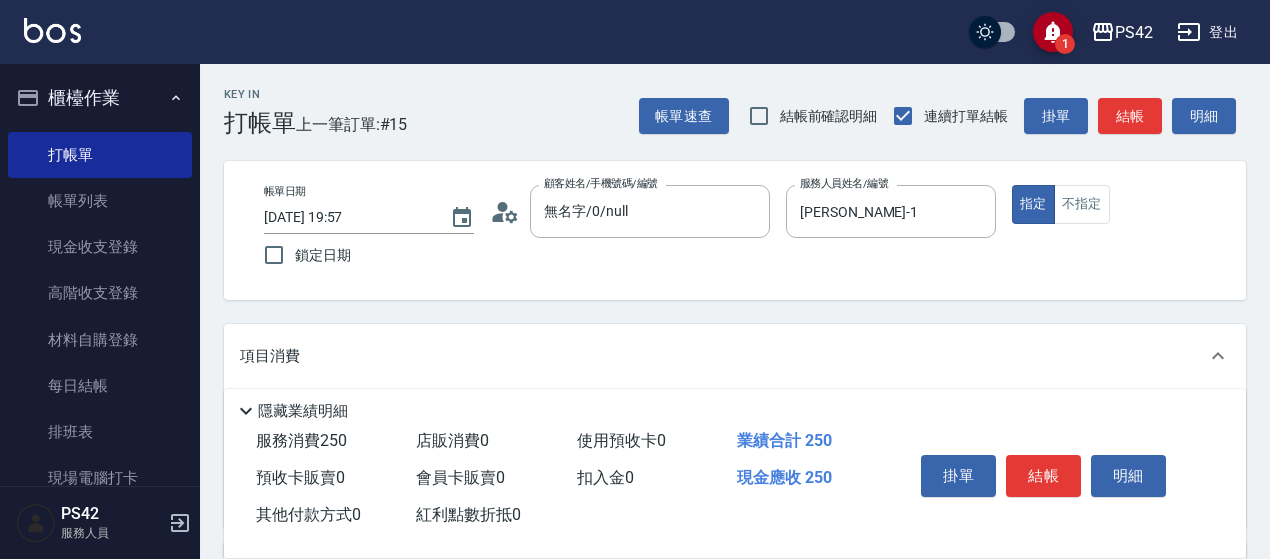 click on "結帳" at bounding box center (1043, 476) 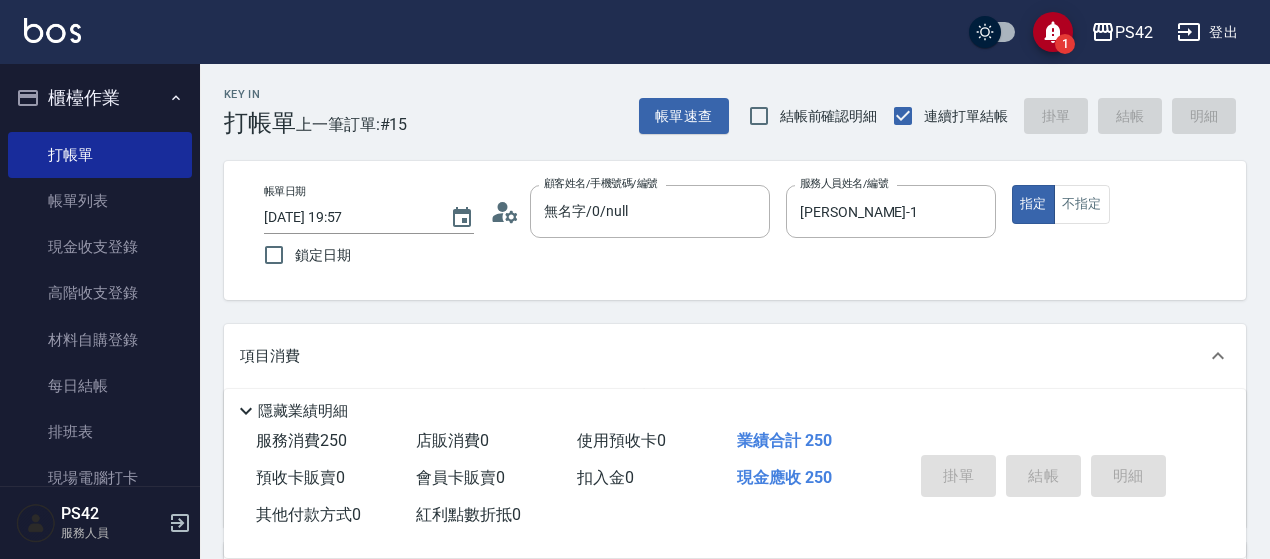 type 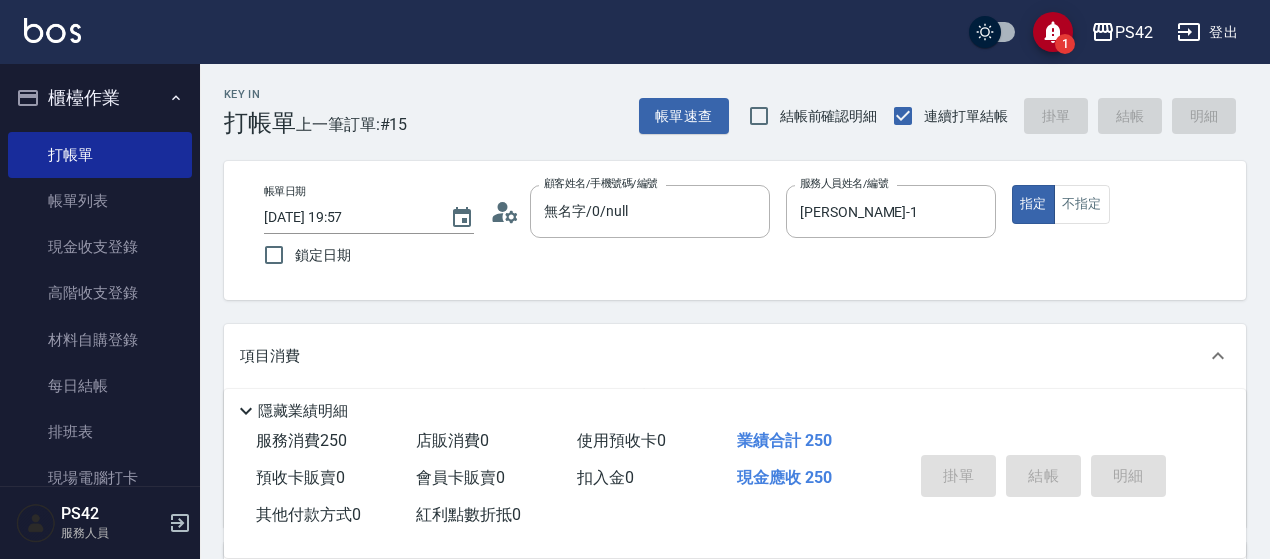 type 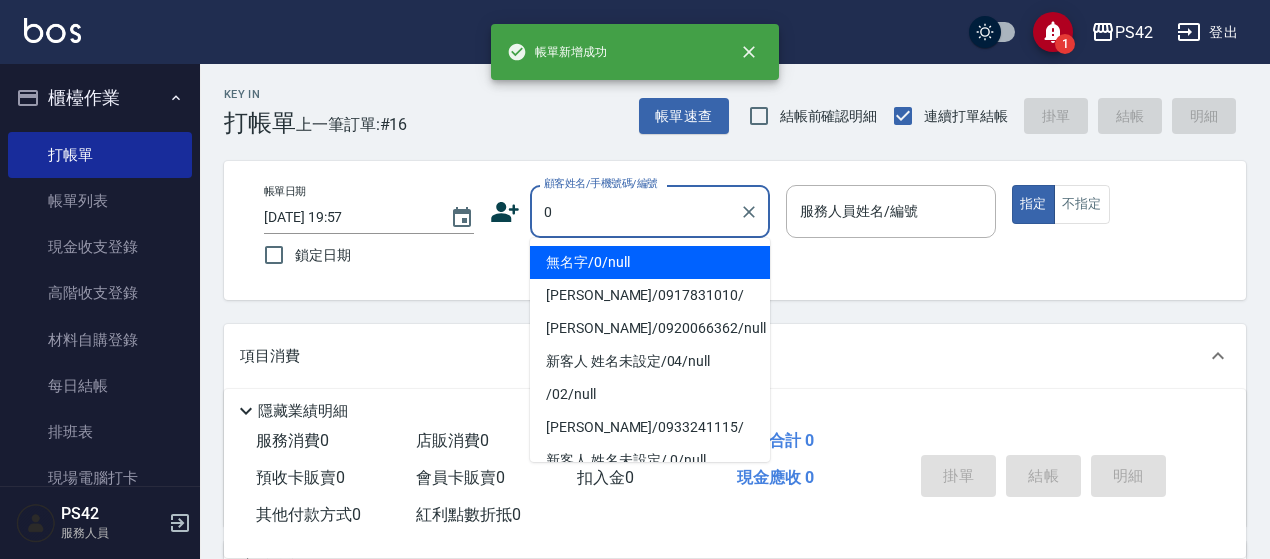 type on "無名字/0/null" 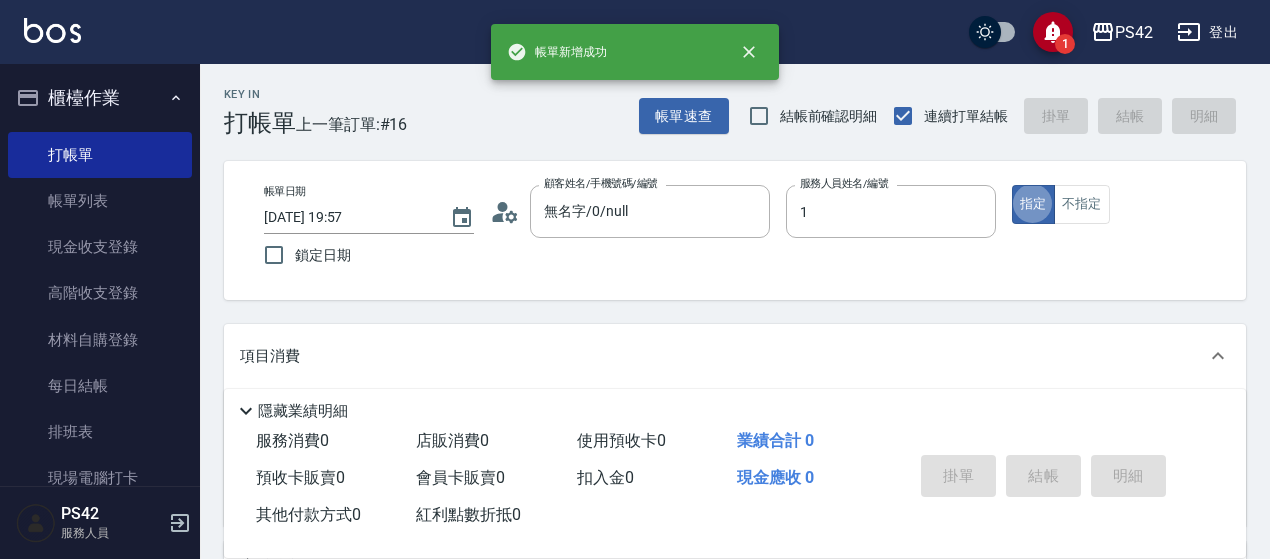 type on "[PERSON_NAME]-1" 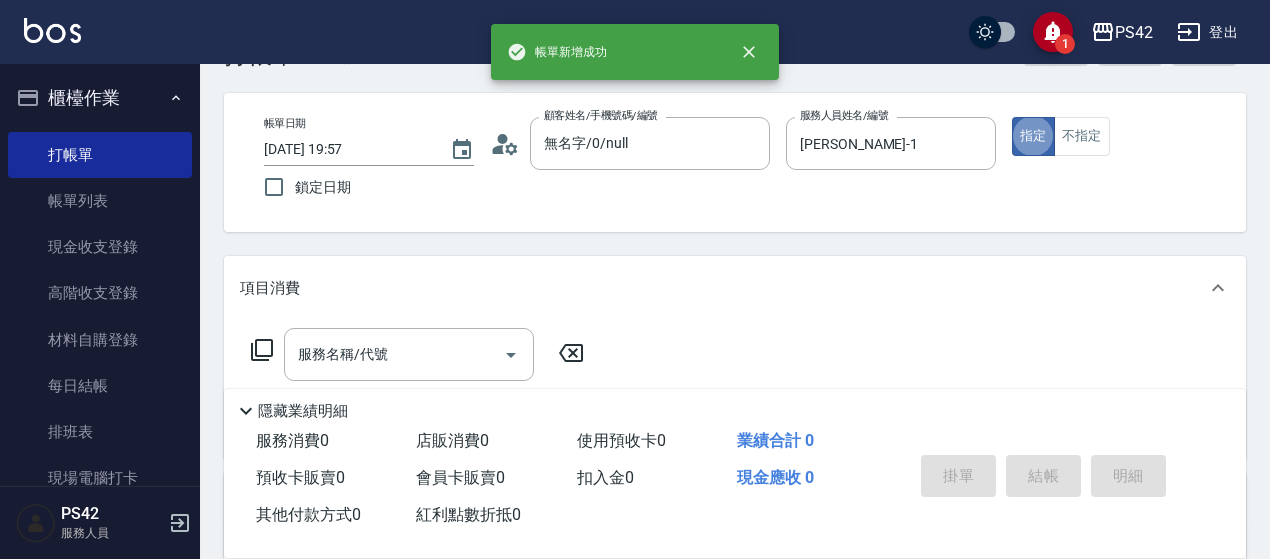scroll, scrollTop: 100, scrollLeft: 0, axis: vertical 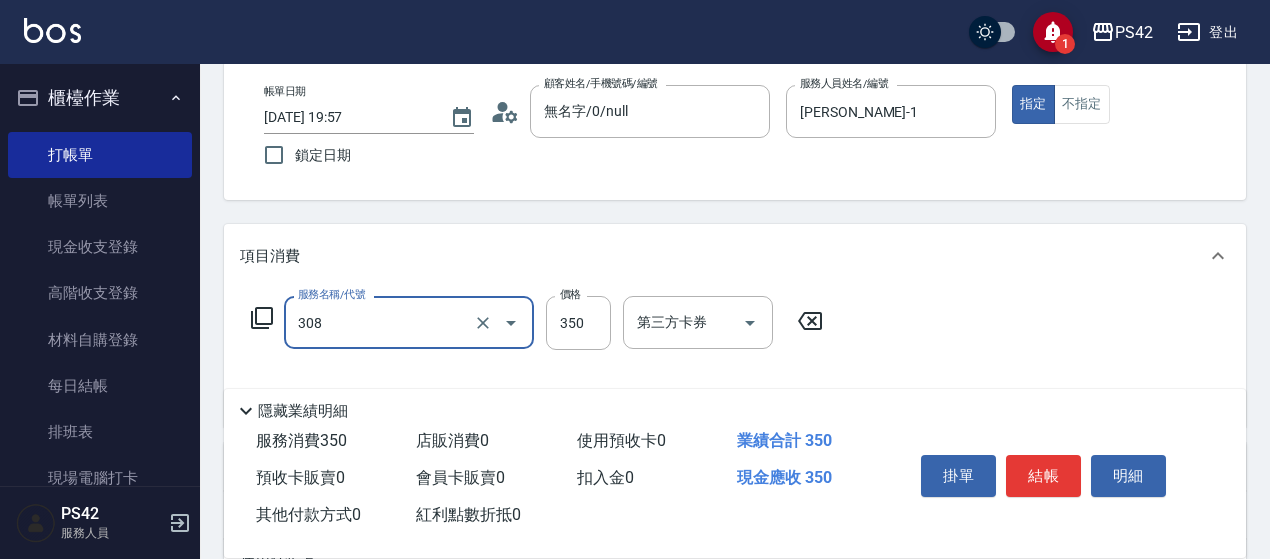 type on "洗+剪(308)" 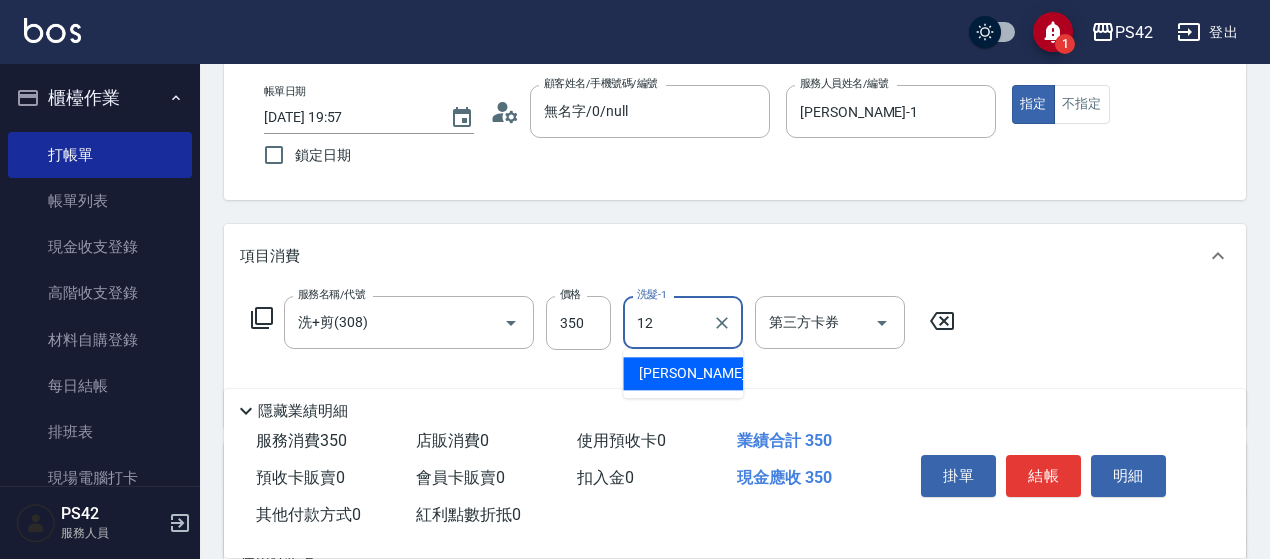 type on "[PERSON_NAME]-12" 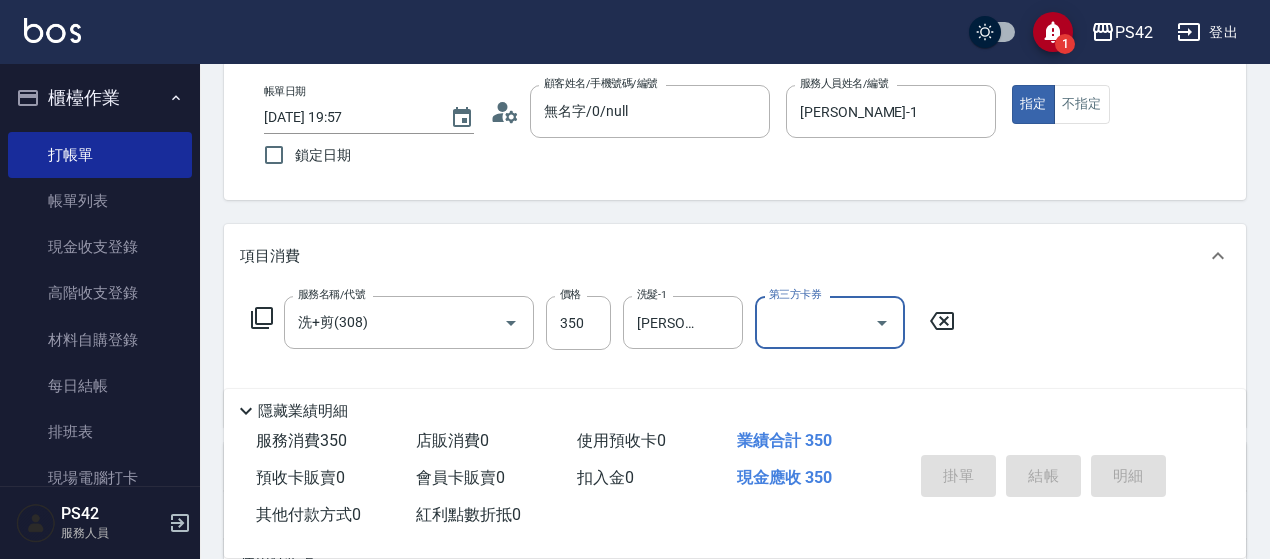 type 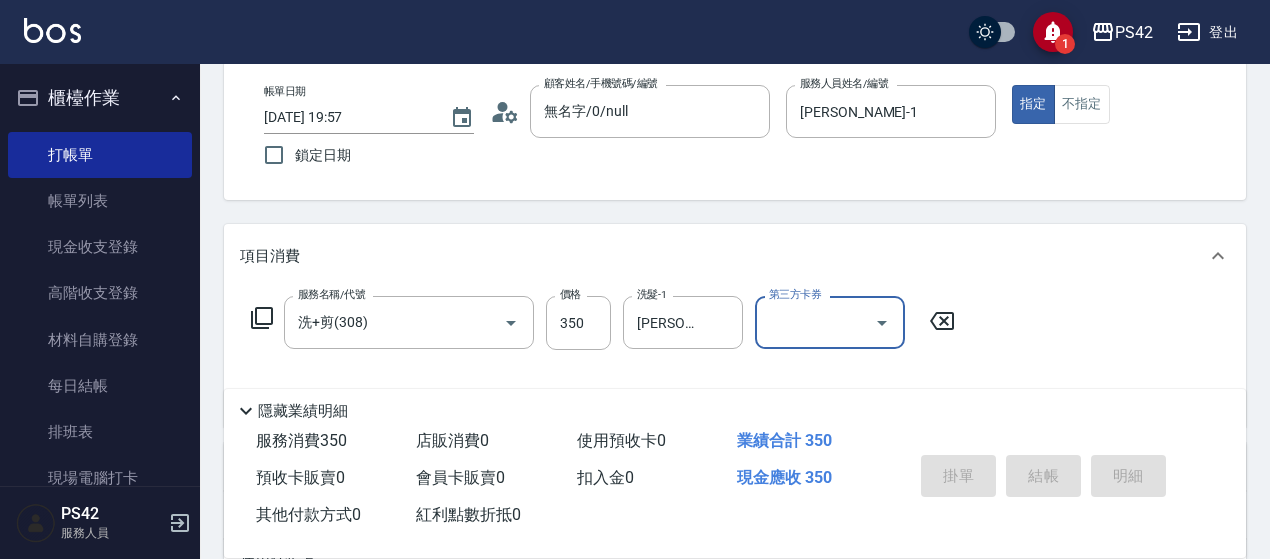 type 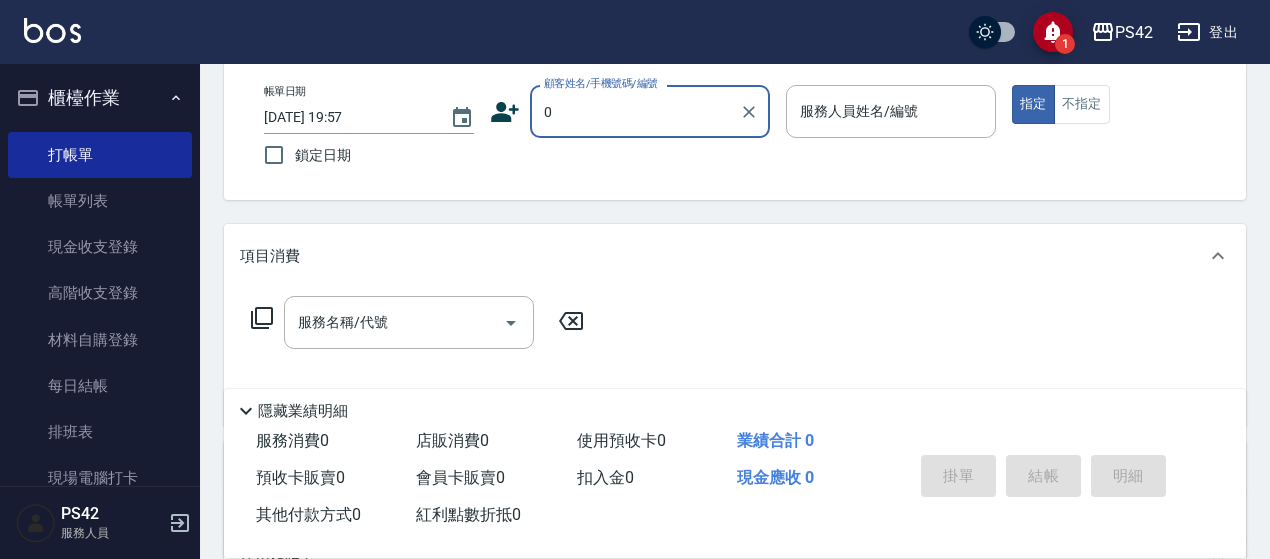 type on "無名字/0/null" 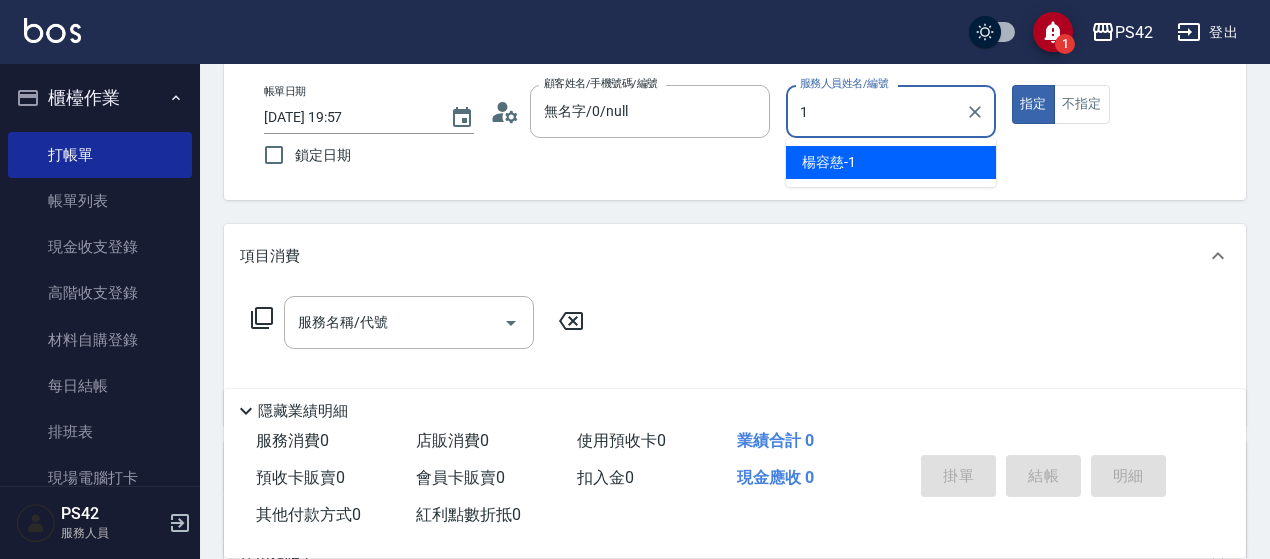type on "[PERSON_NAME]-1" 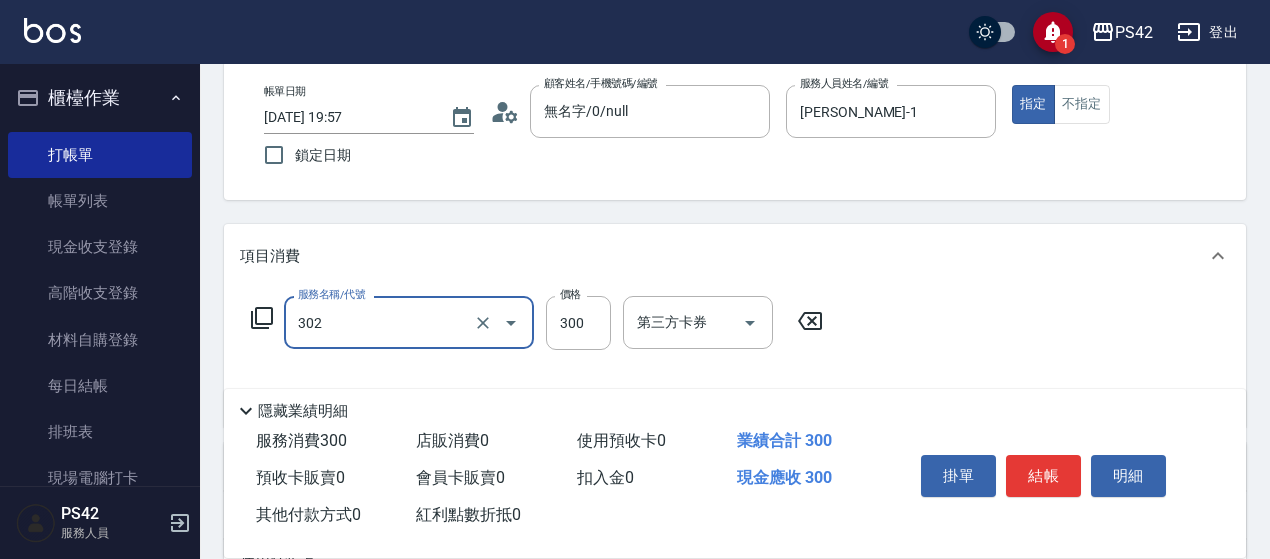 type on "剪髮(302)" 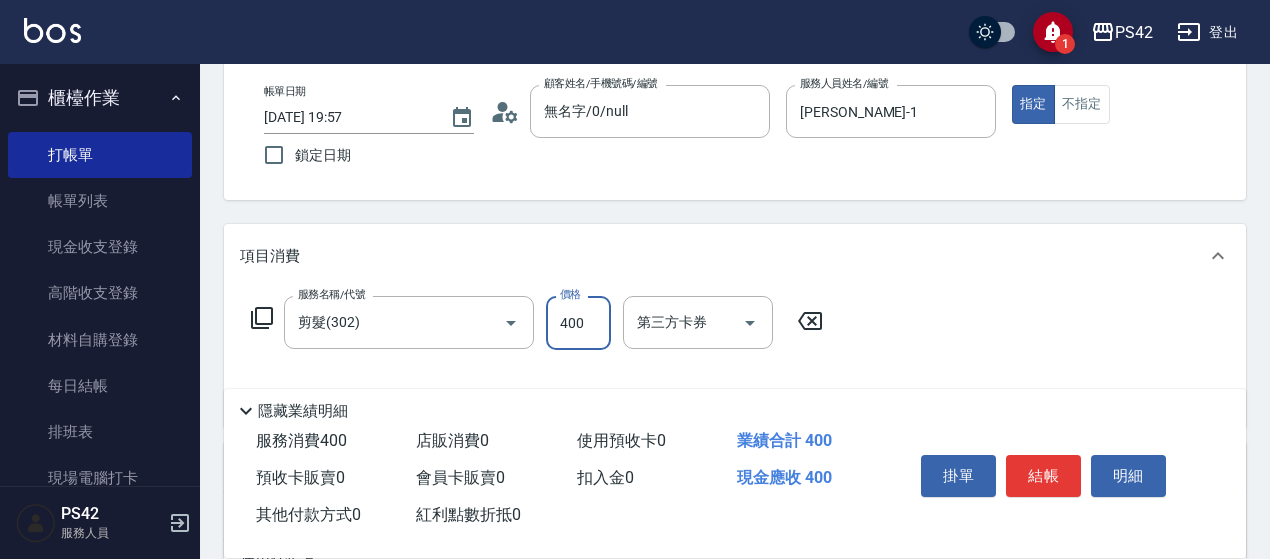 type on "400" 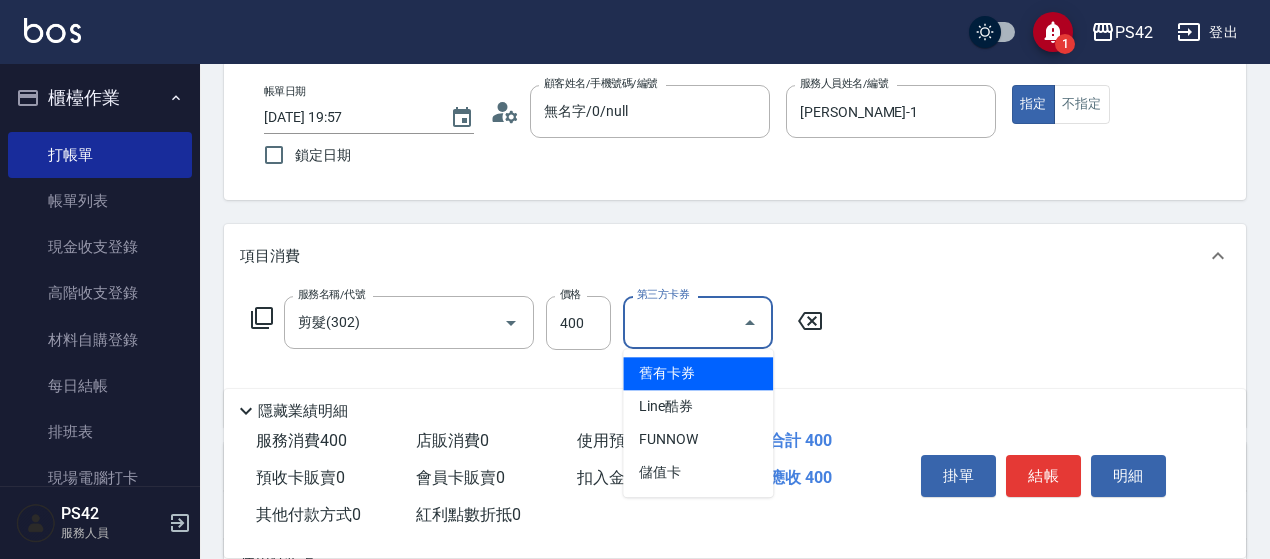 type on "儲值卡" 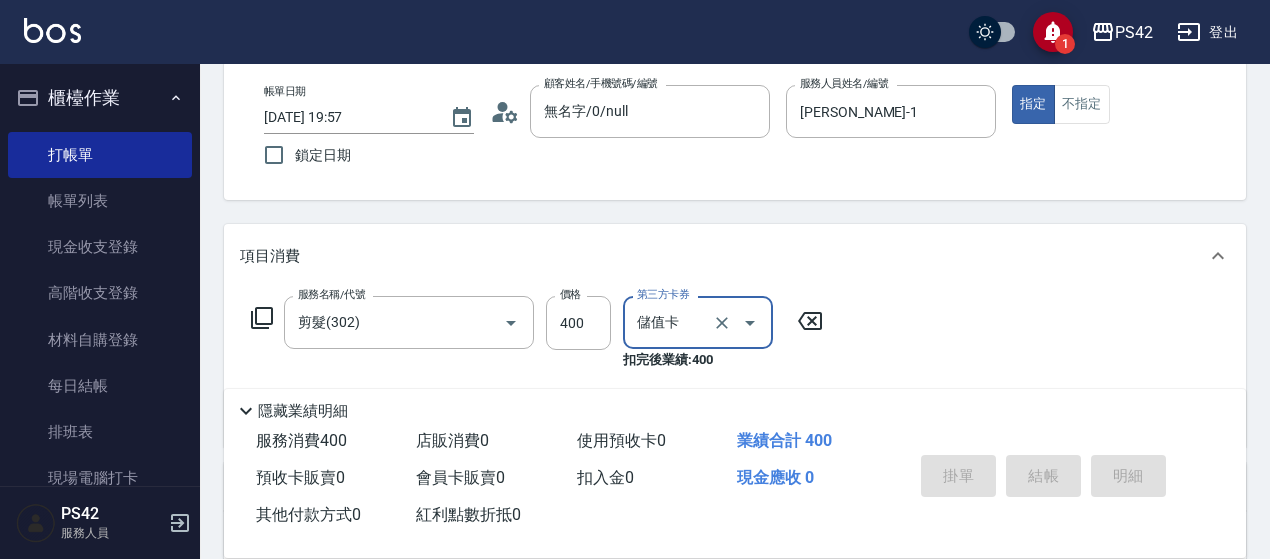 type 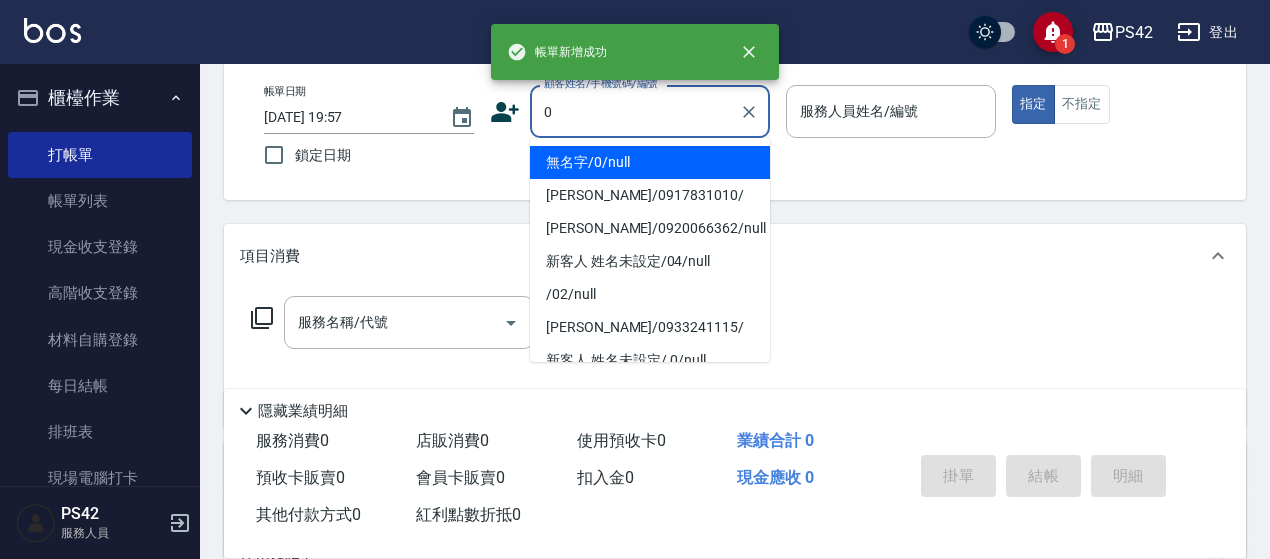 type on "無名字/0/null" 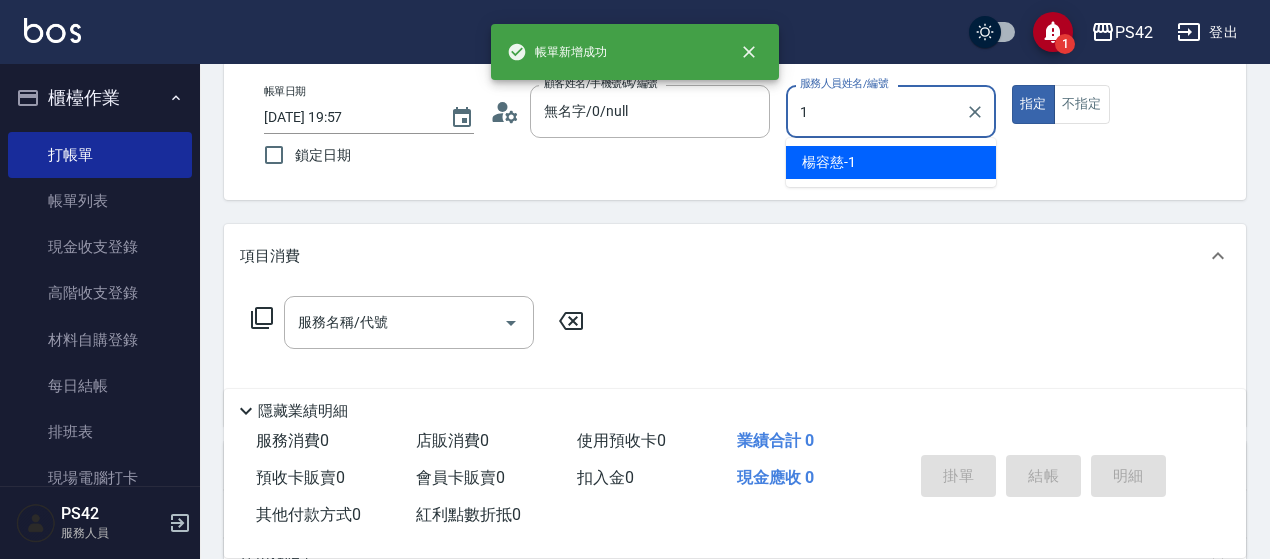 type on "[PERSON_NAME]-1" 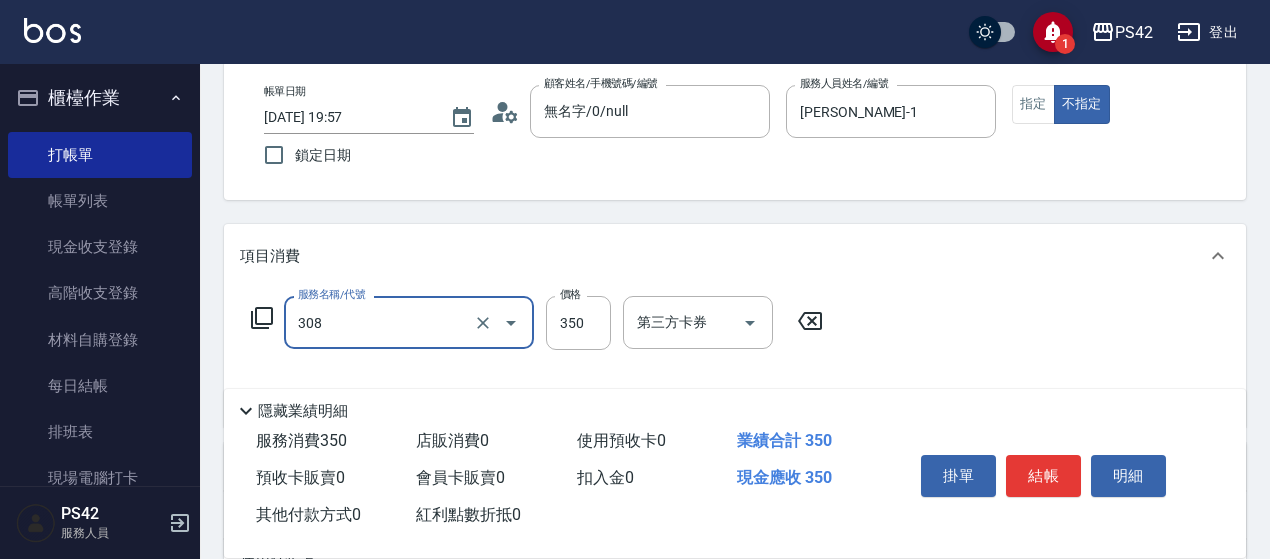 type on "洗+剪(308)" 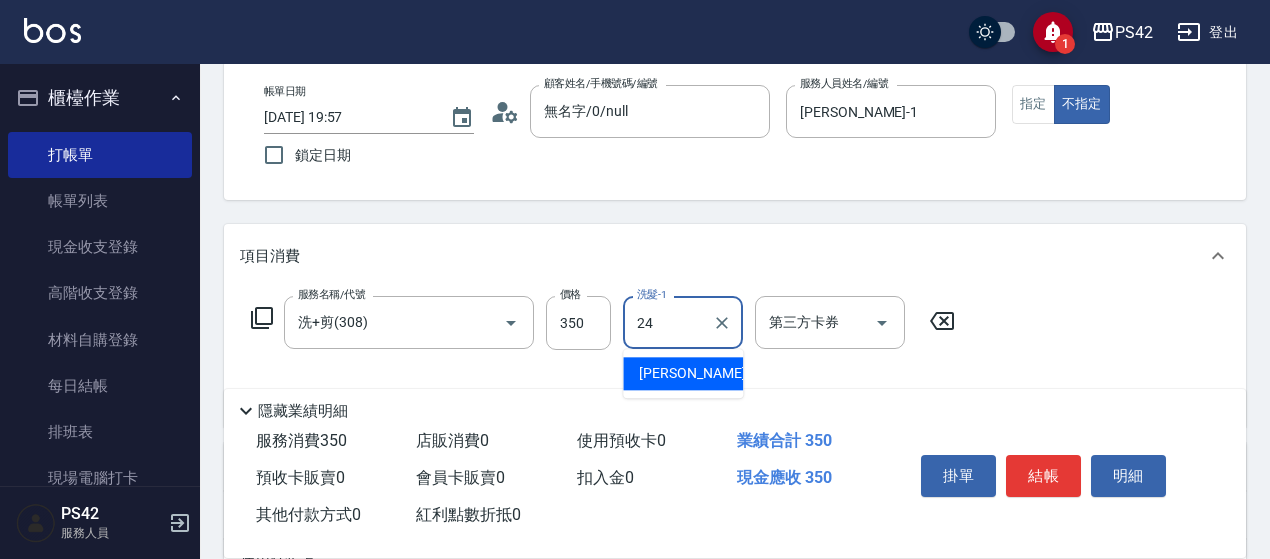 type on "[PERSON_NAME]-24" 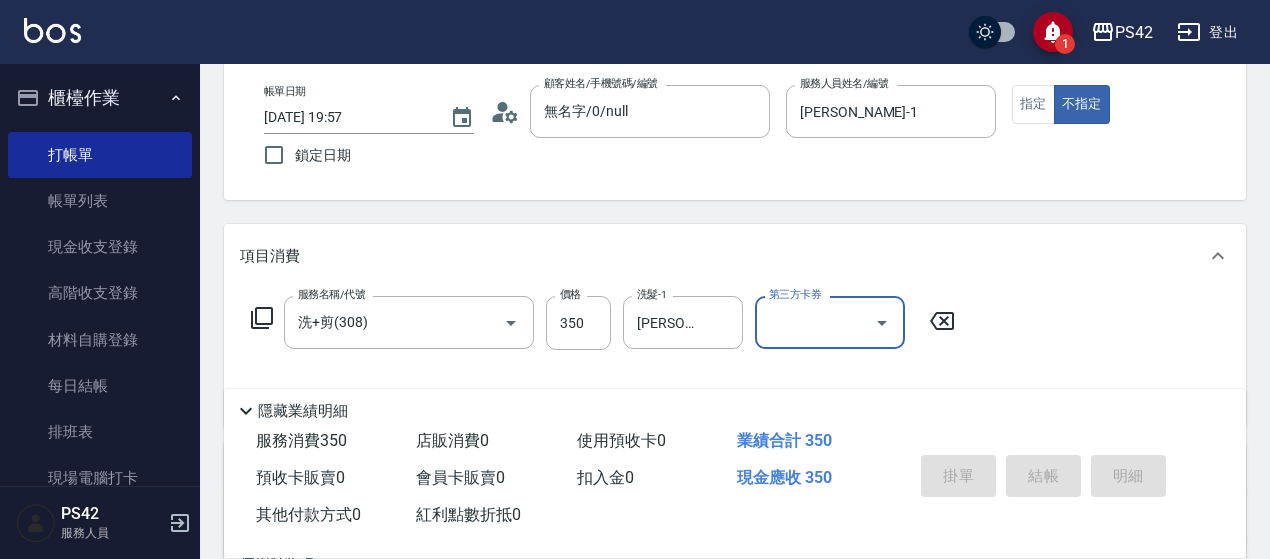 type 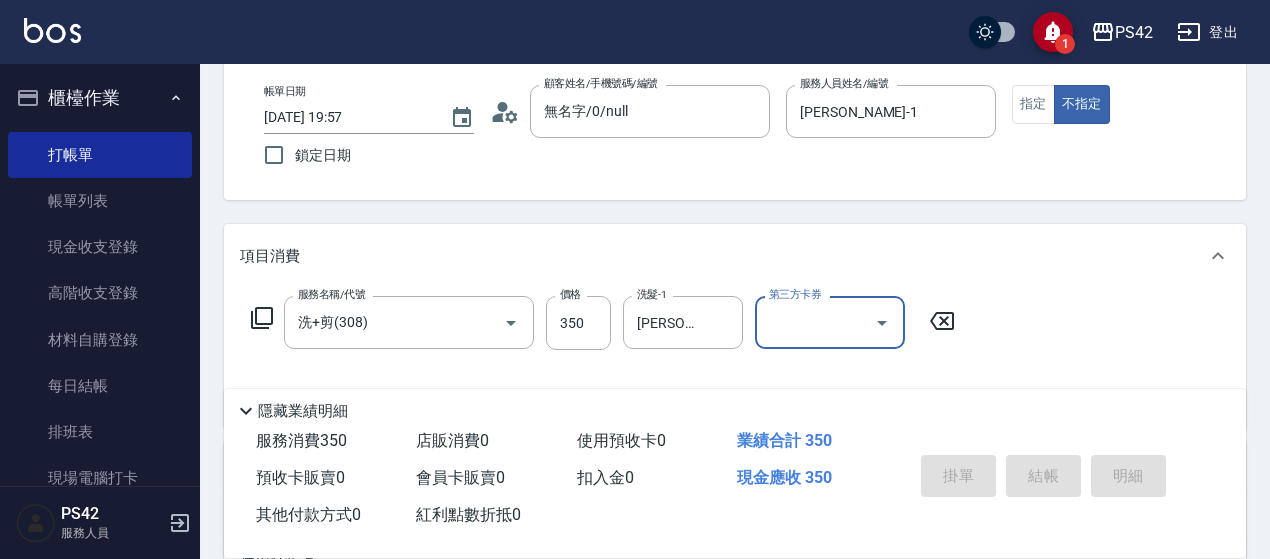 type 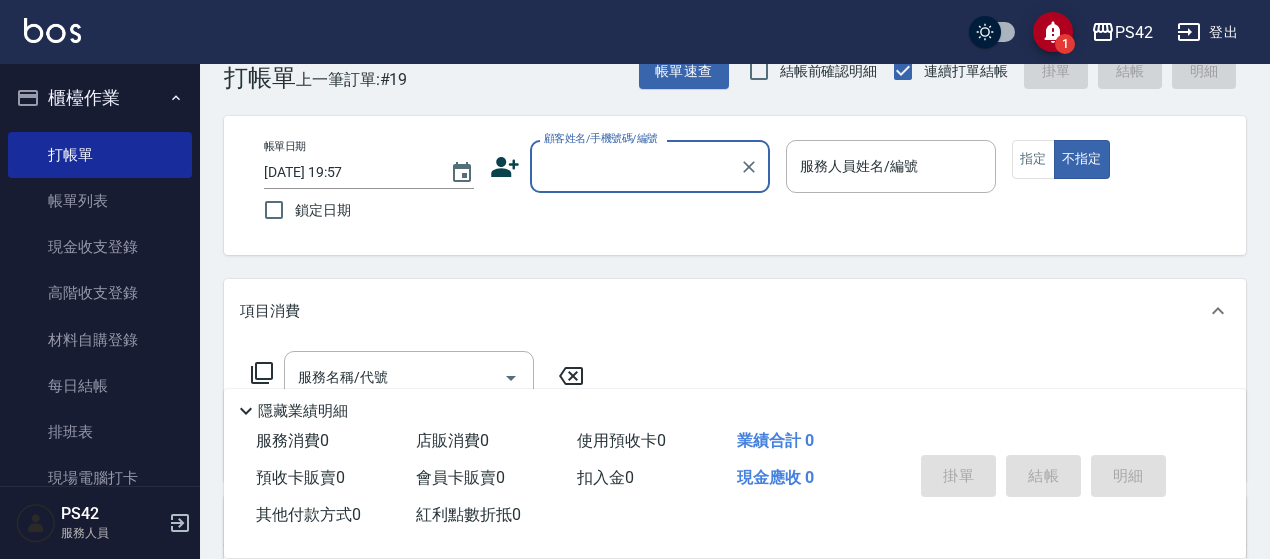 scroll, scrollTop: 0, scrollLeft: 0, axis: both 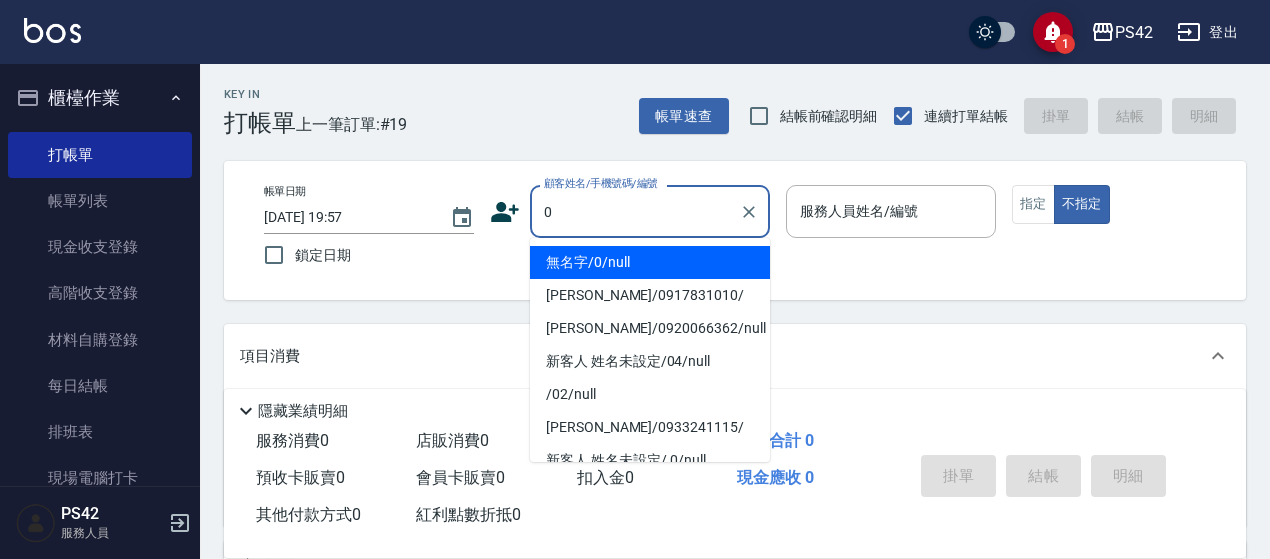 type on "無名字/0/null" 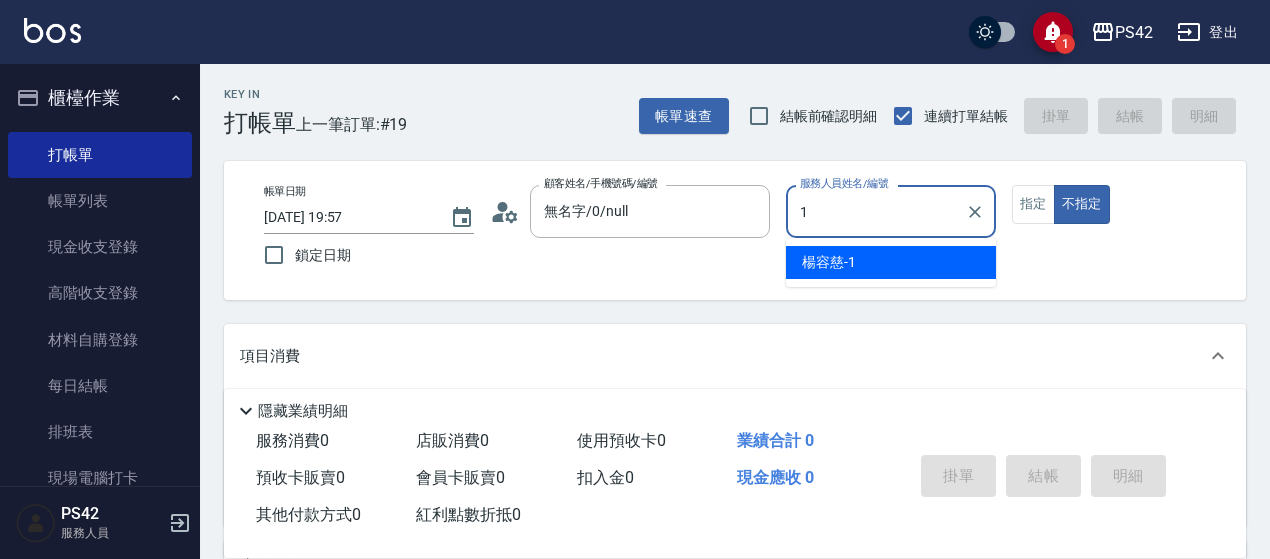 type on "[PERSON_NAME]-1" 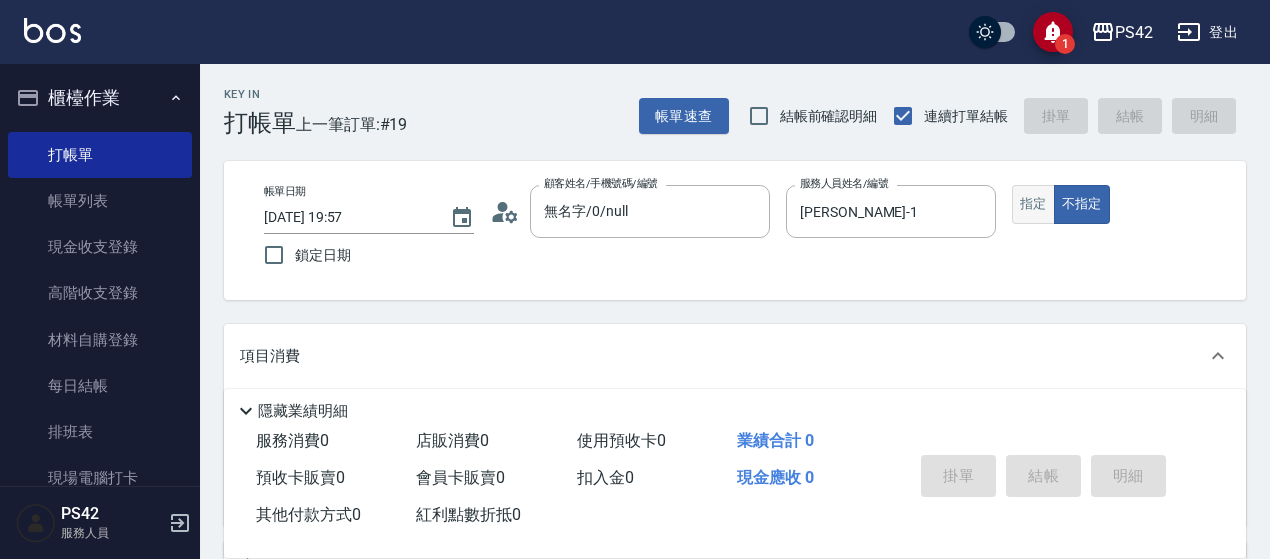 click on "指定" at bounding box center (1033, 204) 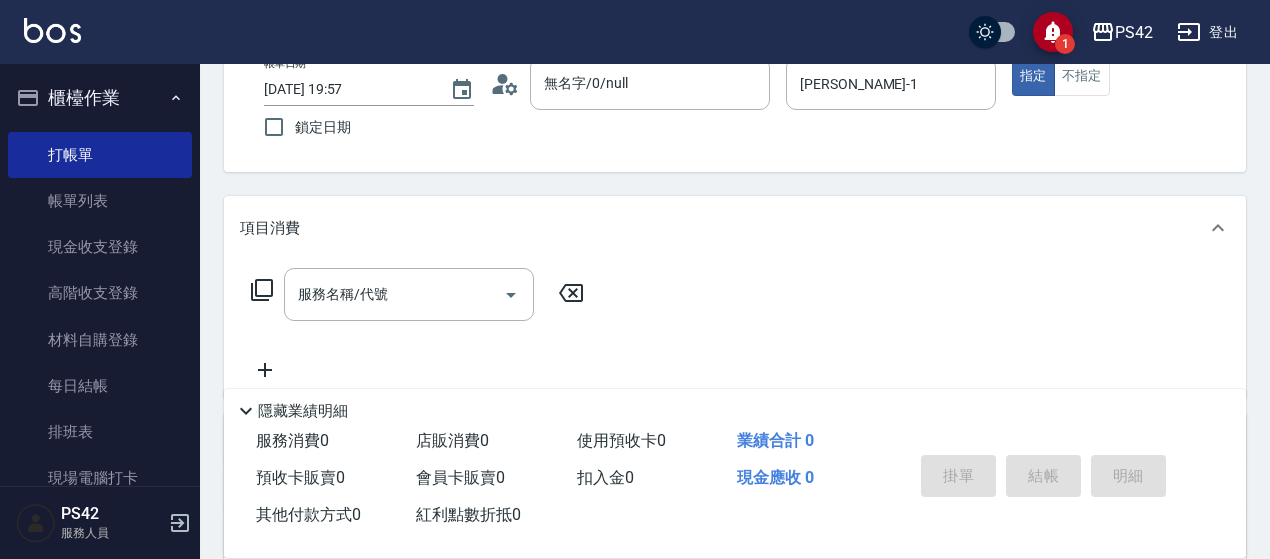 scroll, scrollTop: 200, scrollLeft: 0, axis: vertical 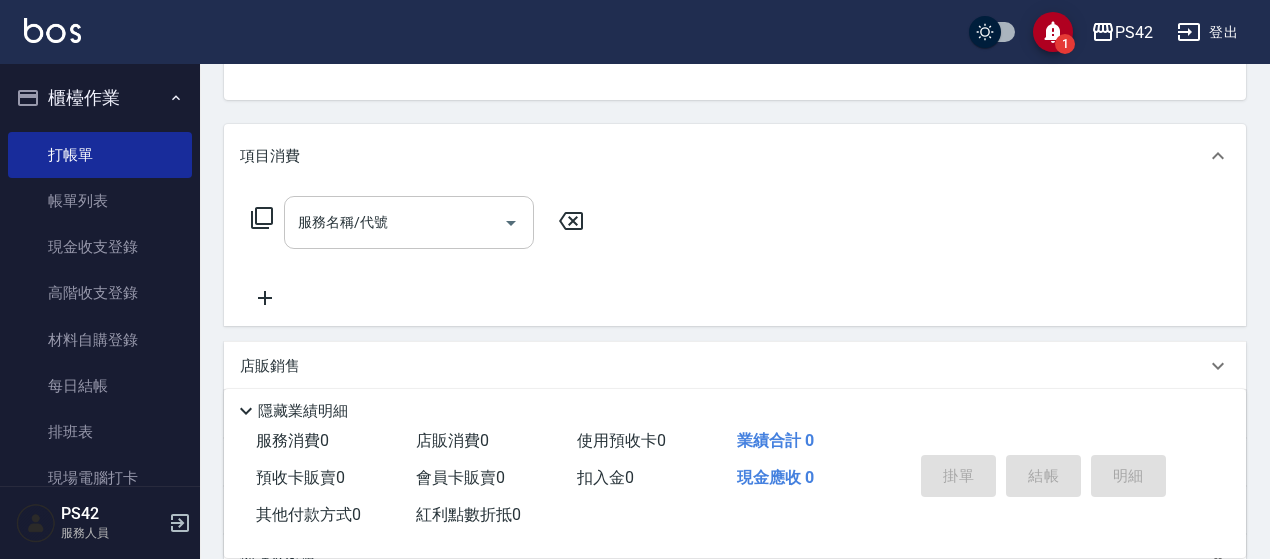 click on "服務名稱/代號" at bounding box center [409, 222] 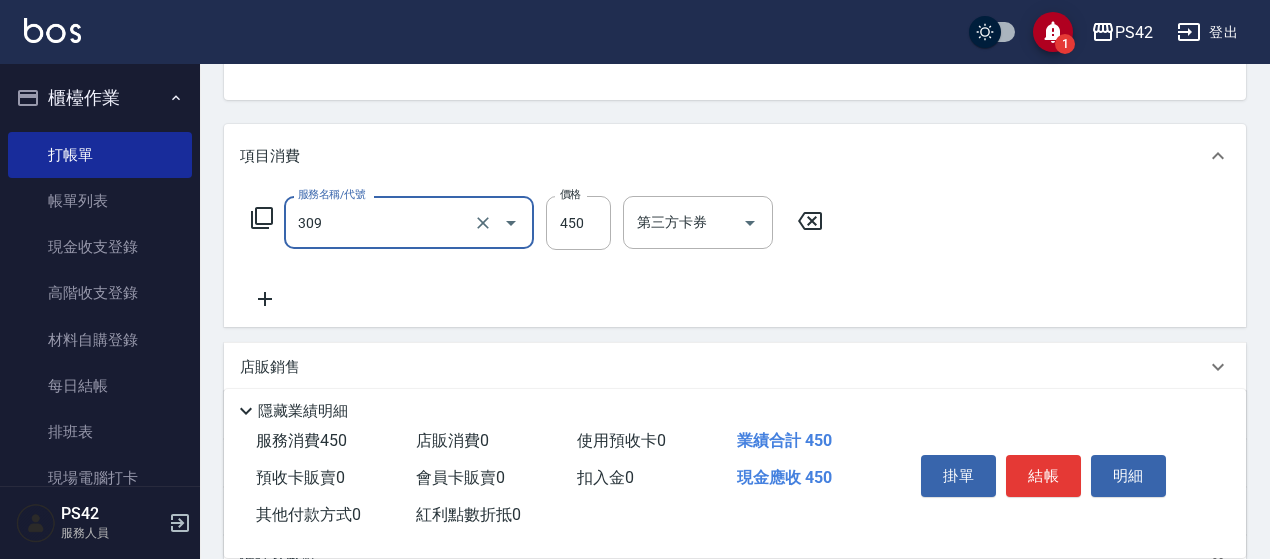 type on "洗+剪(309)" 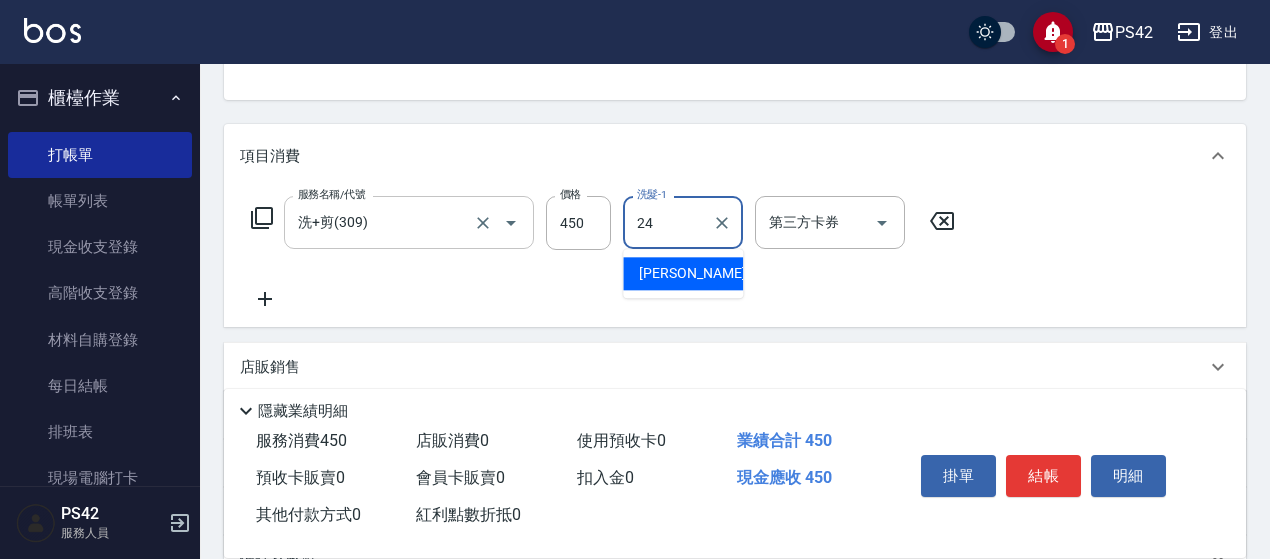 type on "[PERSON_NAME]-24" 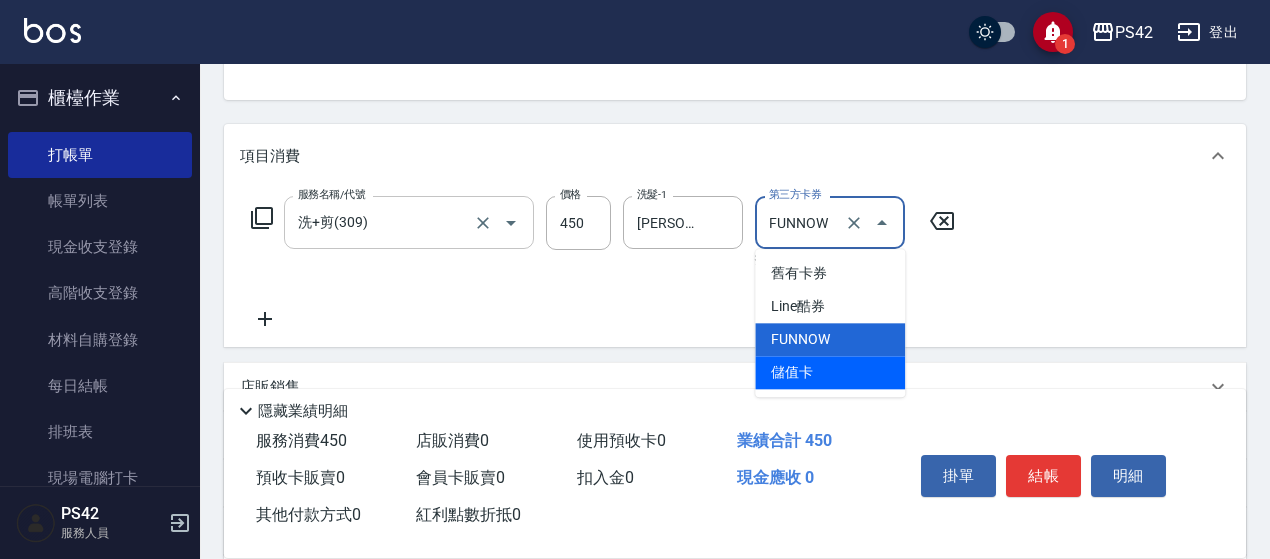 type on "儲值卡" 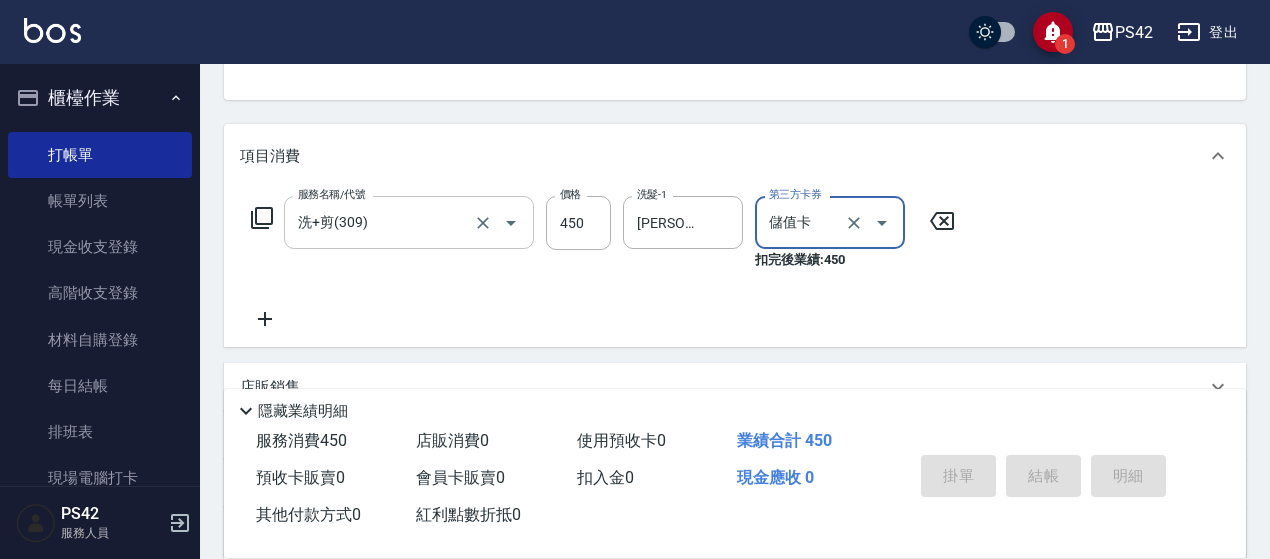 type on "[DATE] 19:58" 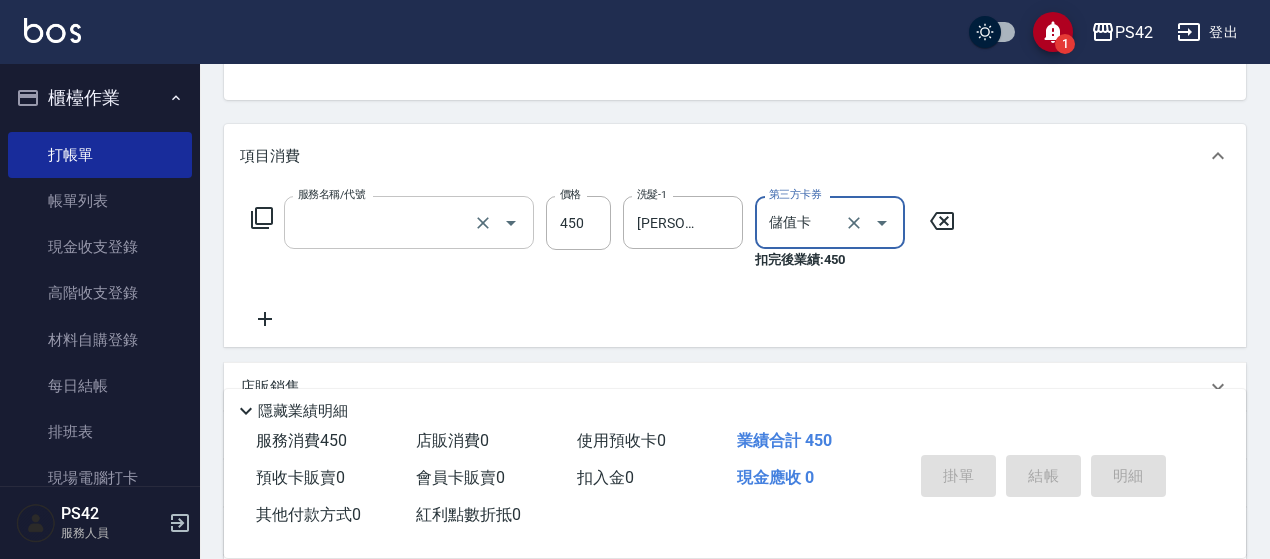 scroll, scrollTop: 194, scrollLeft: 0, axis: vertical 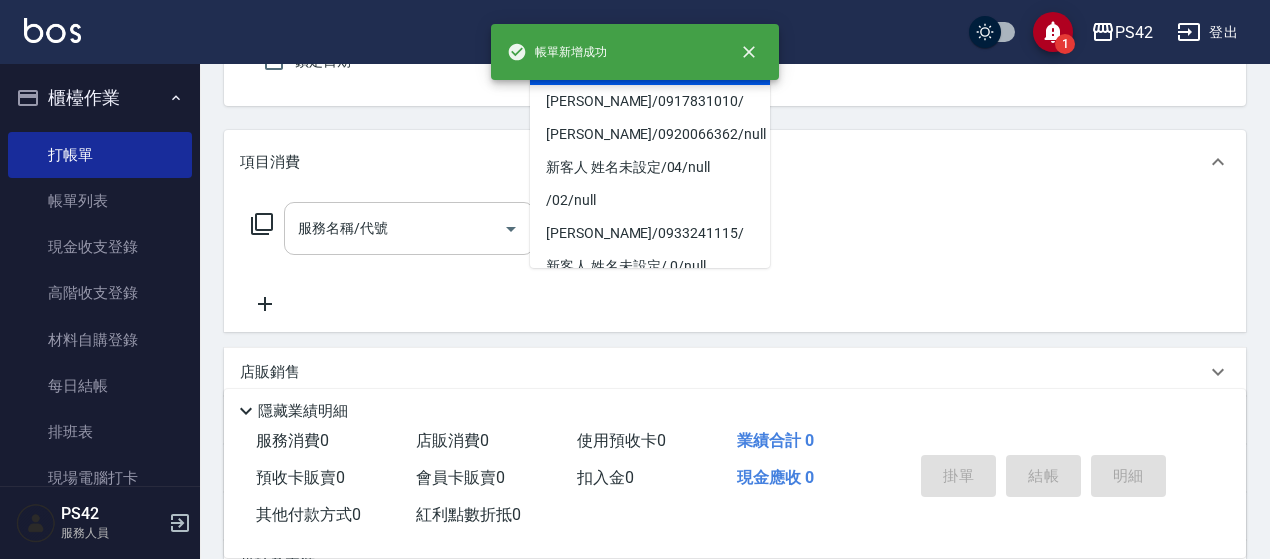 type on "無名字/0/null" 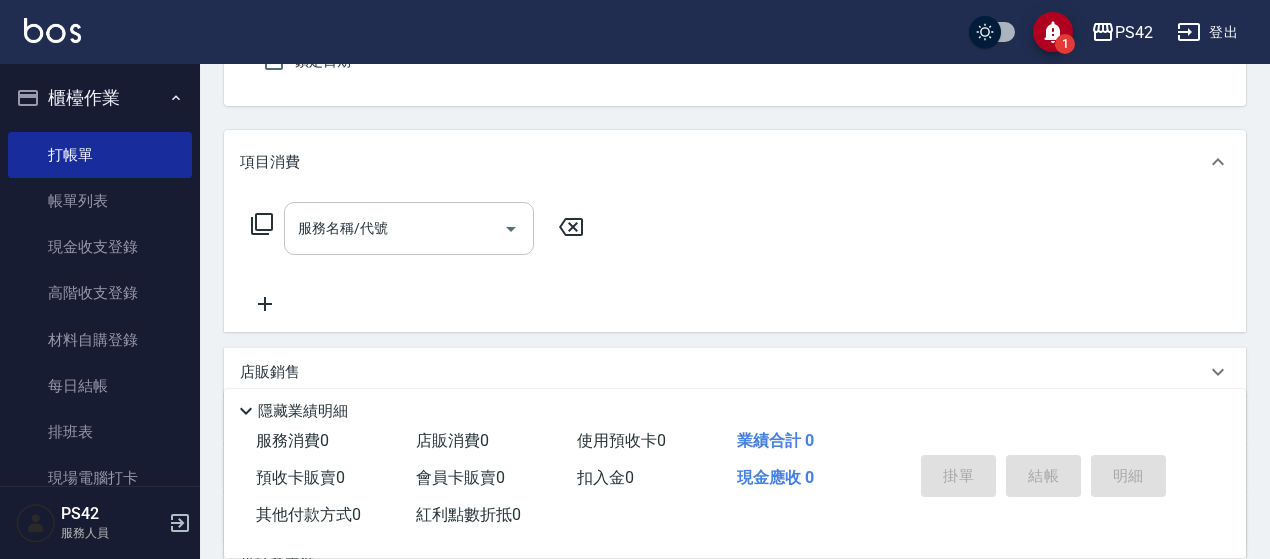 type on "[PERSON_NAME]-1" 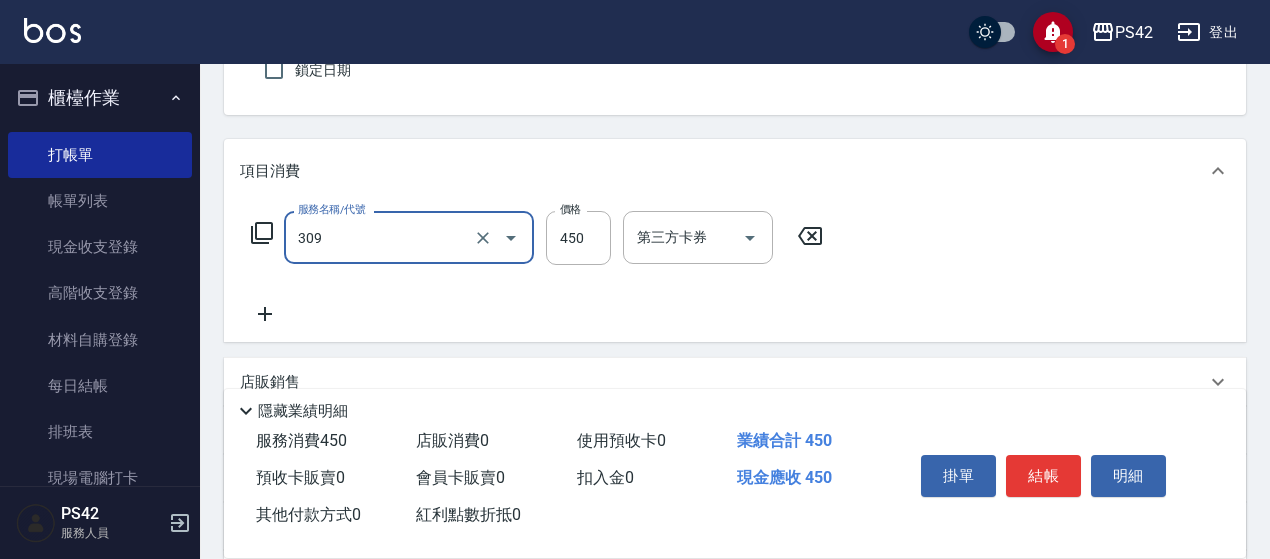 type on "洗+剪(309)" 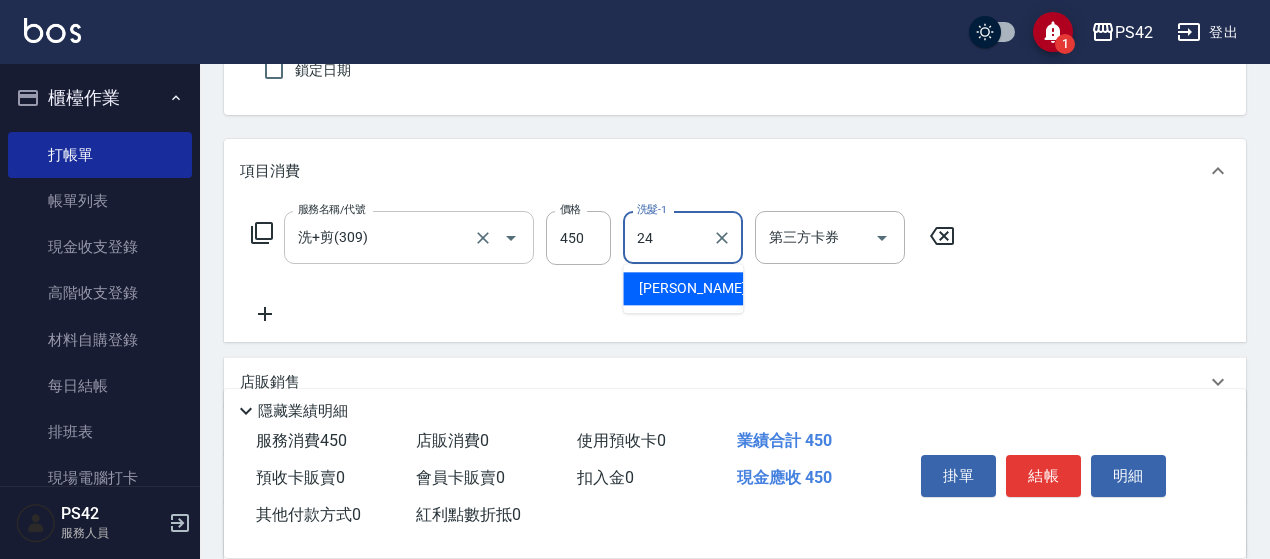 type on "[PERSON_NAME]-24" 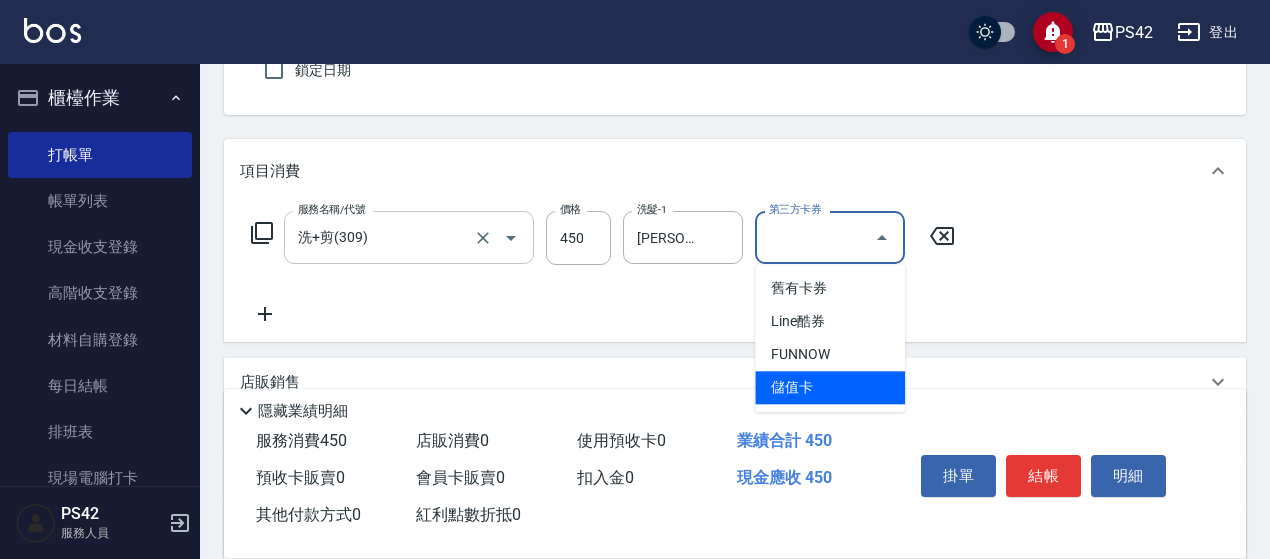 type on "儲值卡" 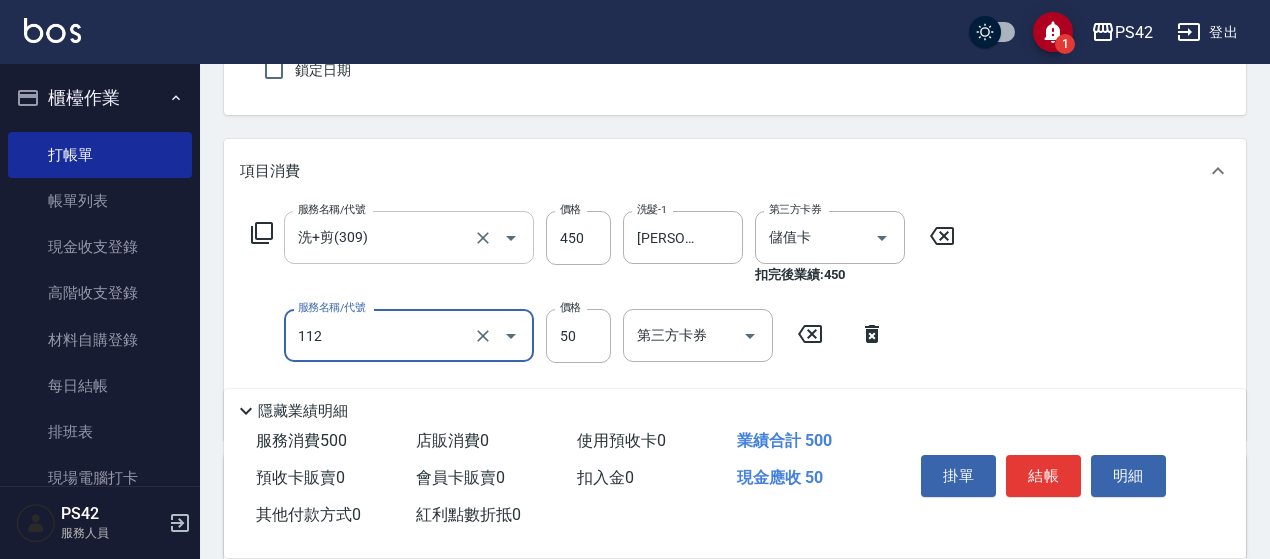 type on "精油50(112)" 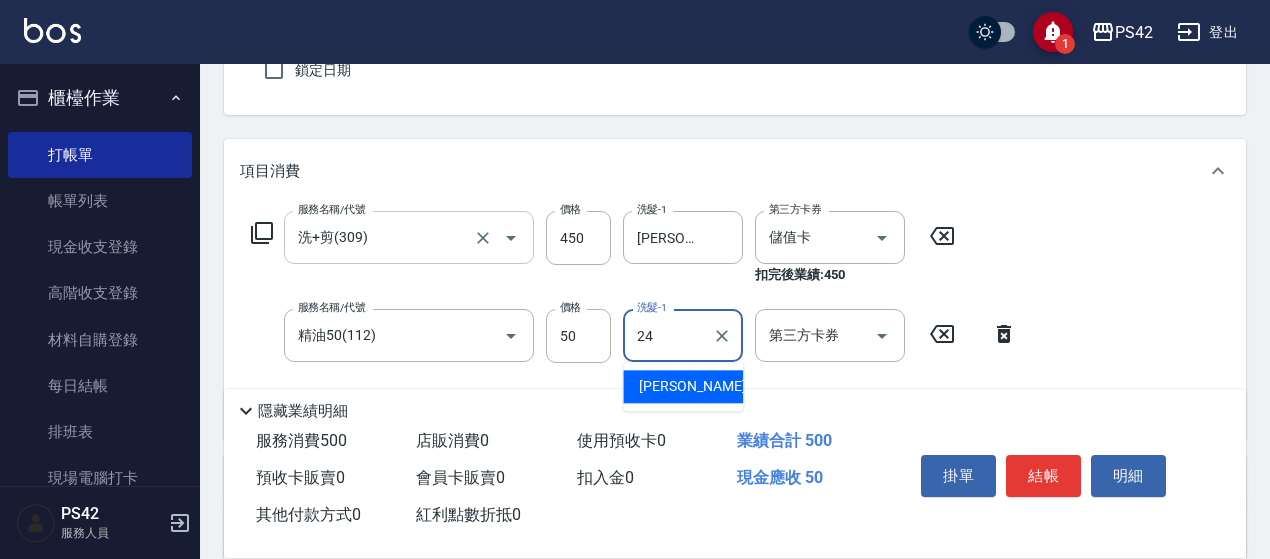 type on "[PERSON_NAME]-24" 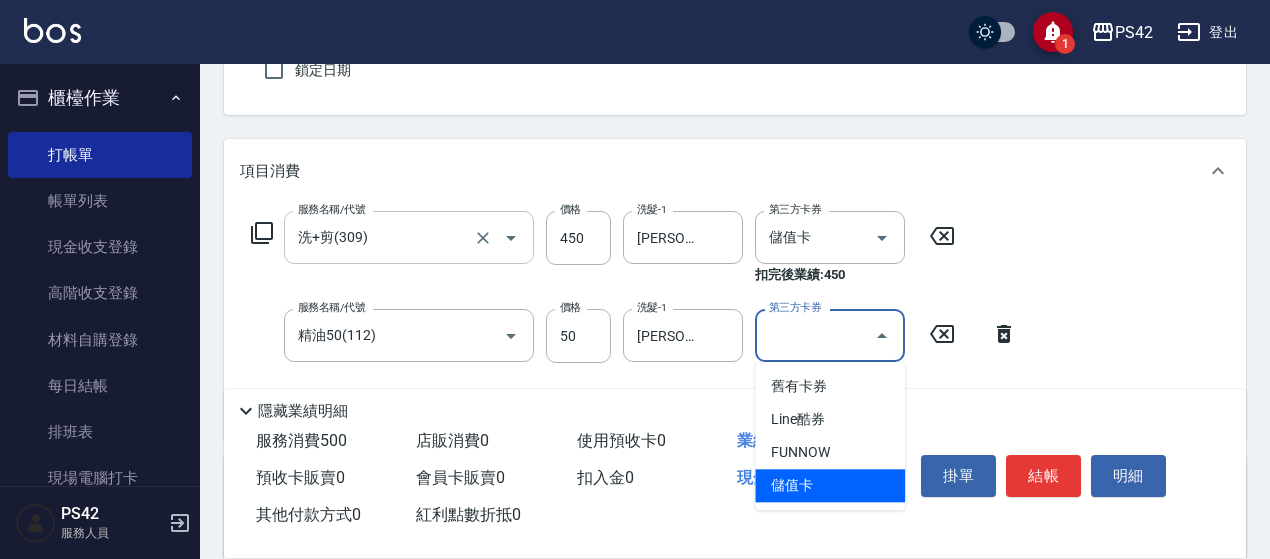 type on "儲值卡" 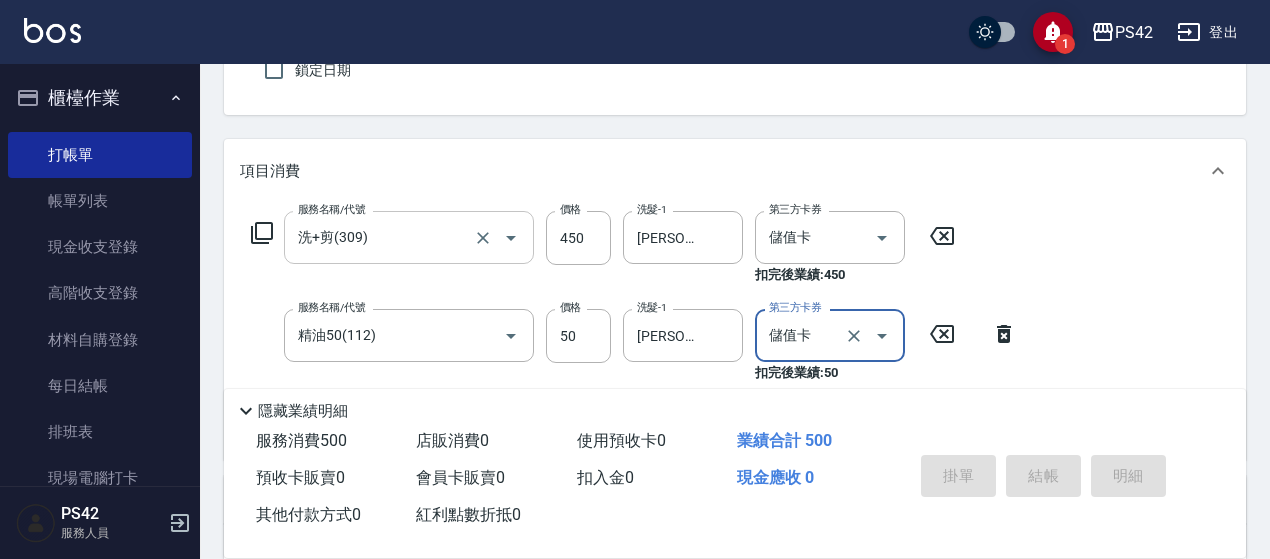 type 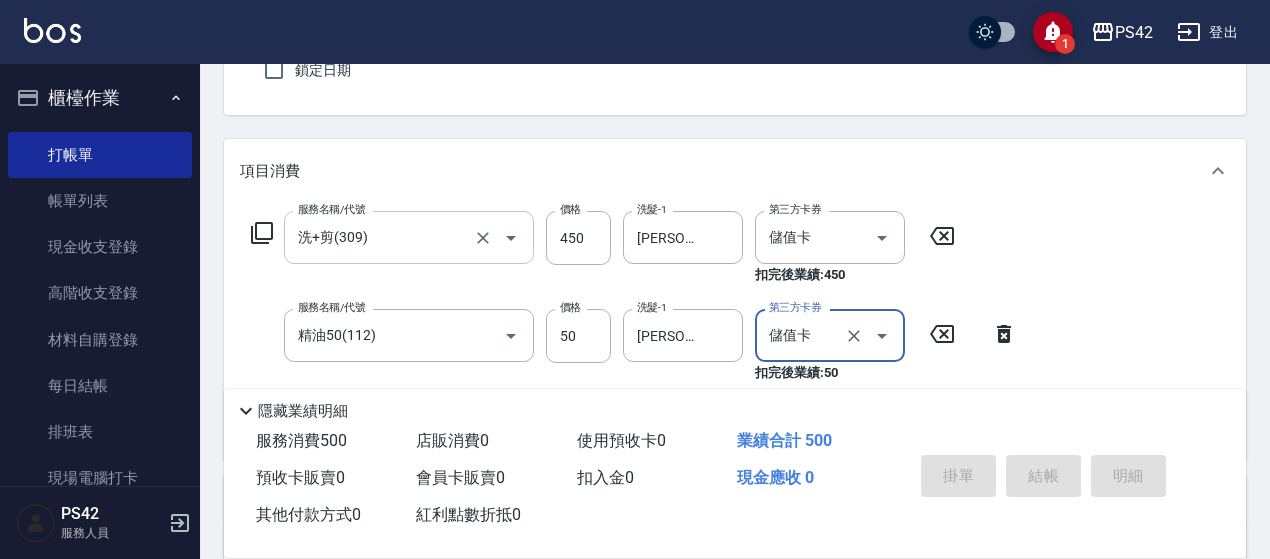 type 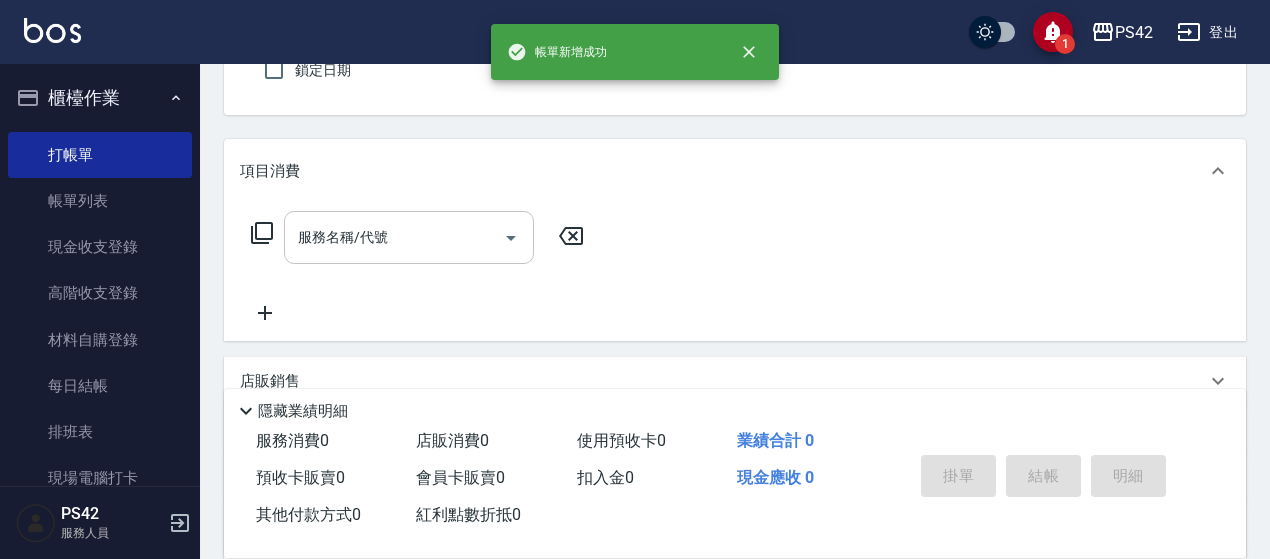 type 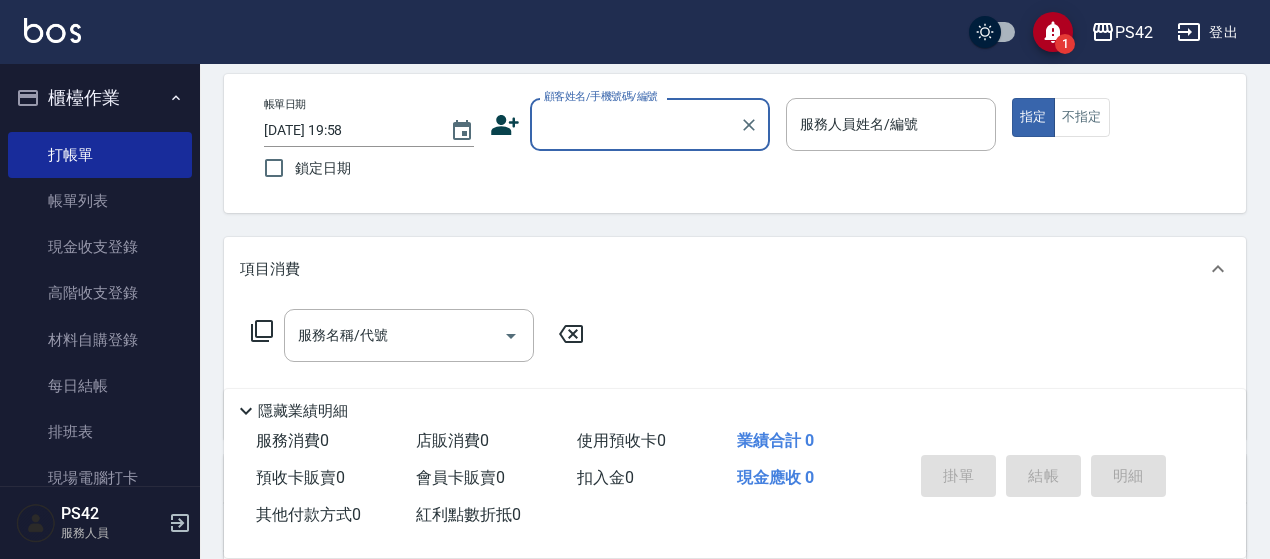 scroll, scrollTop: 0, scrollLeft: 0, axis: both 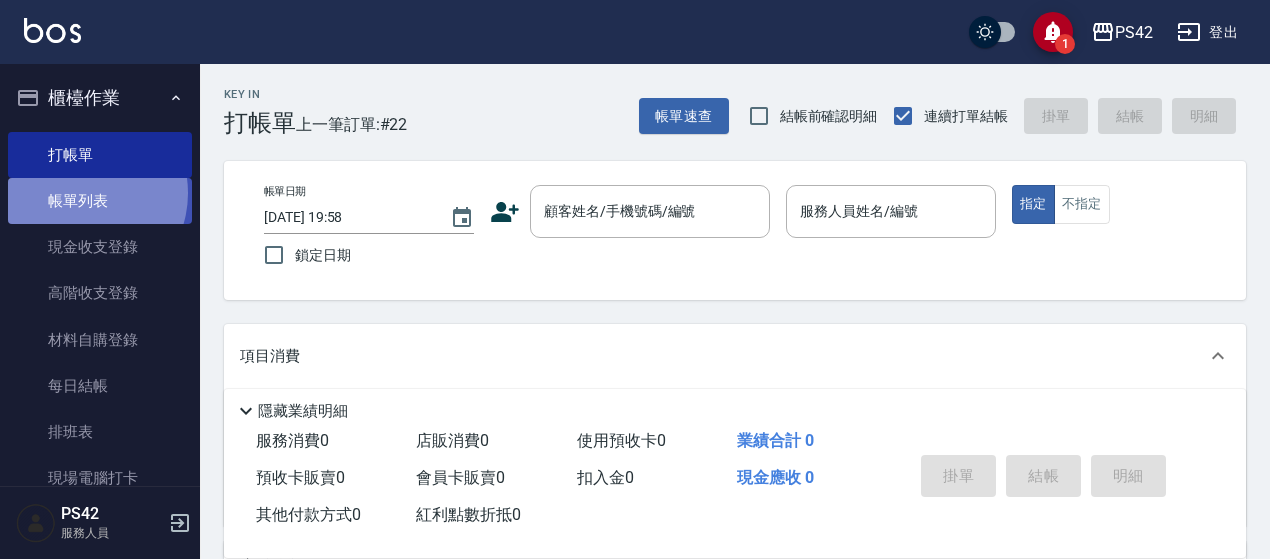 click on "帳單列表" at bounding box center [100, 201] 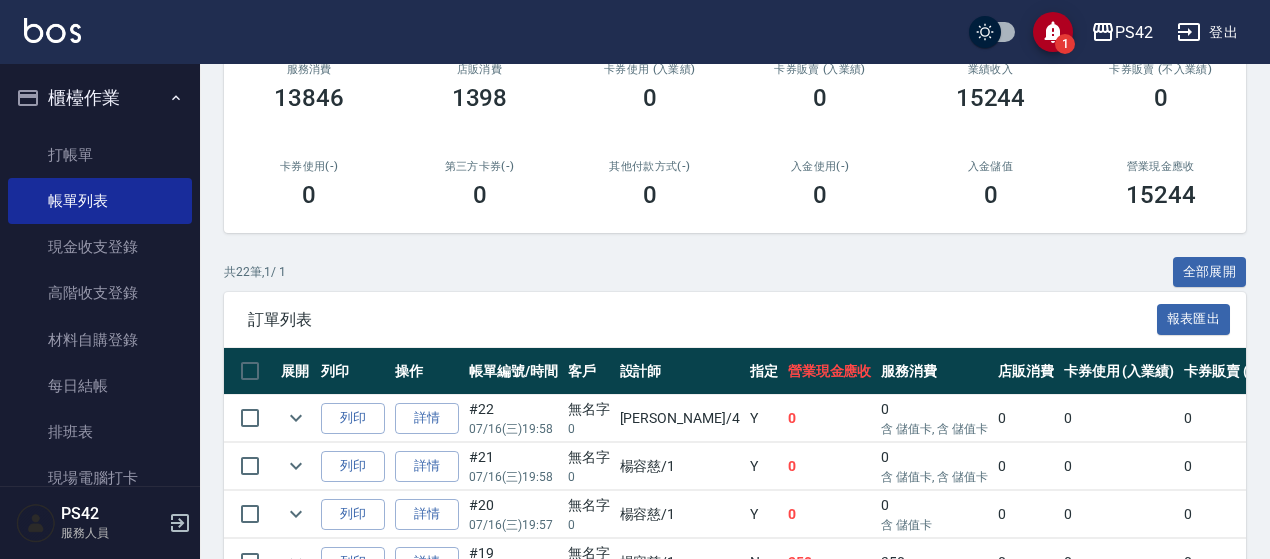 scroll, scrollTop: 500, scrollLeft: 0, axis: vertical 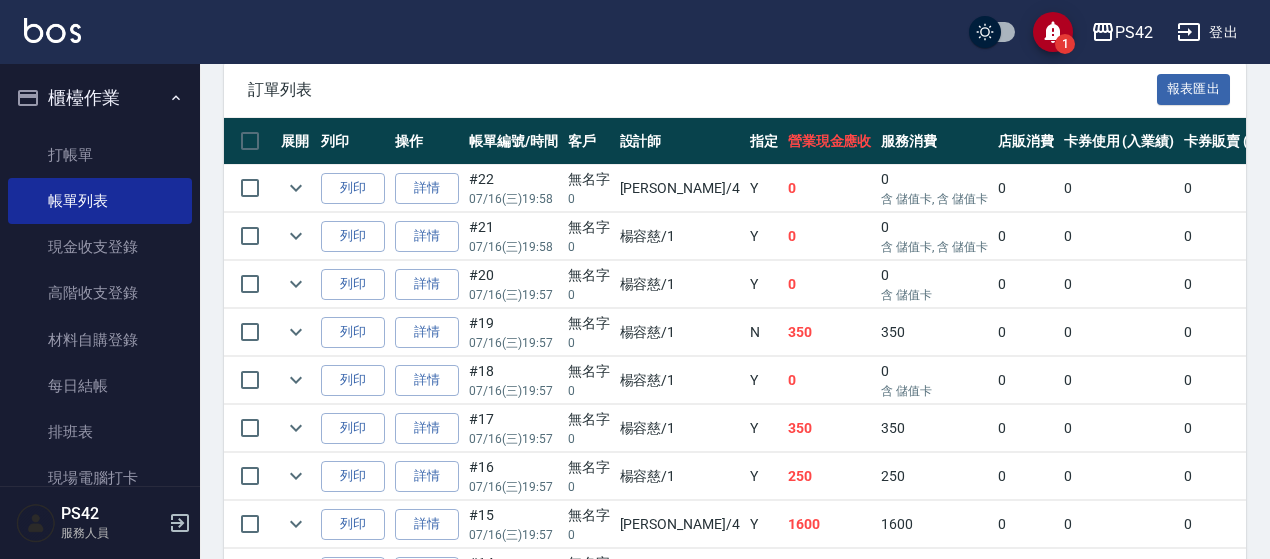 click on "詳情" at bounding box center (427, 284) 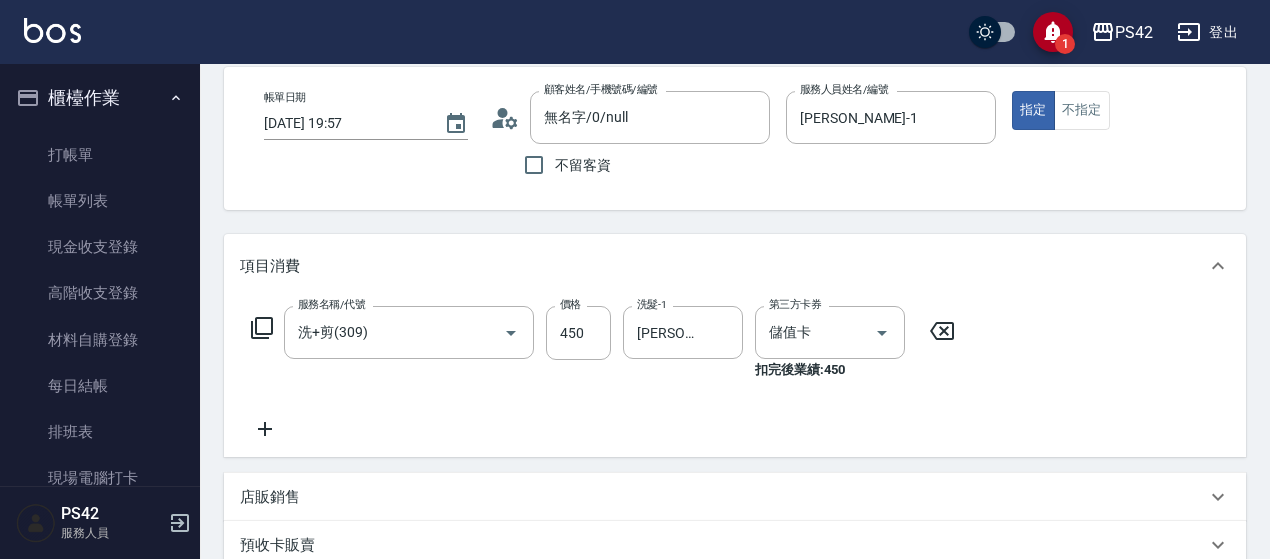 scroll, scrollTop: 100, scrollLeft: 0, axis: vertical 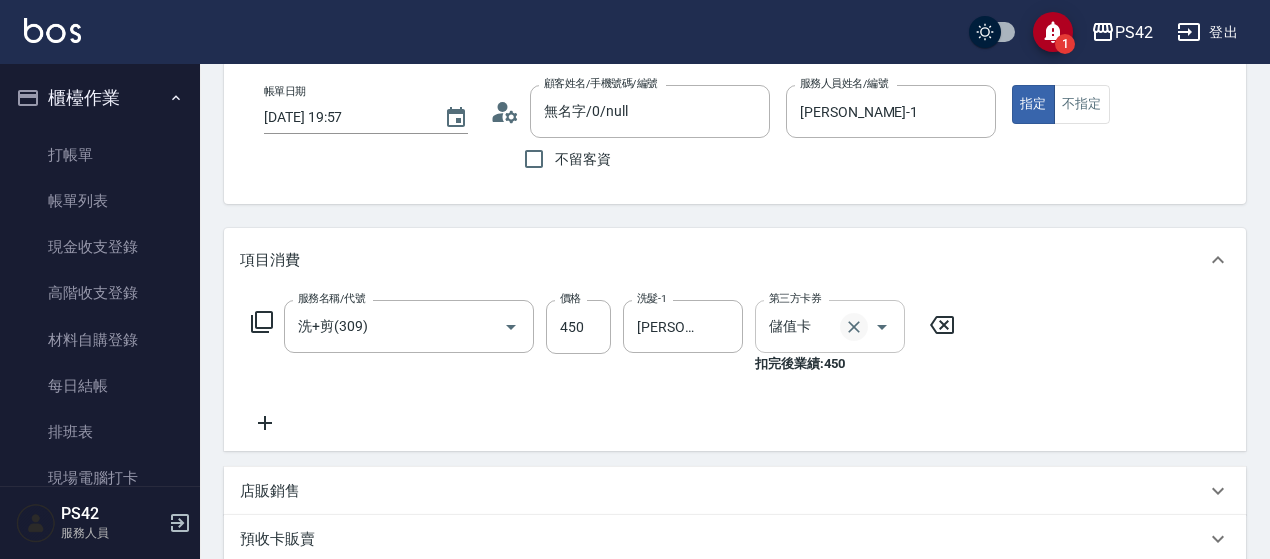 click 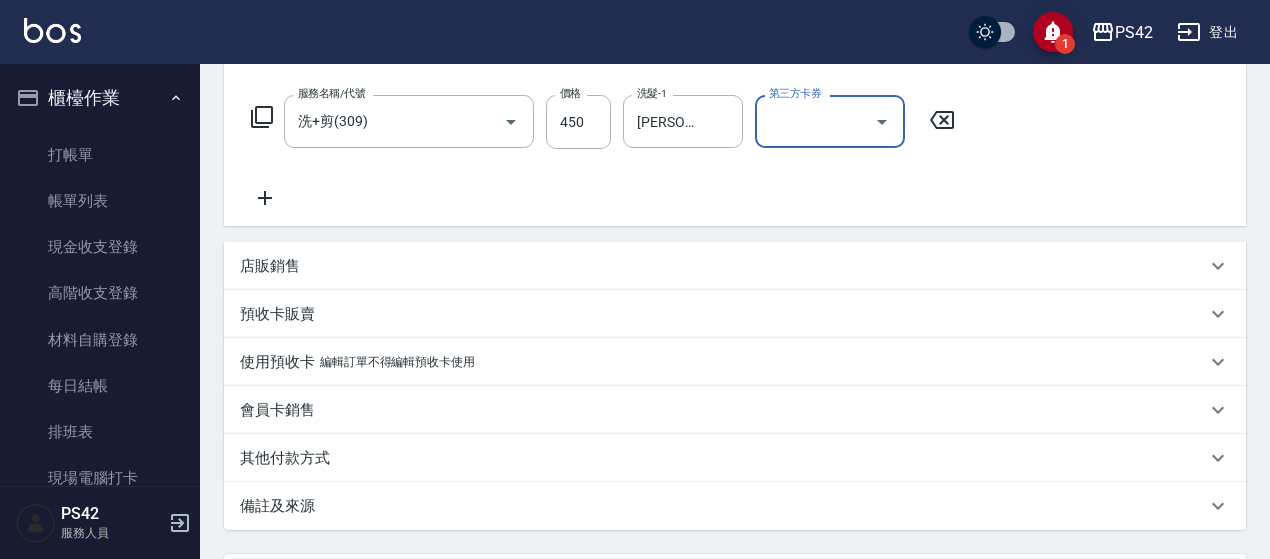 scroll, scrollTop: 490, scrollLeft: 0, axis: vertical 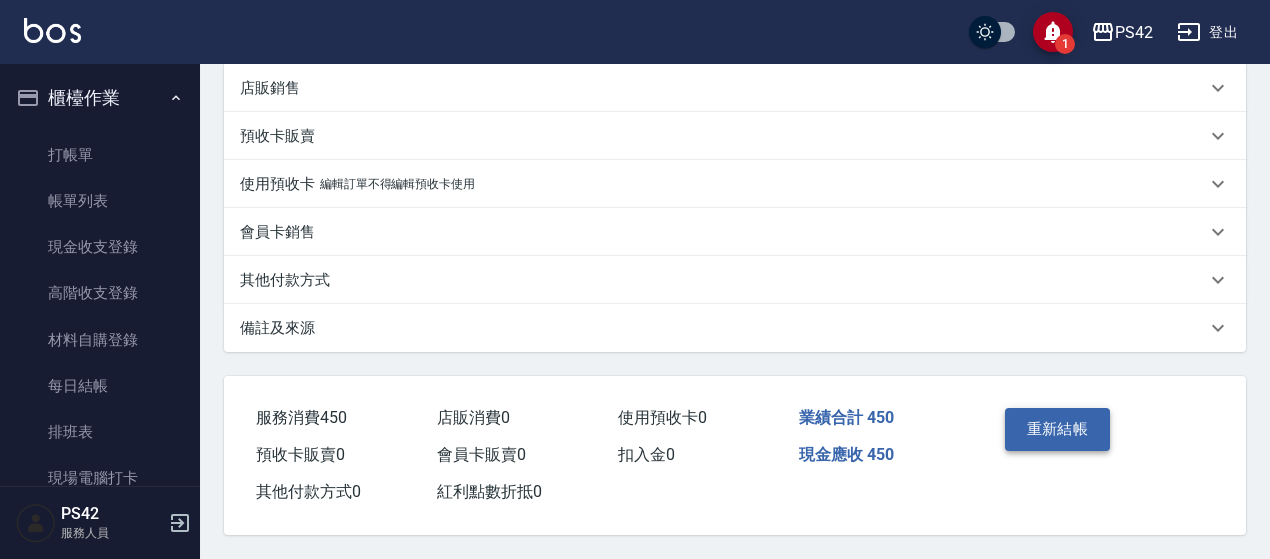 click on "重新結帳" at bounding box center (1058, 429) 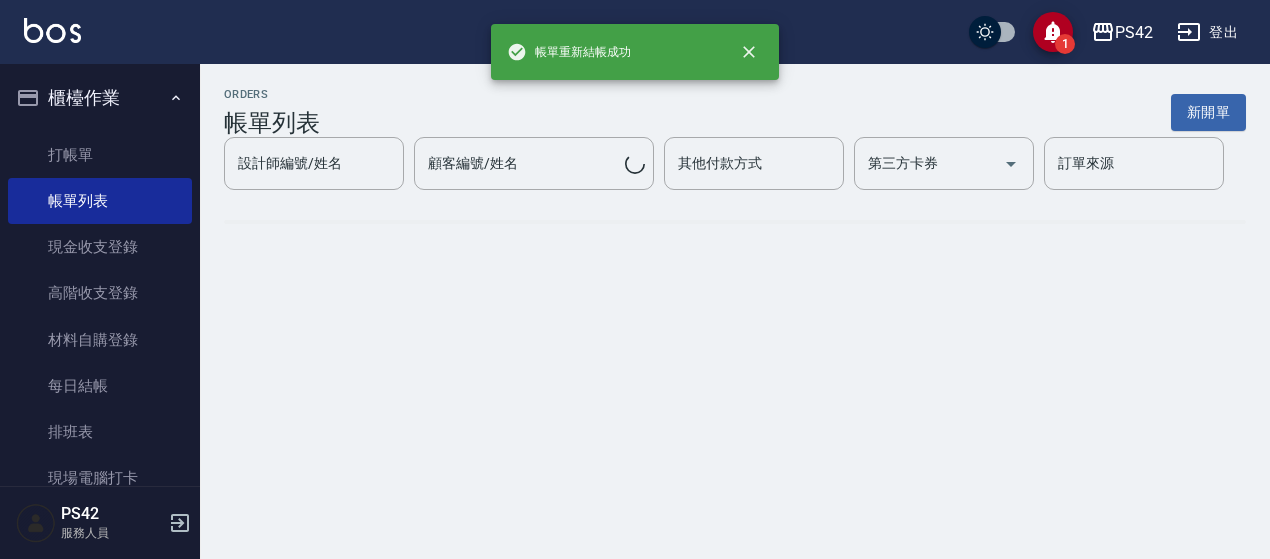 scroll, scrollTop: 0, scrollLeft: 0, axis: both 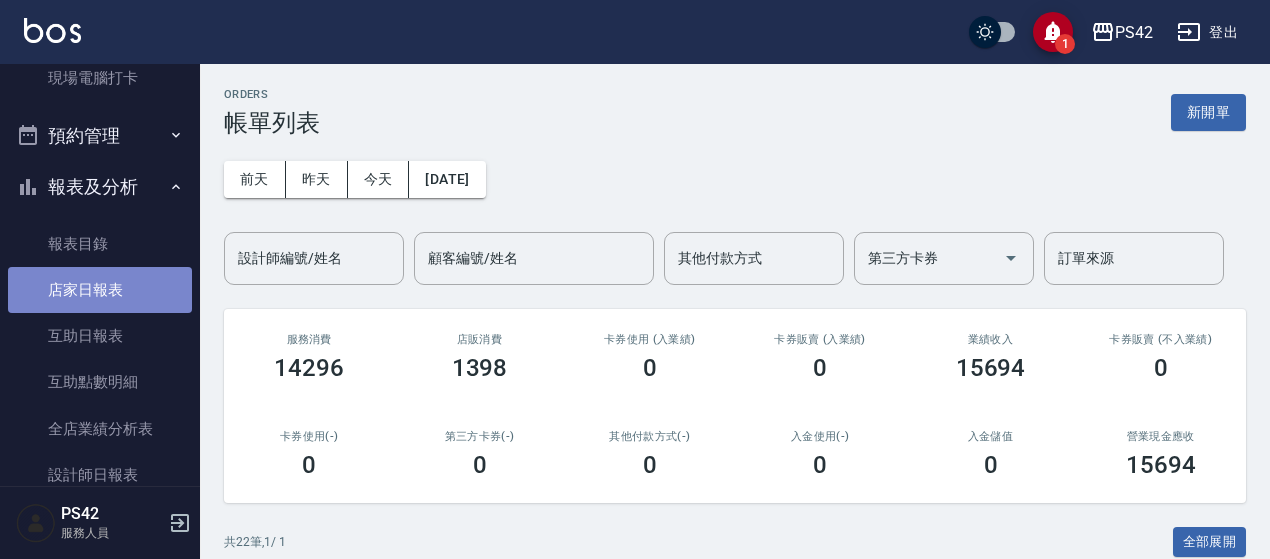 click on "店家日報表" at bounding box center [100, 290] 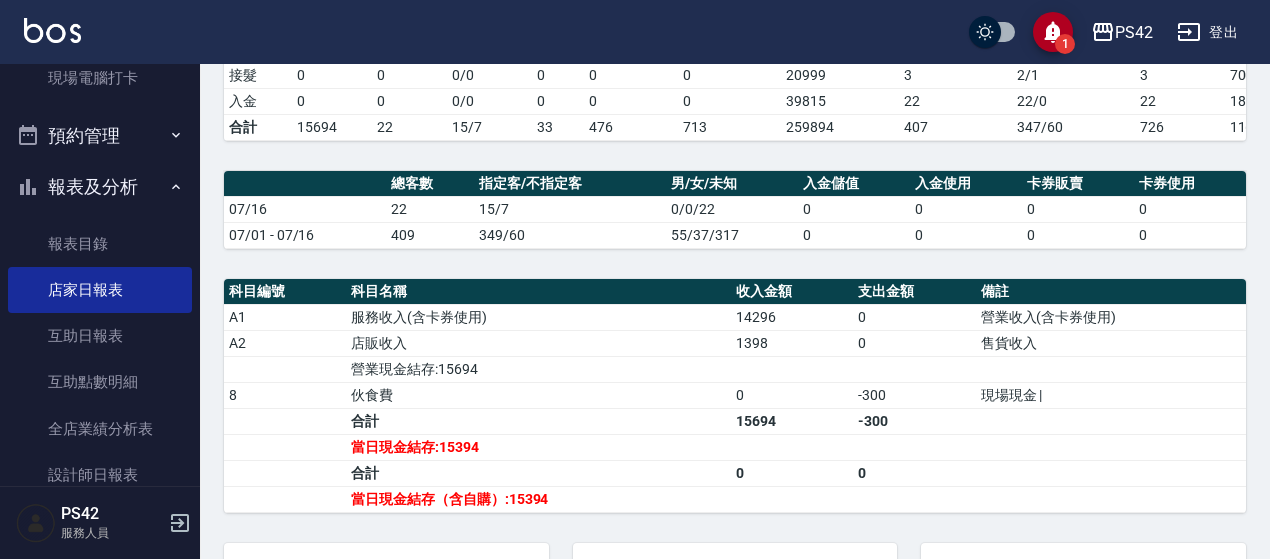 scroll, scrollTop: 500, scrollLeft: 0, axis: vertical 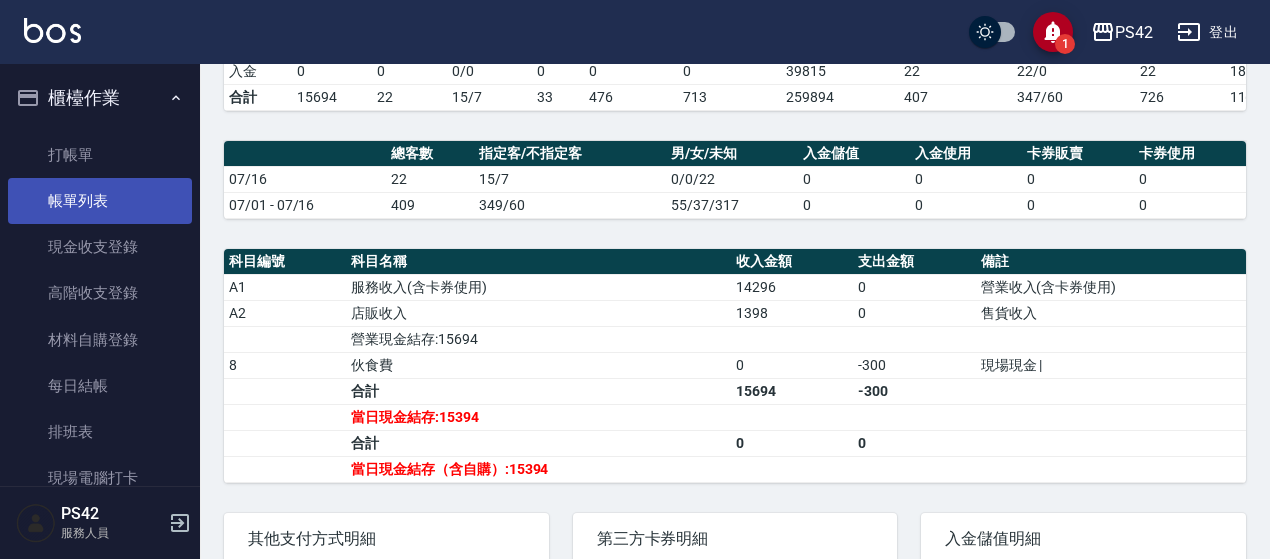 click on "帳單列表" at bounding box center (100, 201) 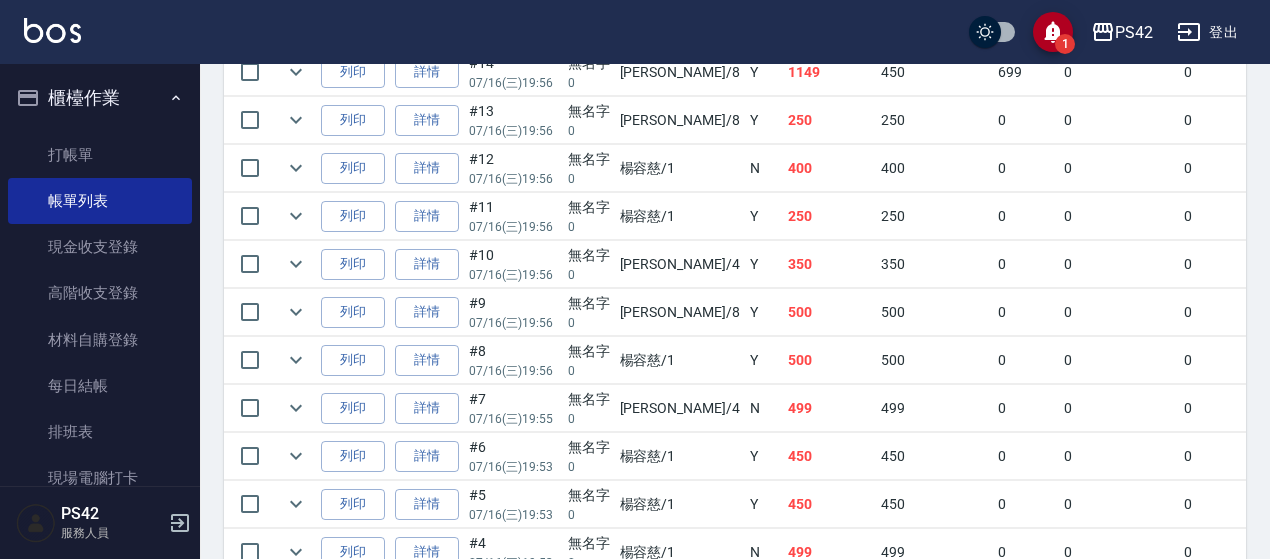 scroll, scrollTop: 800, scrollLeft: 0, axis: vertical 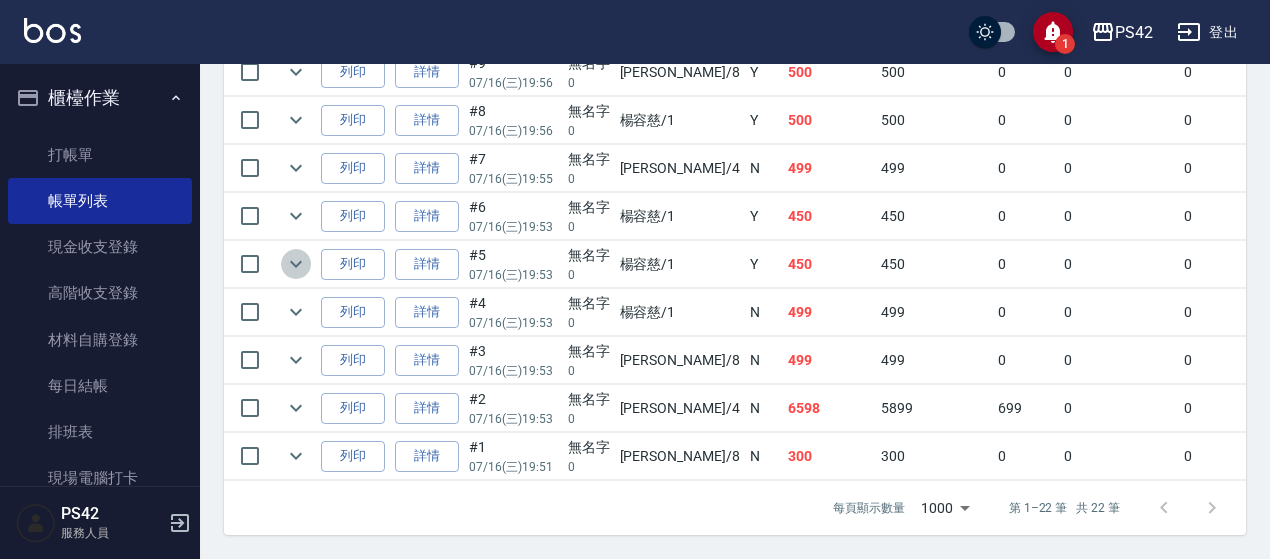 click 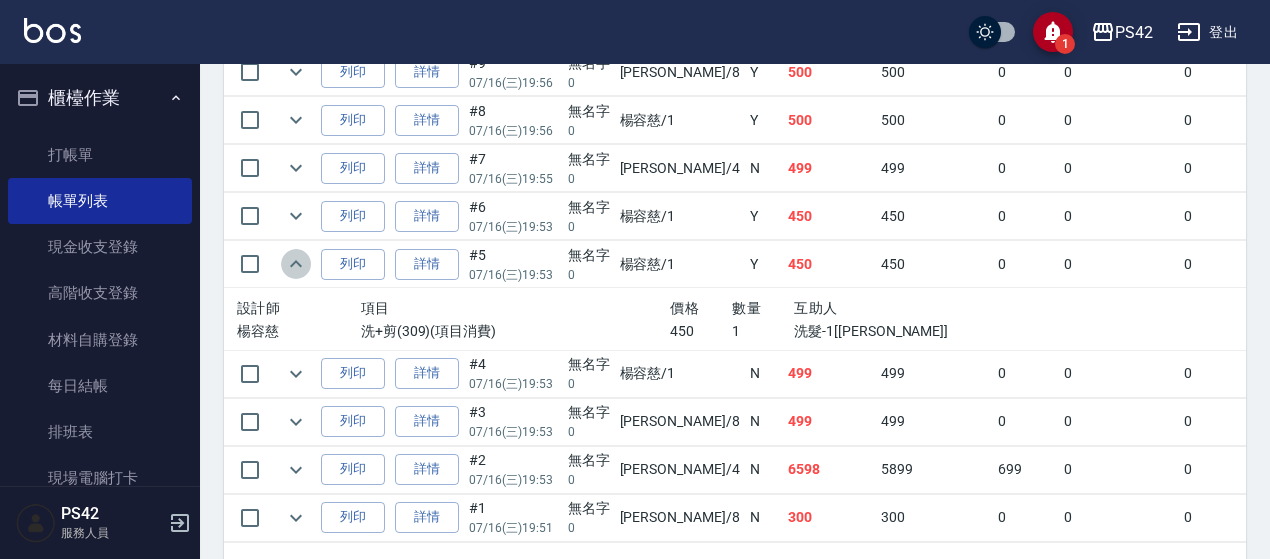 click 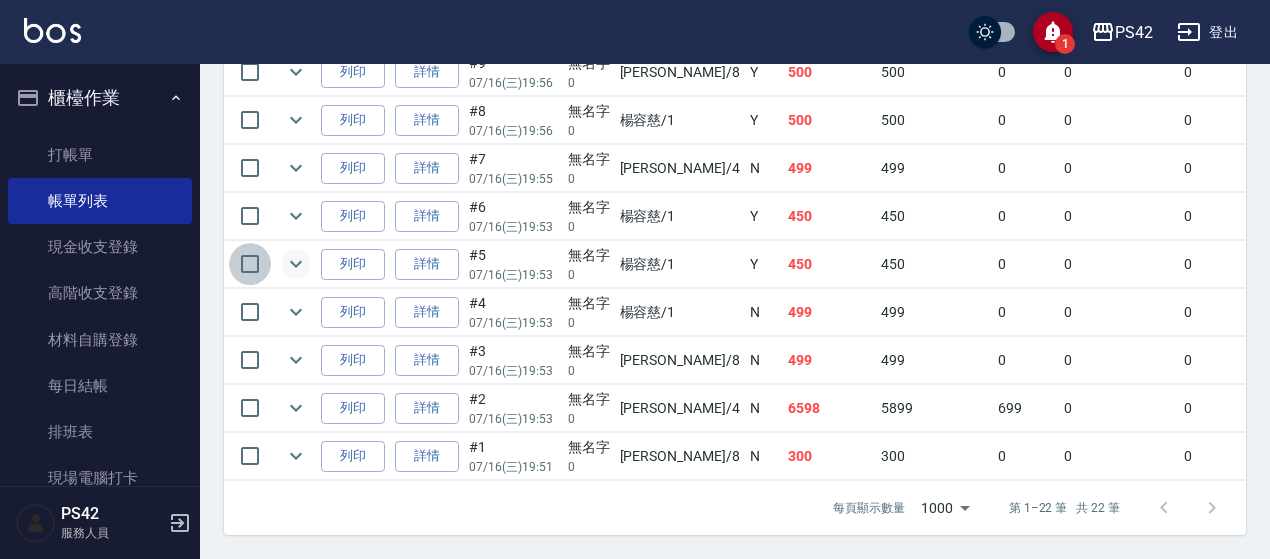 click at bounding box center [250, 264] 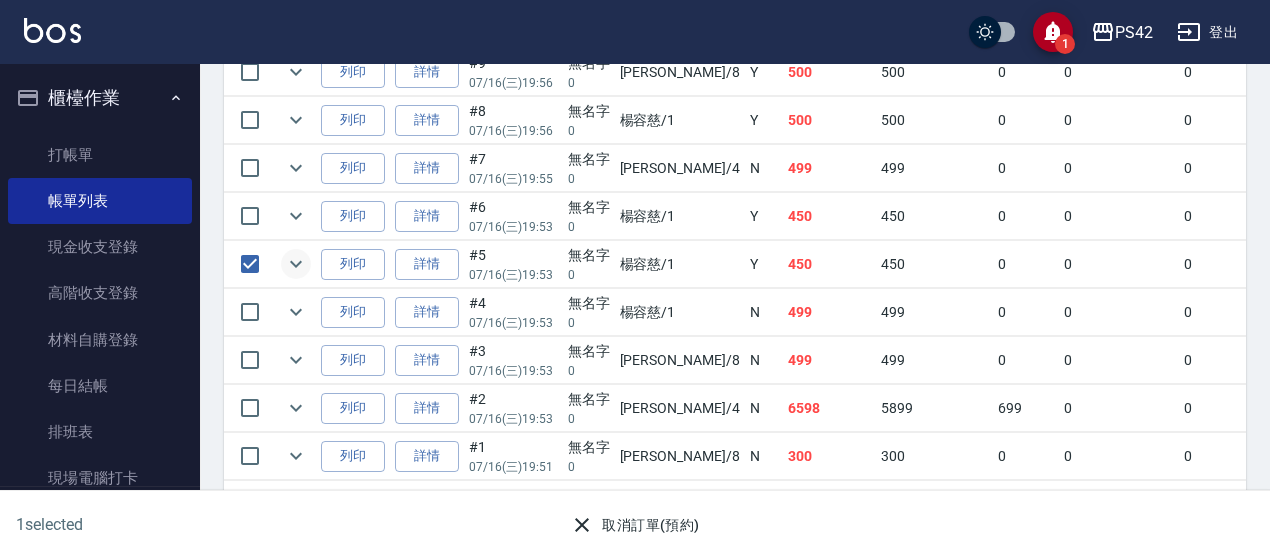 click on "取消訂單(預約)" at bounding box center [634, 525] 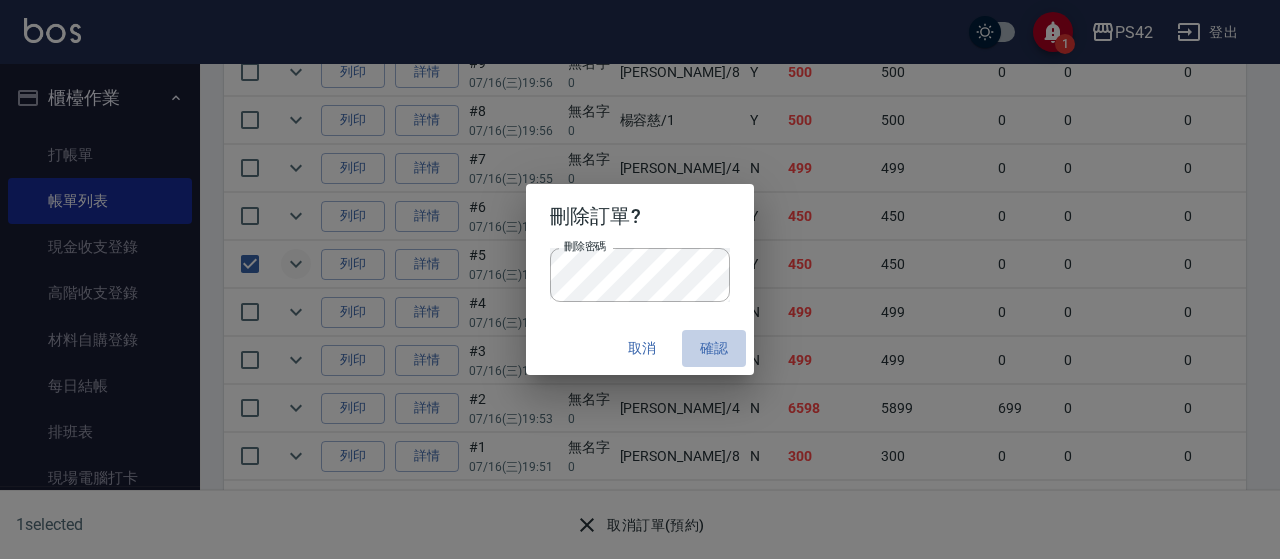 click on "確認" at bounding box center (714, 348) 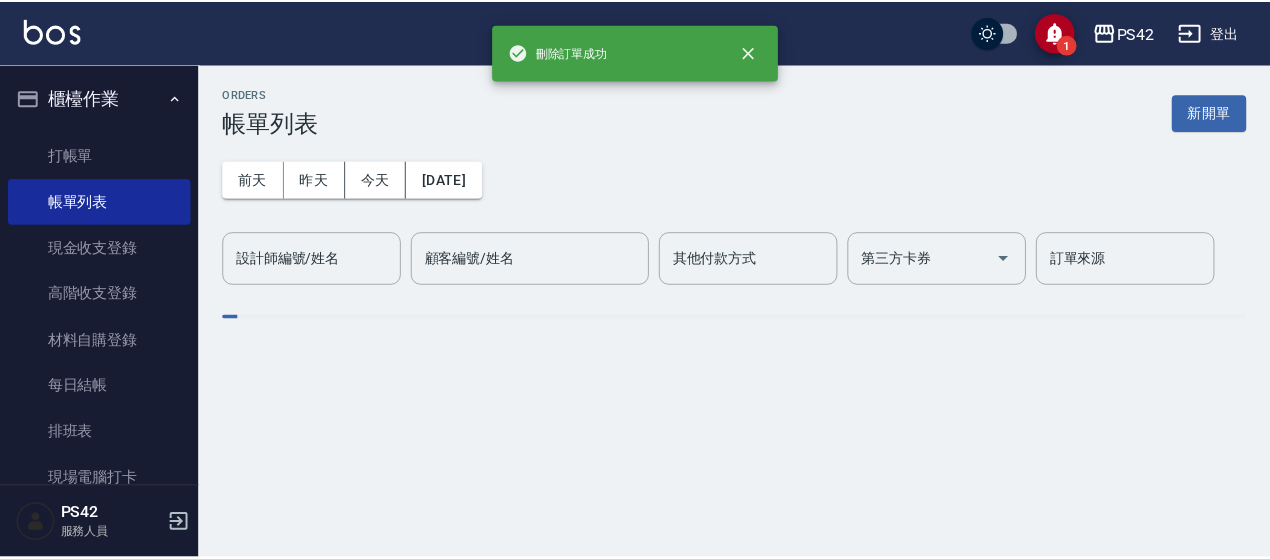 scroll, scrollTop: 0, scrollLeft: 0, axis: both 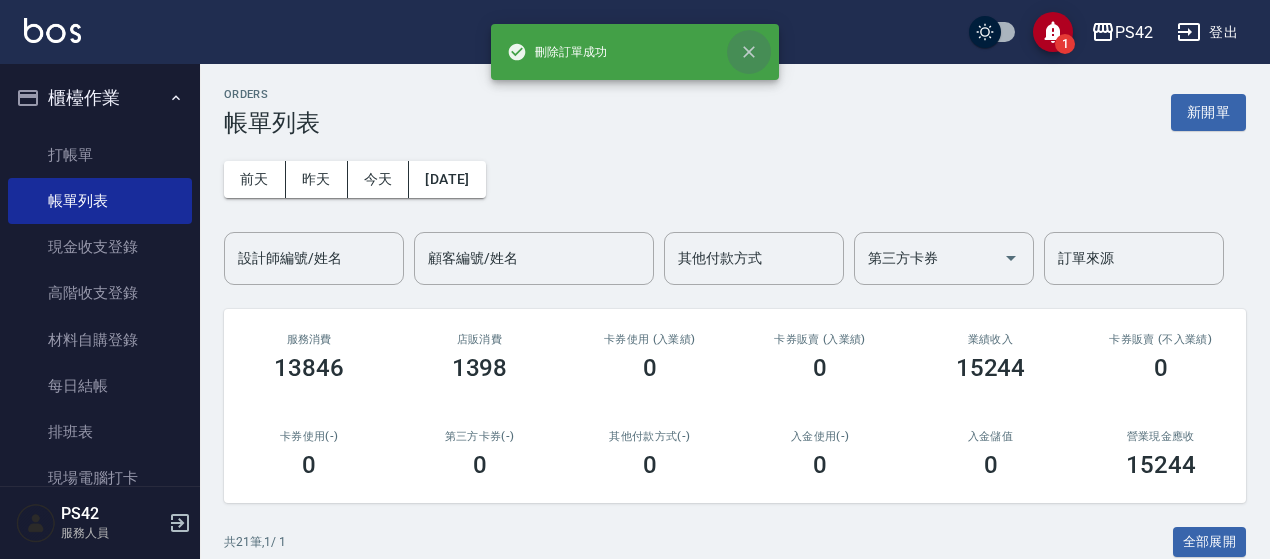 click 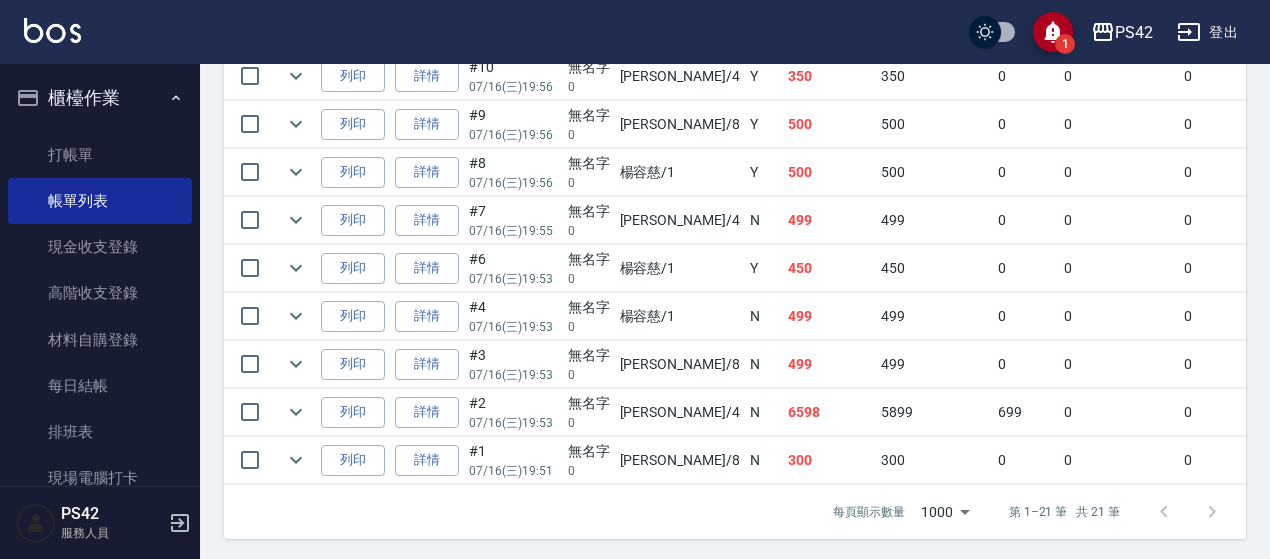 scroll, scrollTop: 1192, scrollLeft: 0, axis: vertical 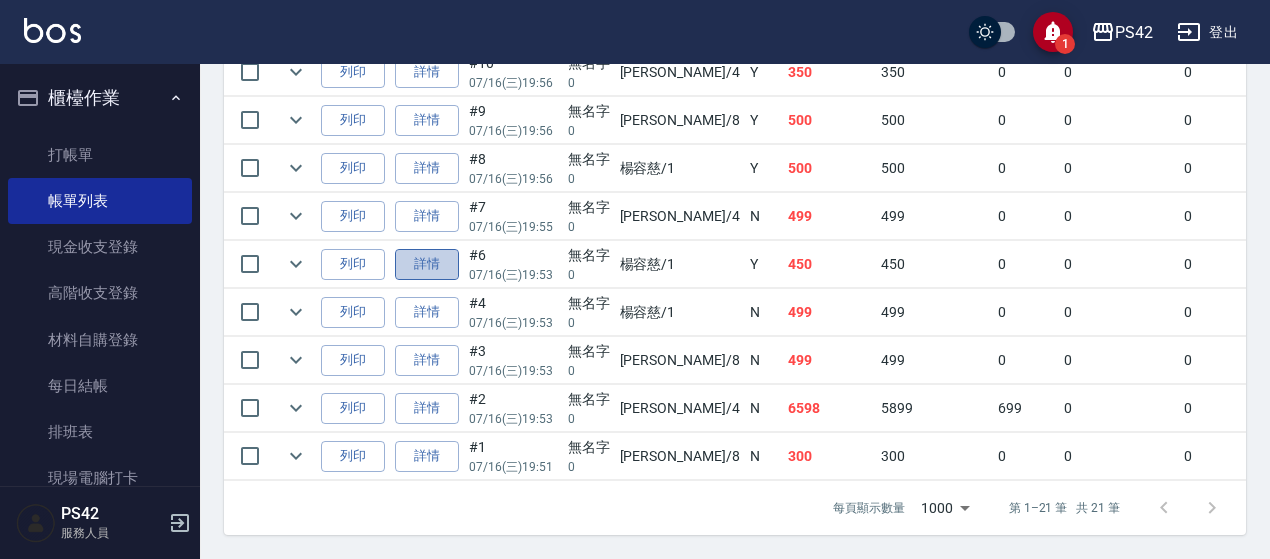 click on "詳情" at bounding box center [427, 264] 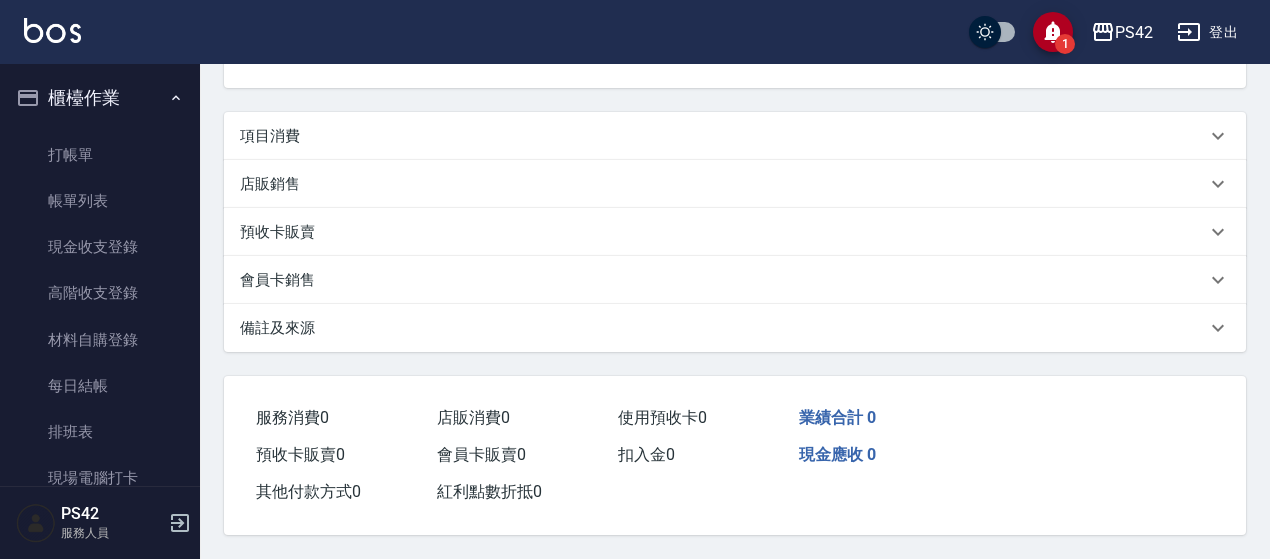 scroll, scrollTop: 0, scrollLeft: 0, axis: both 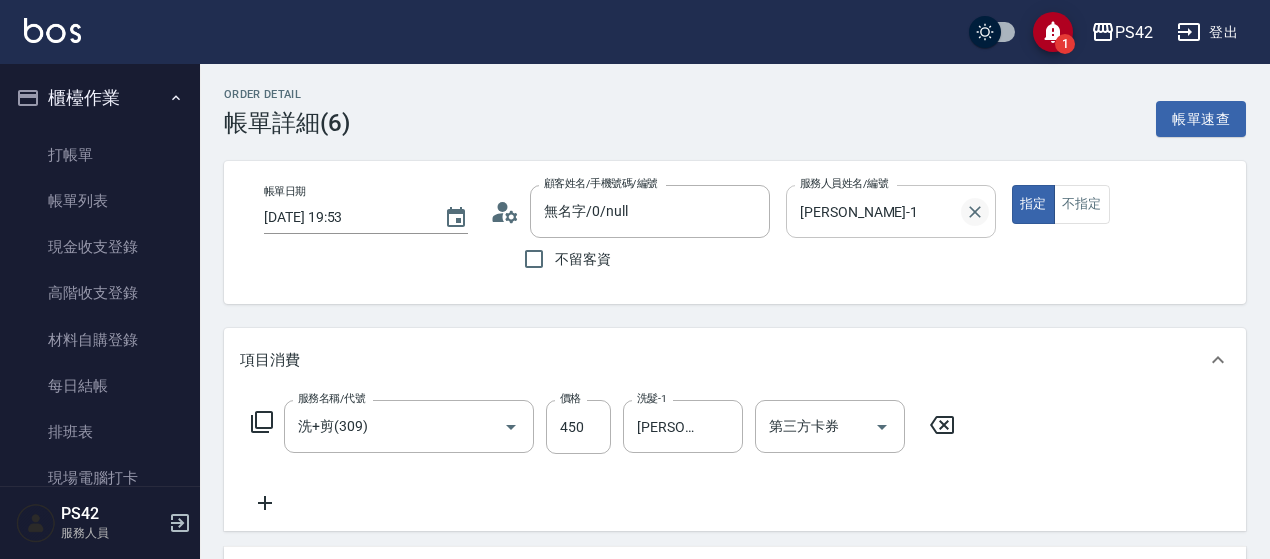 click 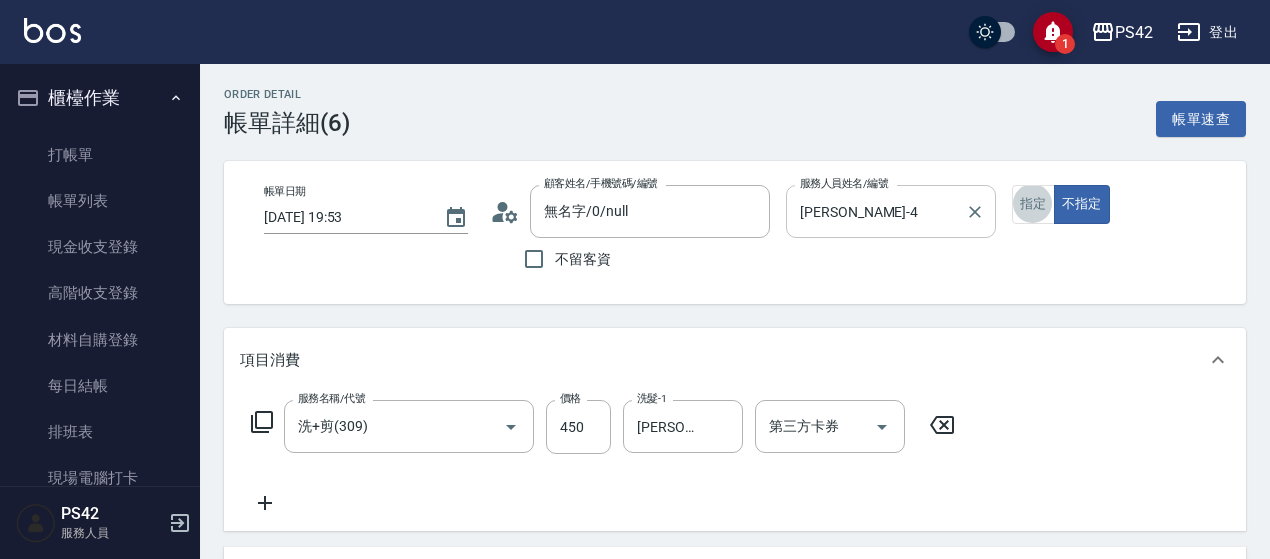 scroll, scrollTop: 40, scrollLeft: 0, axis: vertical 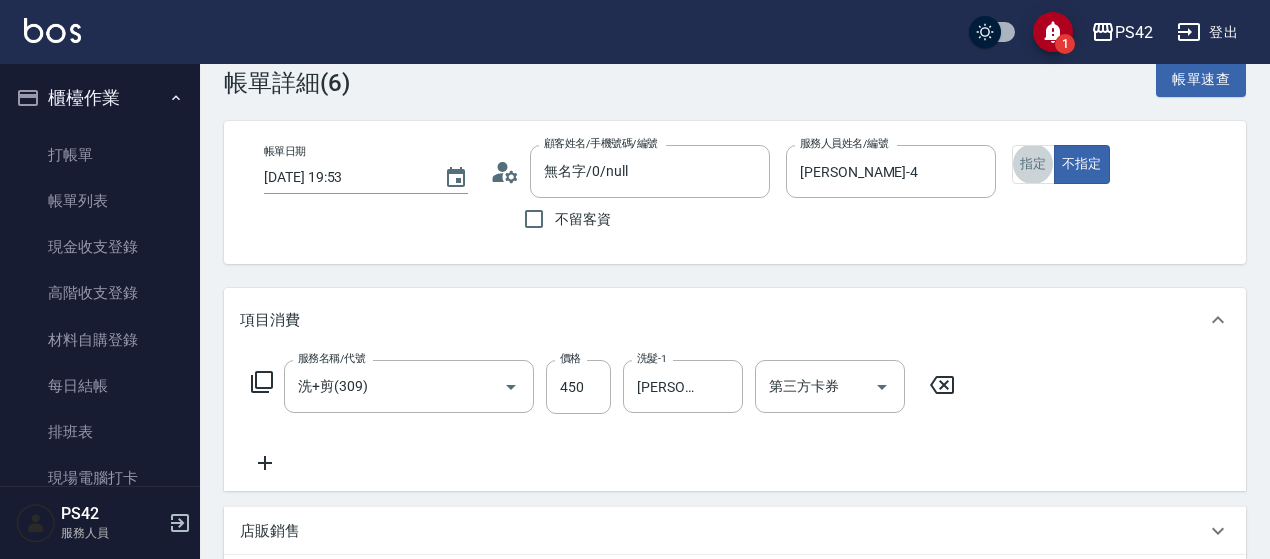 drag, startPoint x: 952, startPoint y: 386, endPoint x: 942, endPoint y: 385, distance: 10.049875 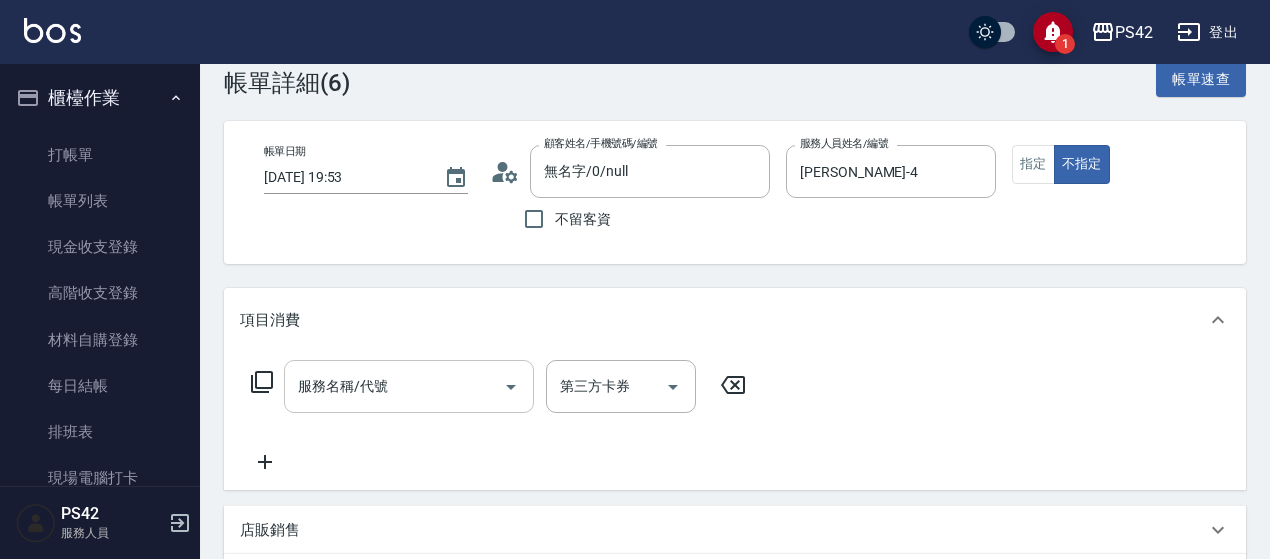 click on "服務名稱/代號" at bounding box center (394, 386) 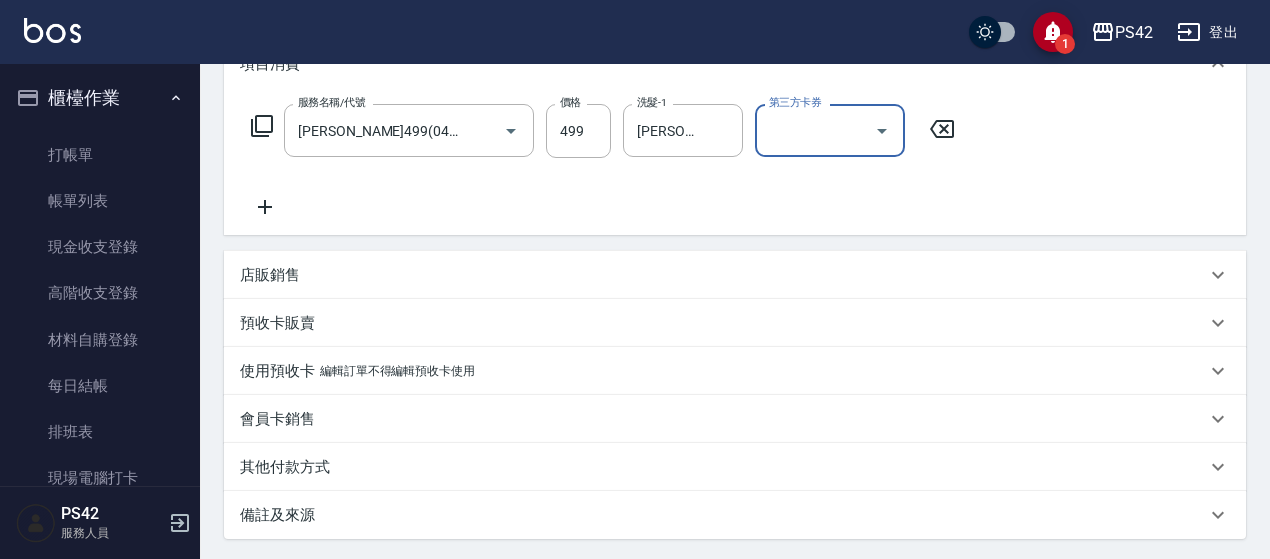 scroll, scrollTop: 490, scrollLeft: 0, axis: vertical 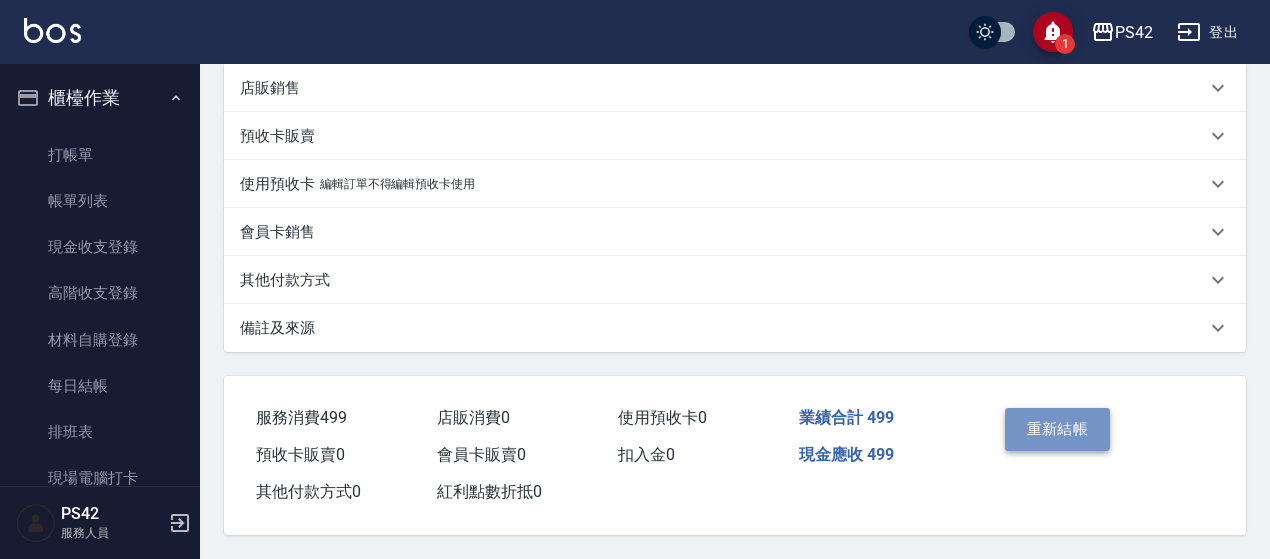 click on "重新結帳" at bounding box center (1058, 429) 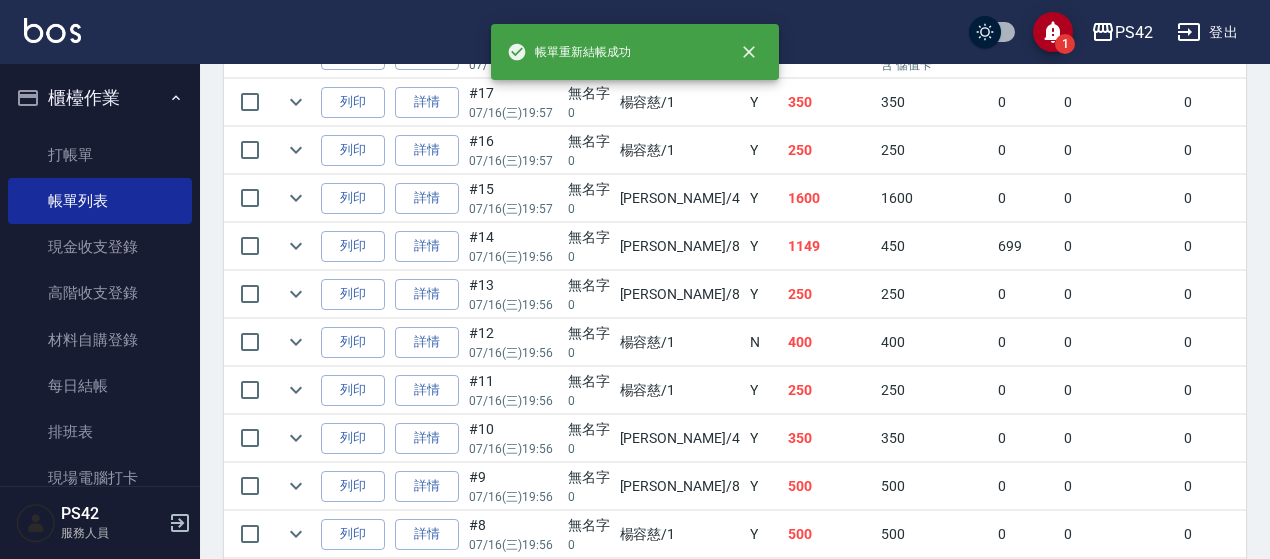 scroll, scrollTop: 1000, scrollLeft: 0, axis: vertical 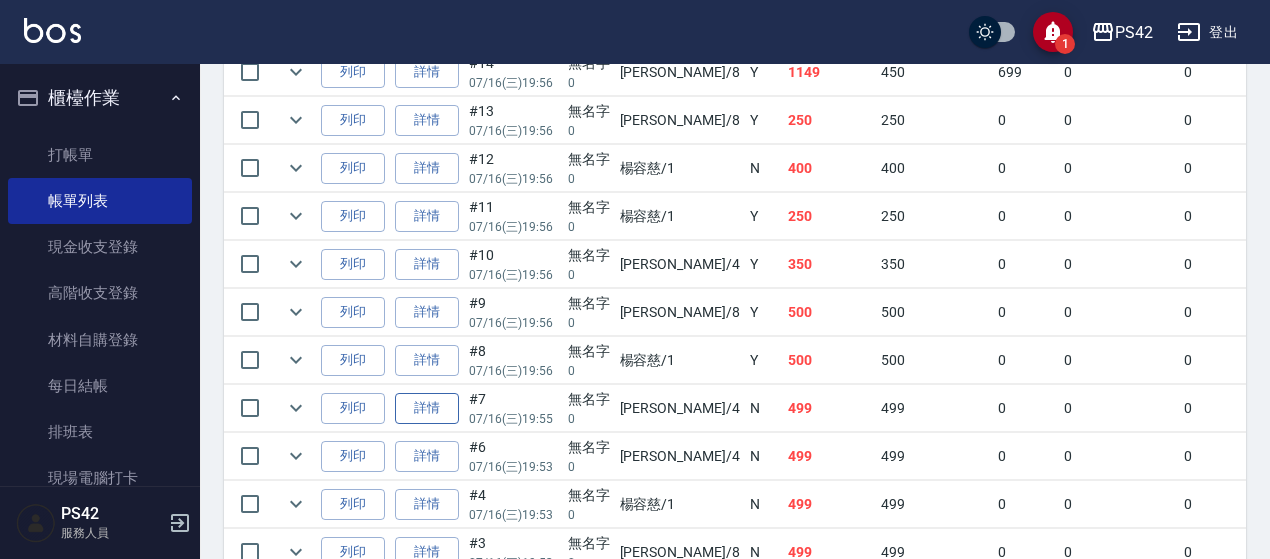 click on "詳情" at bounding box center [427, 408] 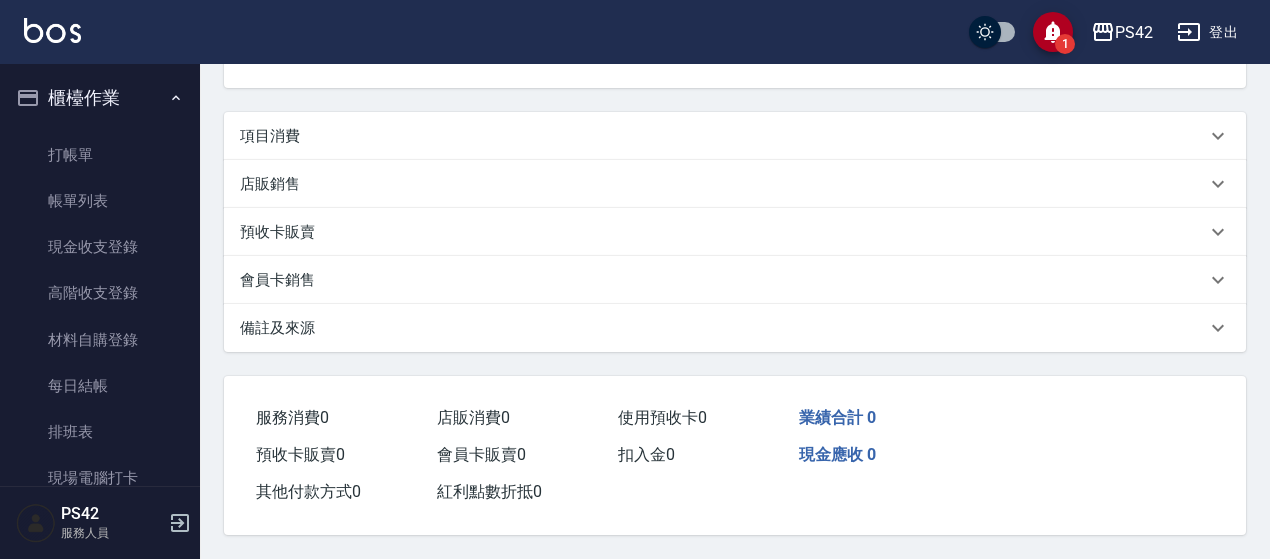 scroll, scrollTop: 0, scrollLeft: 0, axis: both 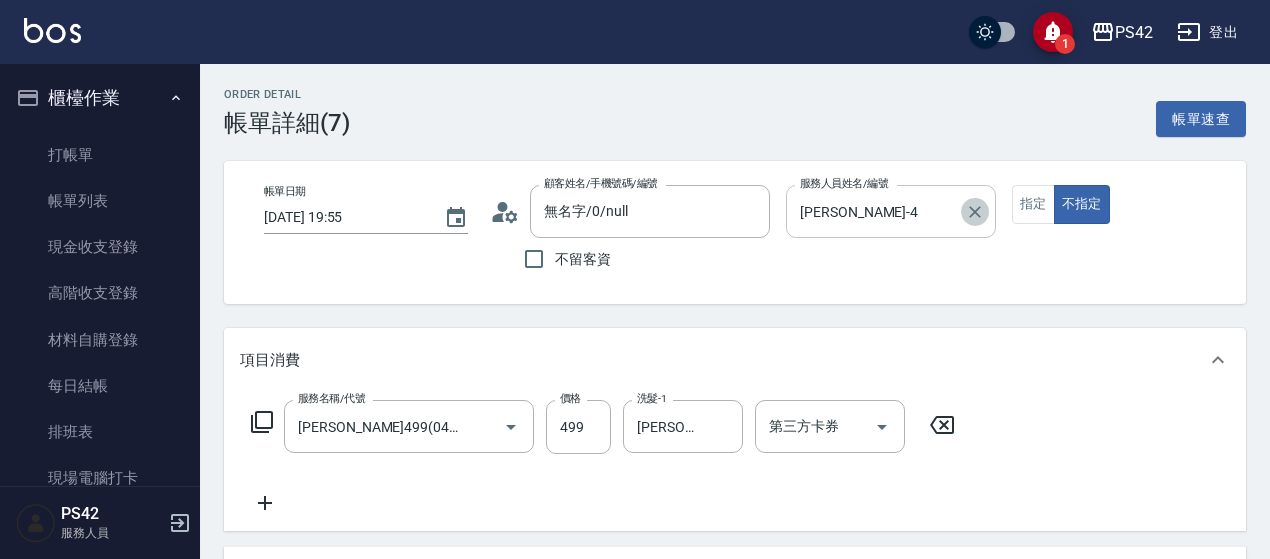 click 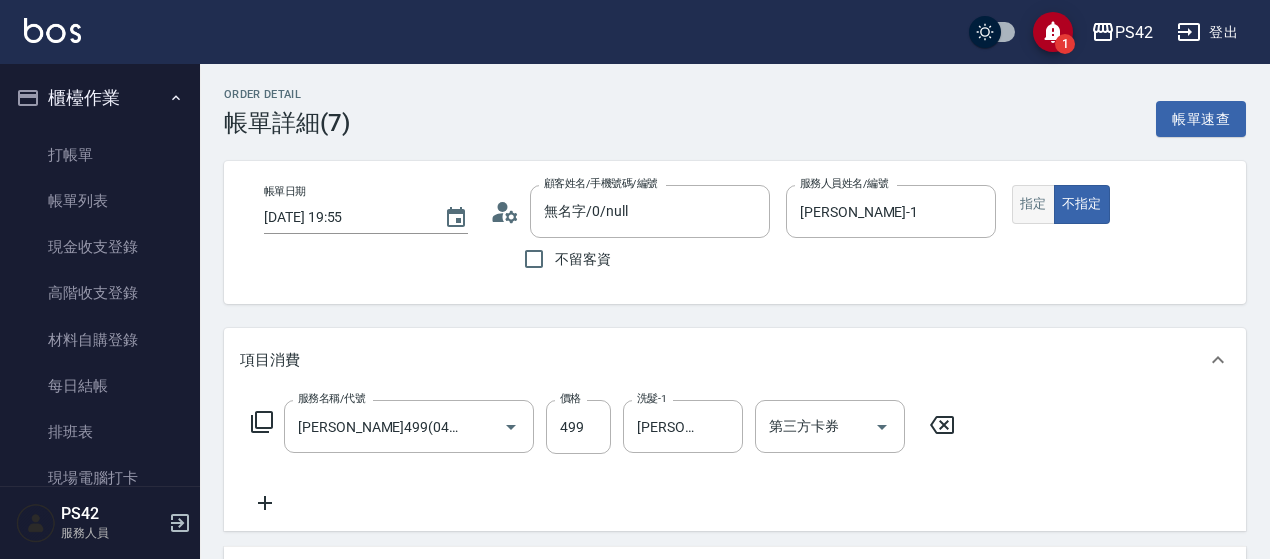 click on "指定" at bounding box center (1033, 204) 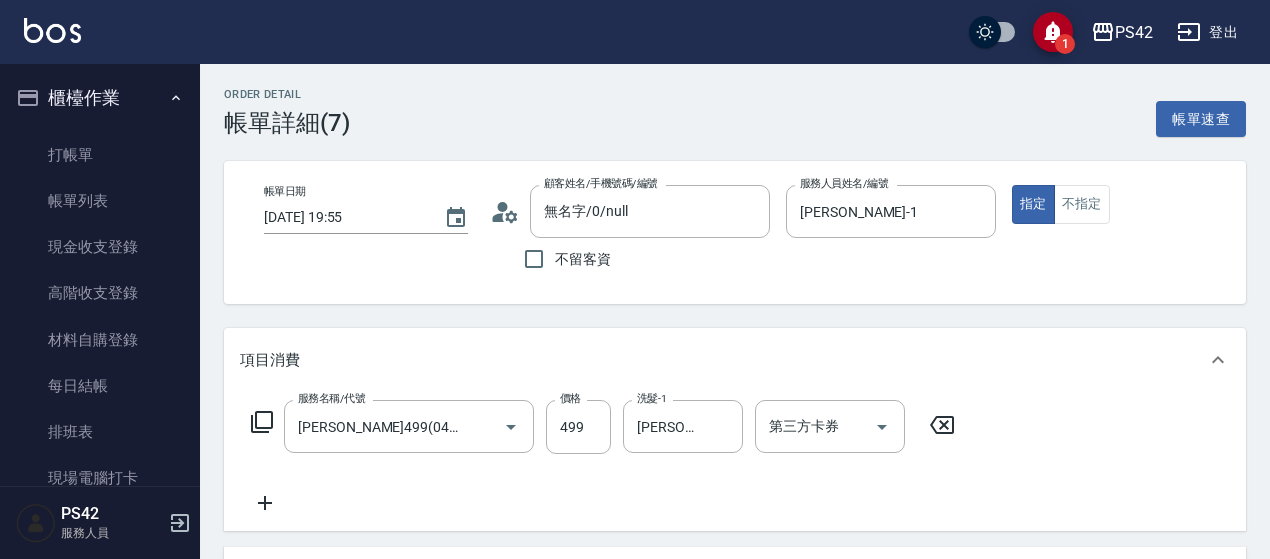 drag, startPoint x: 936, startPoint y: 419, endPoint x: 790, endPoint y: 410, distance: 146.27713 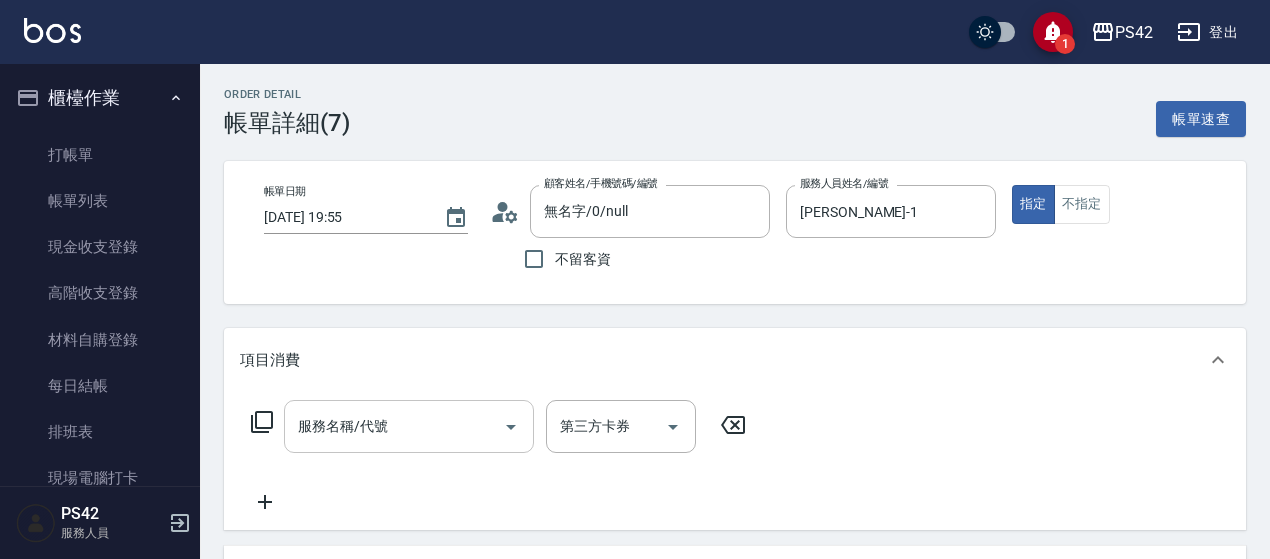 click on "服務名稱/代號" at bounding box center (394, 426) 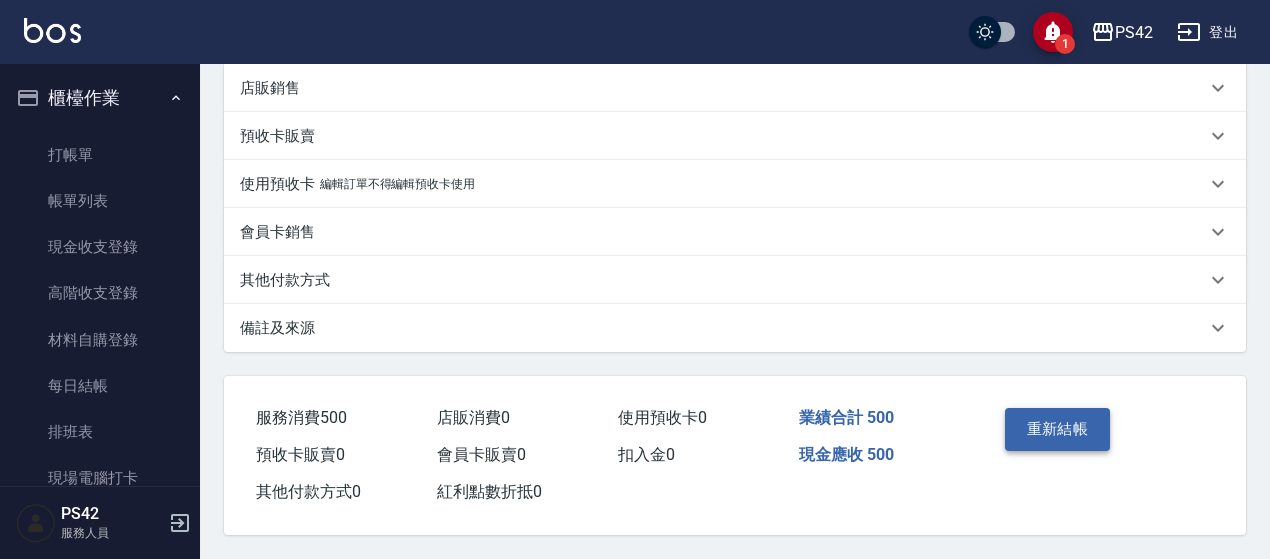 scroll, scrollTop: 568, scrollLeft: 0, axis: vertical 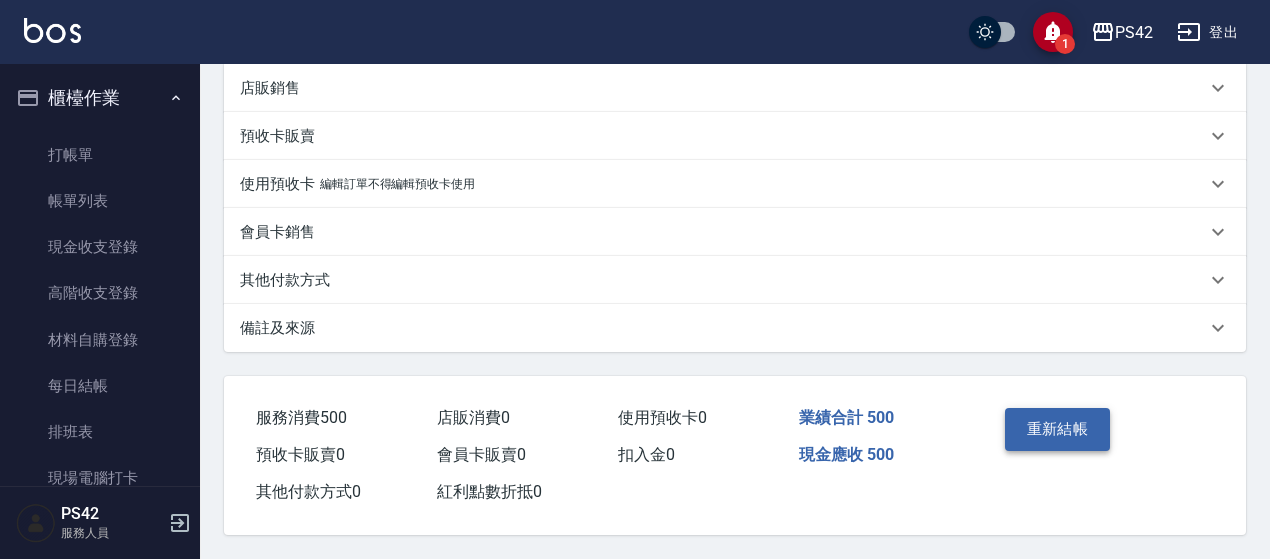click on "重新結帳" at bounding box center [1058, 429] 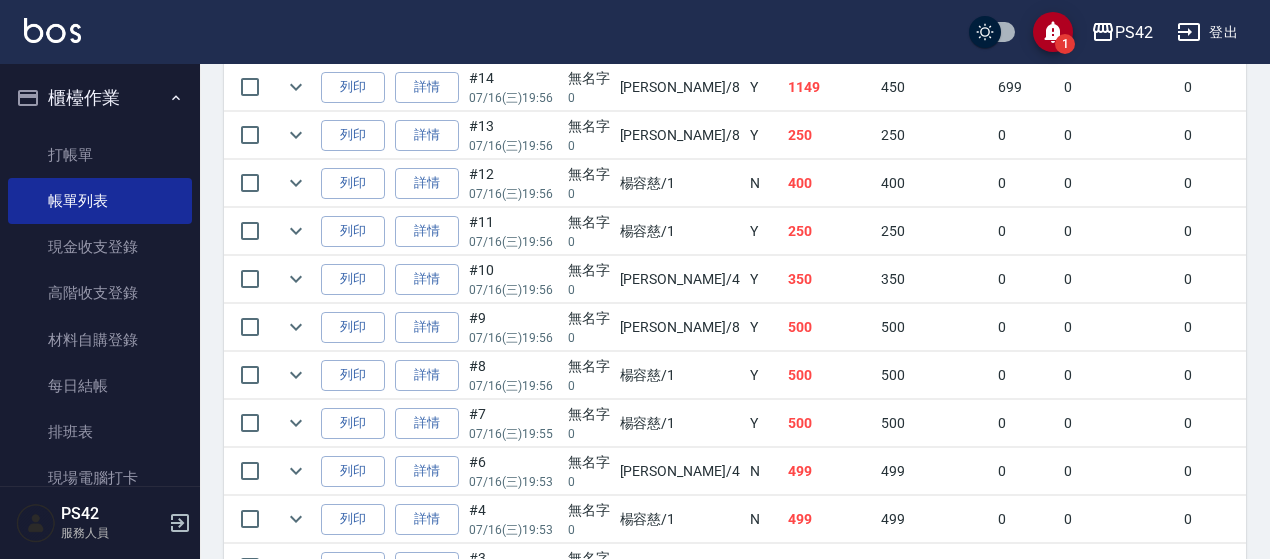scroll, scrollTop: 1100, scrollLeft: 0, axis: vertical 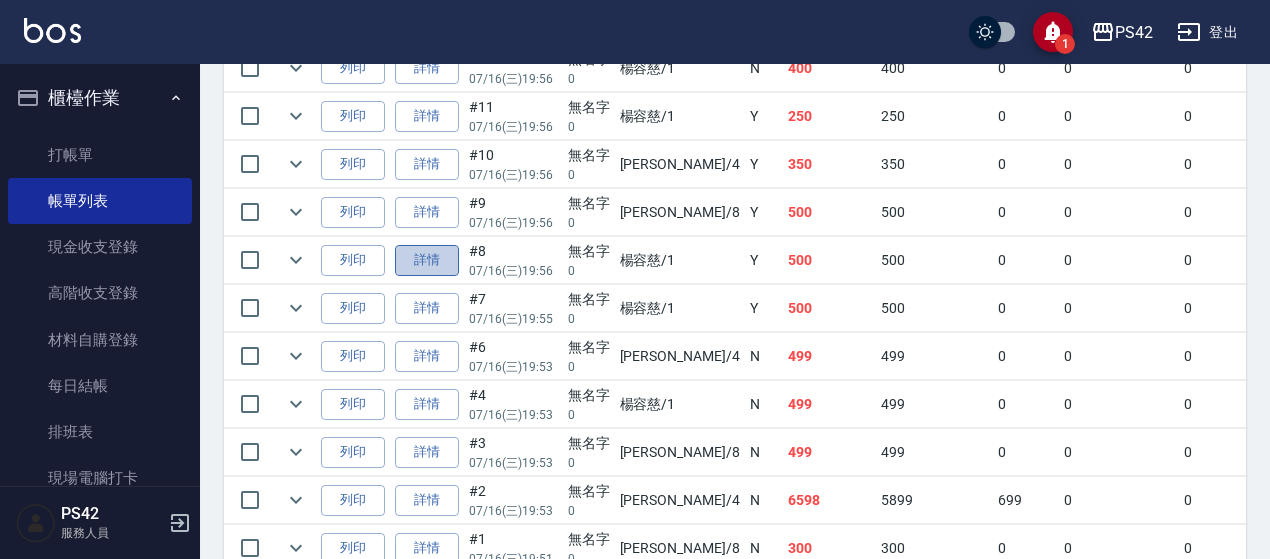 click on "詳情" at bounding box center [427, 260] 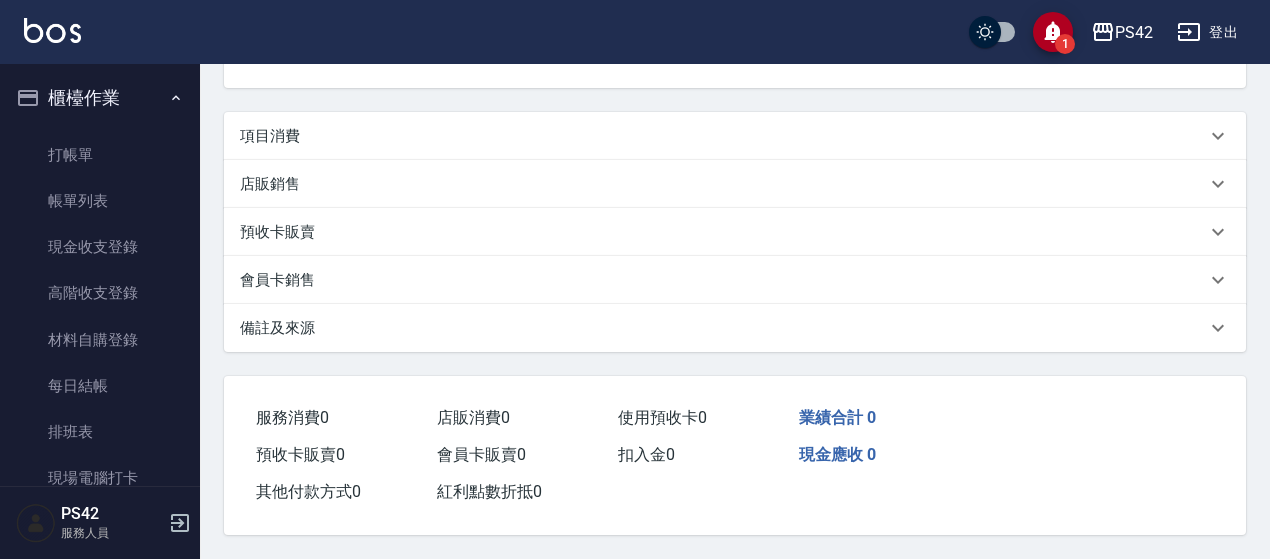 scroll, scrollTop: 0, scrollLeft: 0, axis: both 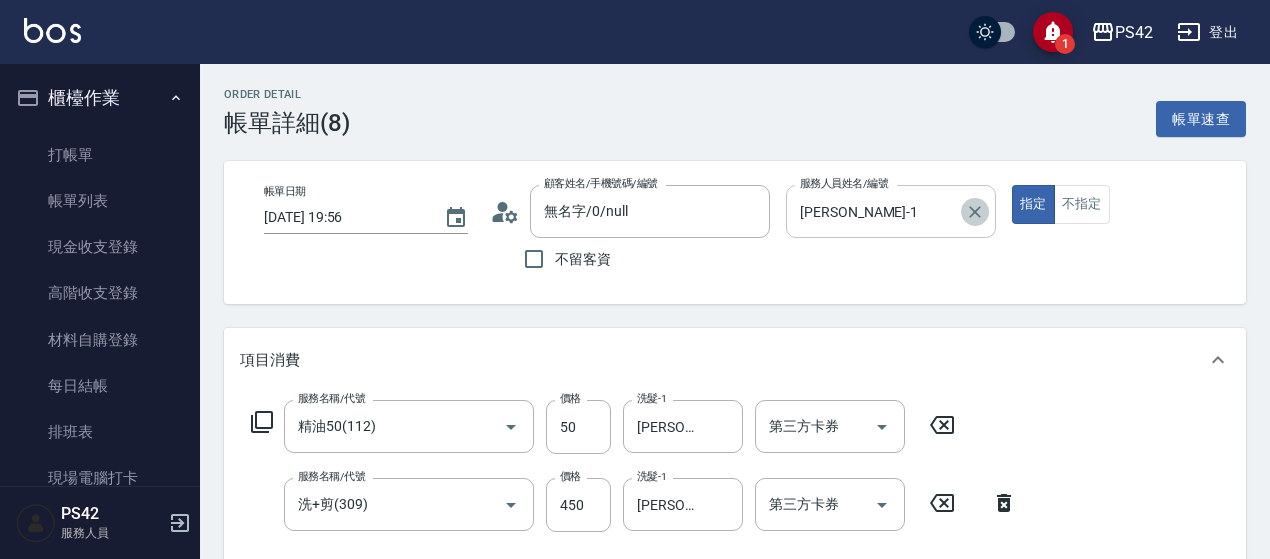 click 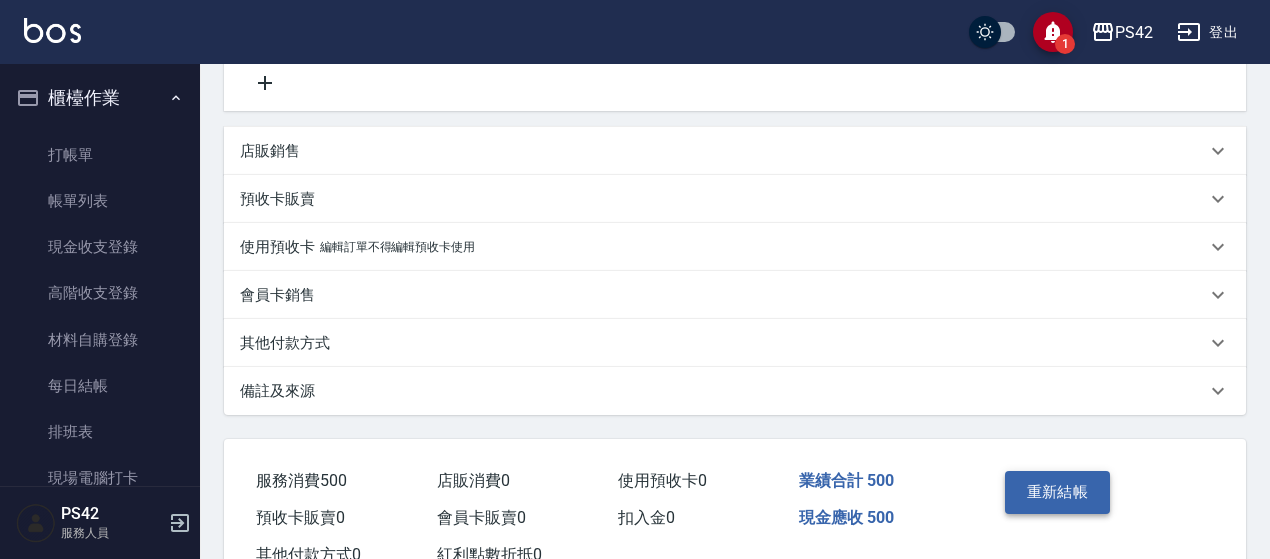 scroll, scrollTop: 568, scrollLeft: 0, axis: vertical 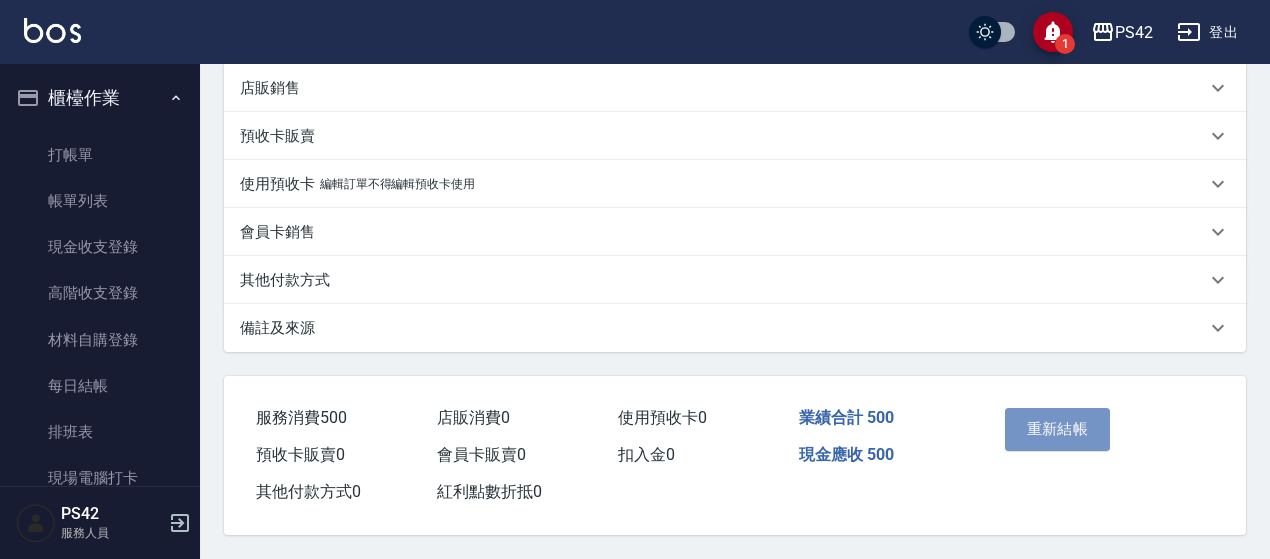 click on "重新結帳" at bounding box center [1058, 429] 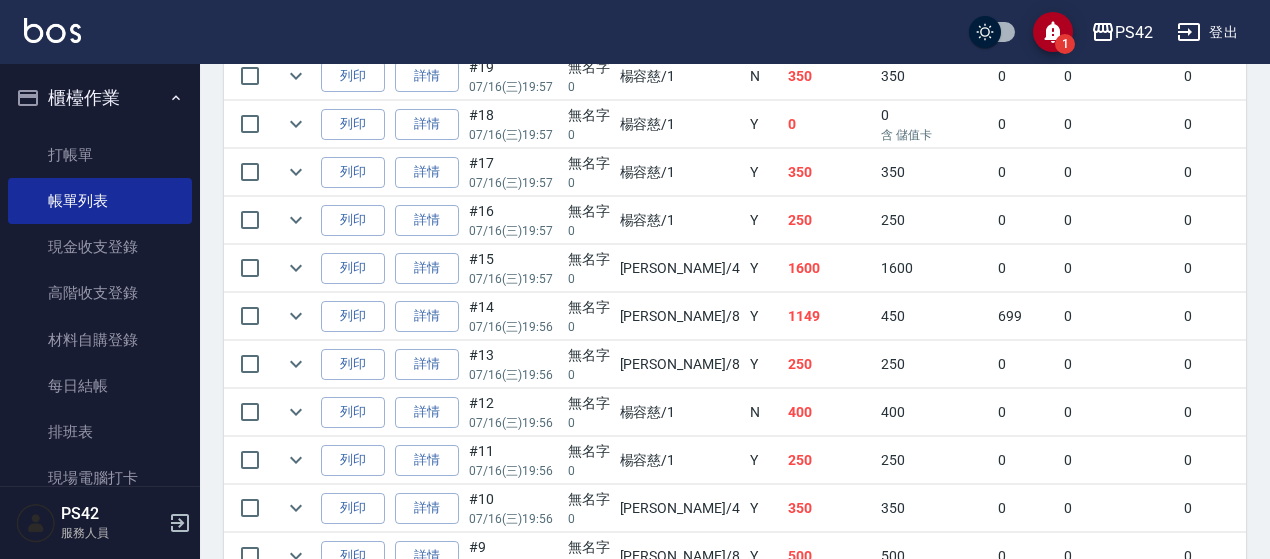 scroll, scrollTop: 800, scrollLeft: 0, axis: vertical 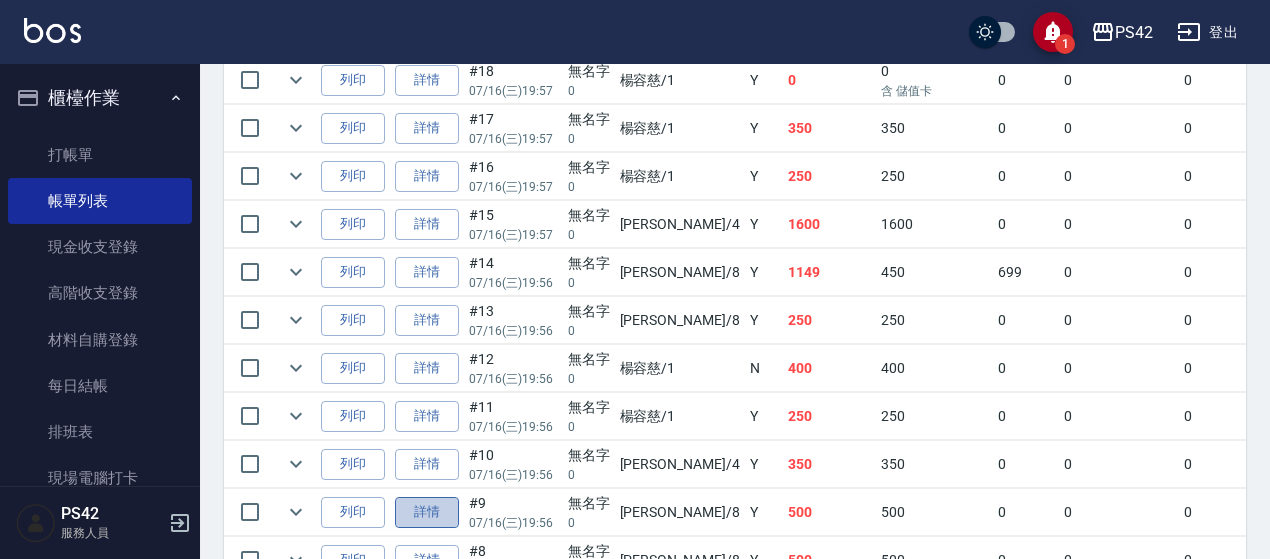 click on "詳情" at bounding box center [427, 512] 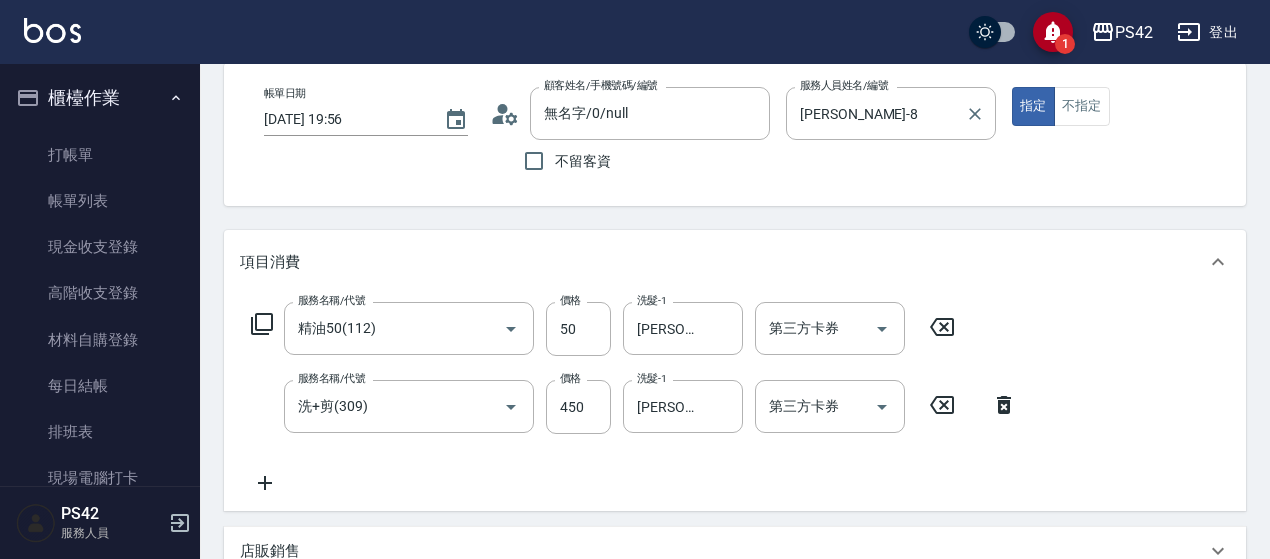 scroll, scrollTop: 0, scrollLeft: 0, axis: both 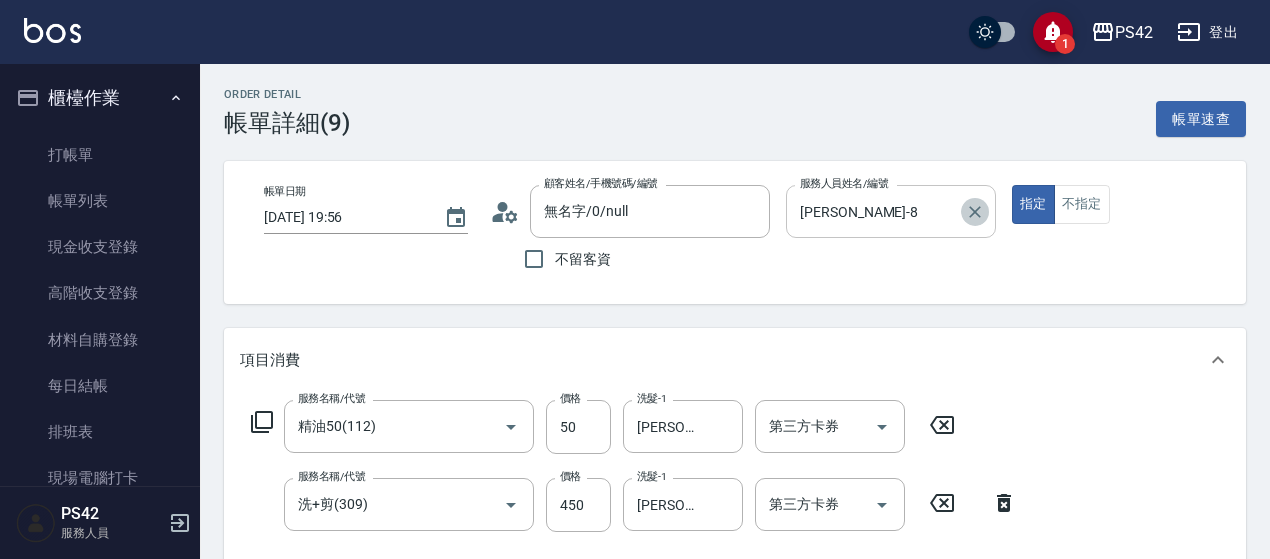 click 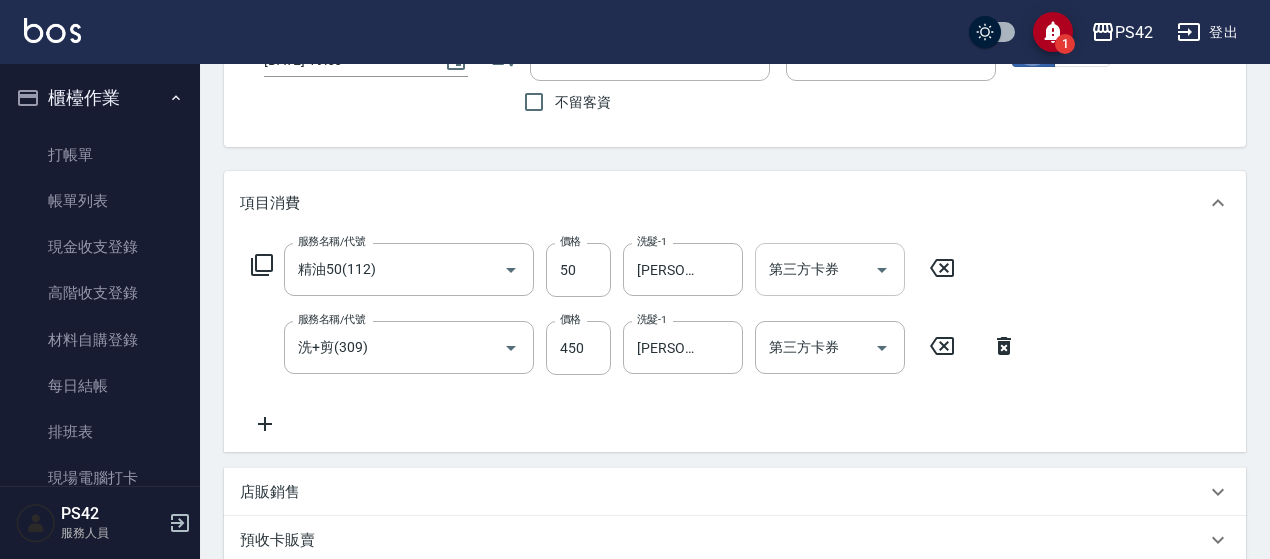 scroll, scrollTop: 200, scrollLeft: 0, axis: vertical 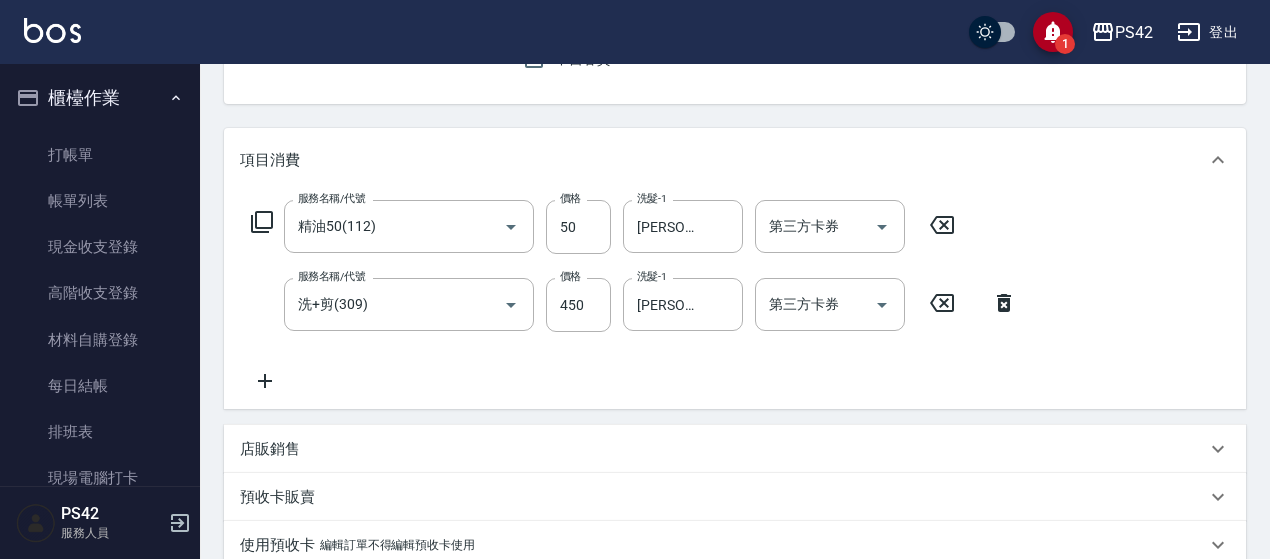click 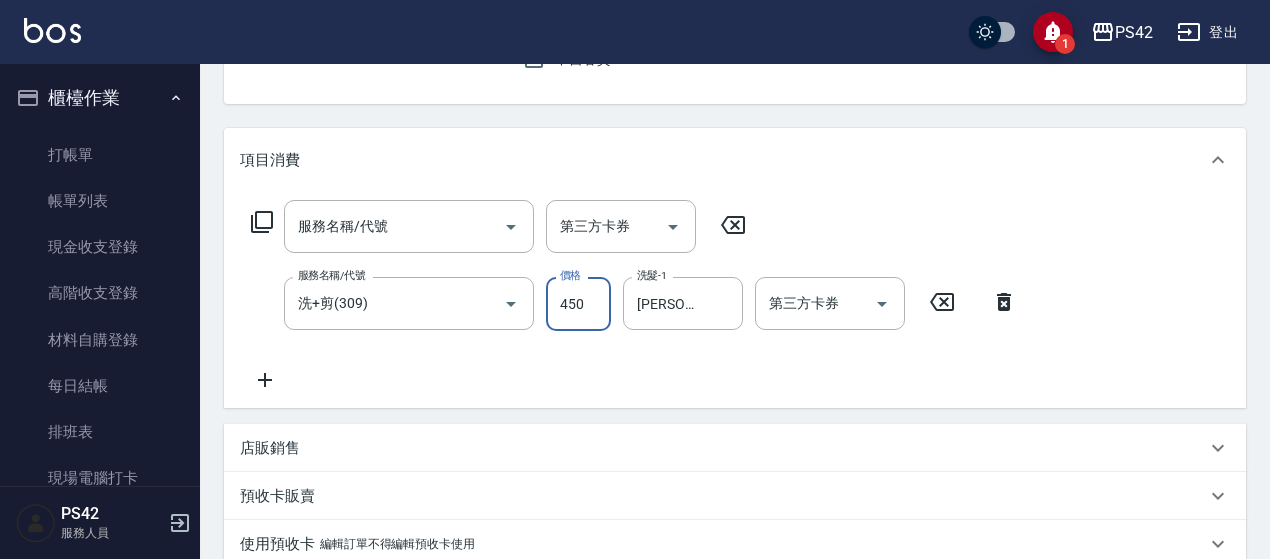 click on "450" at bounding box center [578, 304] 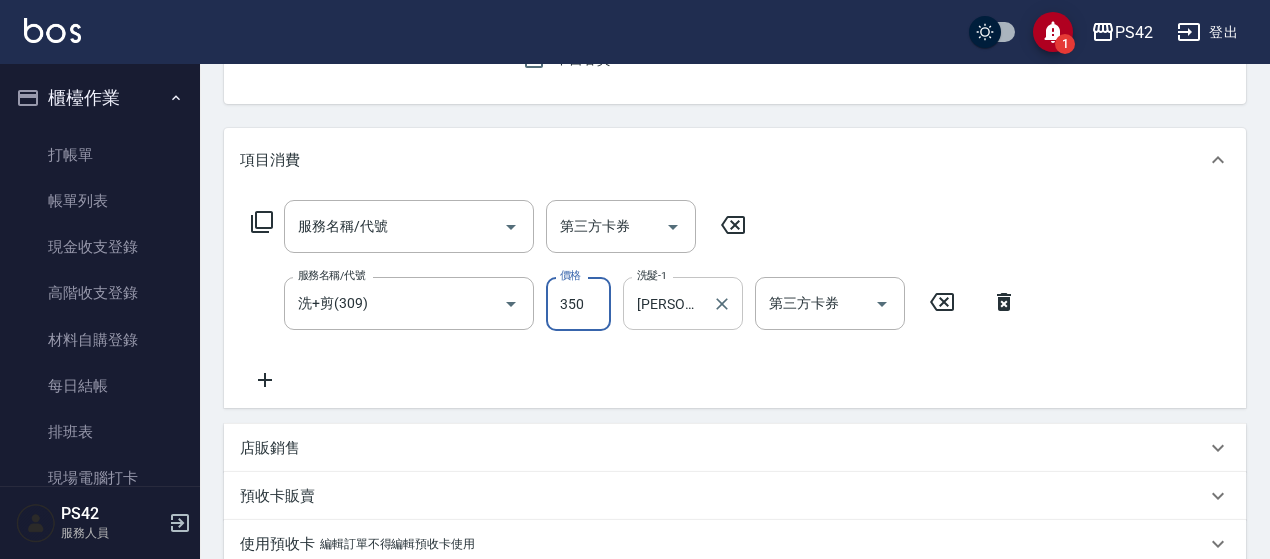 click on "[PERSON_NAME]-24" at bounding box center [668, 303] 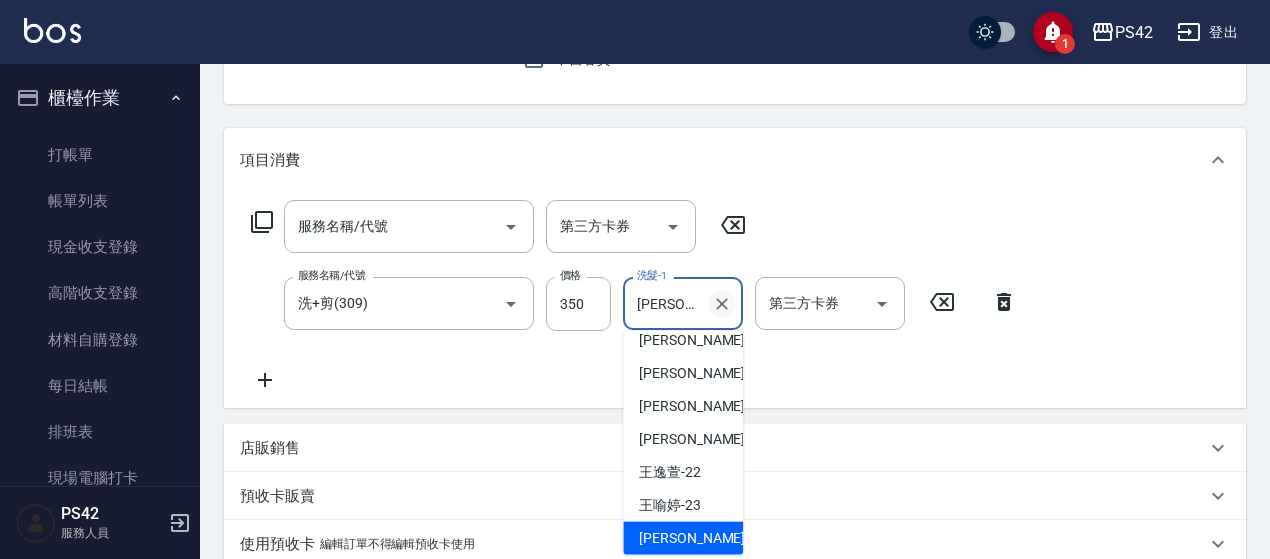 click 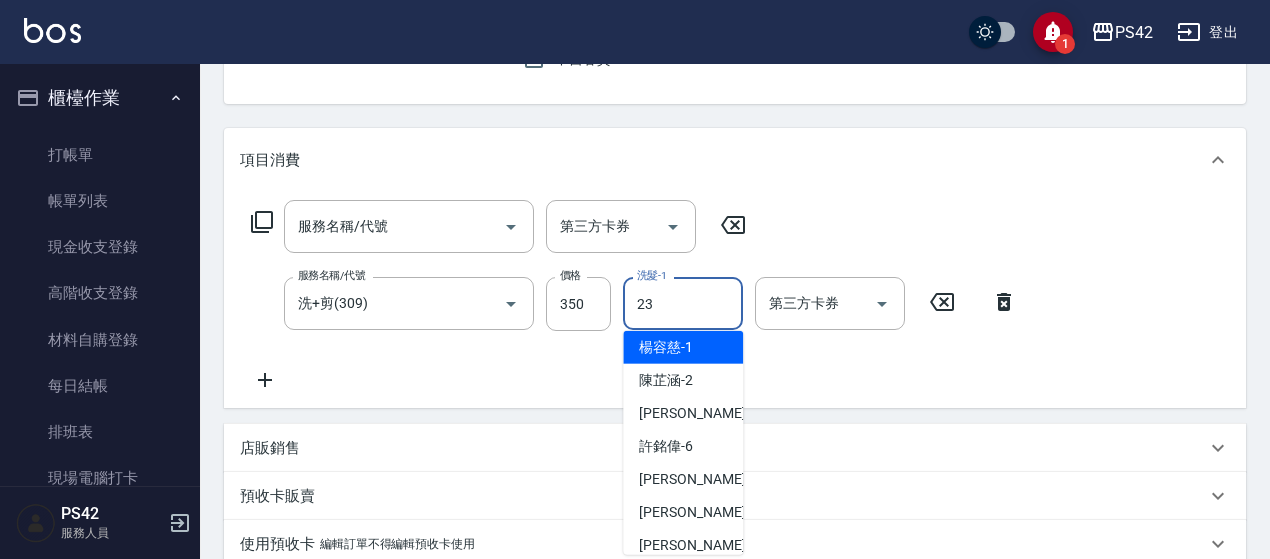 scroll, scrollTop: 0, scrollLeft: 0, axis: both 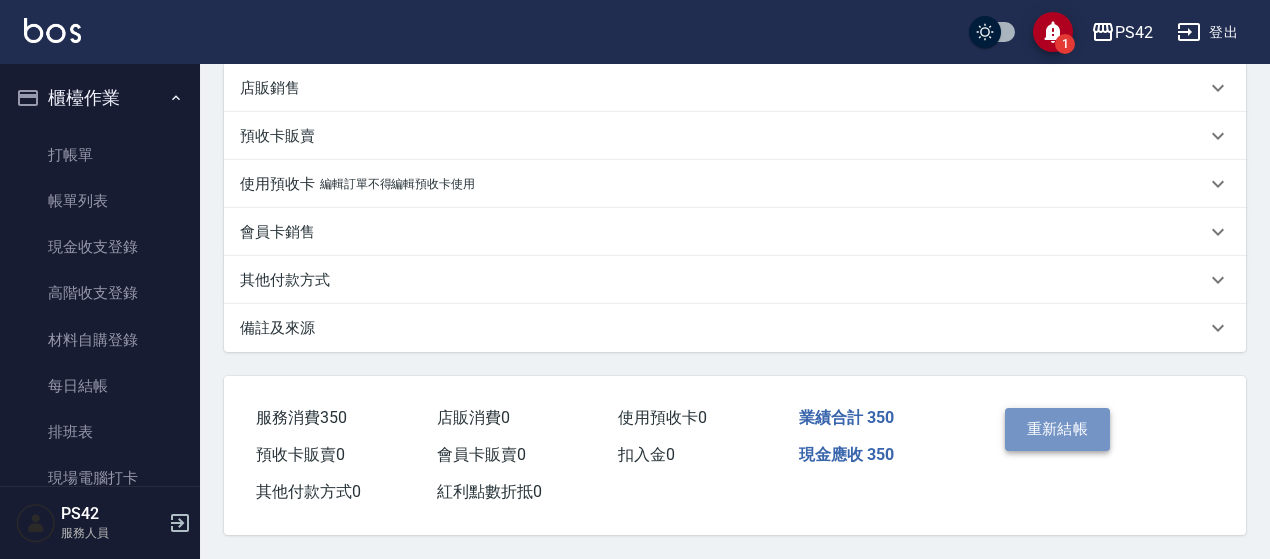 click on "重新結帳" at bounding box center [1058, 429] 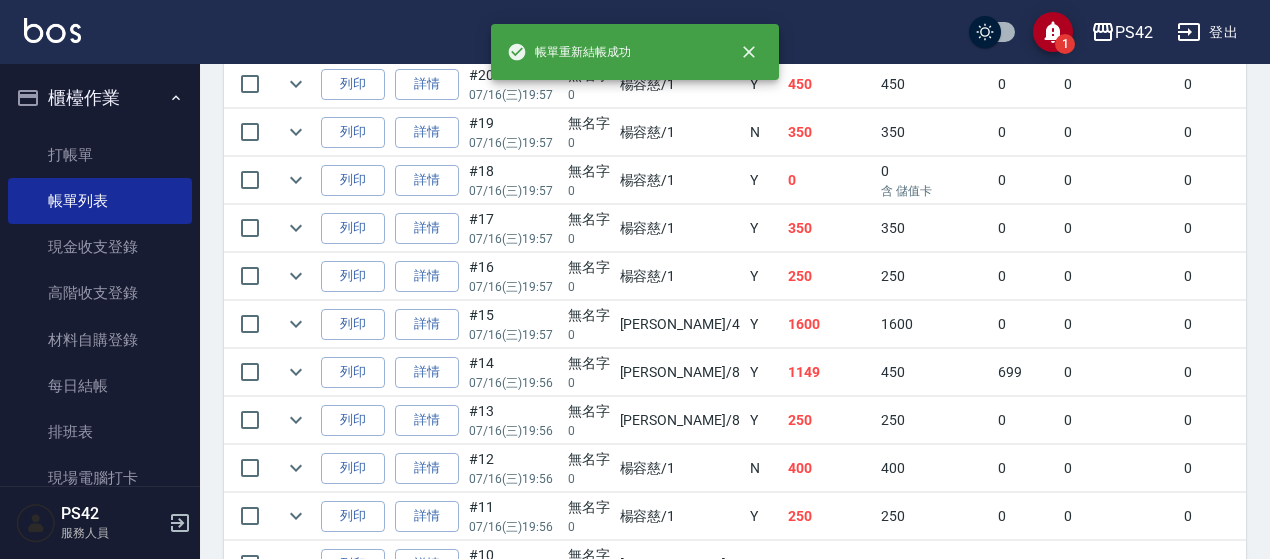 scroll, scrollTop: 1000, scrollLeft: 0, axis: vertical 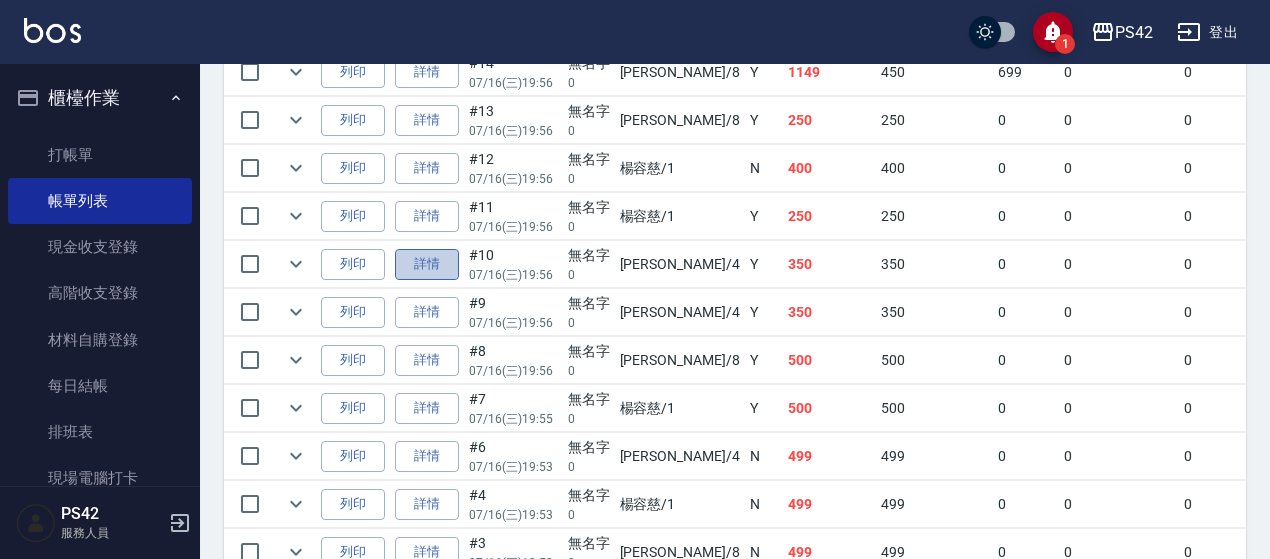 click on "詳情" at bounding box center (427, 264) 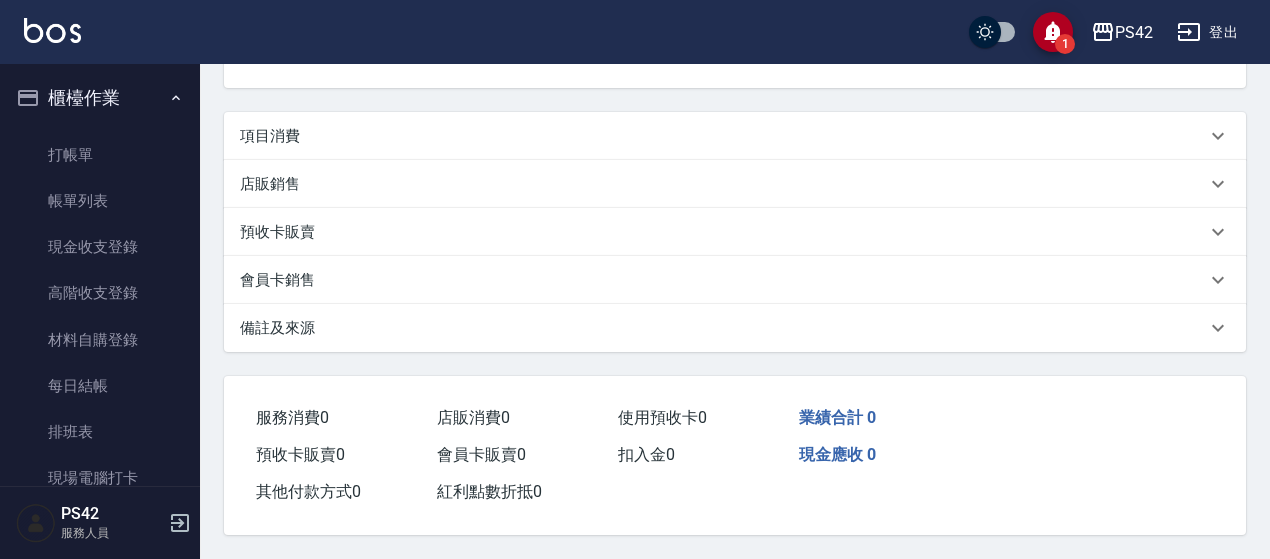 scroll, scrollTop: 0, scrollLeft: 0, axis: both 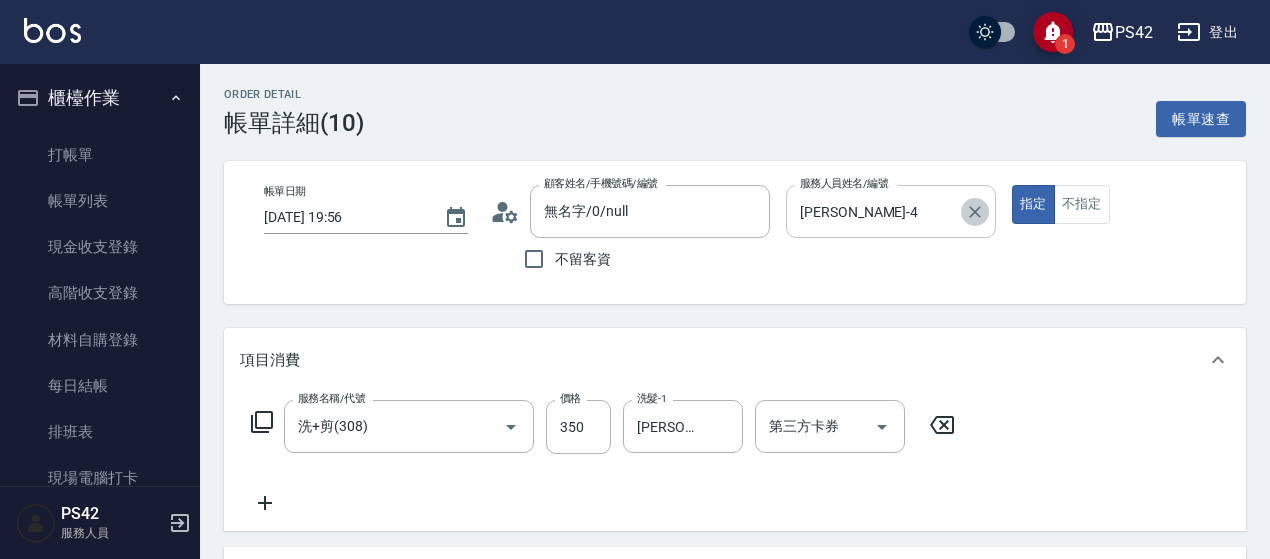click 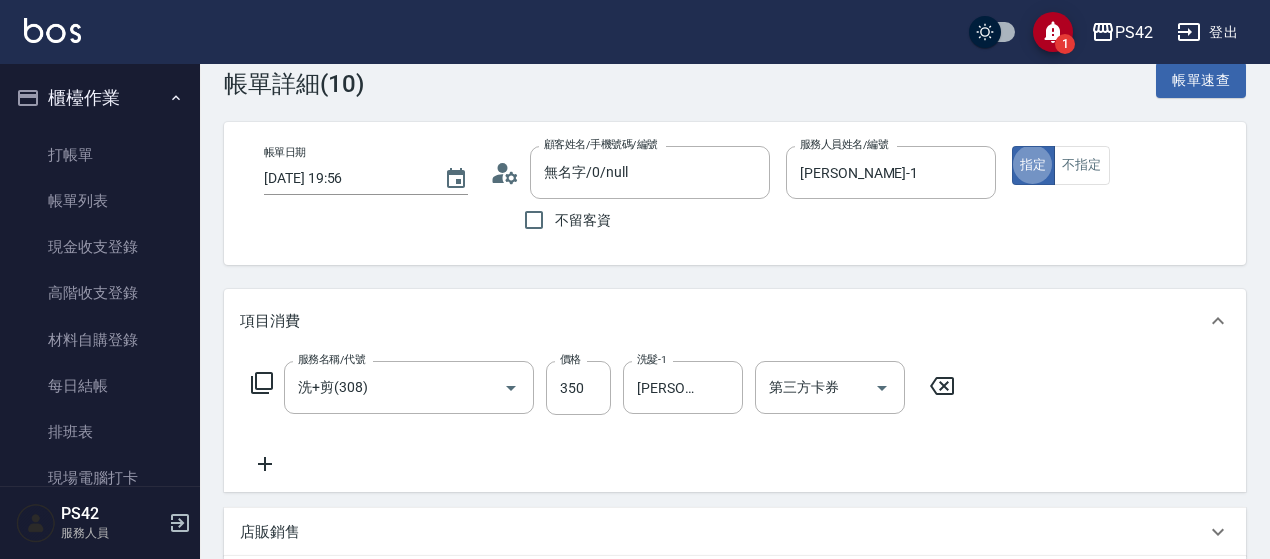 scroll, scrollTop: 100, scrollLeft: 0, axis: vertical 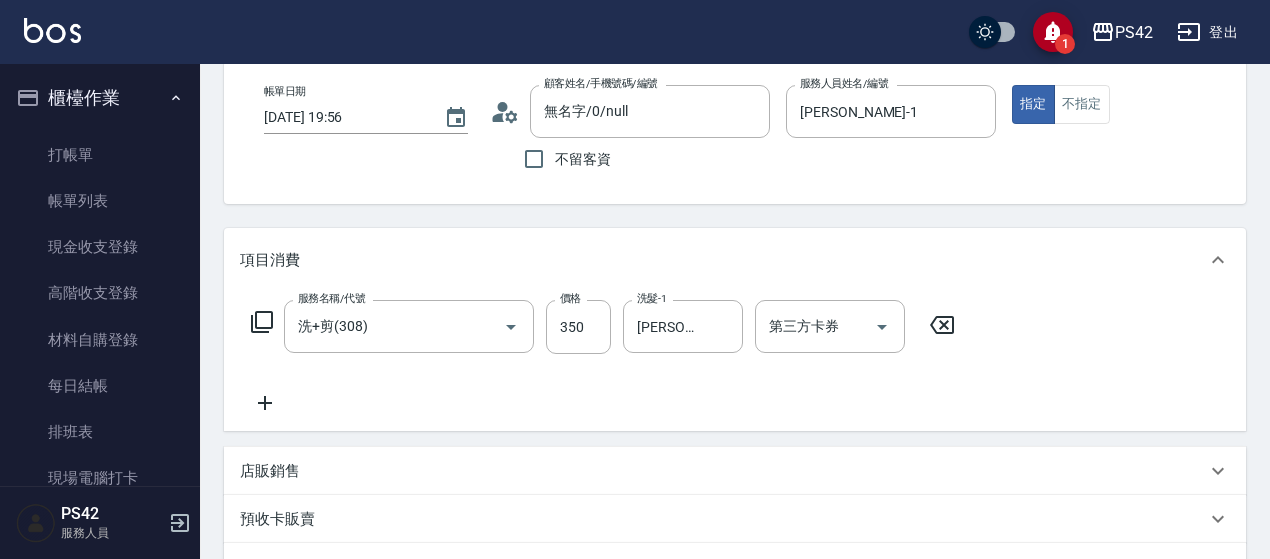 click 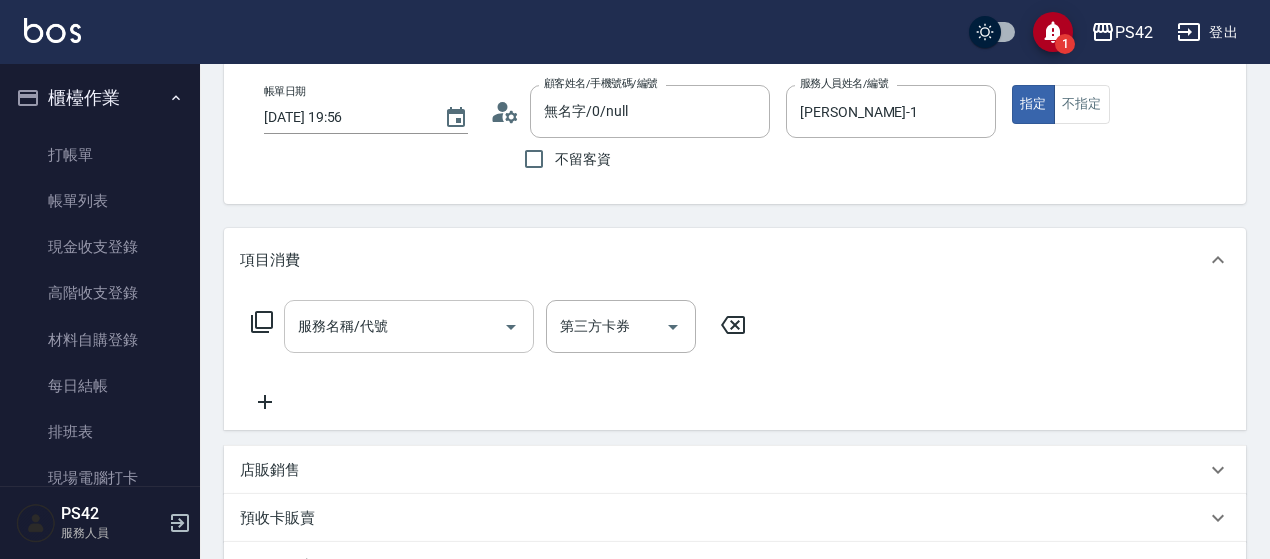 click on "服務名稱/代號" at bounding box center (394, 326) 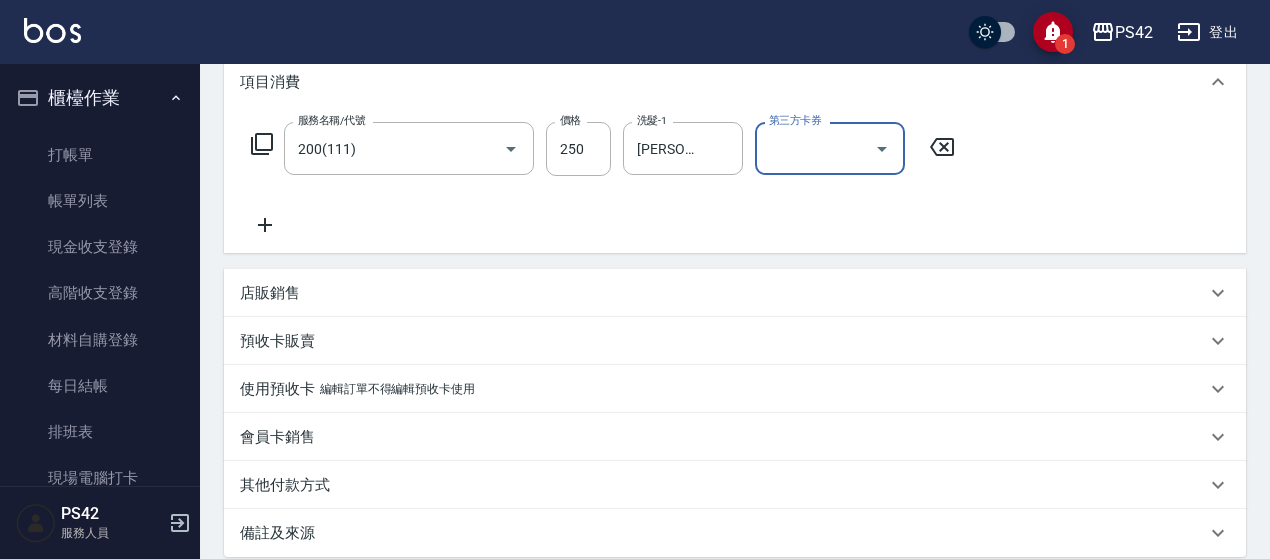 scroll, scrollTop: 490, scrollLeft: 0, axis: vertical 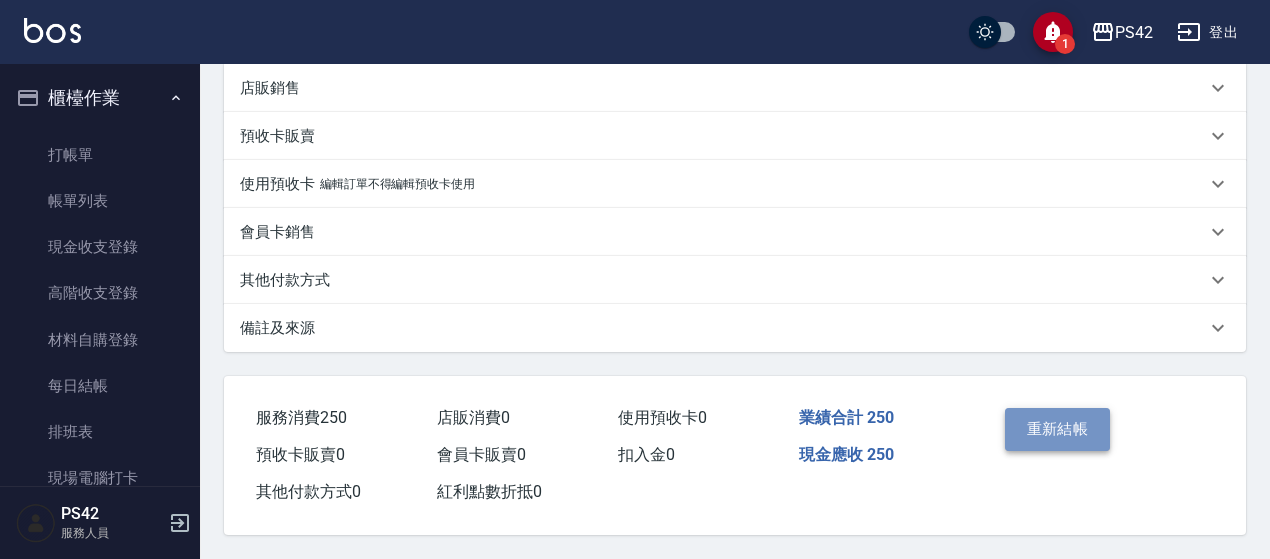 click on "重新結帳" at bounding box center [1058, 429] 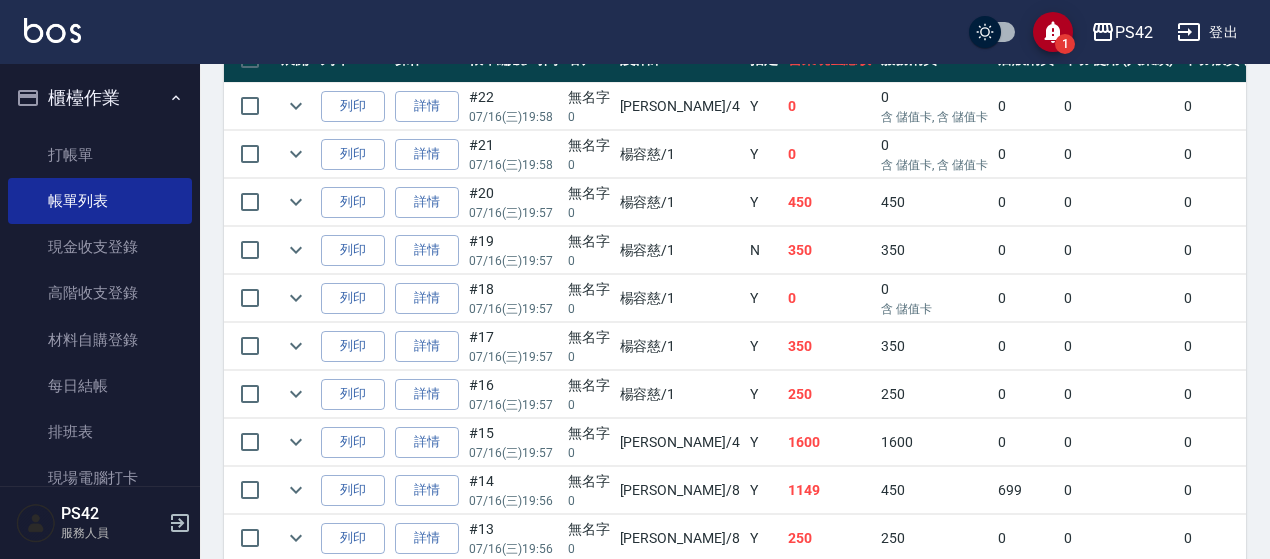 scroll, scrollTop: 800, scrollLeft: 0, axis: vertical 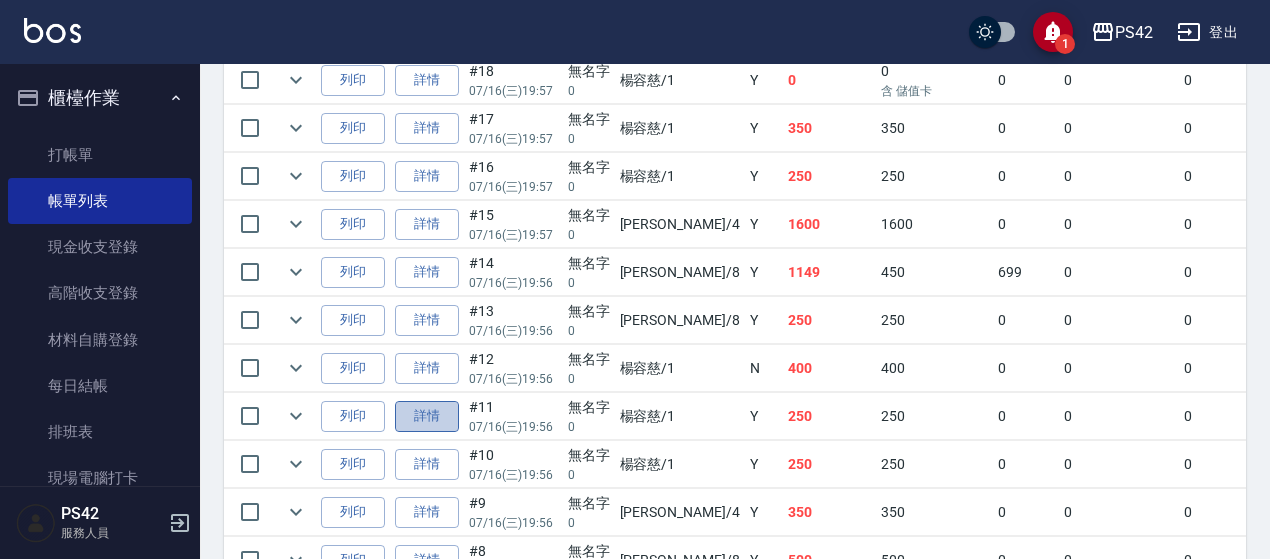 click on "詳情" at bounding box center (427, 416) 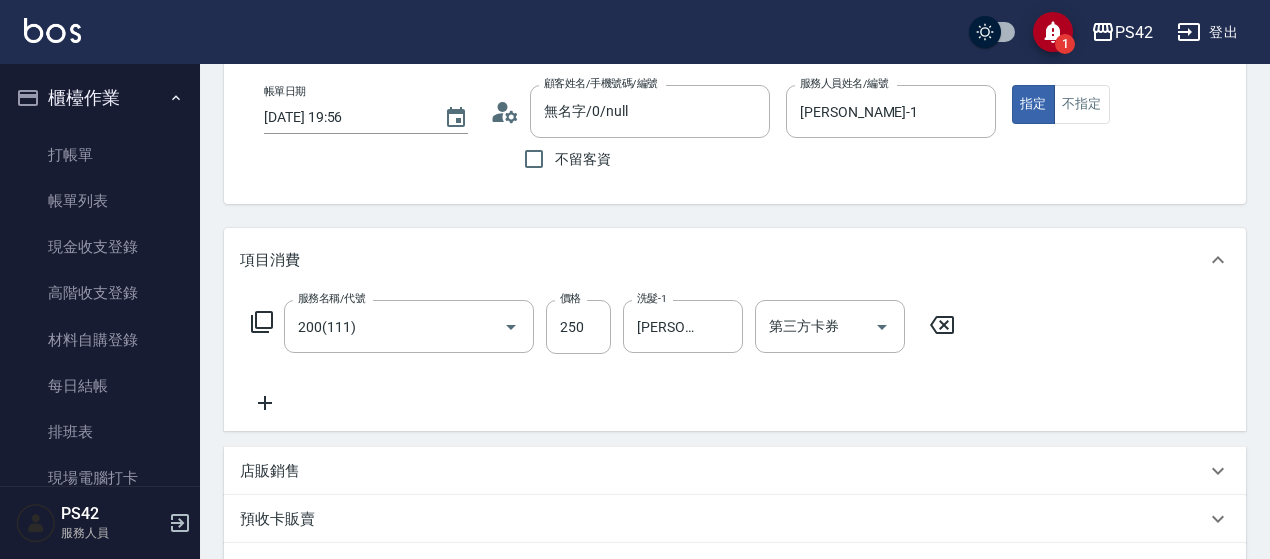 scroll, scrollTop: 100, scrollLeft: 0, axis: vertical 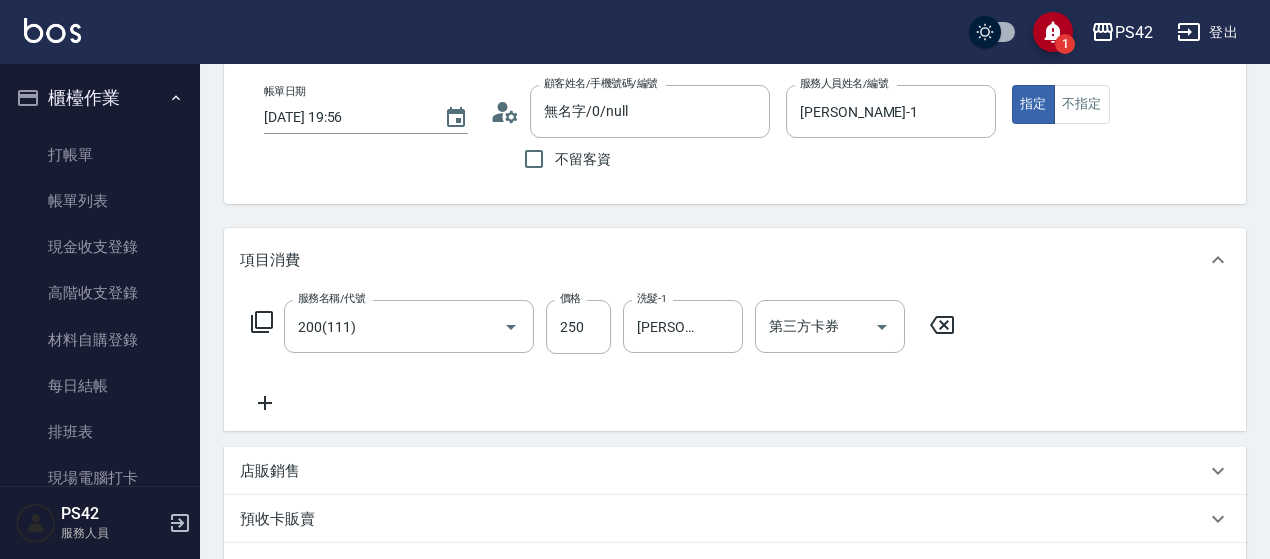click 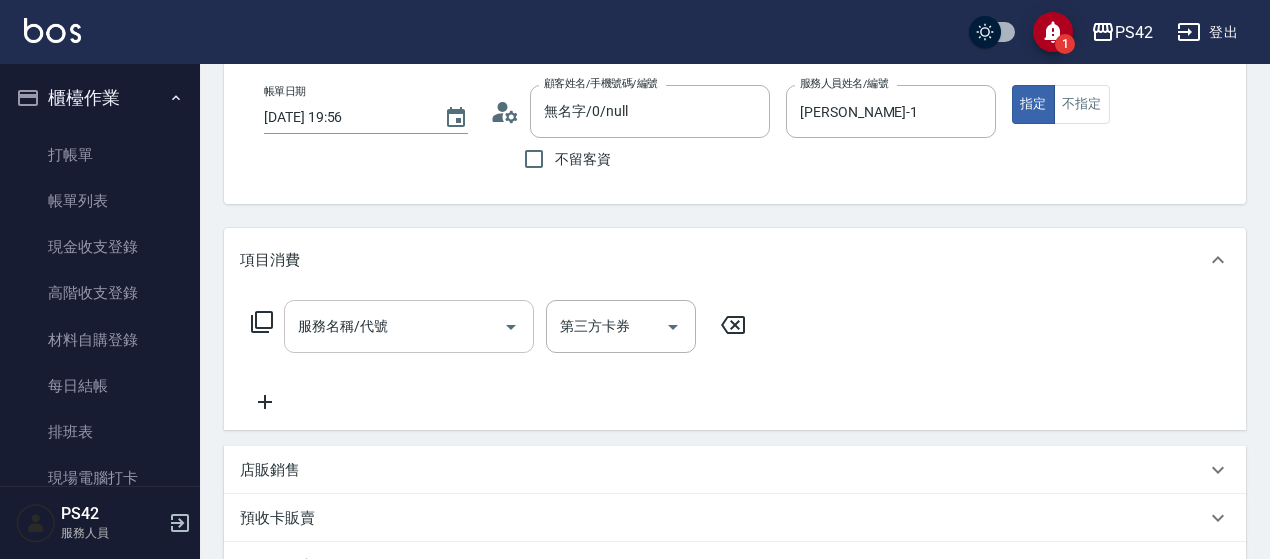 click on "服務名稱/代號" at bounding box center [394, 326] 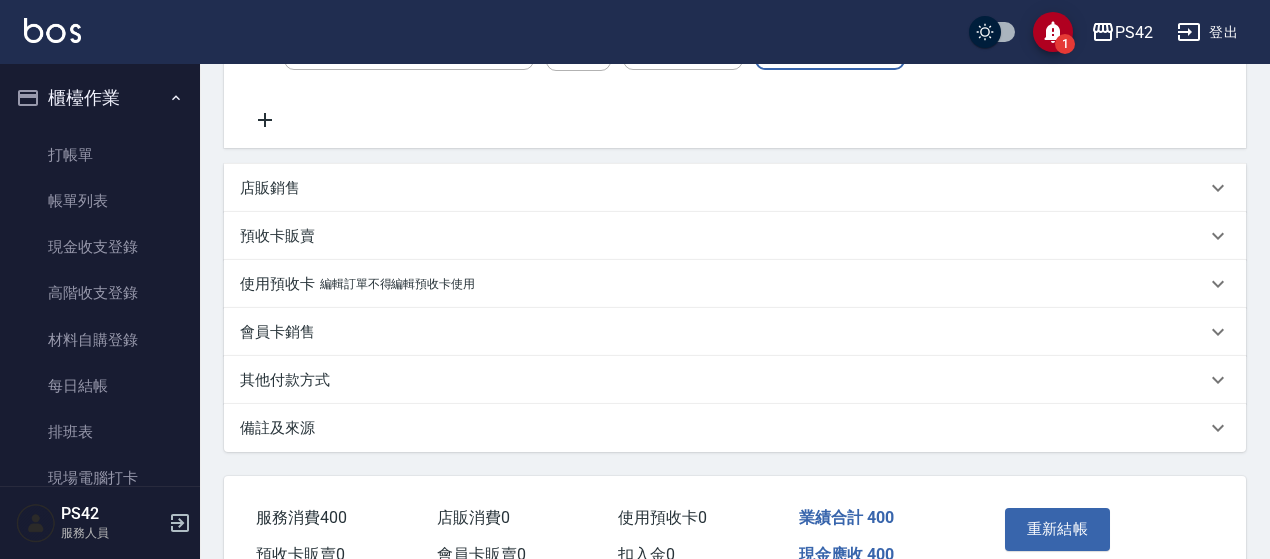 scroll, scrollTop: 568, scrollLeft: 0, axis: vertical 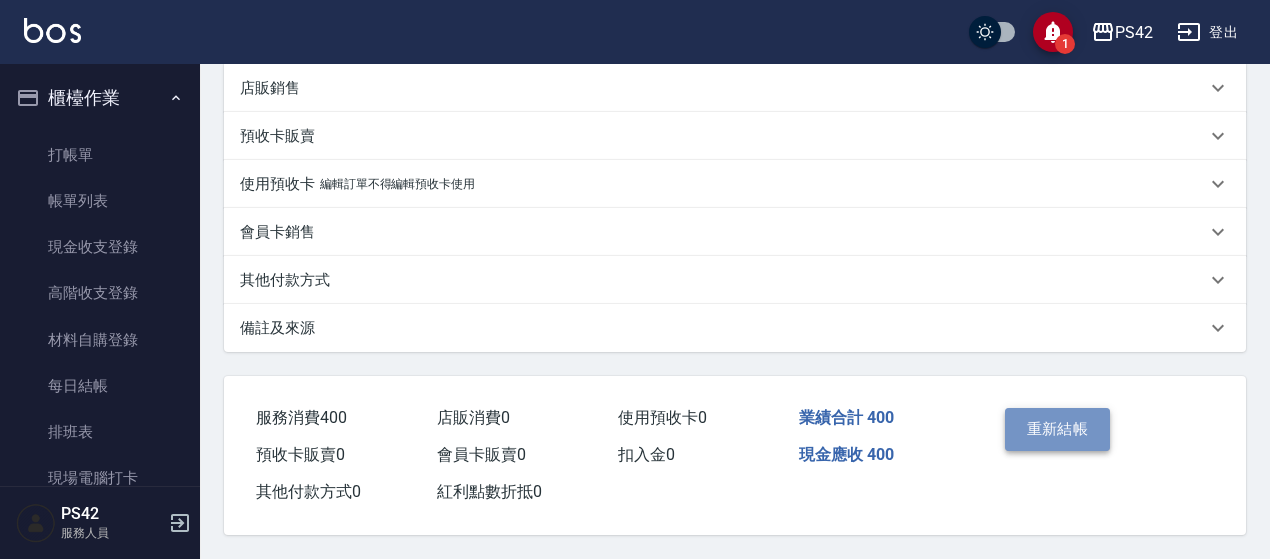click on "重新結帳" at bounding box center [1058, 429] 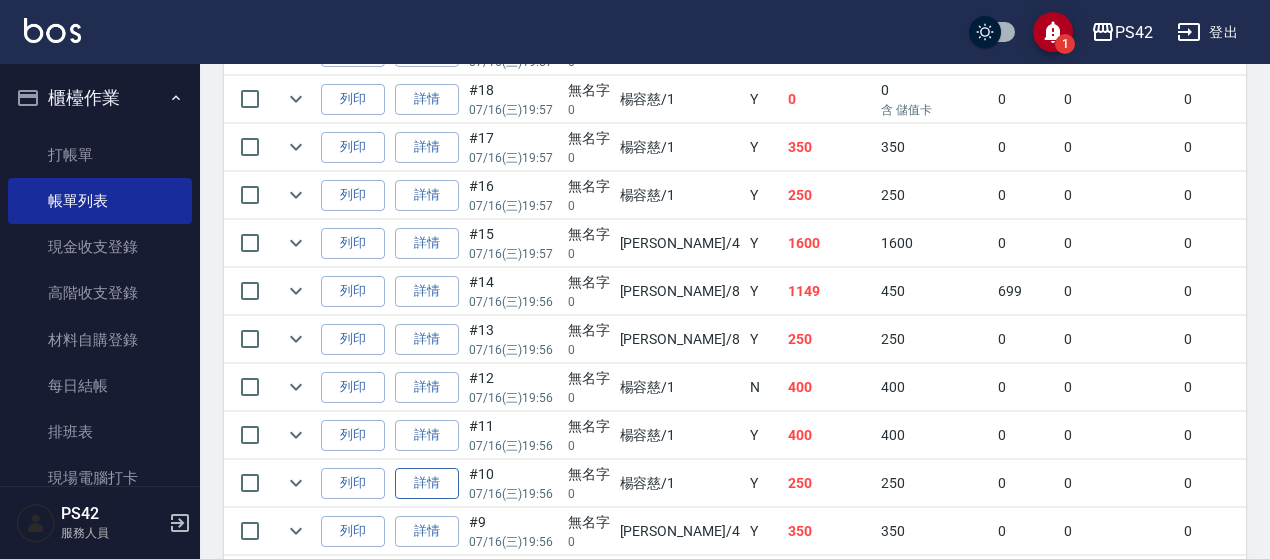 scroll, scrollTop: 800, scrollLeft: 0, axis: vertical 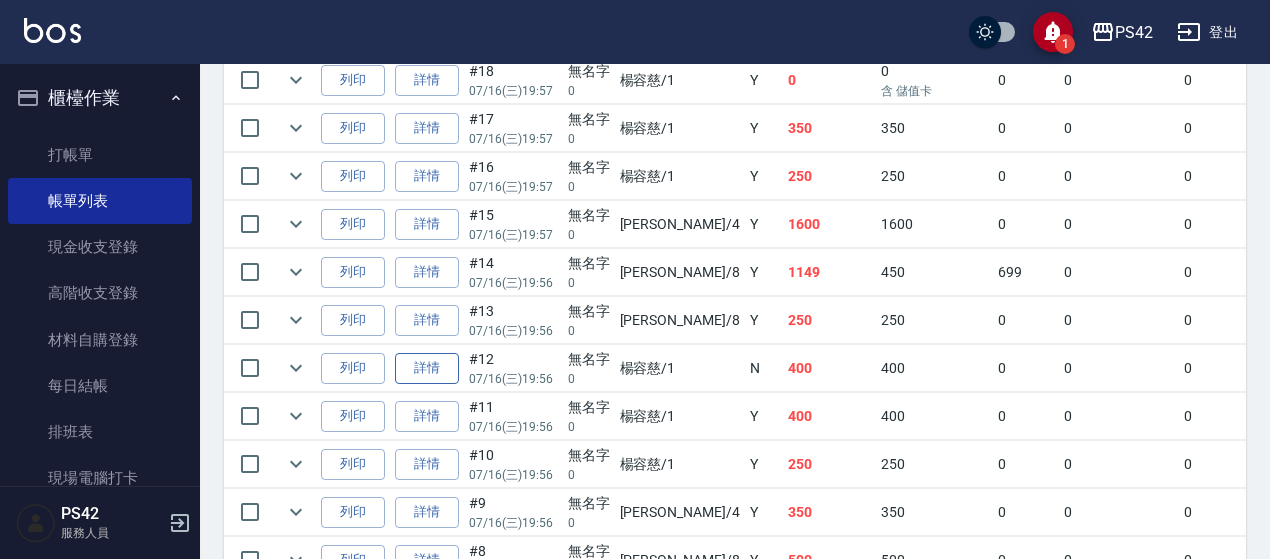 click on "詳情" at bounding box center (427, 368) 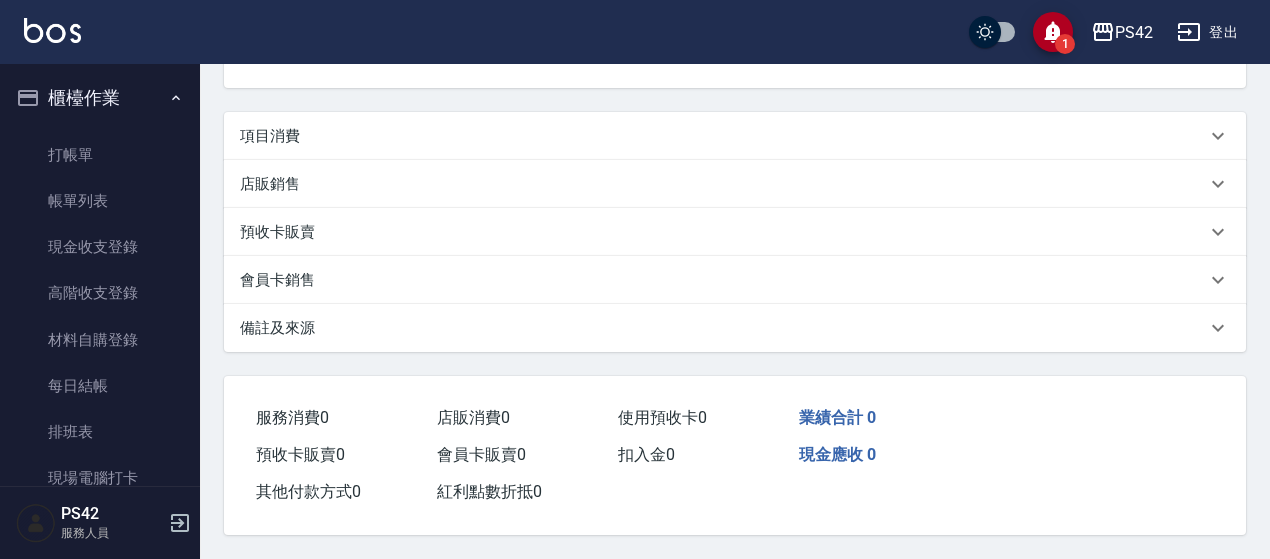 scroll, scrollTop: 0, scrollLeft: 0, axis: both 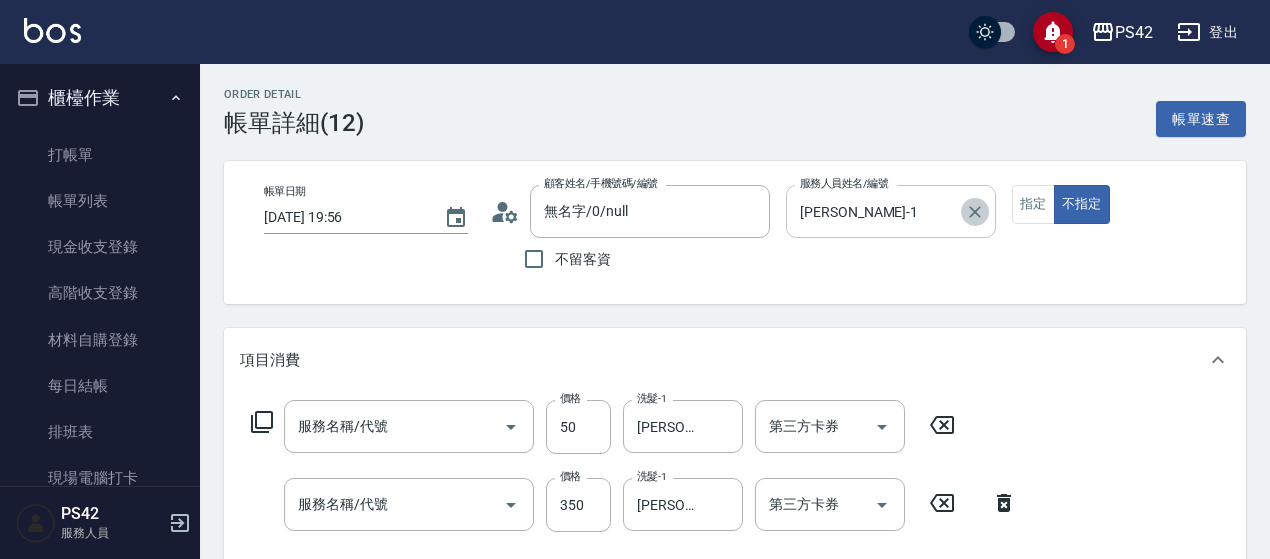 click 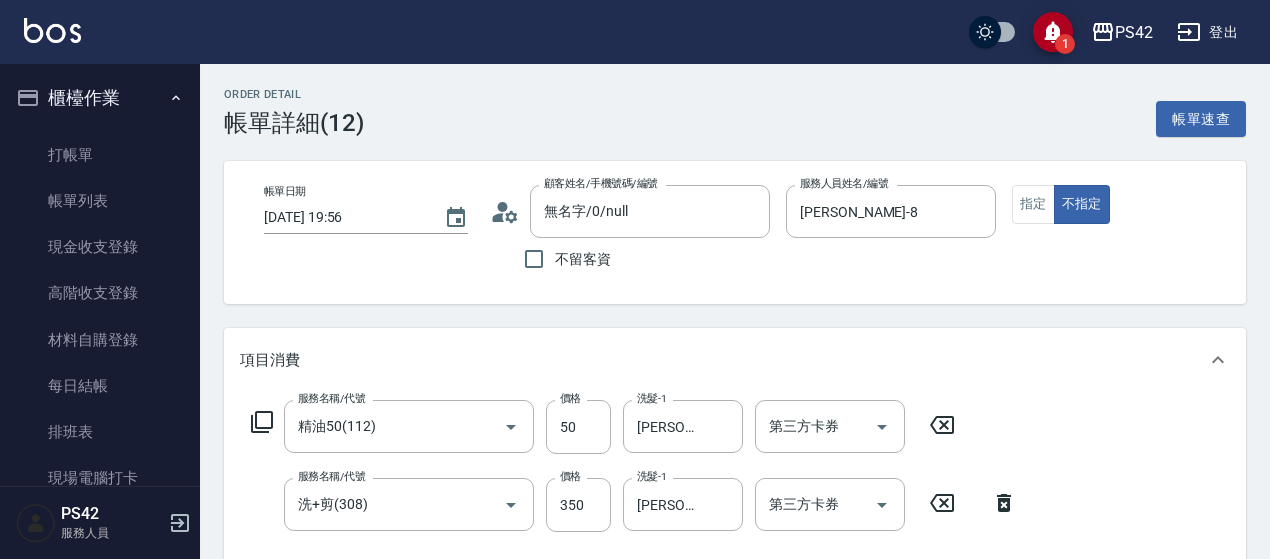 click 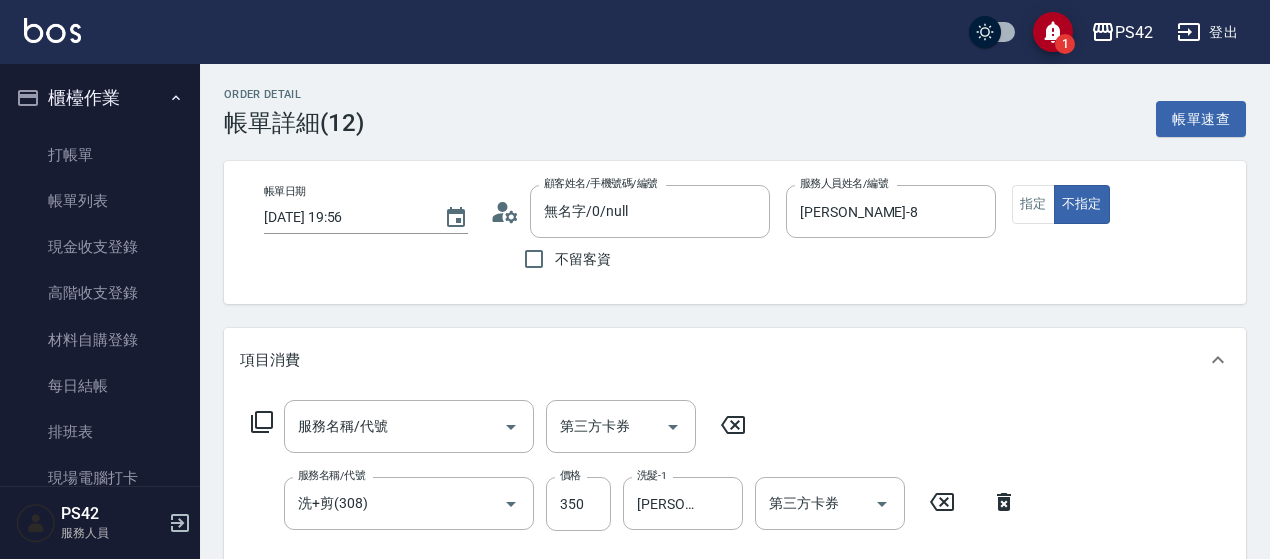 drag, startPoint x: 948, startPoint y: 500, endPoint x: 939, endPoint y: 492, distance: 12.0415945 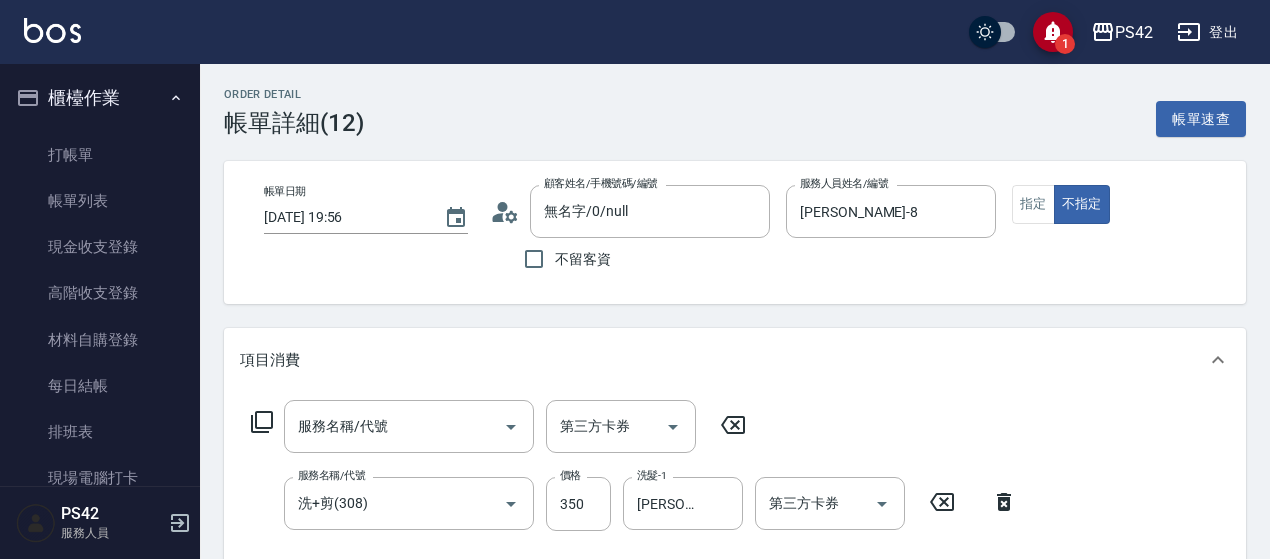 click 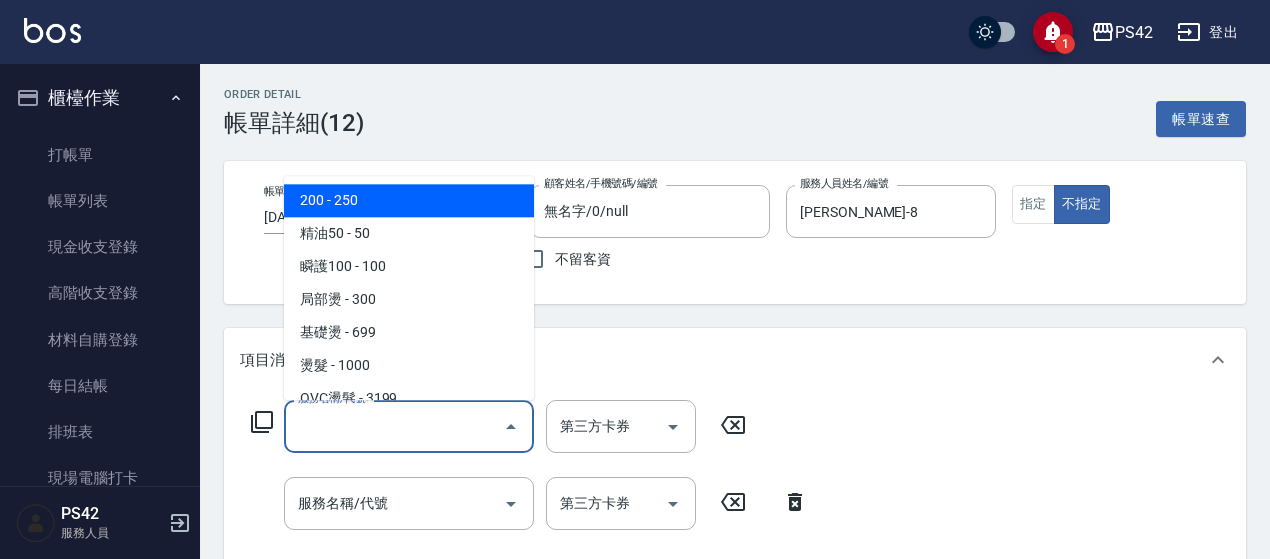 click on "服務名稱/代號" at bounding box center [394, 426] 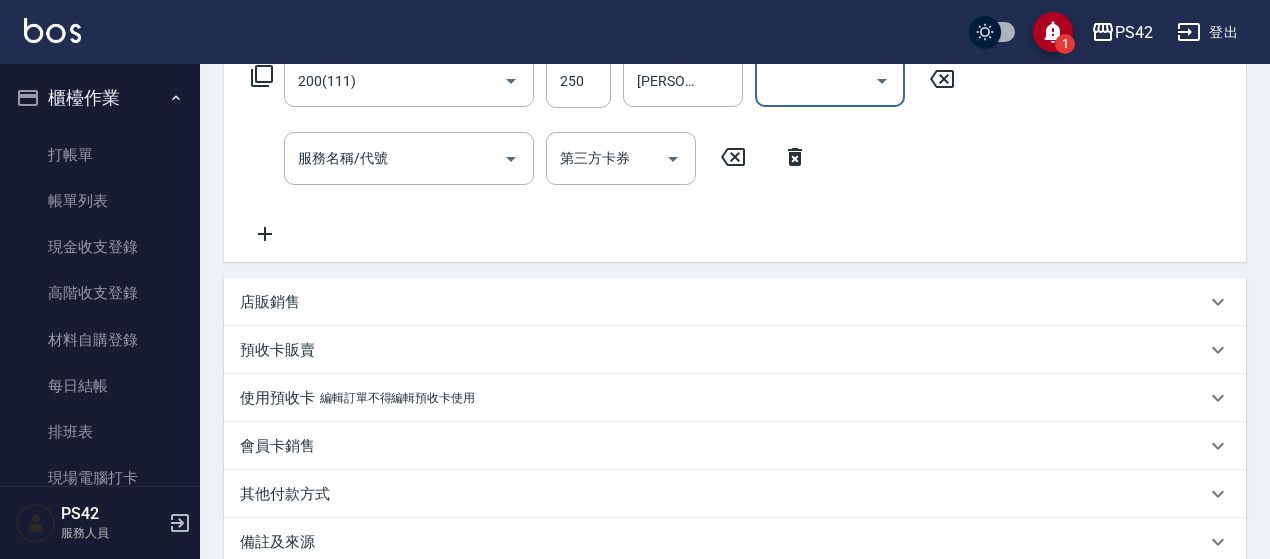 scroll, scrollTop: 100, scrollLeft: 0, axis: vertical 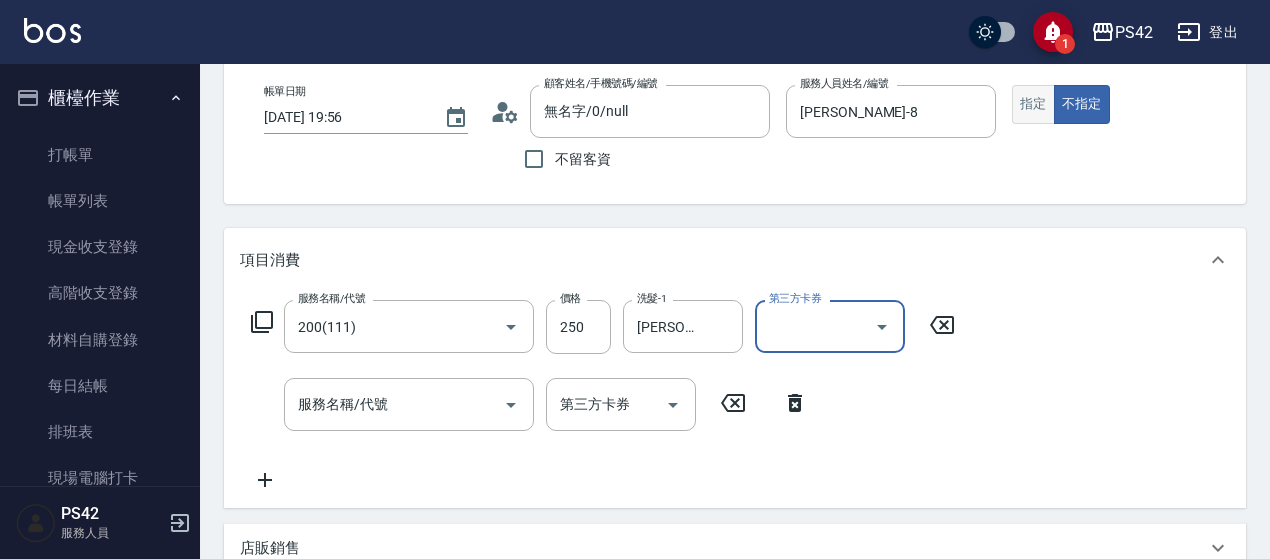 click on "指定" at bounding box center [1033, 104] 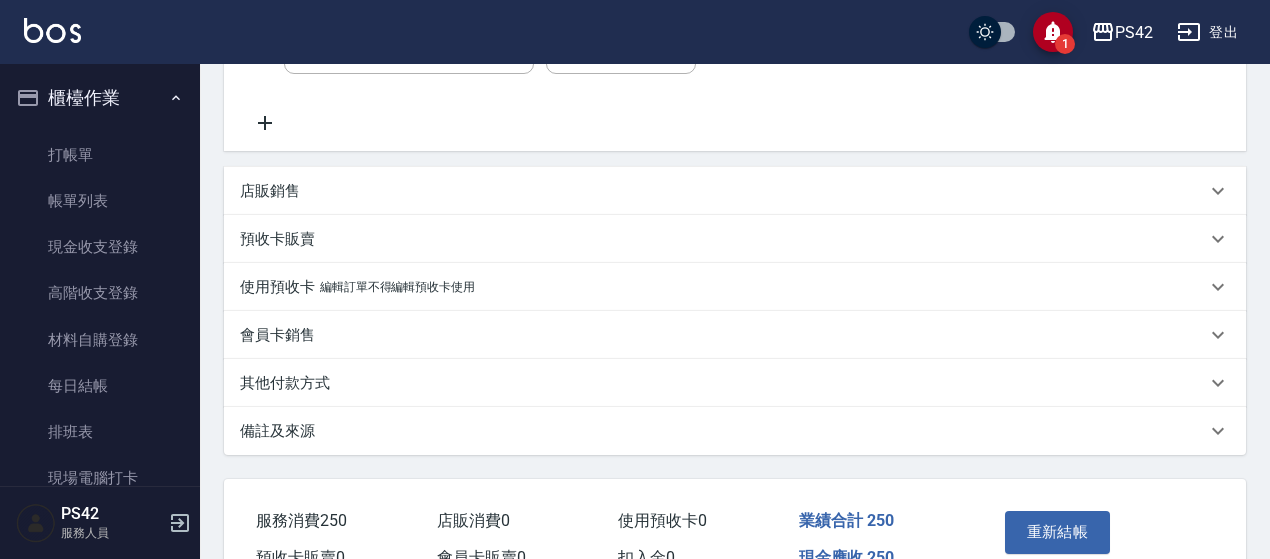 scroll, scrollTop: 500, scrollLeft: 0, axis: vertical 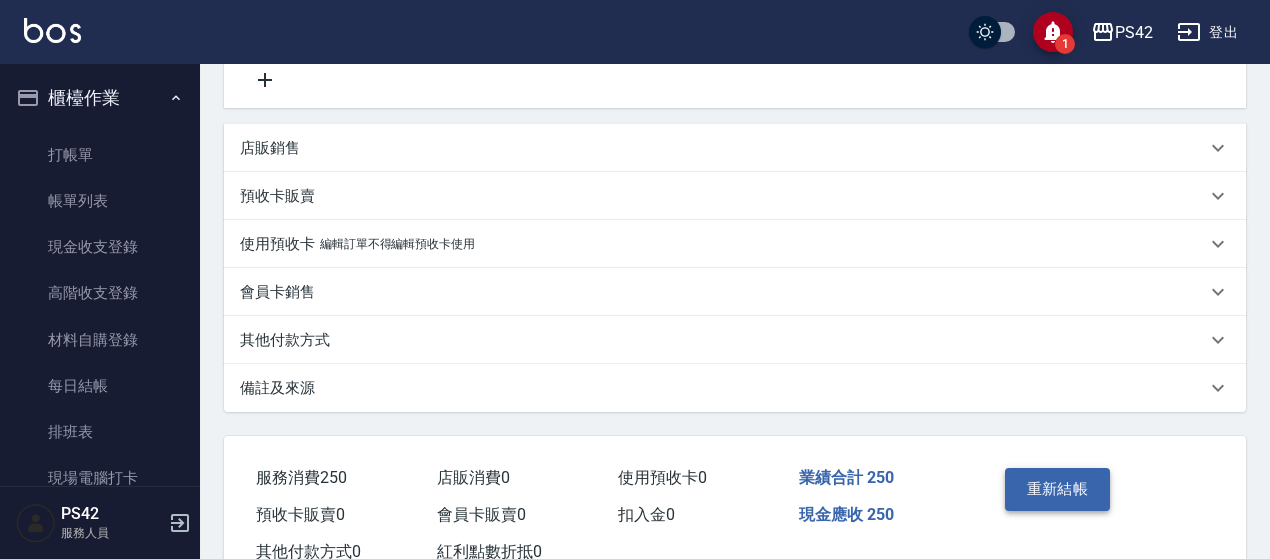click on "重新結帳" at bounding box center [1058, 489] 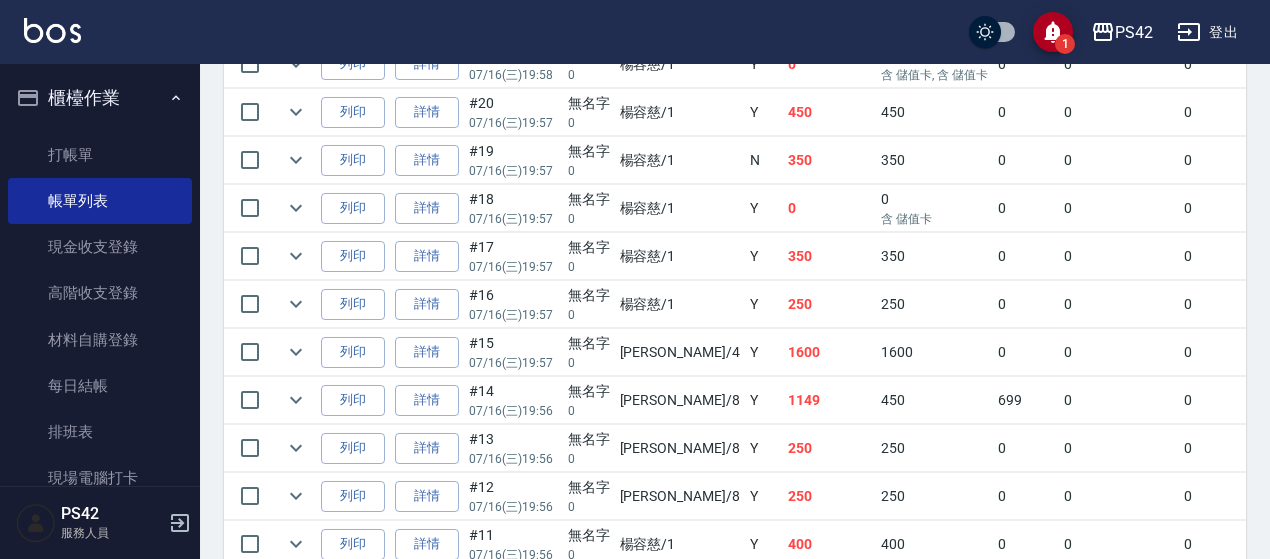 scroll, scrollTop: 700, scrollLeft: 0, axis: vertical 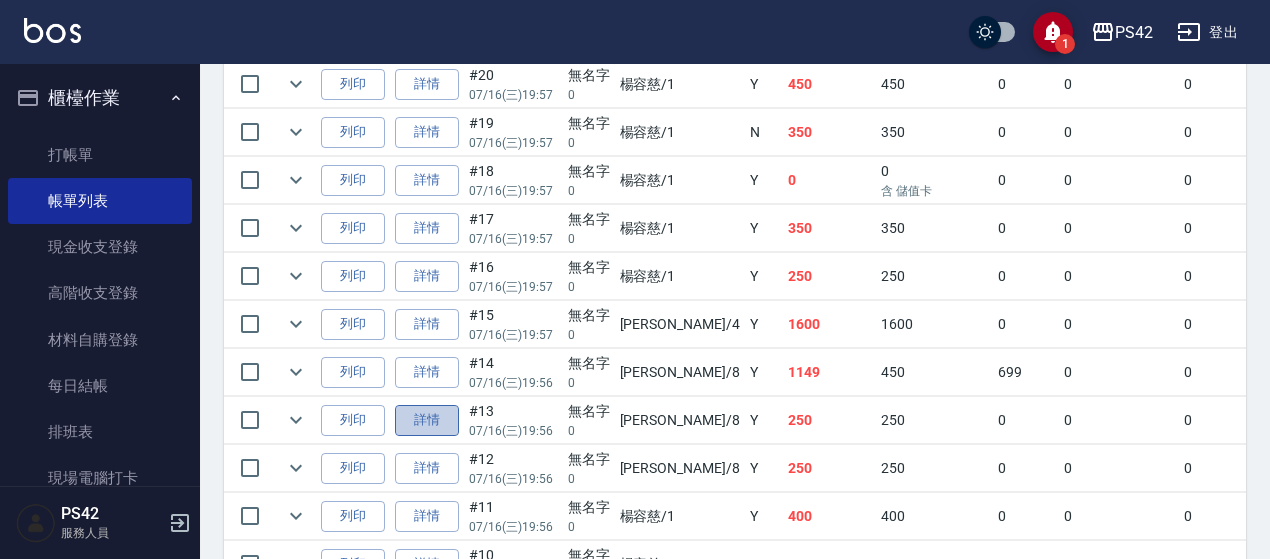 click on "詳情" at bounding box center [427, 420] 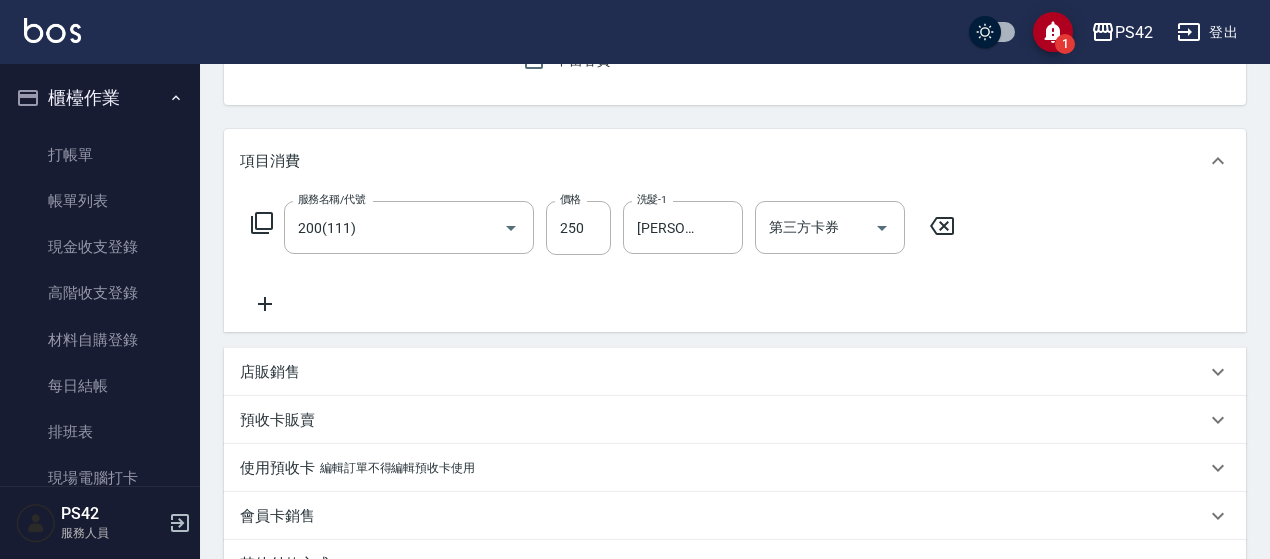 scroll, scrollTop: 200, scrollLeft: 0, axis: vertical 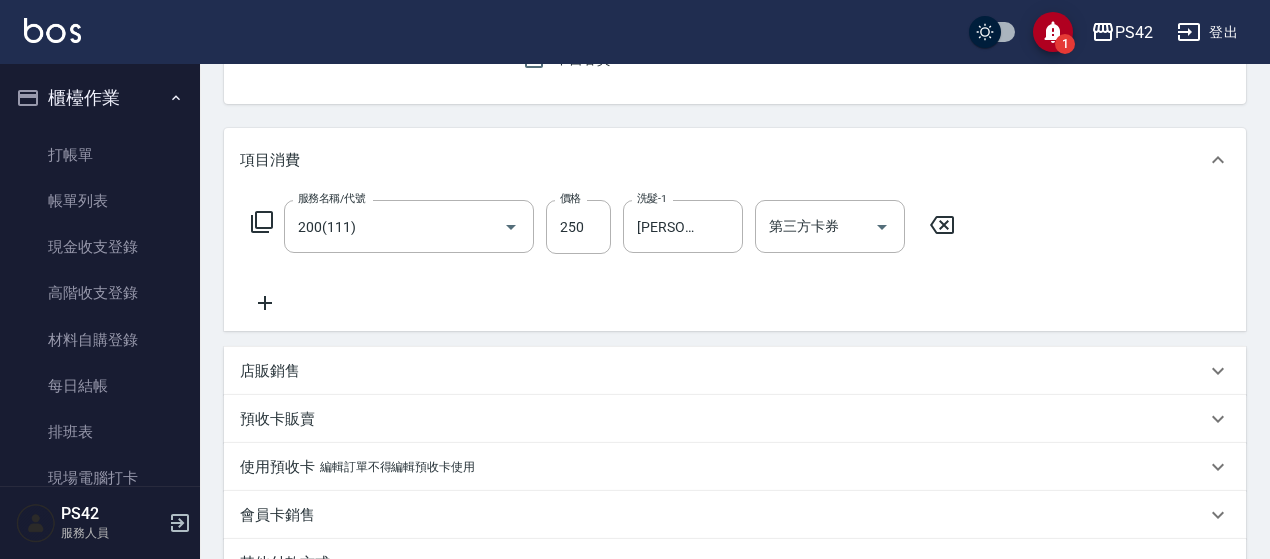 click 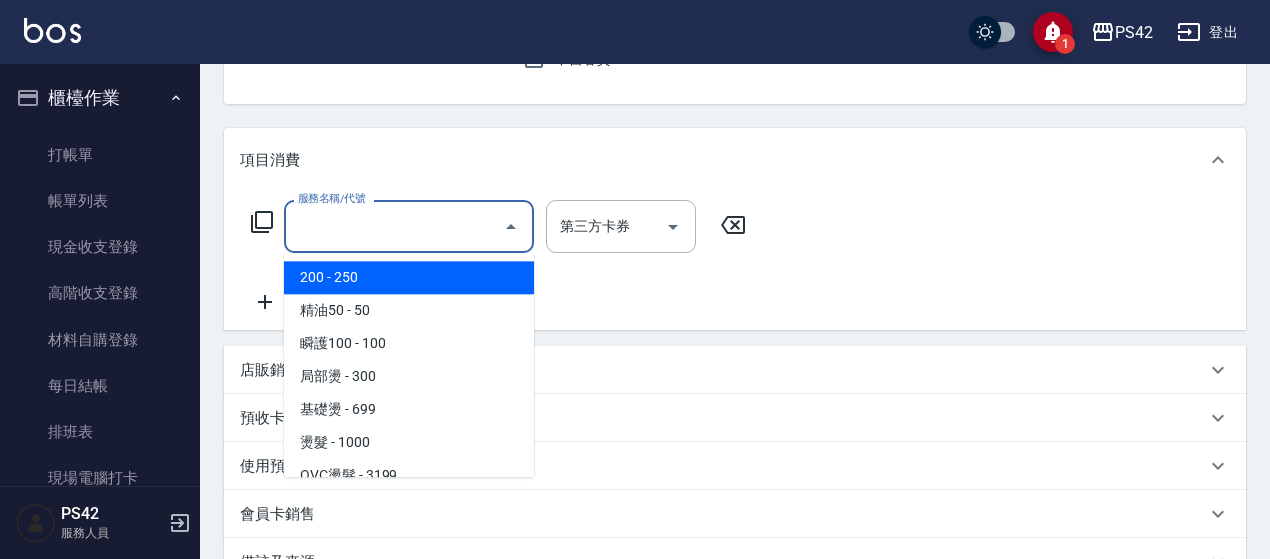 click on "服務名稱/代號" at bounding box center (394, 226) 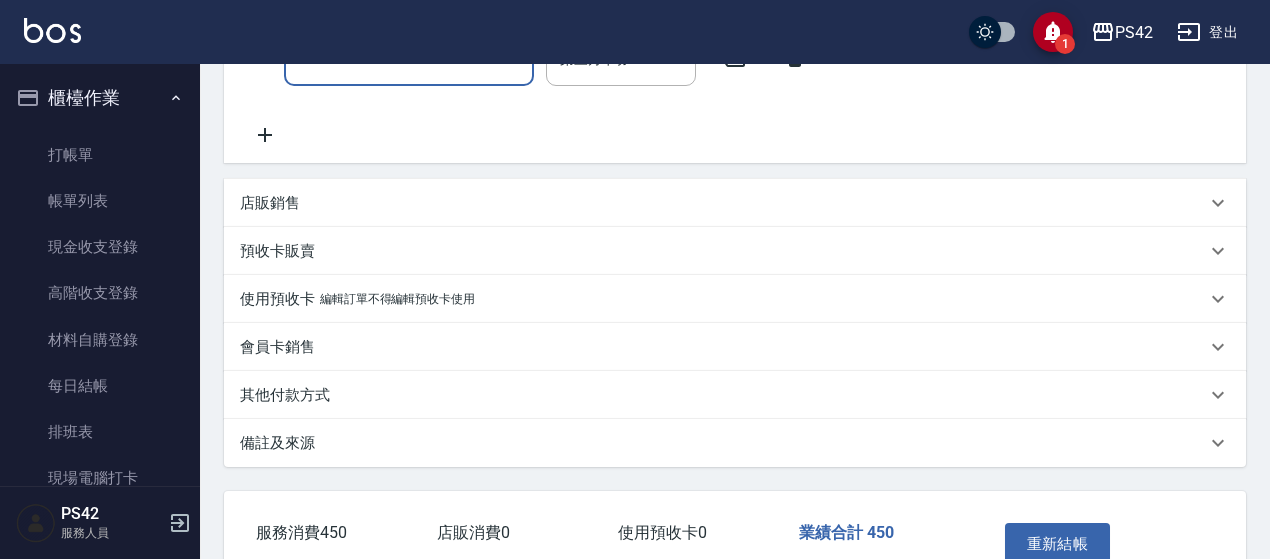 scroll, scrollTop: 567, scrollLeft: 0, axis: vertical 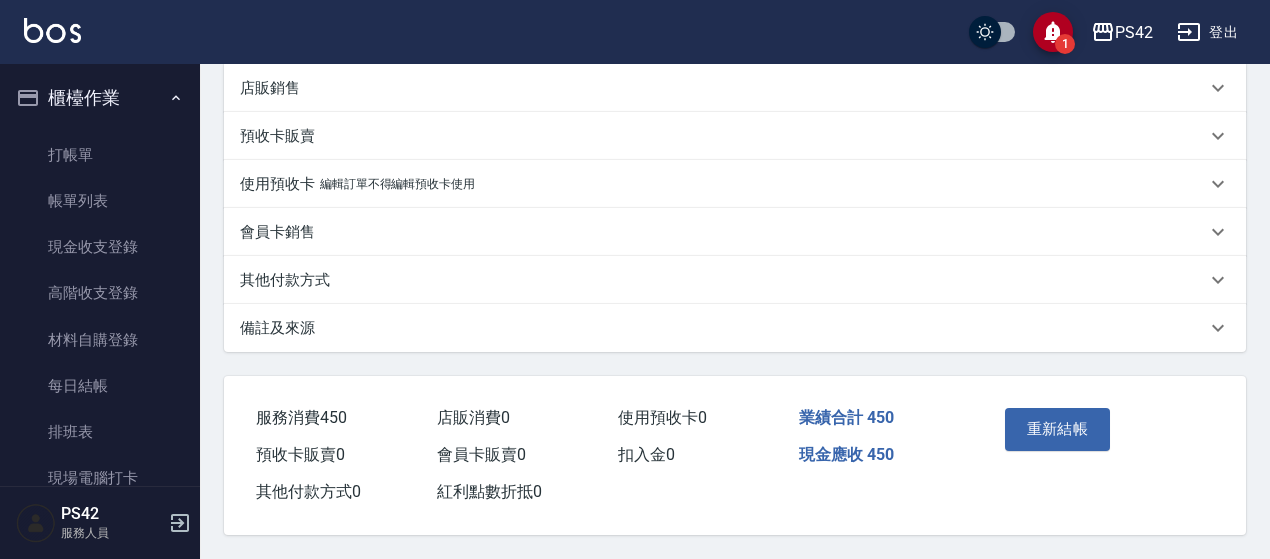 click on "項目消費 服務名稱/代號 洗+剪(309) 服務名稱/代號 價格 450 價格 洗髮-1 [PERSON_NAME]-24 洗髮-1 第三方卡券 第三方卡券 服務名稱/代號 服務名稱/代號 第三方卡券 第三方卡券 店販銷售 服務人員姓名/編號 服務人員姓名/編號 商品代號/名稱 商品代號/名稱 預收卡販賣 卡券名稱/代號 卡券名稱/代號 使用預收卡 編輯訂單不得編輯預收卡使用 卡券名稱/代號 卡券名稱/代號 會員卡銷售 服務人員姓名/編號 服務人員姓名/編號 會員卡名稱/代號 會員卡名稱/代號 其他付款方式 其他付款方式 其他付款方式 異動入金 備註及來源 備註 備註 訂單來源 ​ 訂單來源" at bounding box center [735, 60] 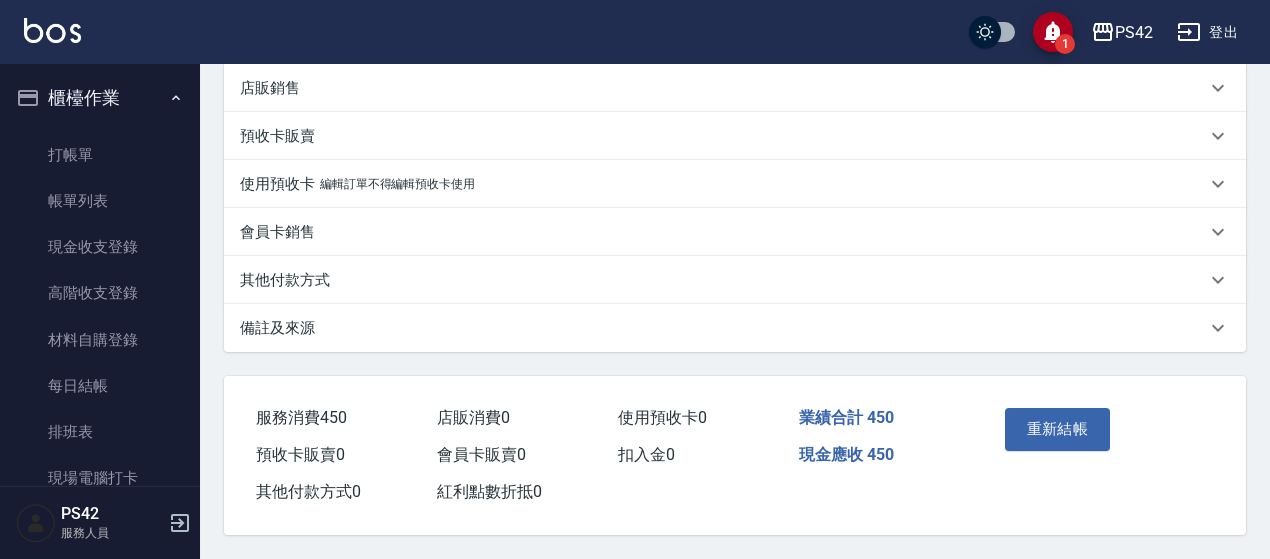 click on "店販銷售" at bounding box center [735, 88] 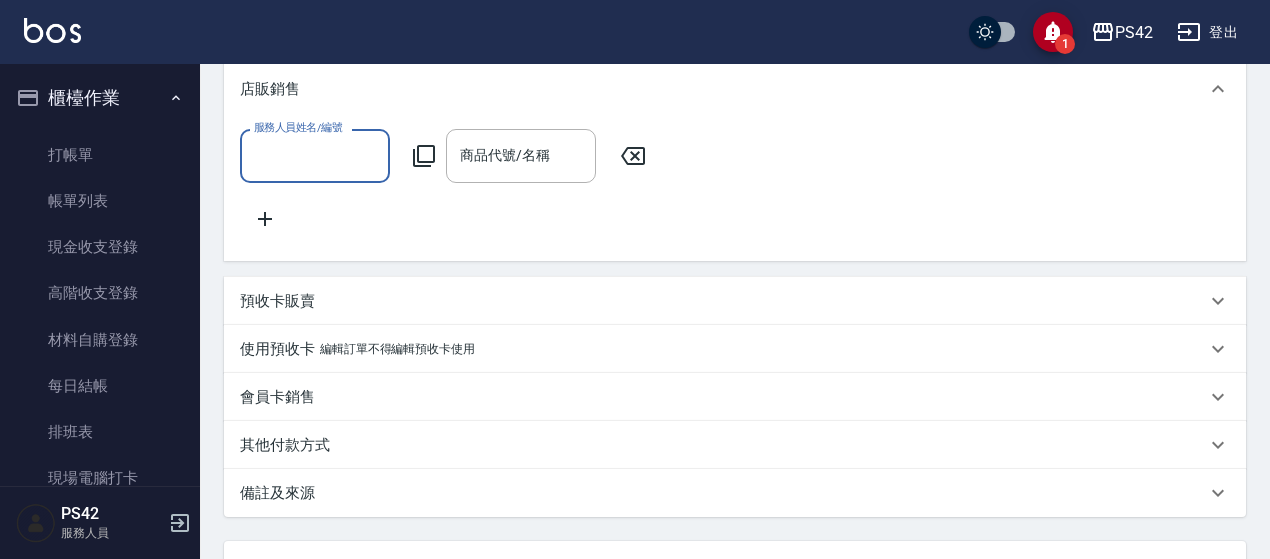 scroll, scrollTop: 0, scrollLeft: 0, axis: both 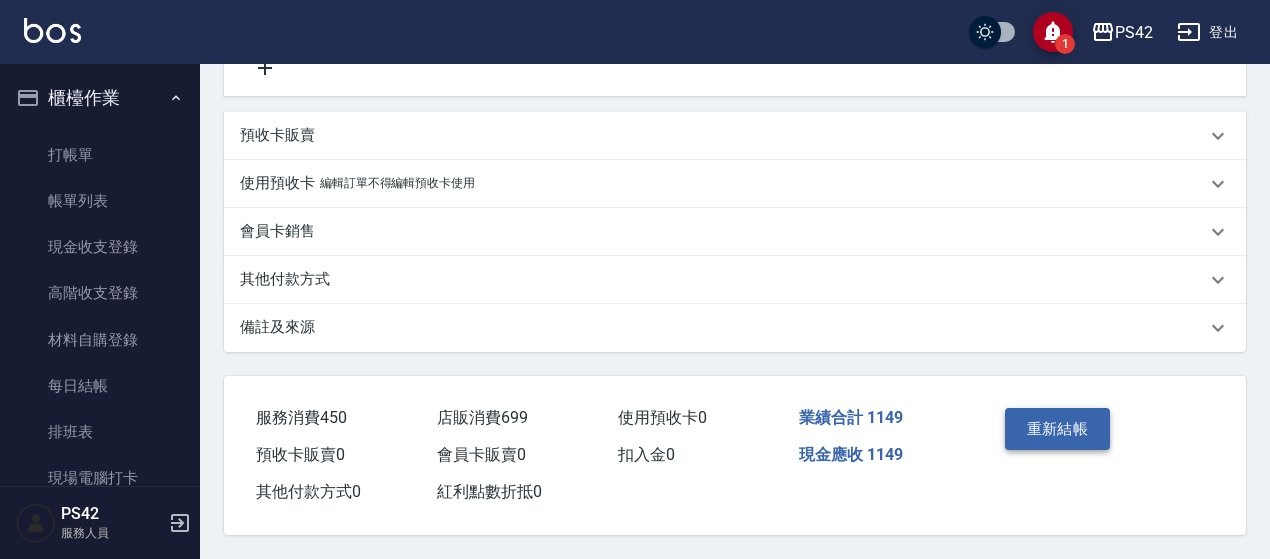 click on "重新結帳" at bounding box center [1058, 429] 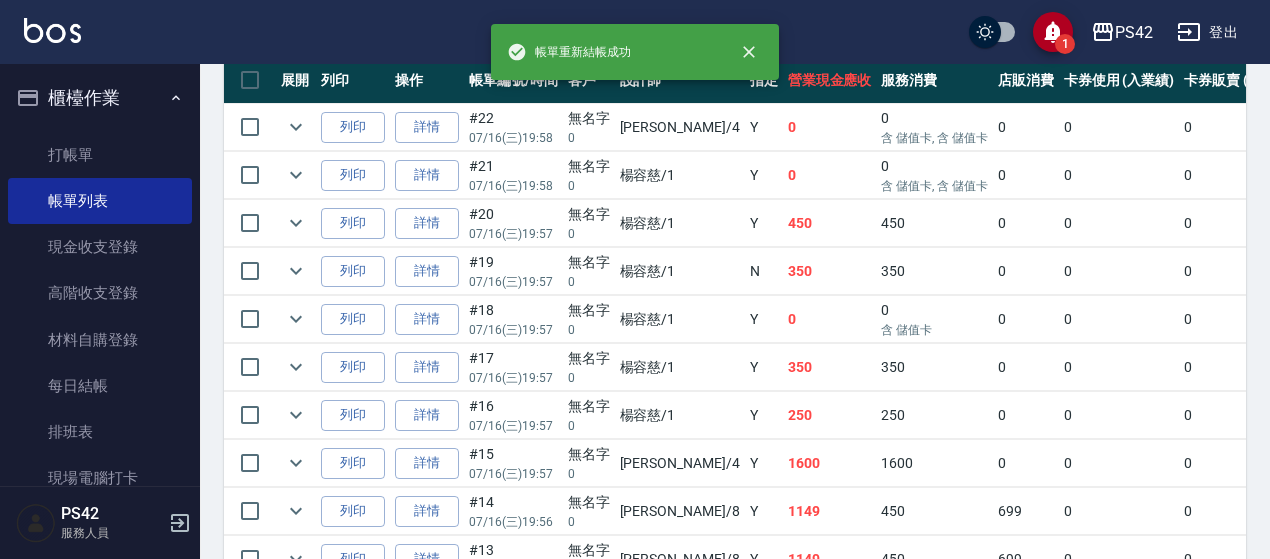 scroll, scrollTop: 600, scrollLeft: 0, axis: vertical 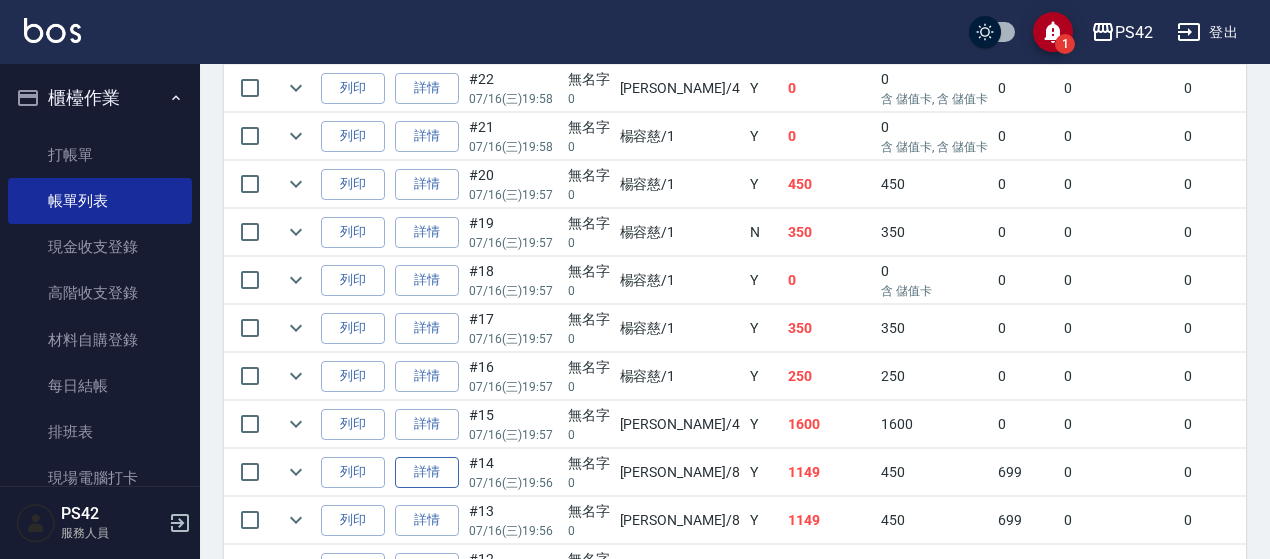 click on "詳情" at bounding box center [427, 472] 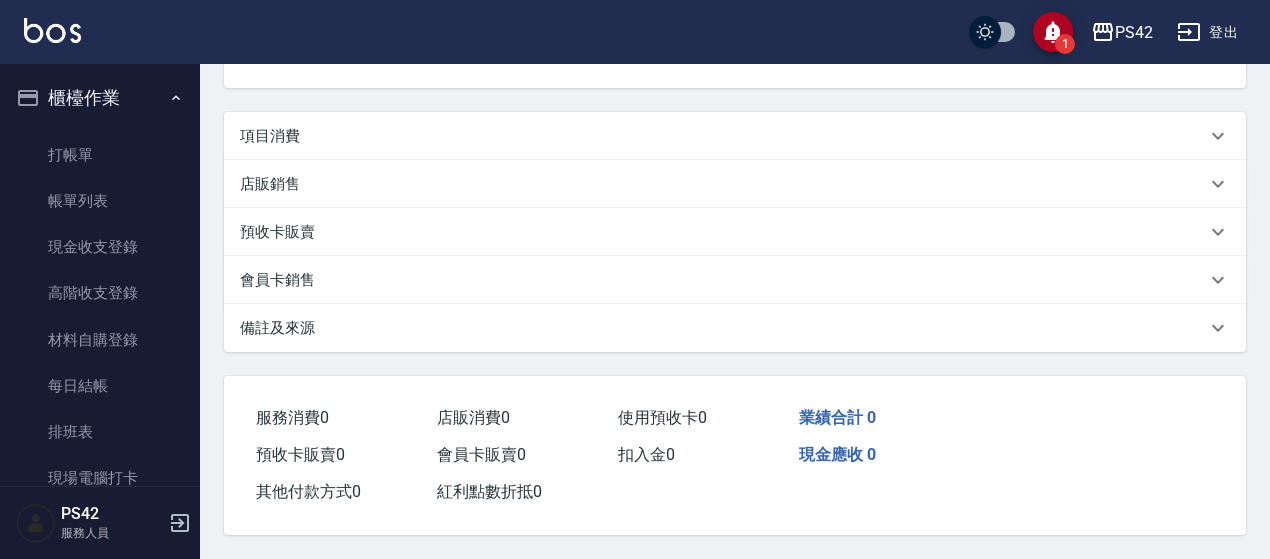 scroll, scrollTop: 0, scrollLeft: 0, axis: both 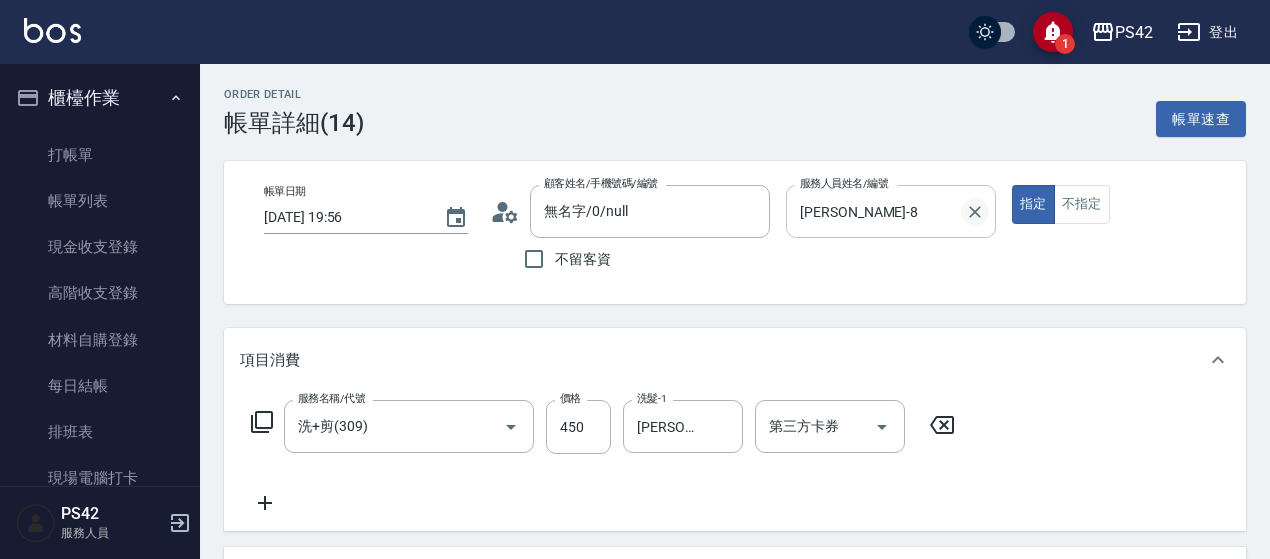 click 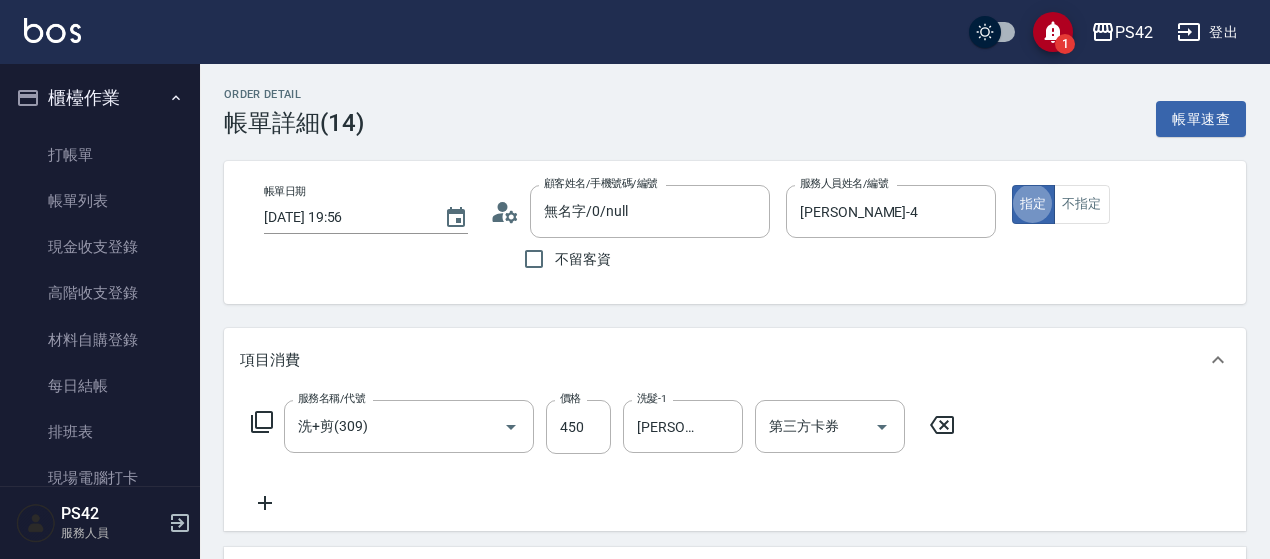 click 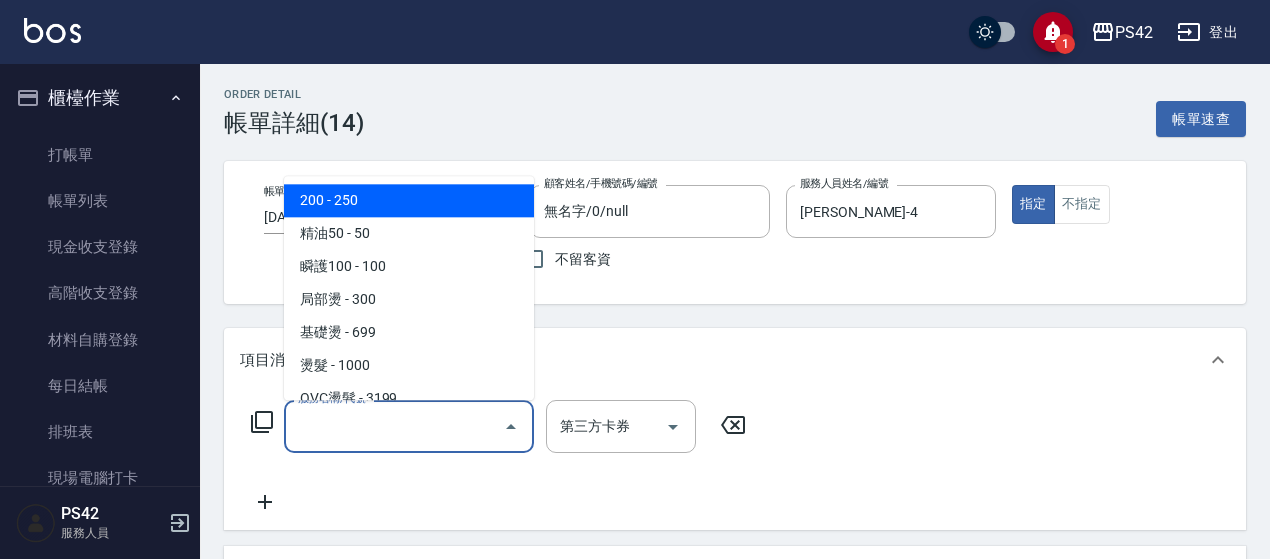 click on "服務名稱/代號" at bounding box center (394, 426) 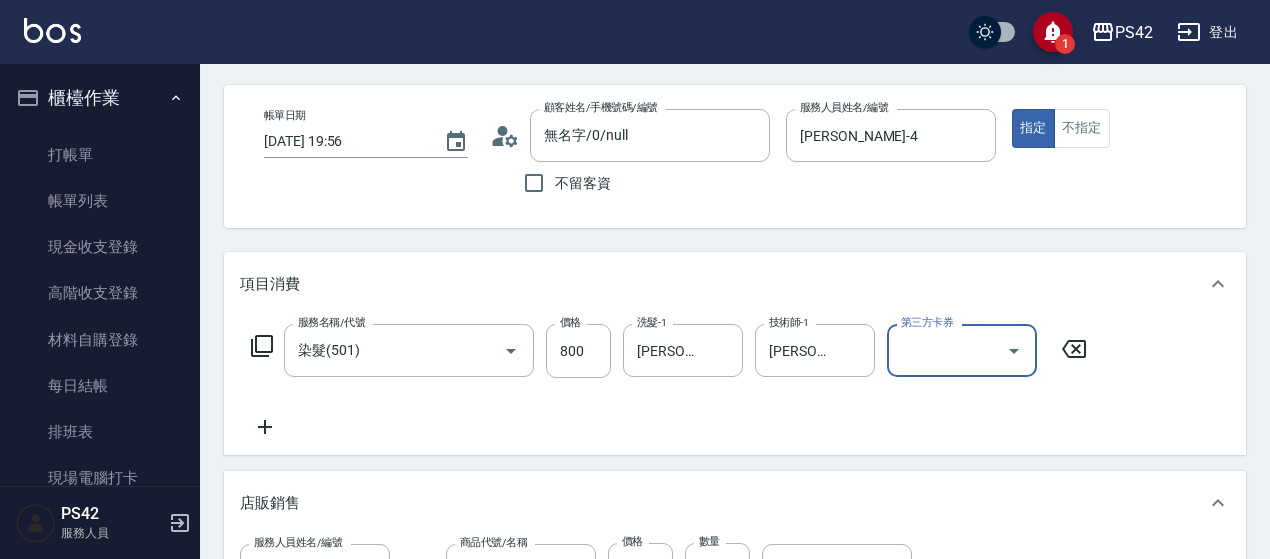 scroll, scrollTop: 200, scrollLeft: 0, axis: vertical 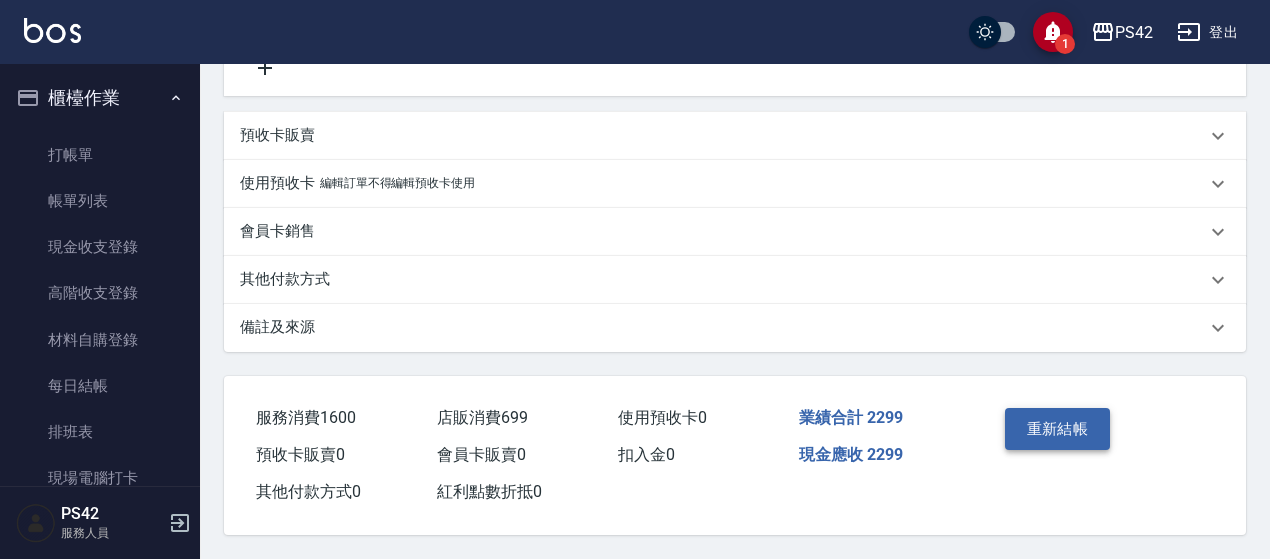 click on "重新結帳" at bounding box center [1058, 429] 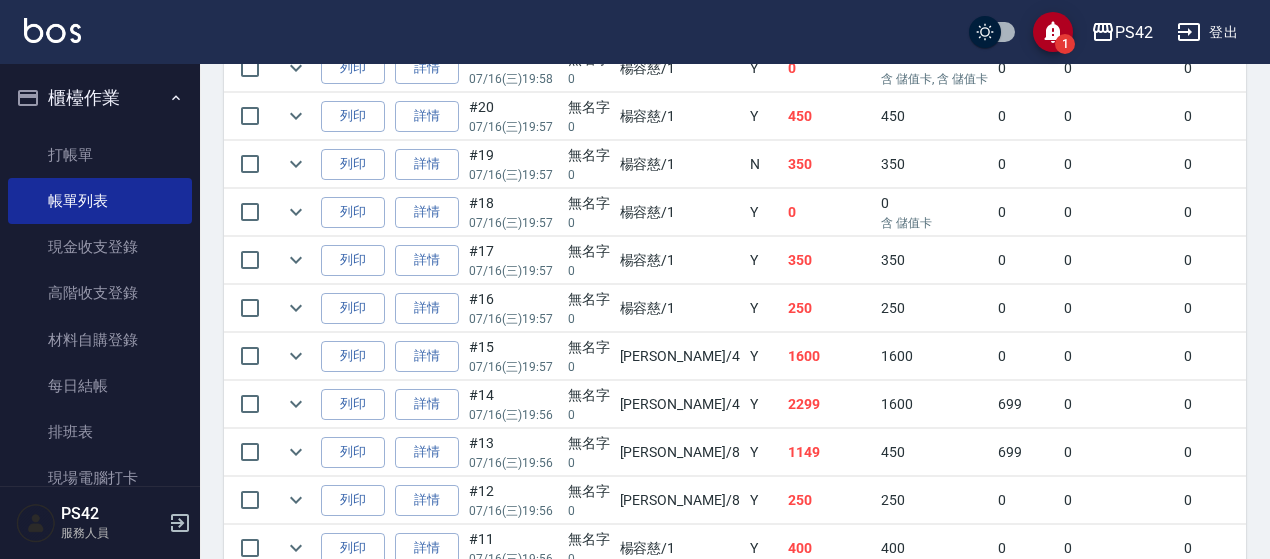 scroll, scrollTop: 700, scrollLeft: 0, axis: vertical 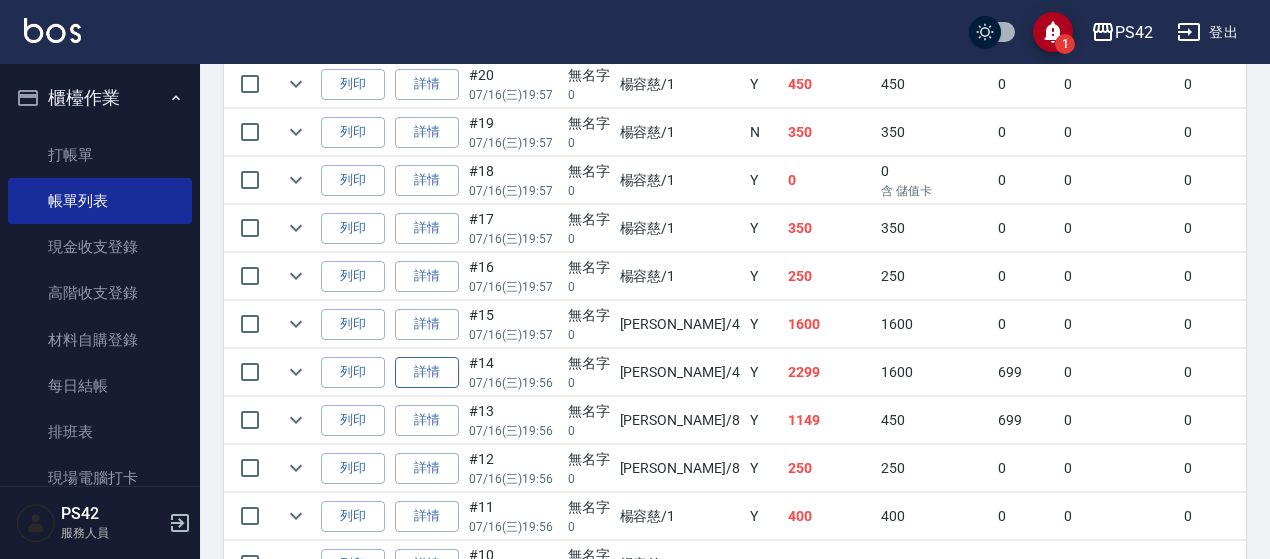 click on "詳情" at bounding box center (427, 372) 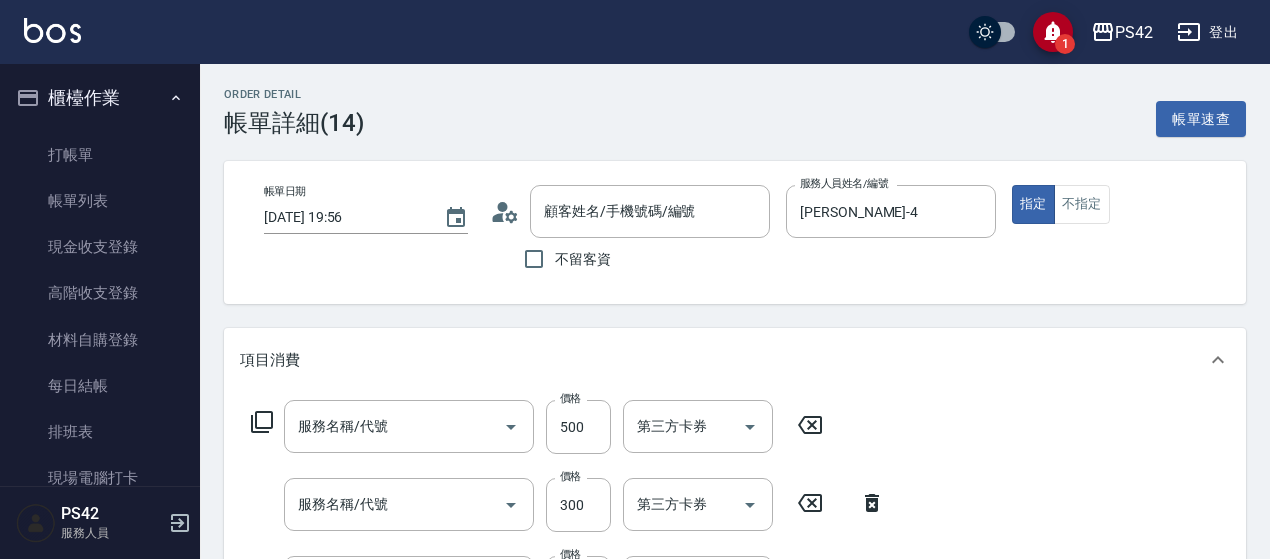 scroll, scrollTop: 472, scrollLeft: 0, axis: vertical 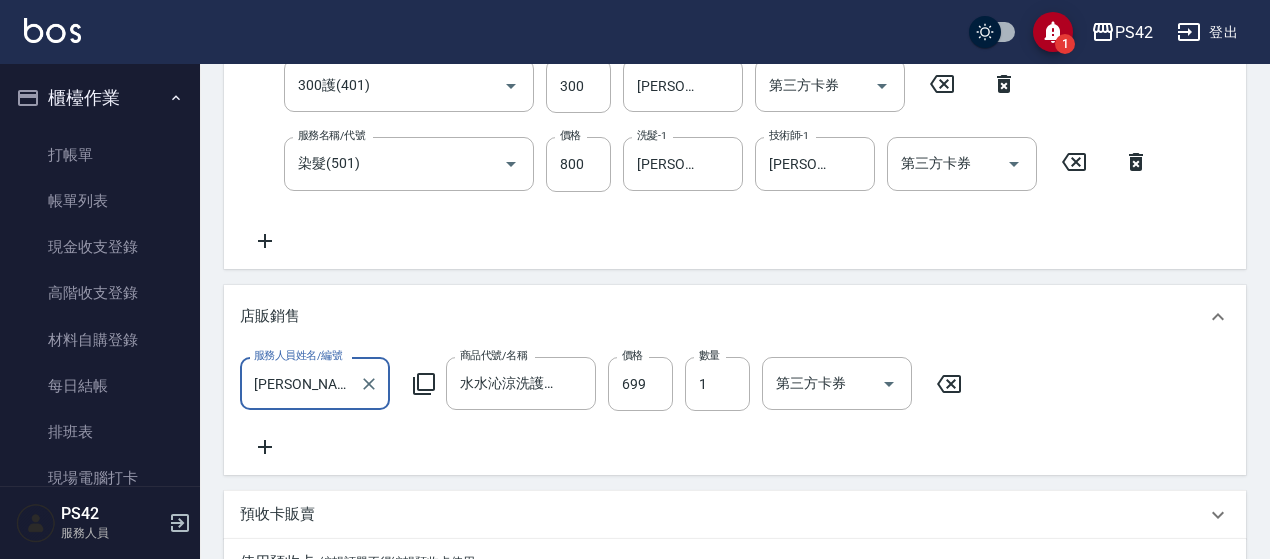 click 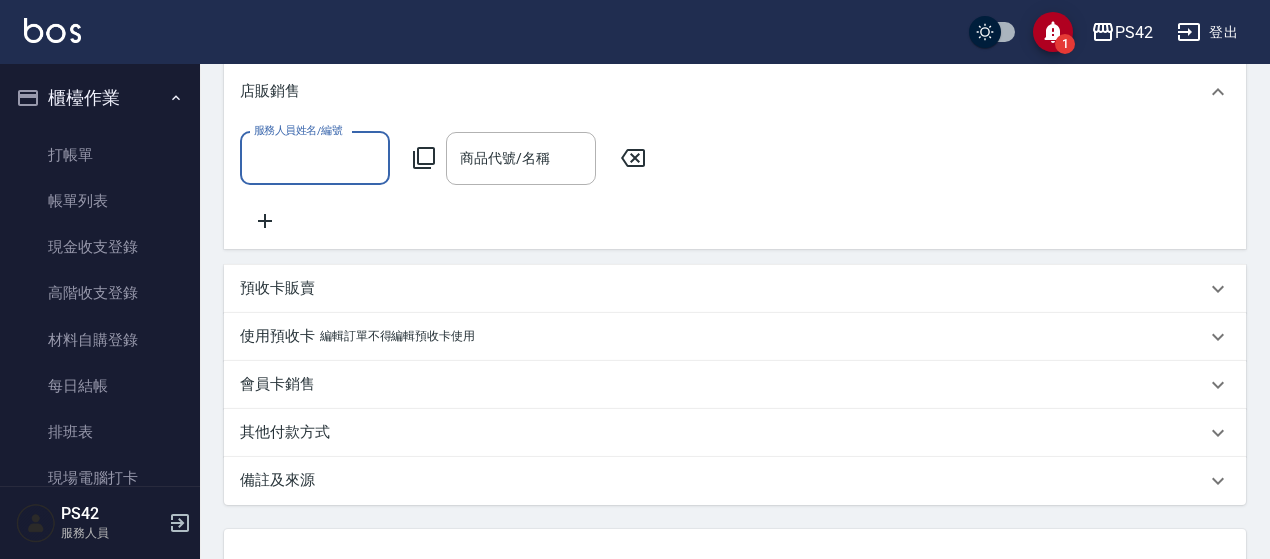 scroll, scrollTop: 818, scrollLeft: 0, axis: vertical 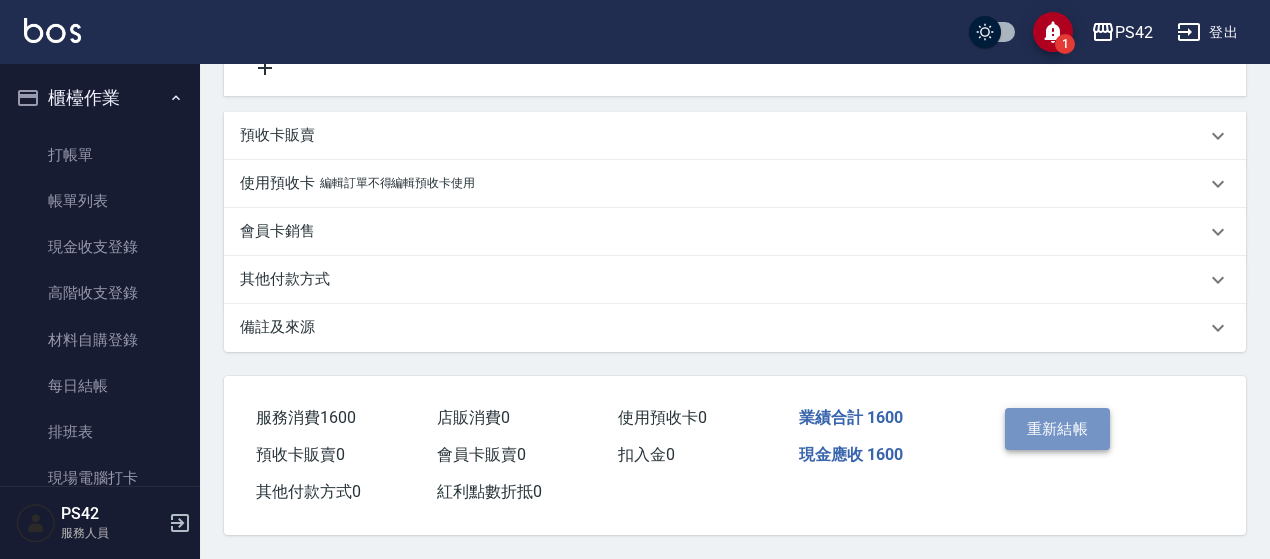 click on "重新結帳" at bounding box center (1058, 429) 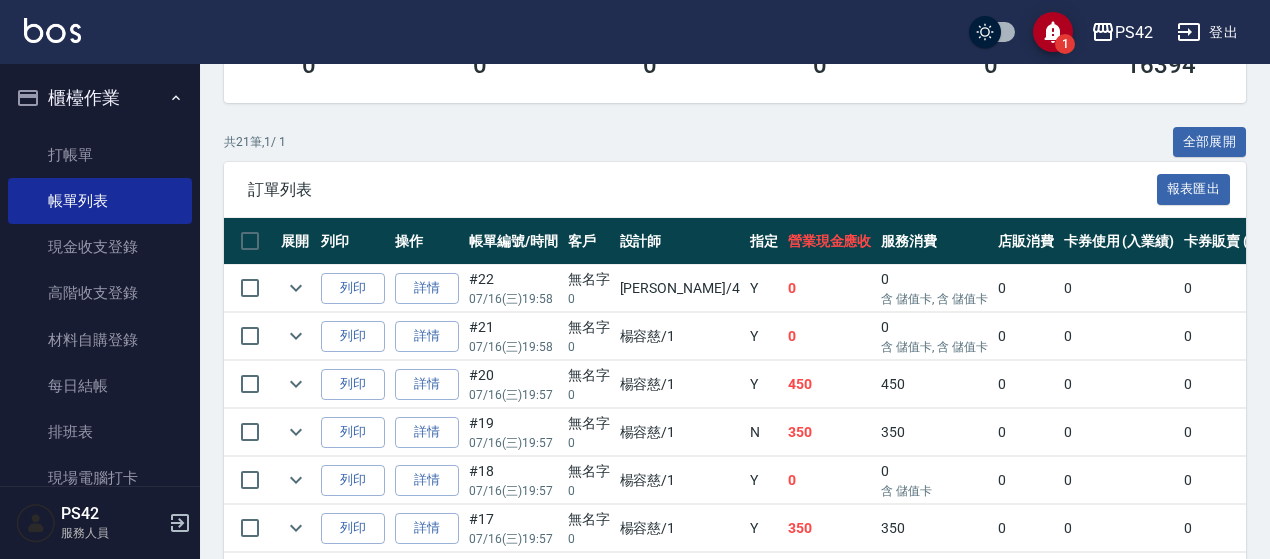 scroll, scrollTop: 600, scrollLeft: 0, axis: vertical 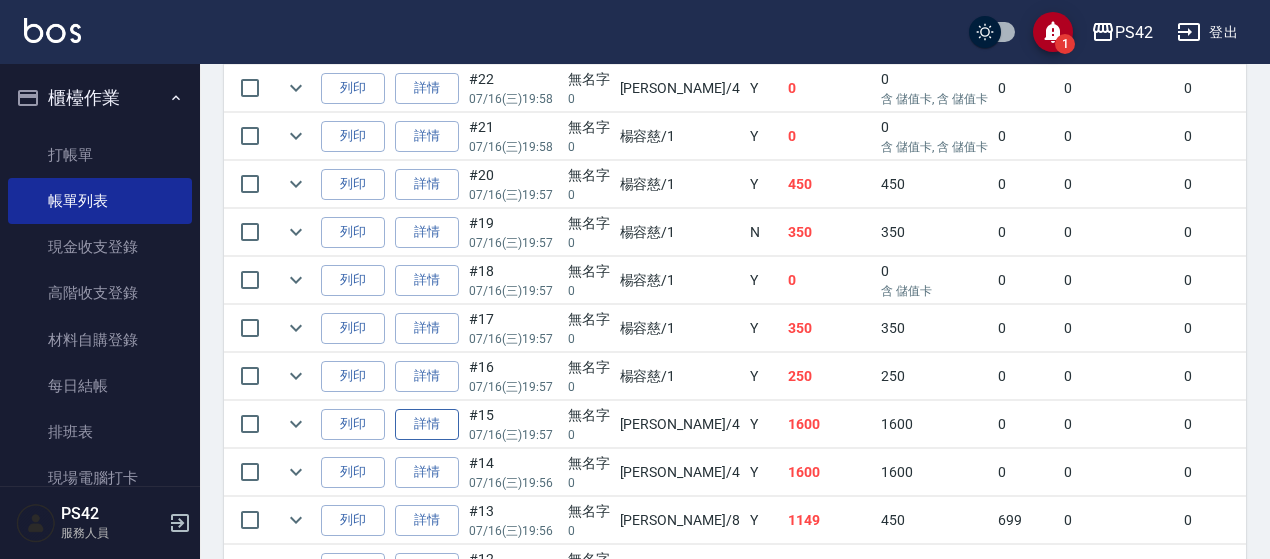 click on "詳情" at bounding box center [427, 424] 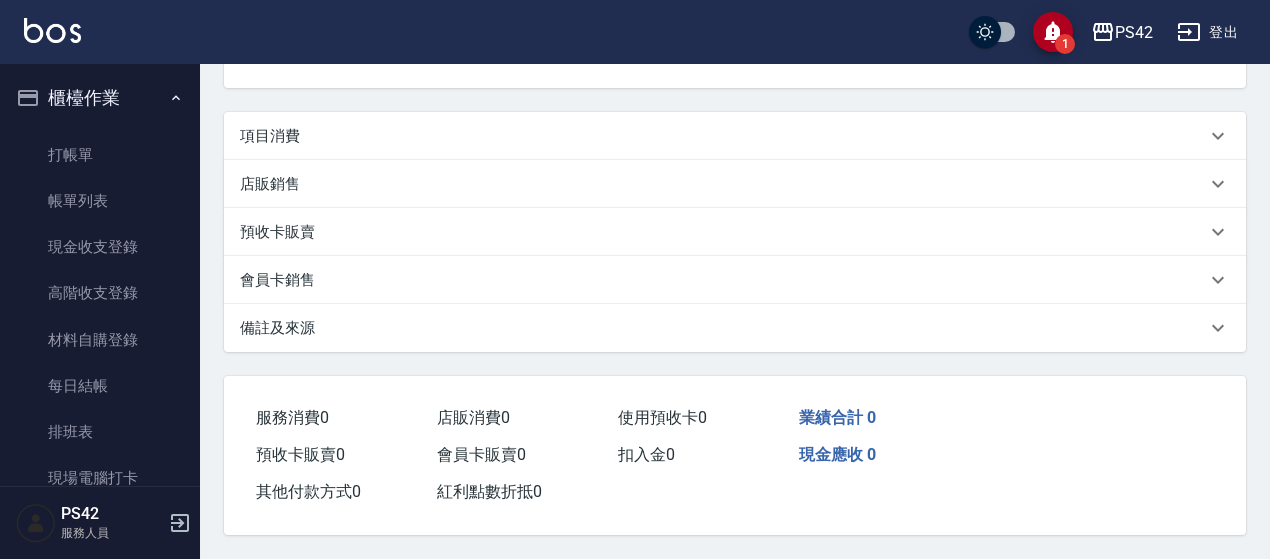 scroll, scrollTop: 0, scrollLeft: 0, axis: both 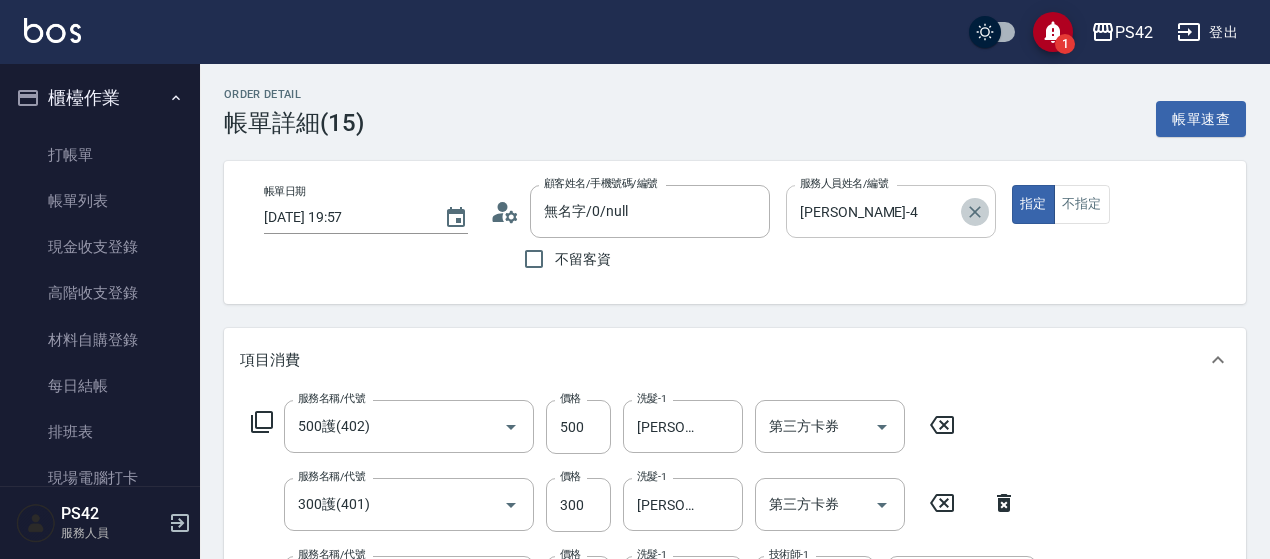 click 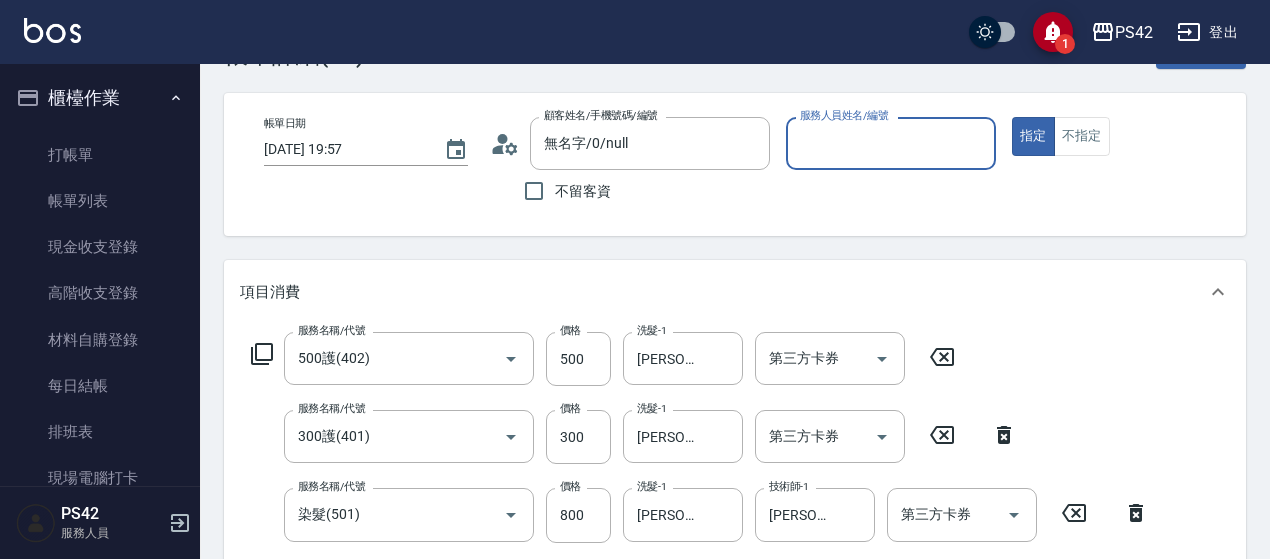 scroll, scrollTop: 100, scrollLeft: 0, axis: vertical 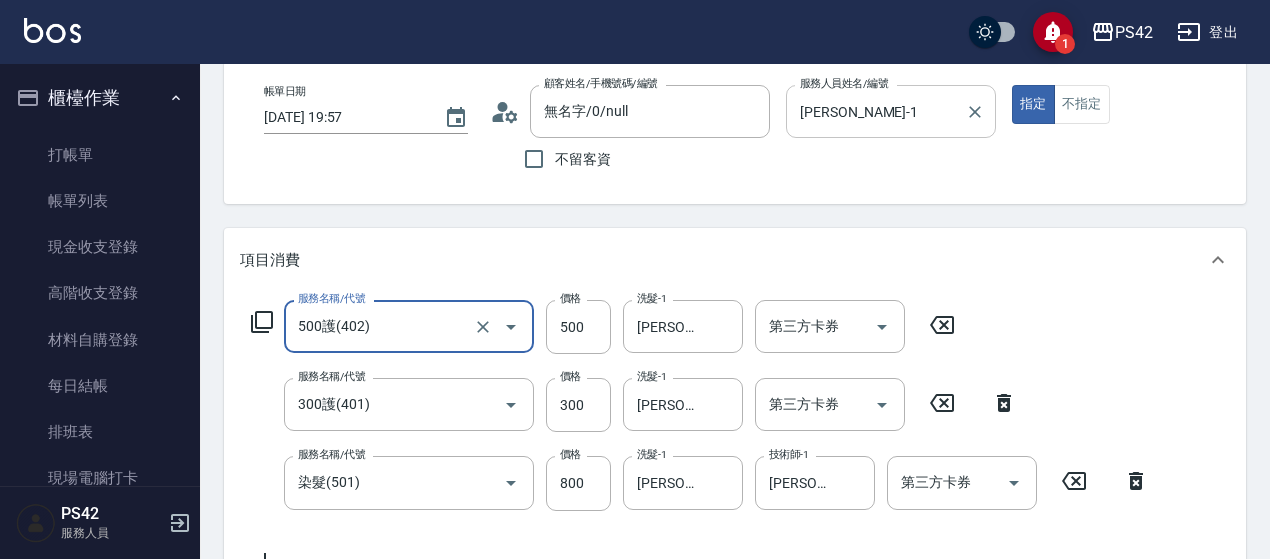 click 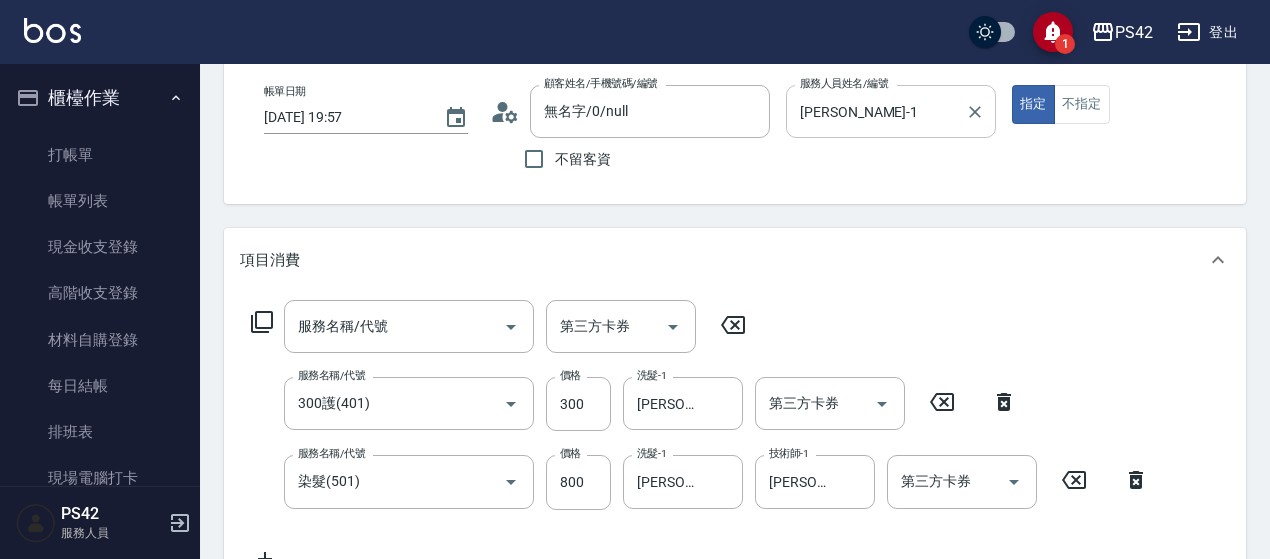 click 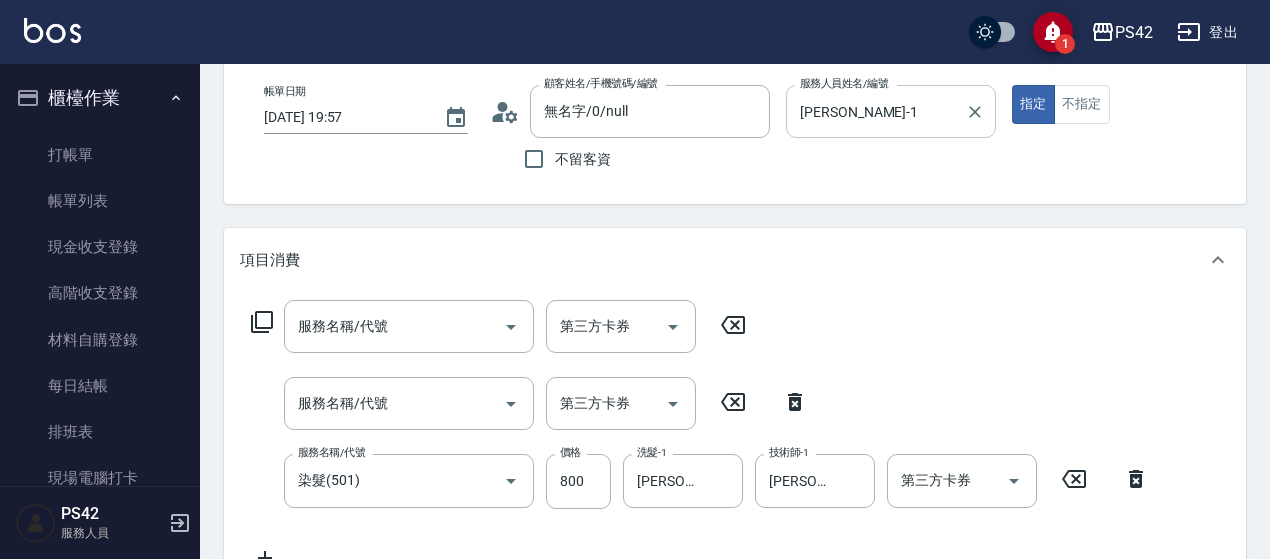 click 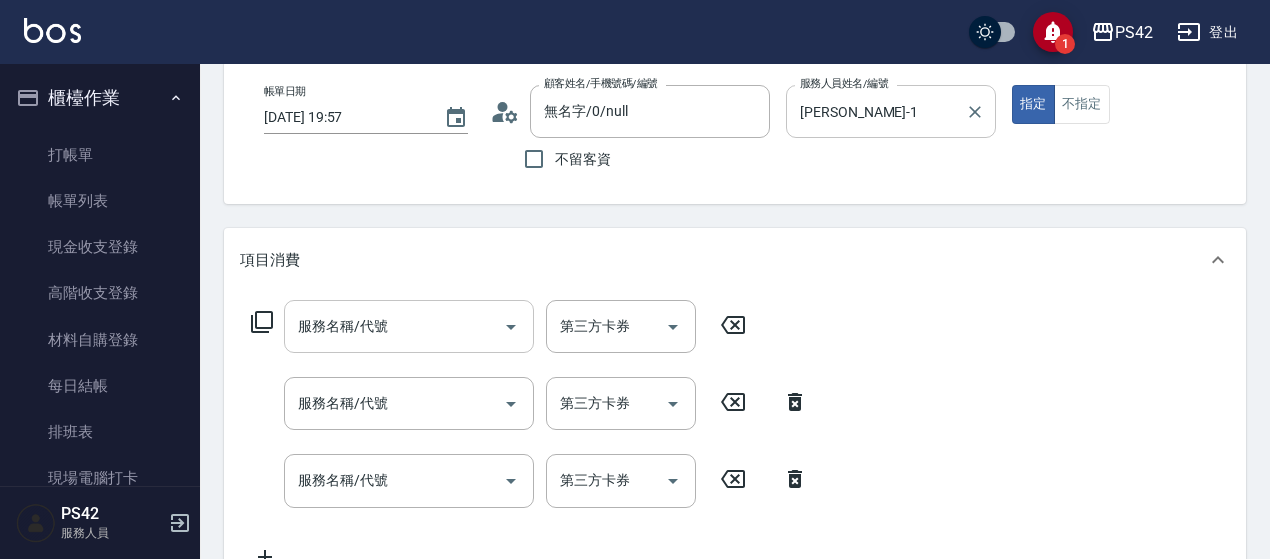 click on "服務名稱/代號" at bounding box center (394, 326) 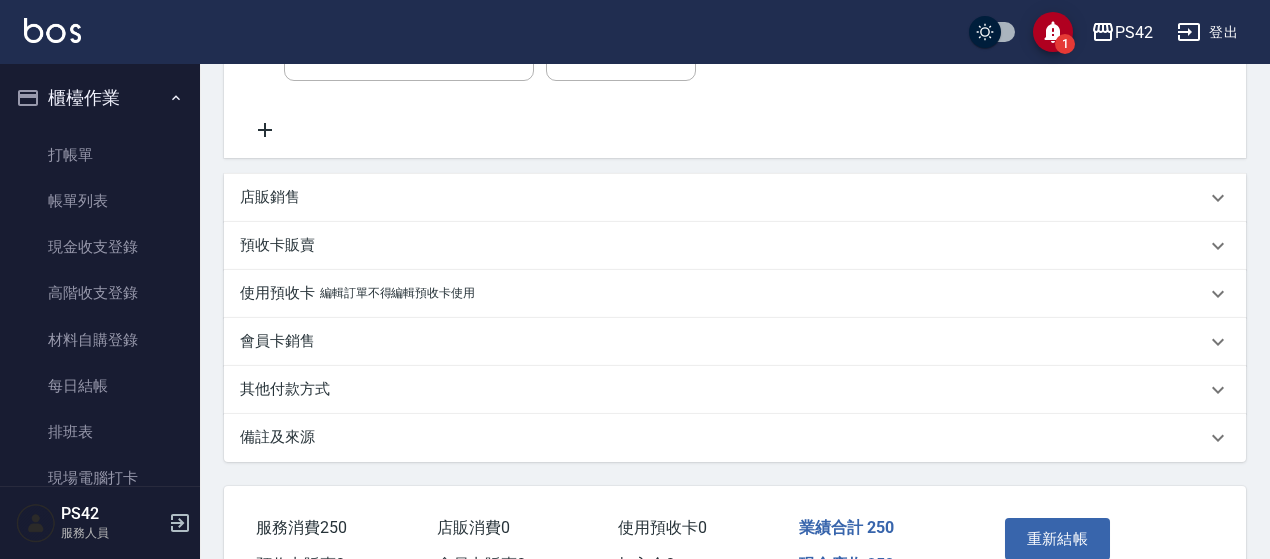 scroll, scrollTop: 644, scrollLeft: 0, axis: vertical 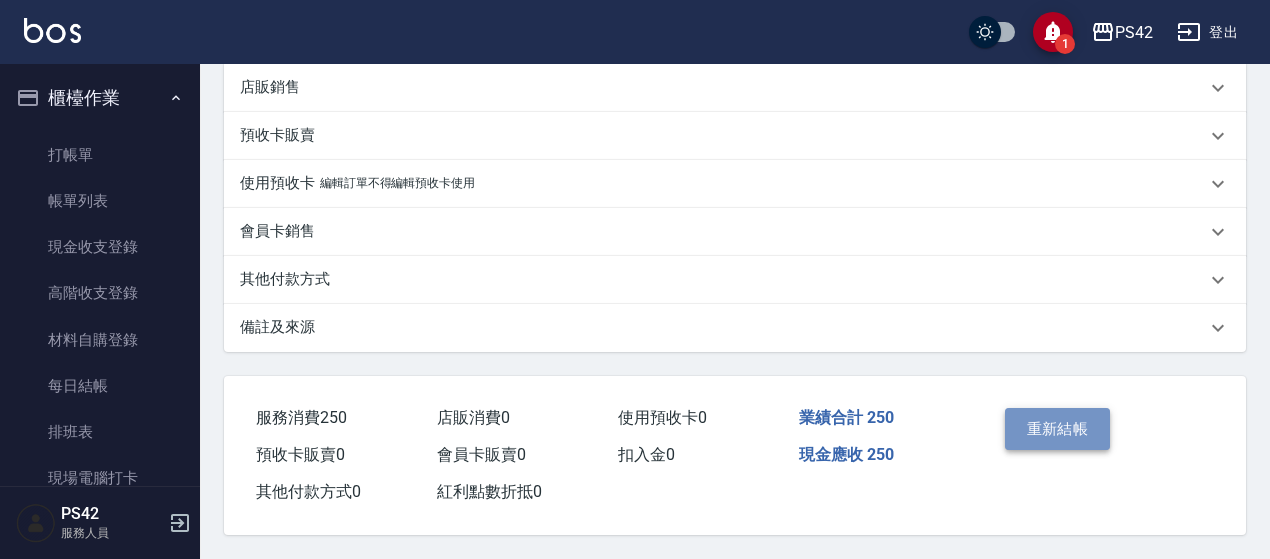 click on "重新結帳" at bounding box center (1058, 429) 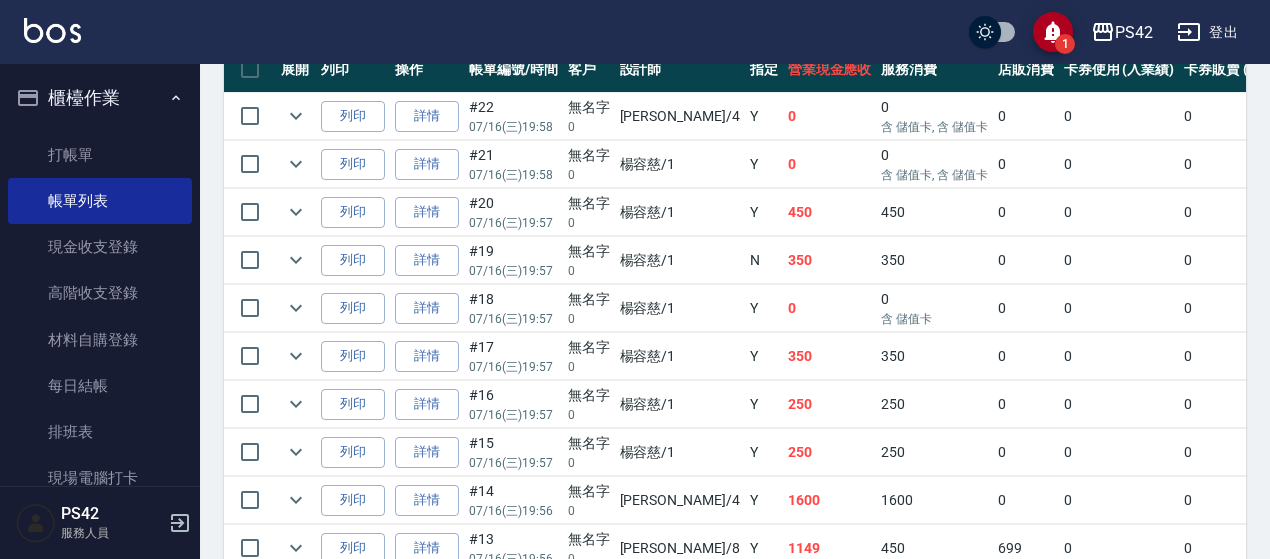 scroll, scrollTop: 600, scrollLeft: 0, axis: vertical 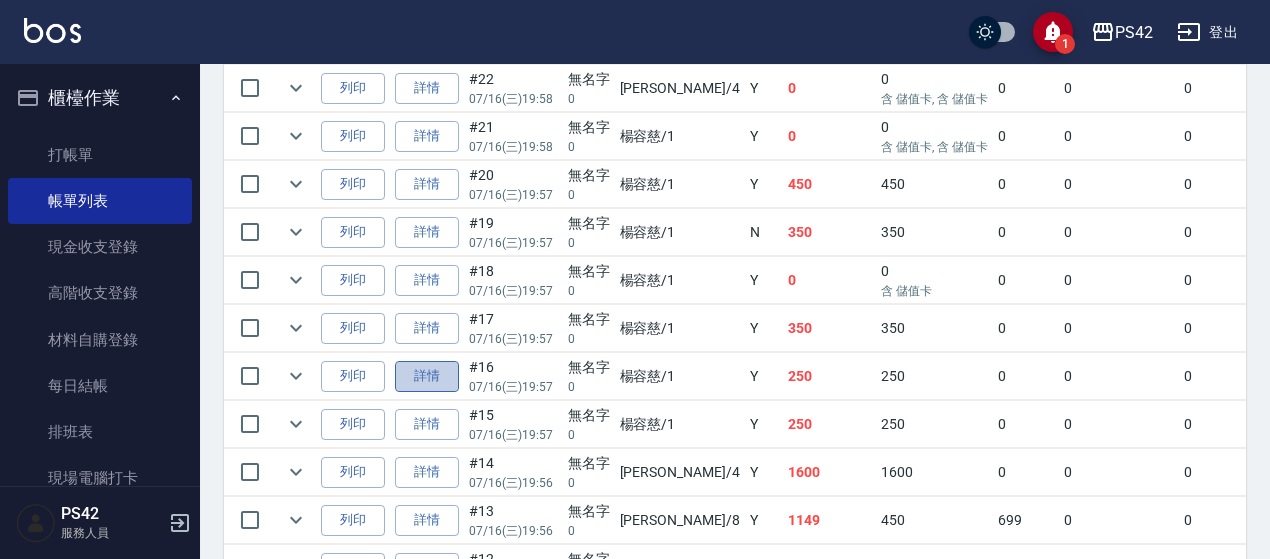 click on "詳情" at bounding box center (427, 376) 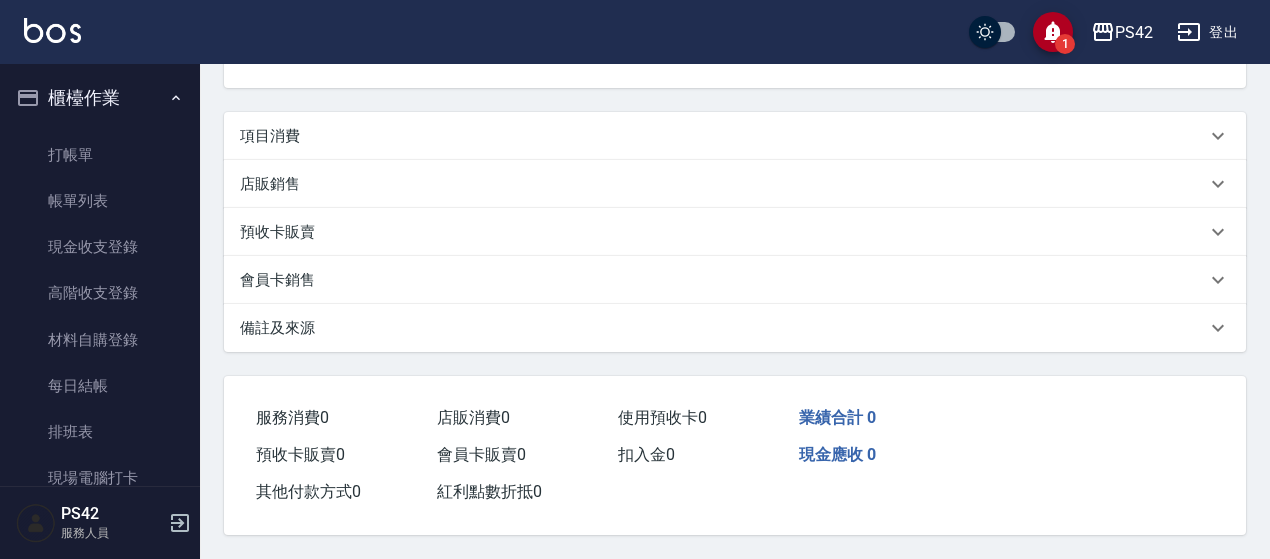 scroll, scrollTop: 0, scrollLeft: 0, axis: both 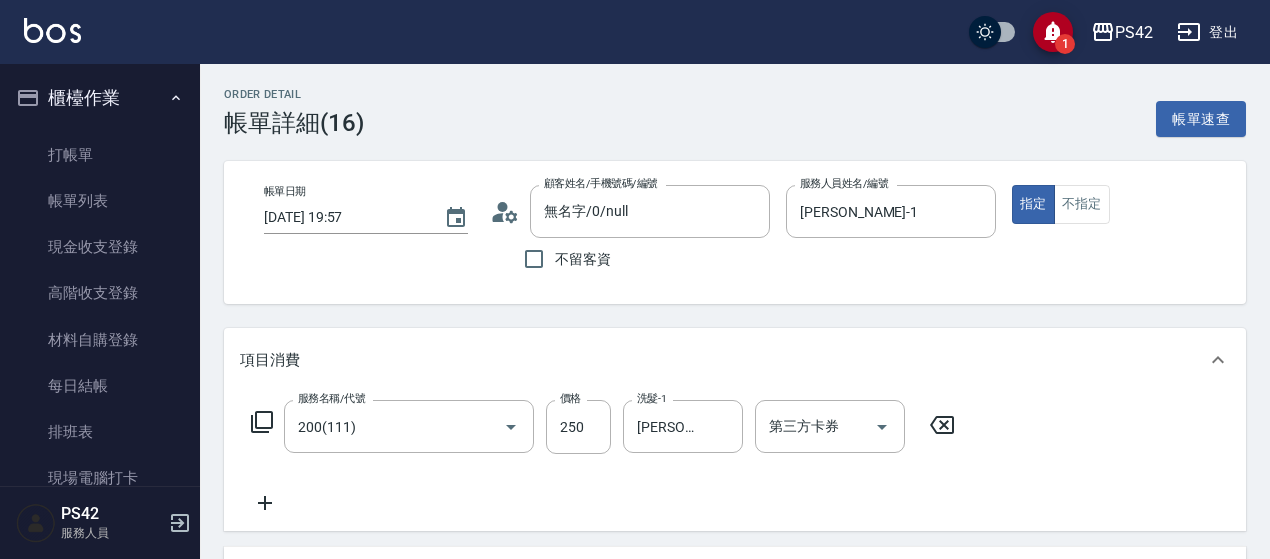 click 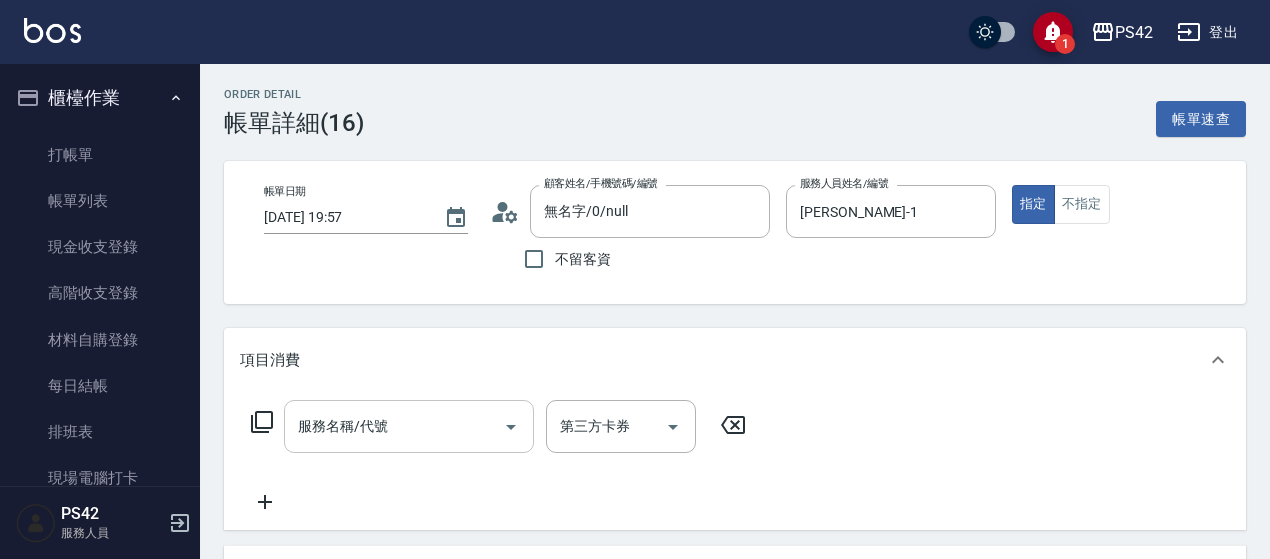 click on "服務名稱/代號" at bounding box center (394, 426) 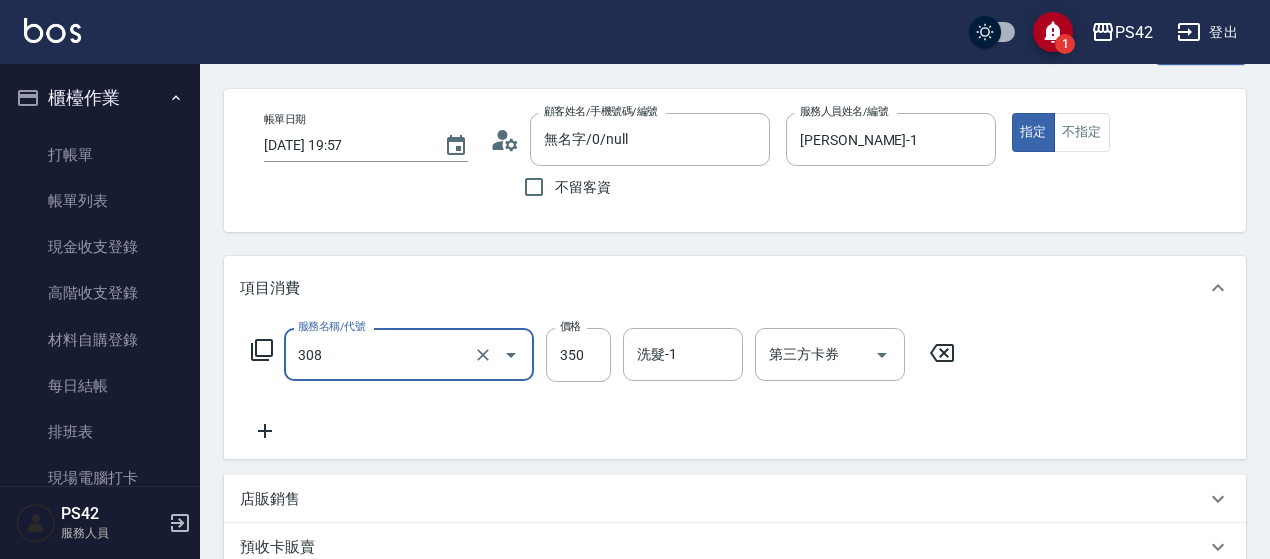 scroll, scrollTop: 200, scrollLeft: 0, axis: vertical 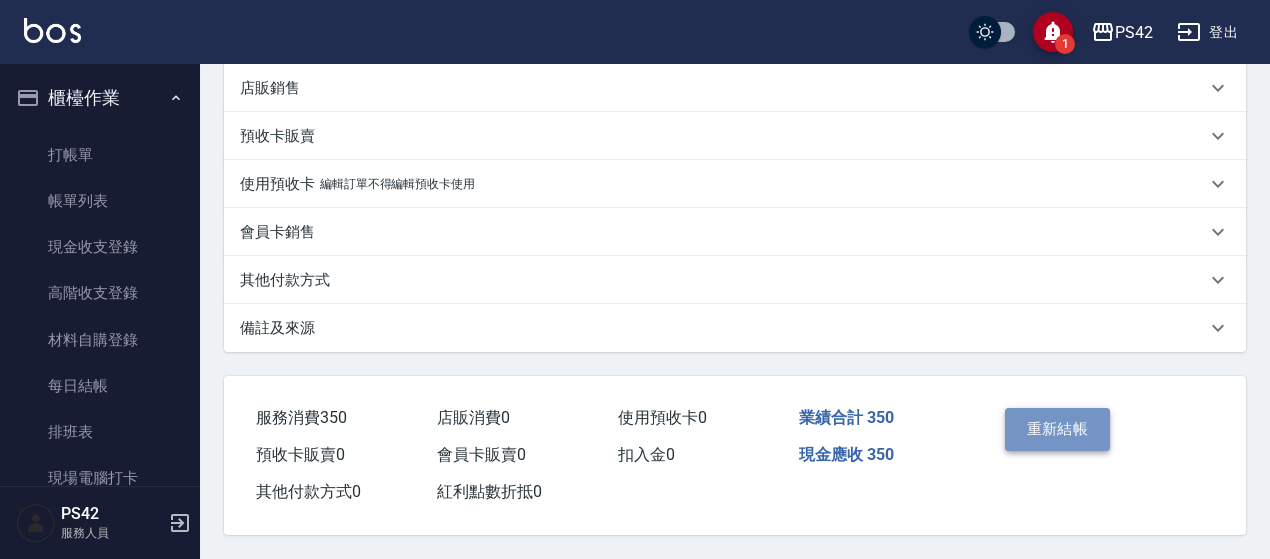 click on "重新結帳" at bounding box center (1058, 429) 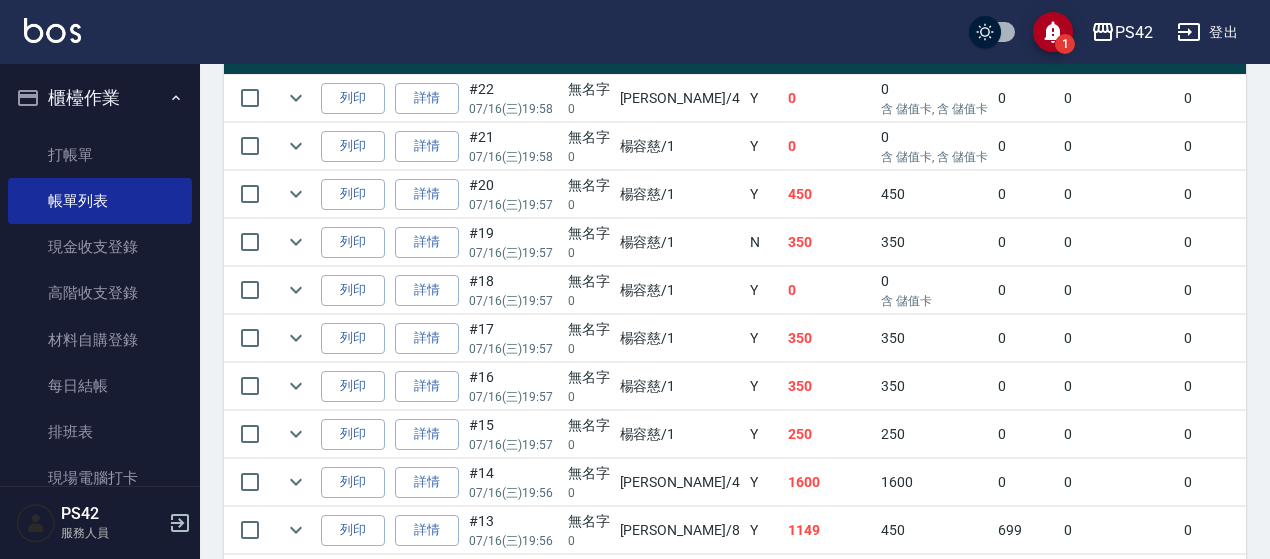 scroll, scrollTop: 600, scrollLeft: 0, axis: vertical 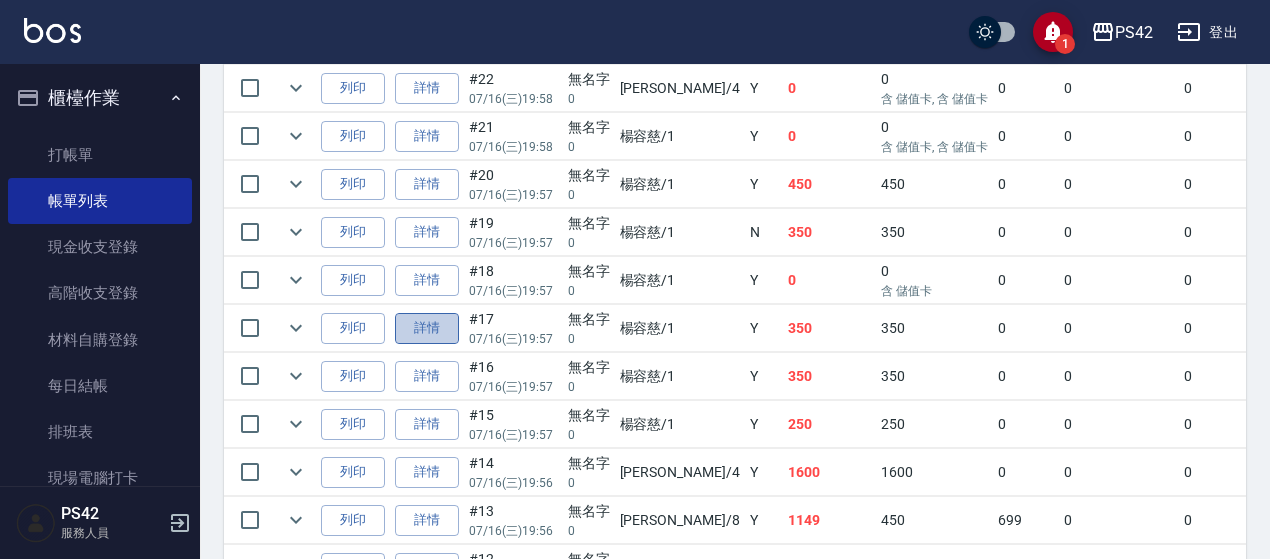 click on "詳情" at bounding box center [427, 328] 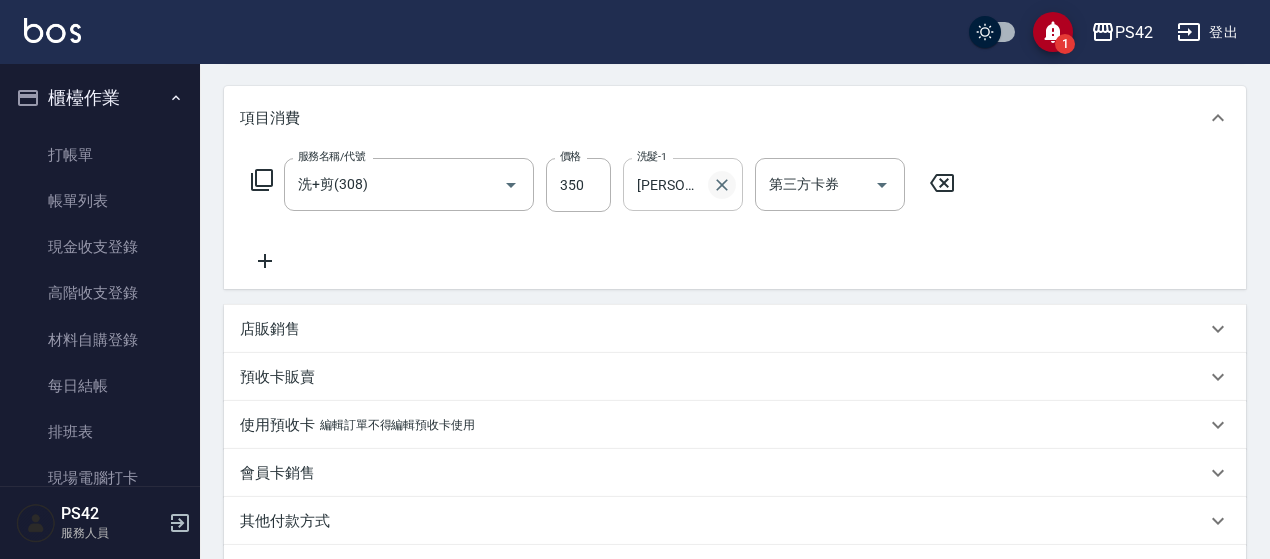 scroll, scrollTop: 100, scrollLeft: 0, axis: vertical 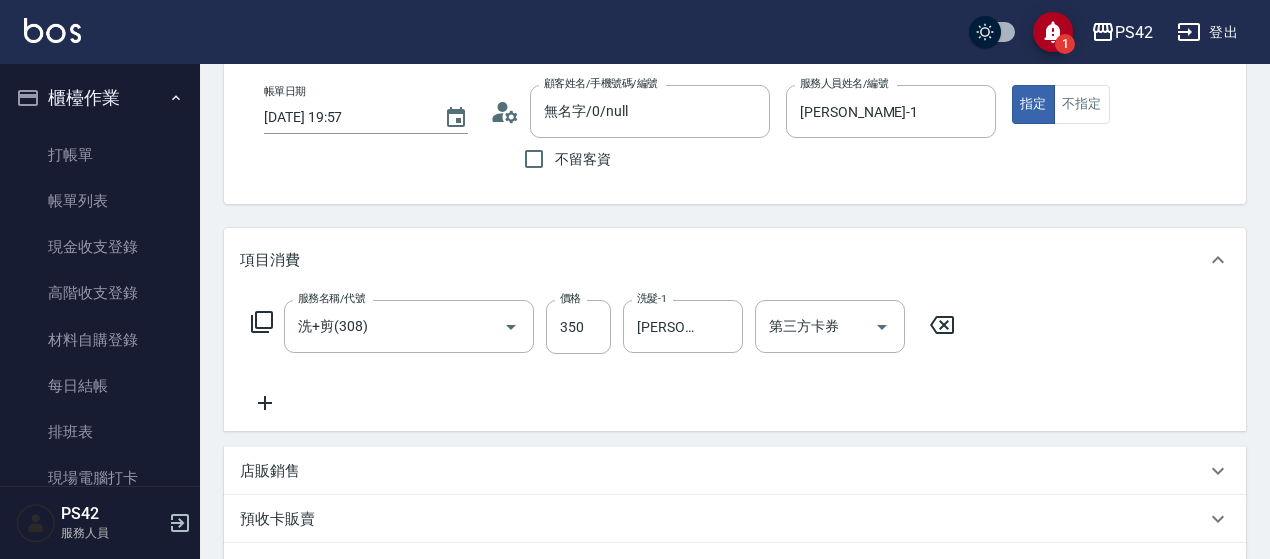 click 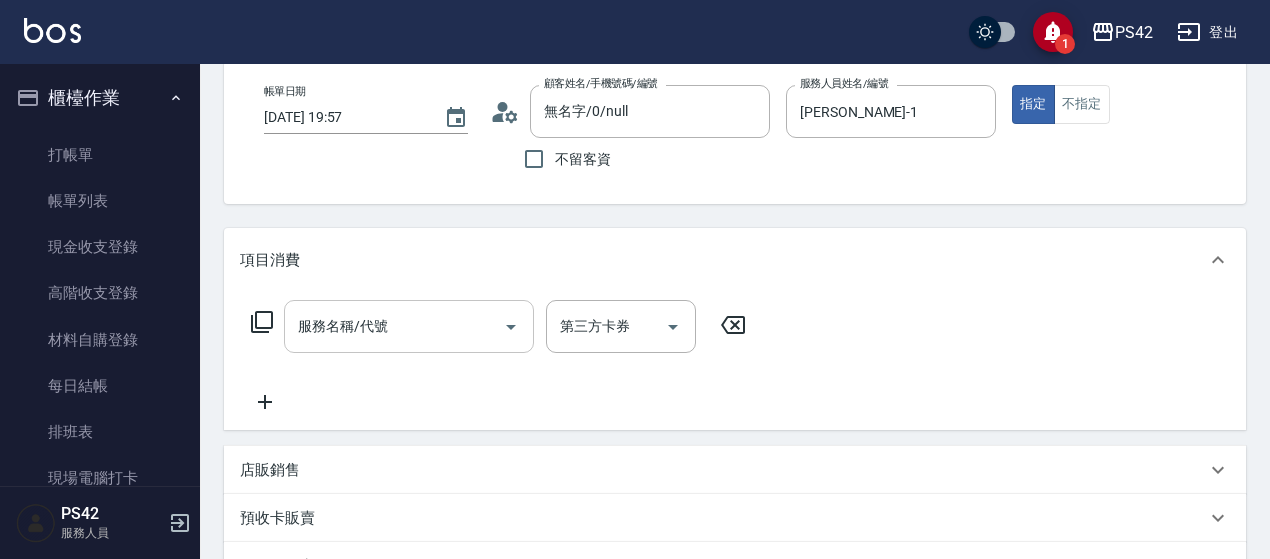 click on "服務名稱/代號" at bounding box center [409, 326] 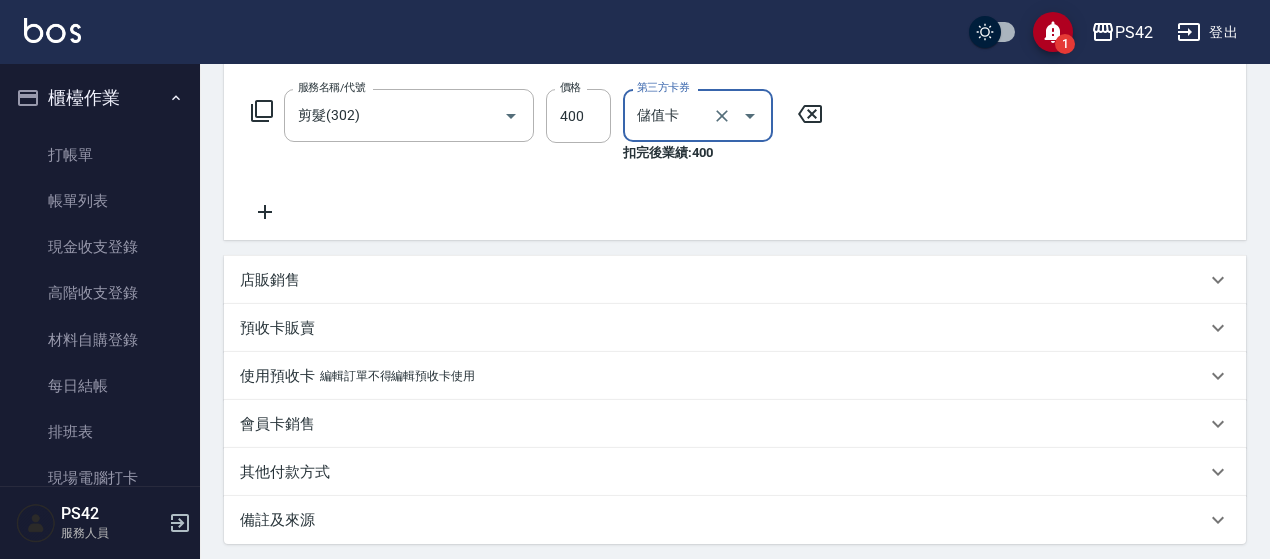 scroll, scrollTop: 510, scrollLeft: 0, axis: vertical 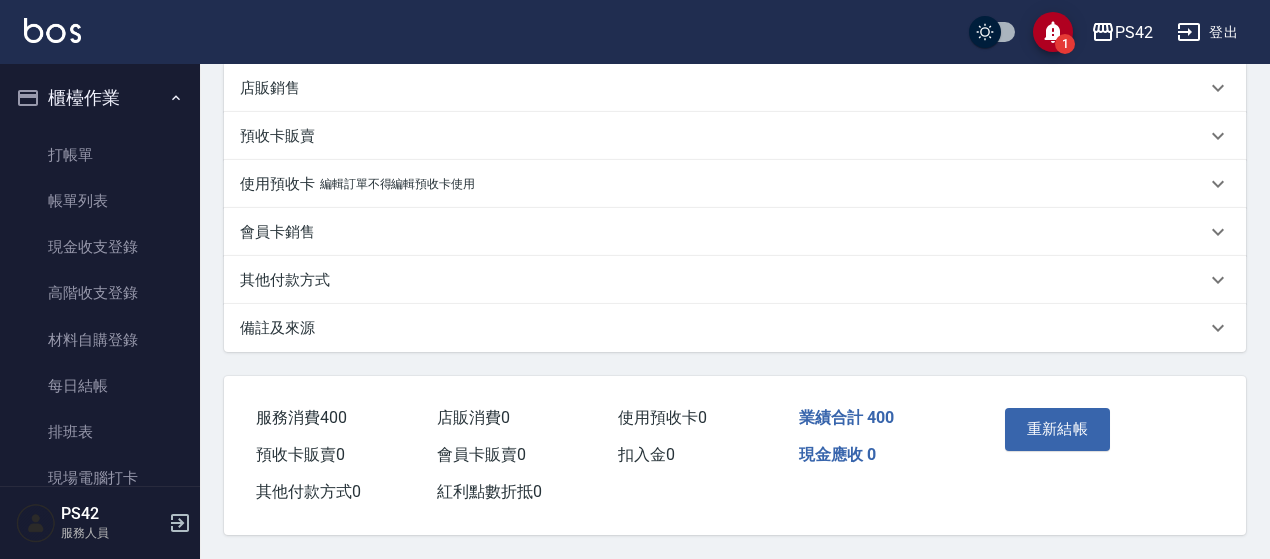 click on "重新結帳" at bounding box center [1058, 429] 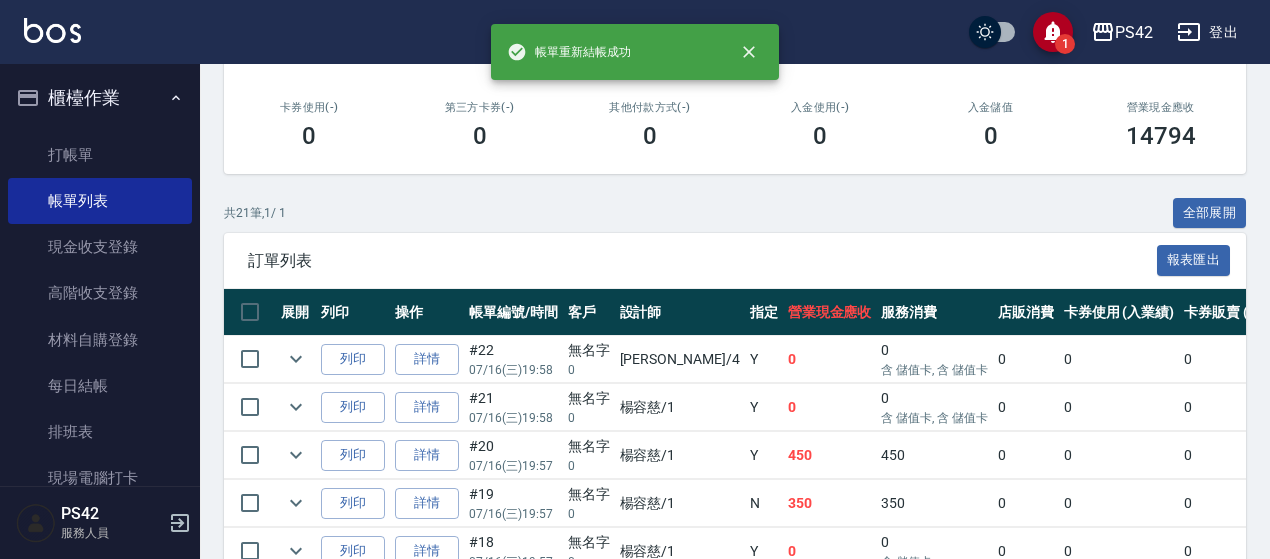 scroll, scrollTop: 500, scrollLeft: 0, axis: vertical 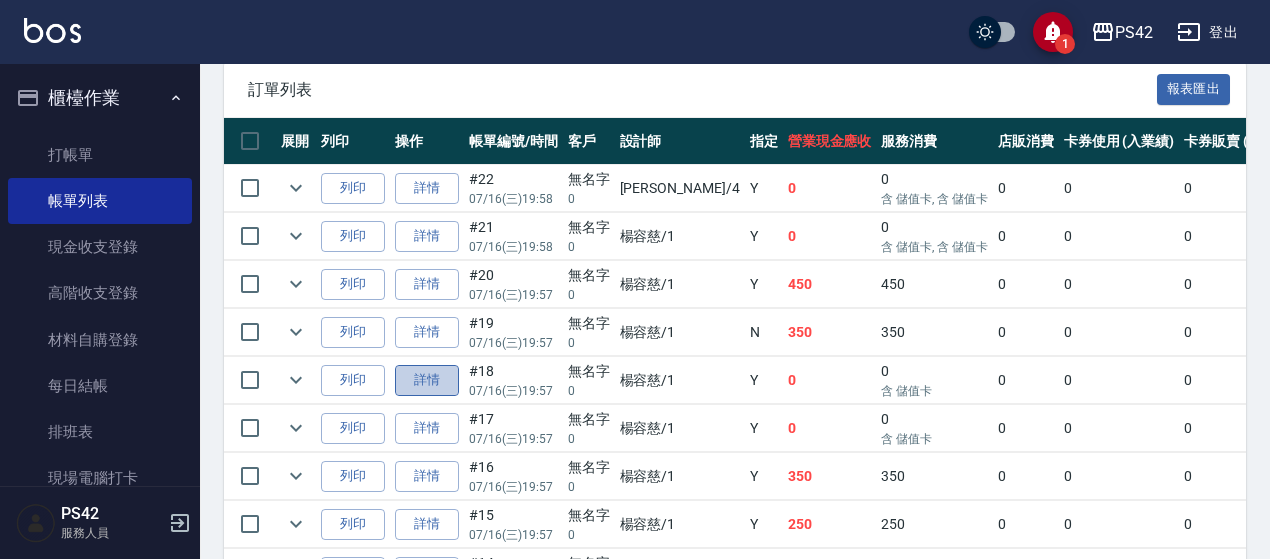 click on "詳情" at bounding box center [427, 380] 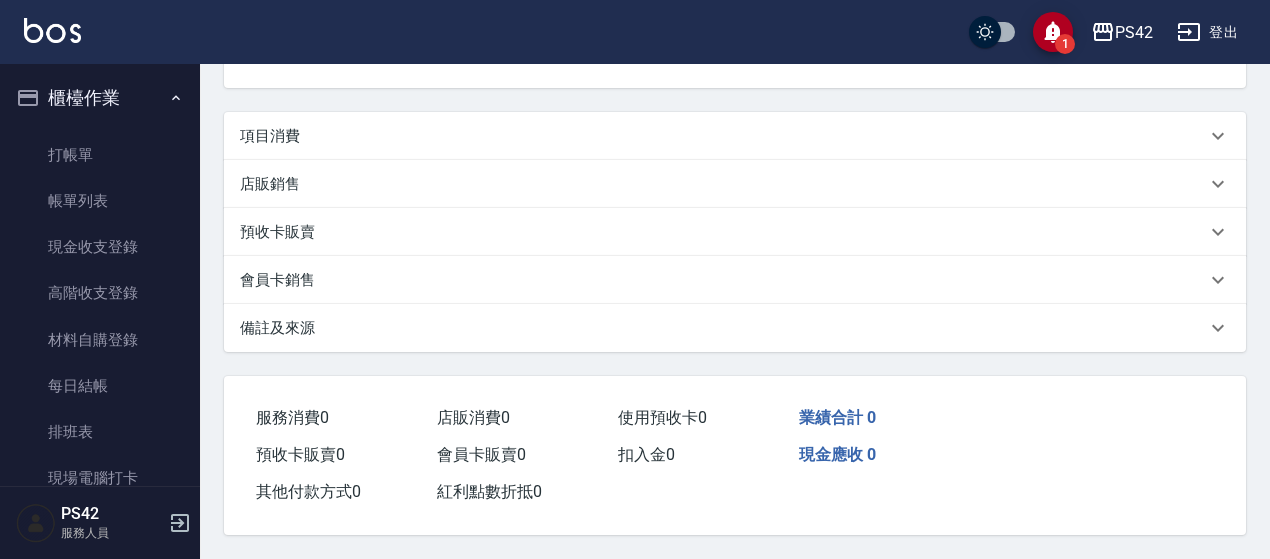 scroll, scrollTop: 0, scrollLeft: 0, axis: both 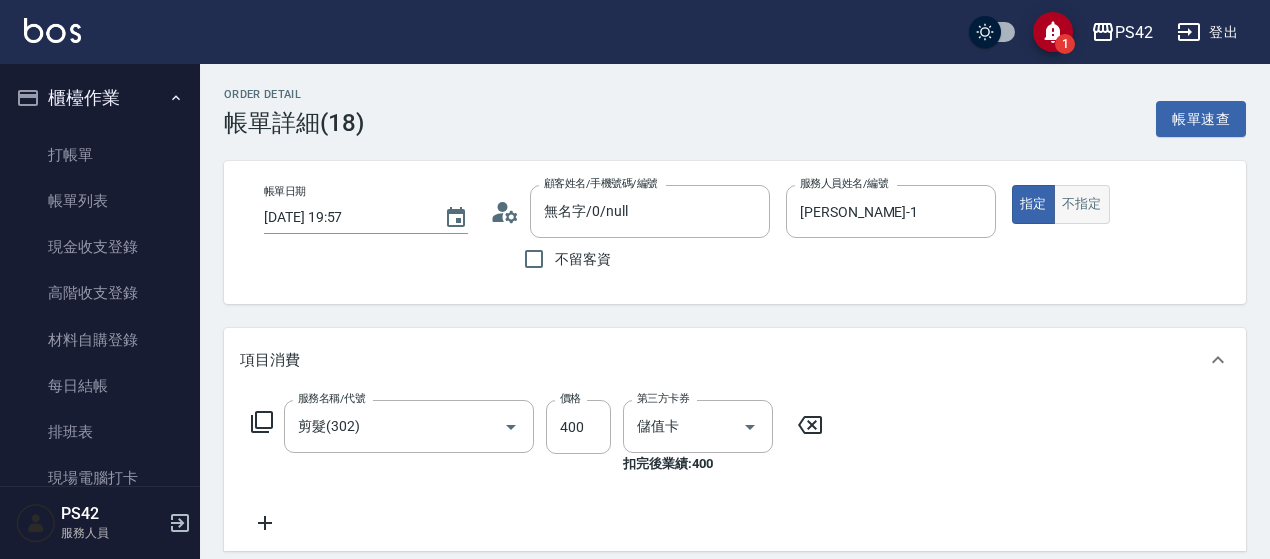 click on "不指定" at bounding box center [1082, 204] 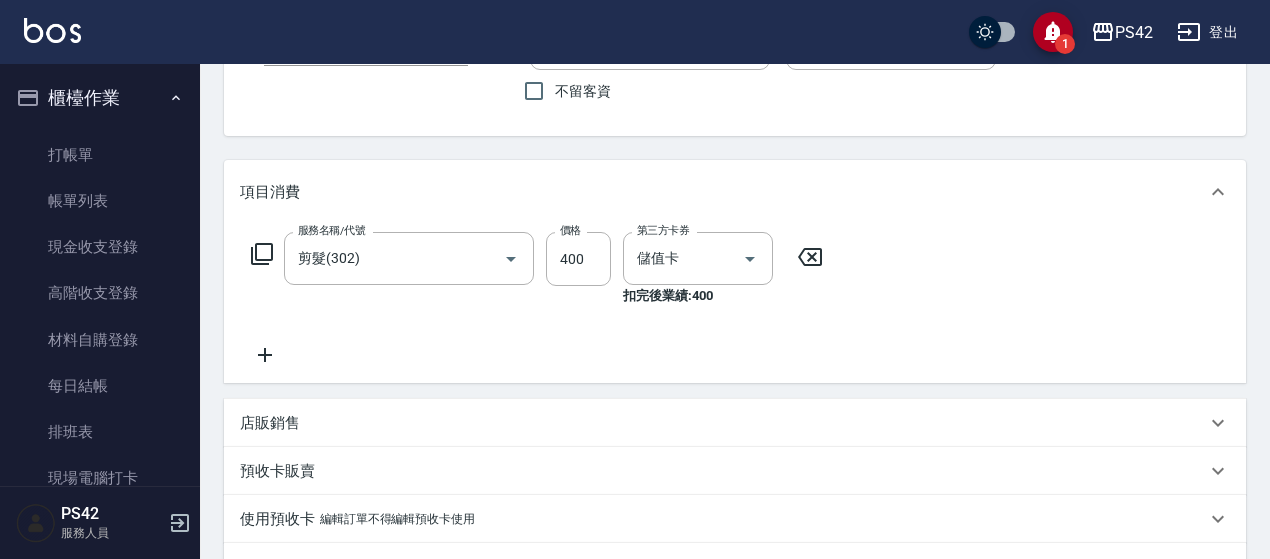 scroll, scrollTop: 200, scrollLeft: 0, axis: vertical 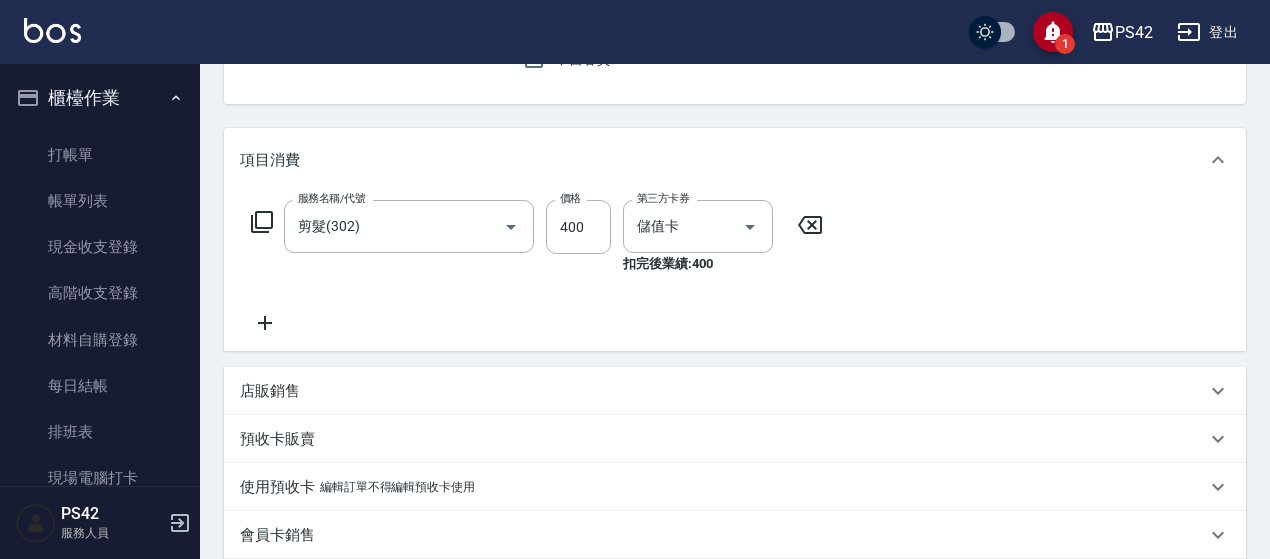 click 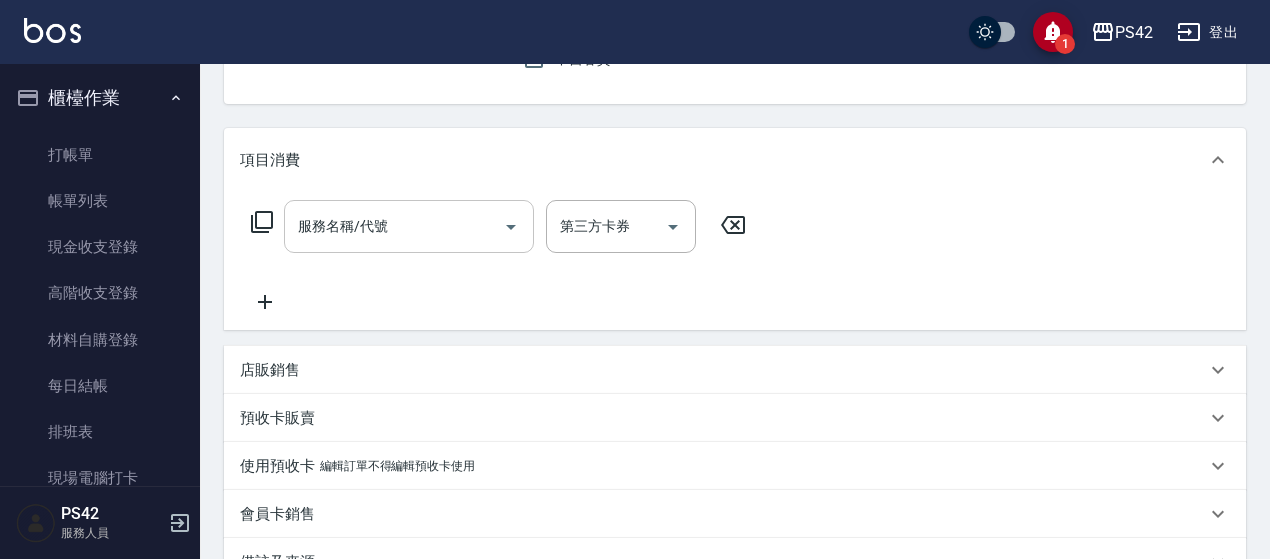click on "服務名稱/代號" at bounding box center [394, 226] 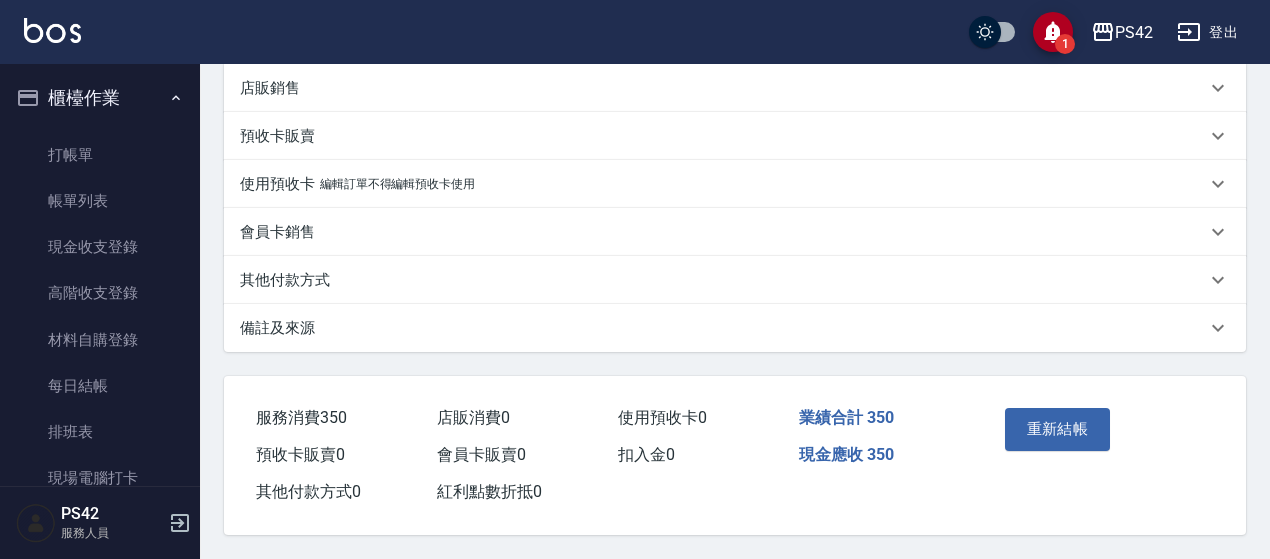scroll, scrollTop: 490, scrollLeft: 0, axis: vertical 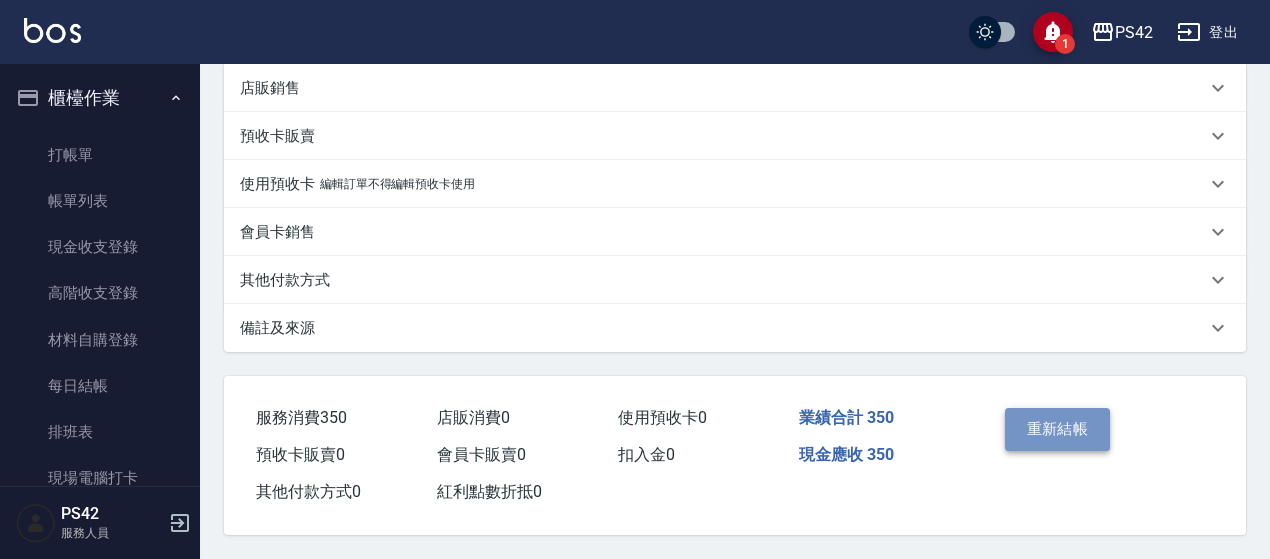 click on "重新結帳" at bounding box center (1058, 429) 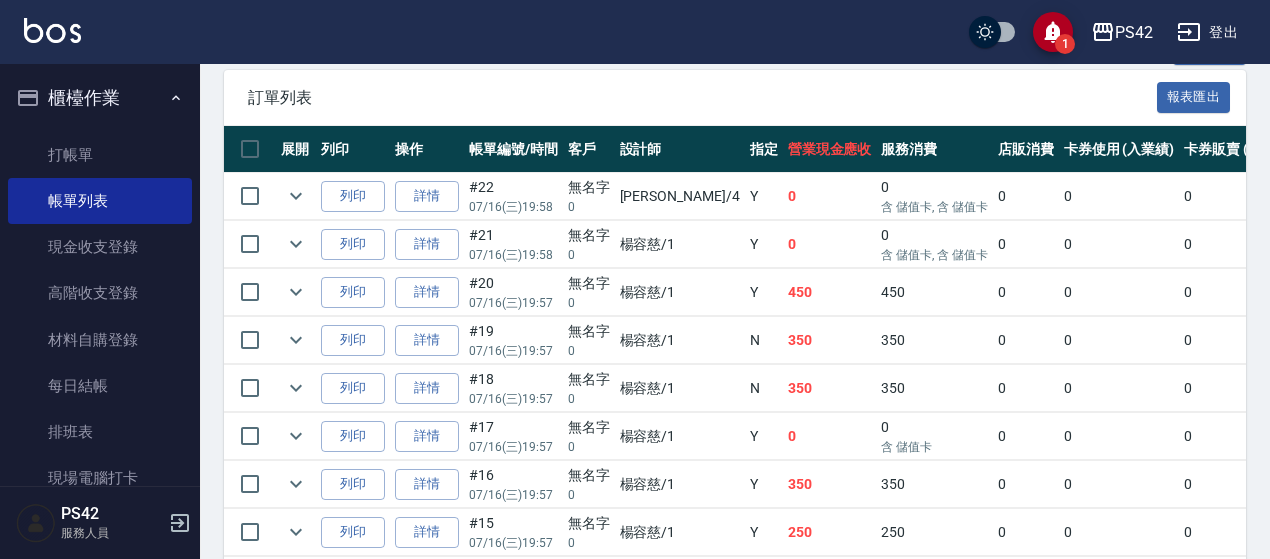 scroll, scrollTop: 600, scrollLeft: 0, axis: vertical 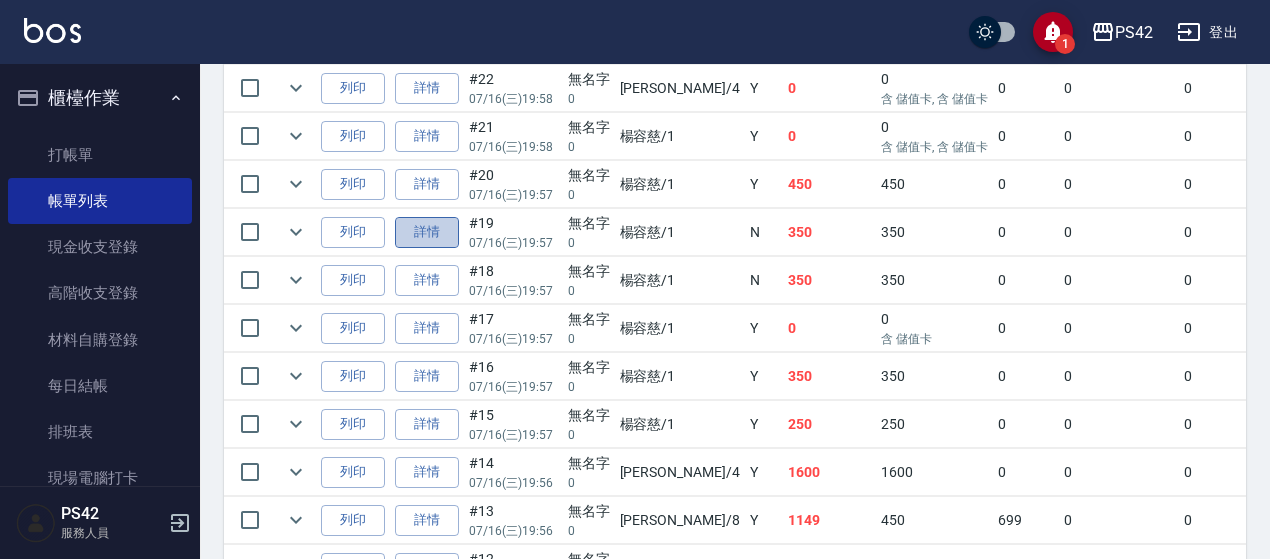click on "詳情" at bounding box center (427, 232) 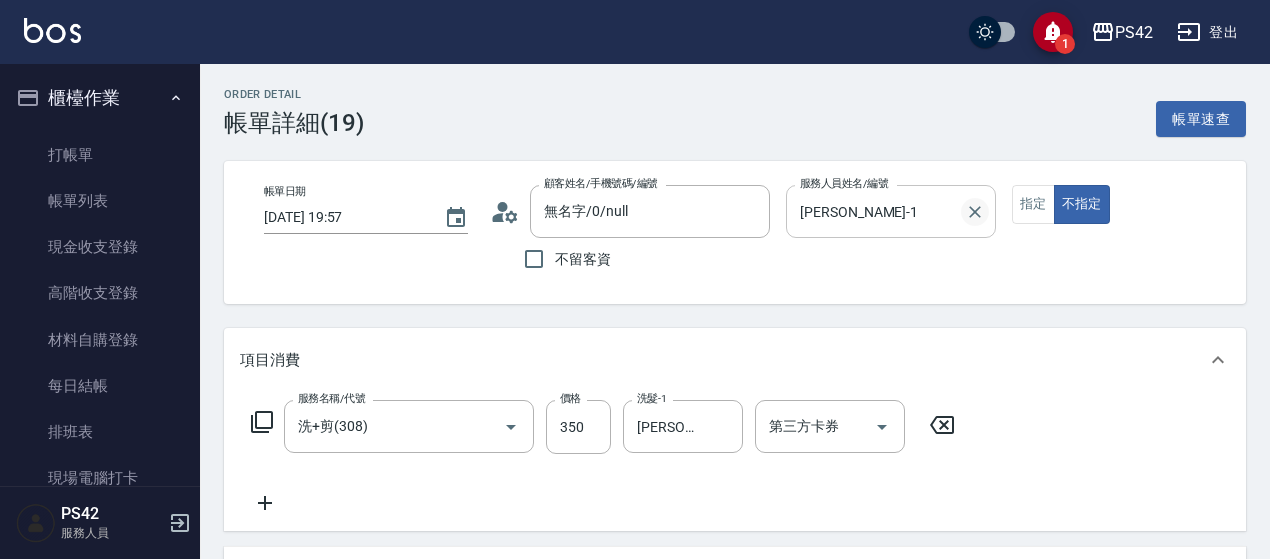 click 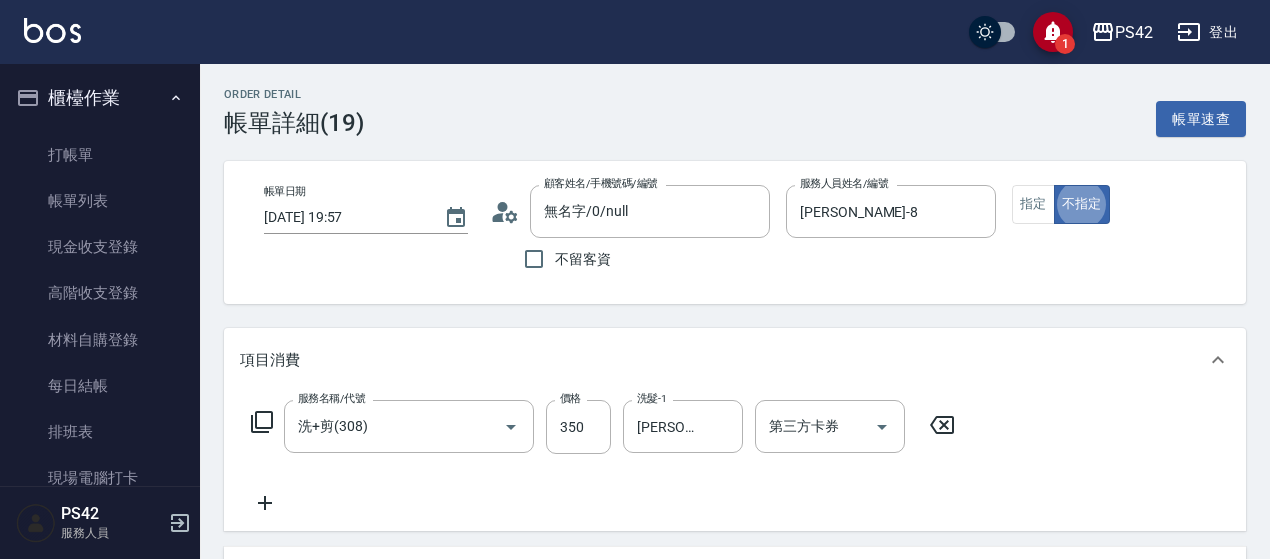 click 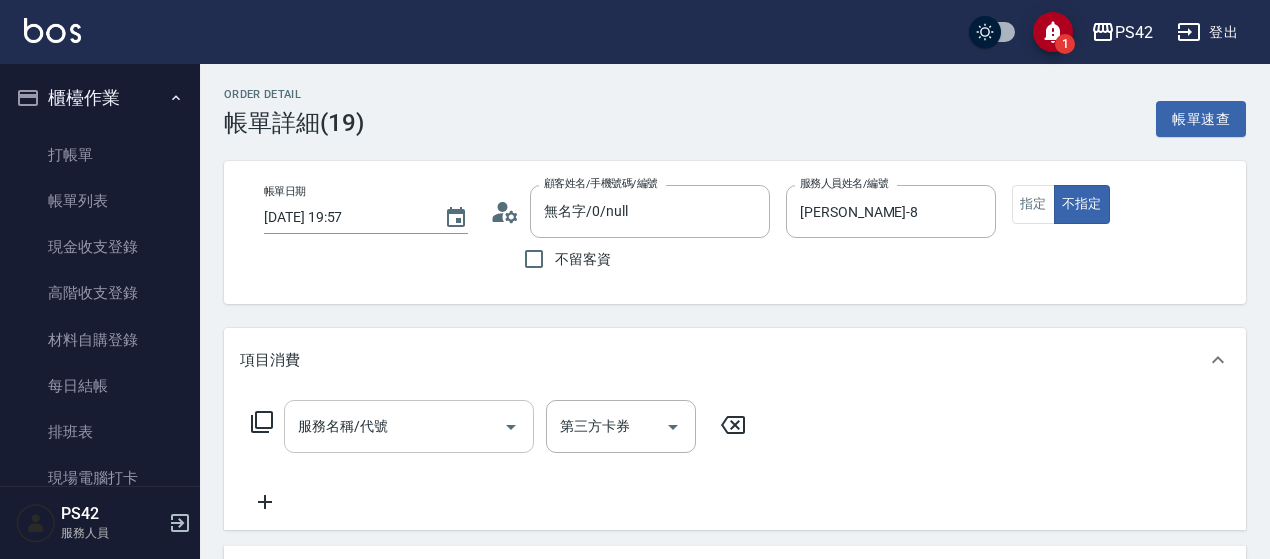 click on "服務名稱/代號" at bounding box center (394, 426) 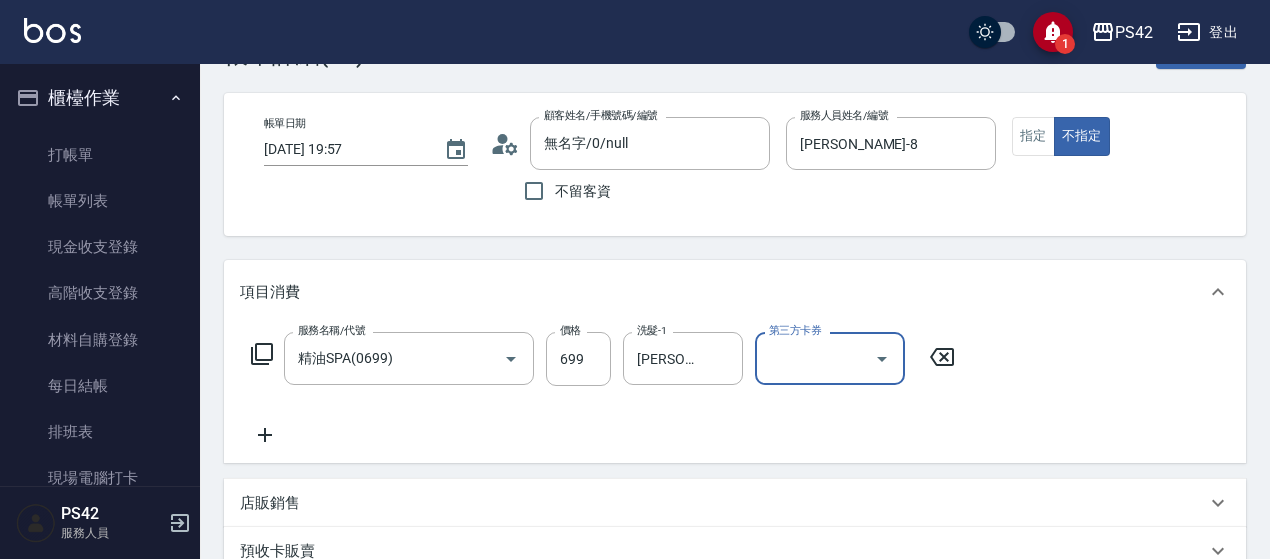 scroll, scrollTop: 100, scrollLeft: 0, axis: vertical 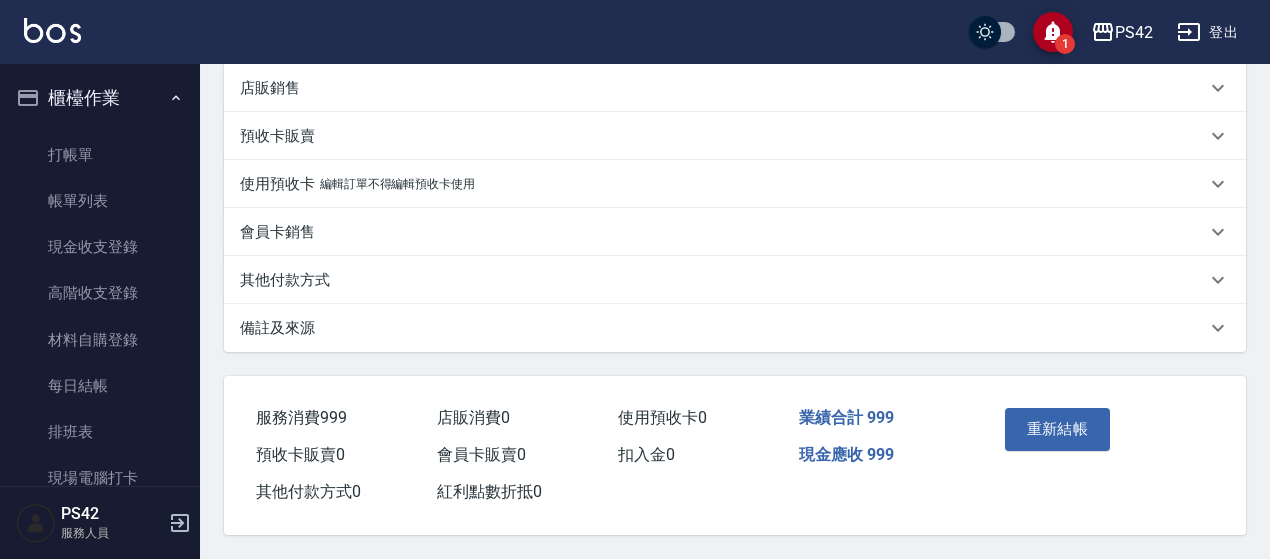 click on "重新結帳" at bounding box center (1058, 429) 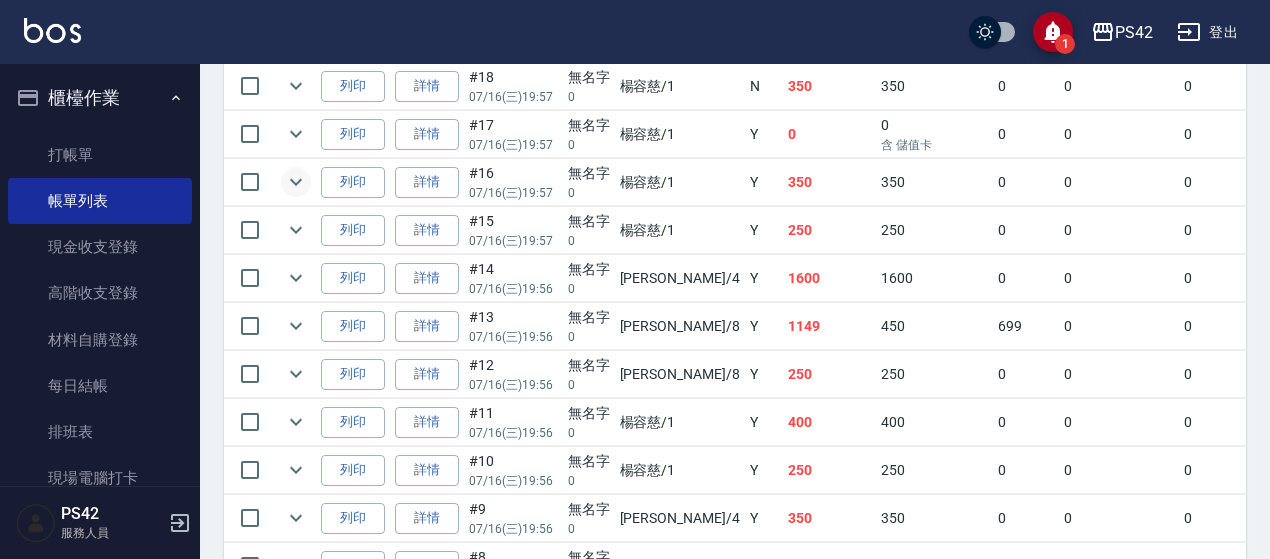 scroll, scrollTop: 800, scrollLeft: 0, axis: vertical 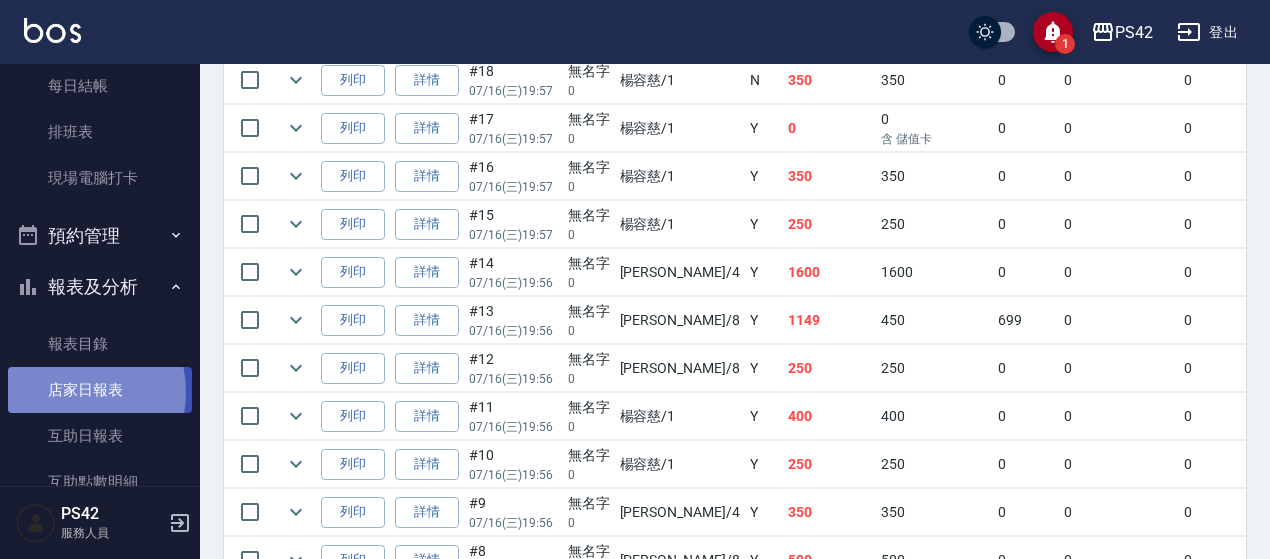 click on "店家日報表" at bounding box center (100, 390) 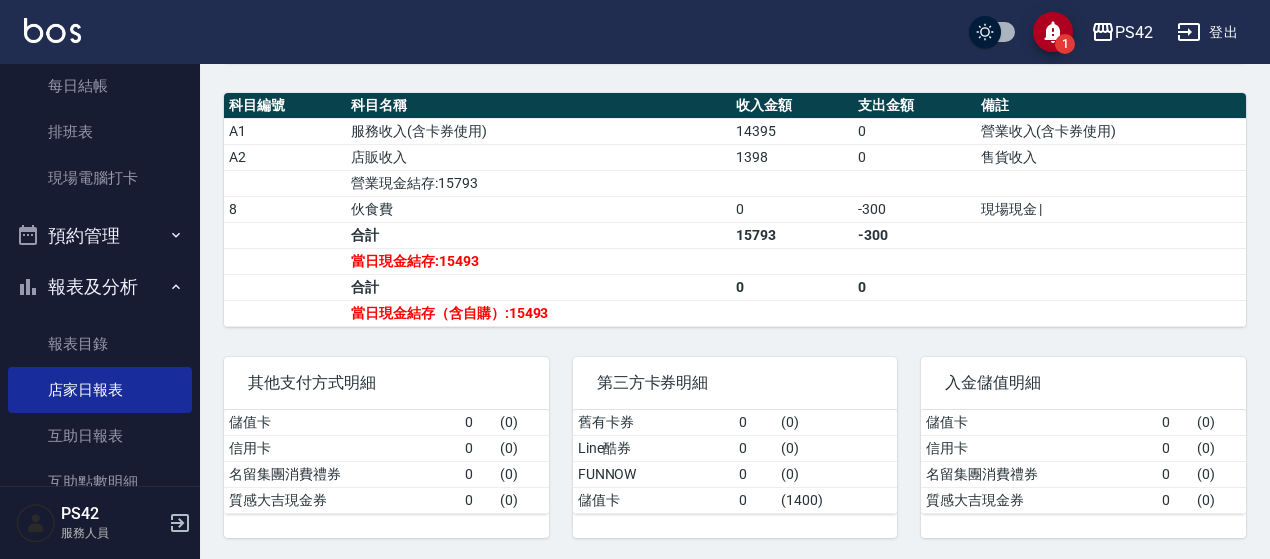 scroll, scrollTop: 663, scrollLeft: 0, axis: vertical 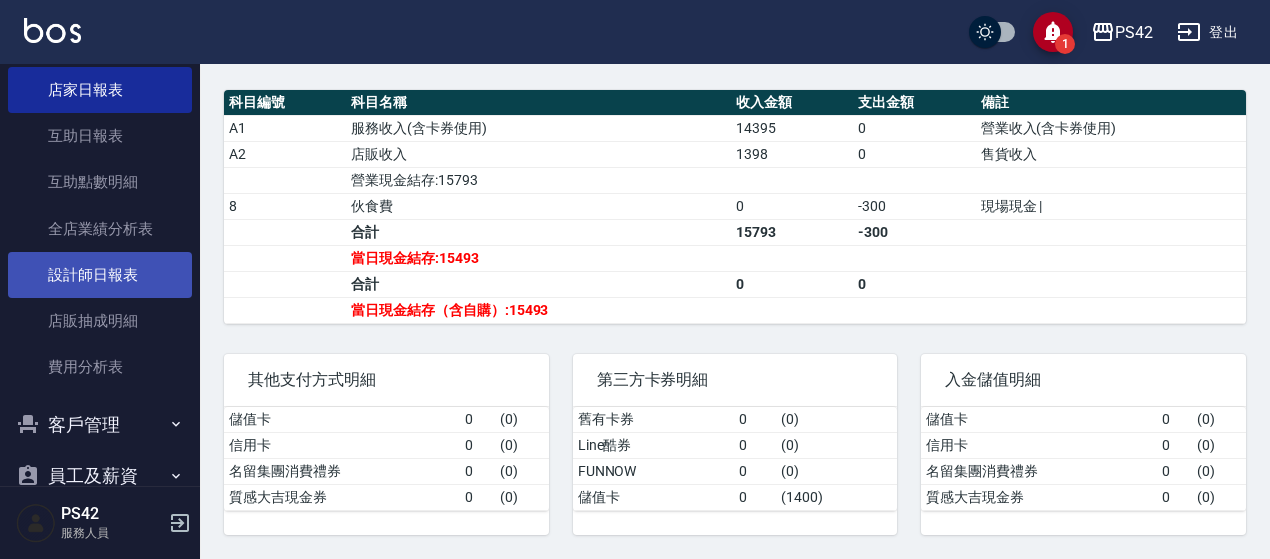 click on "設計師日報表" at bounding box center (100, 275) 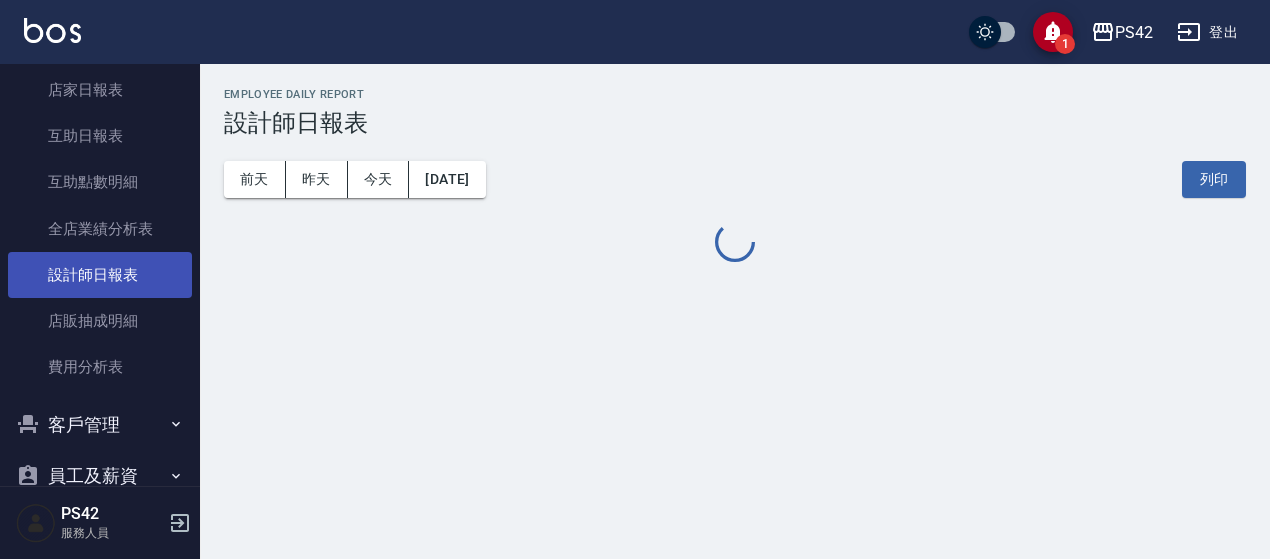 scroll, scrollTop: 0, scrollLeft: 0, axis: both 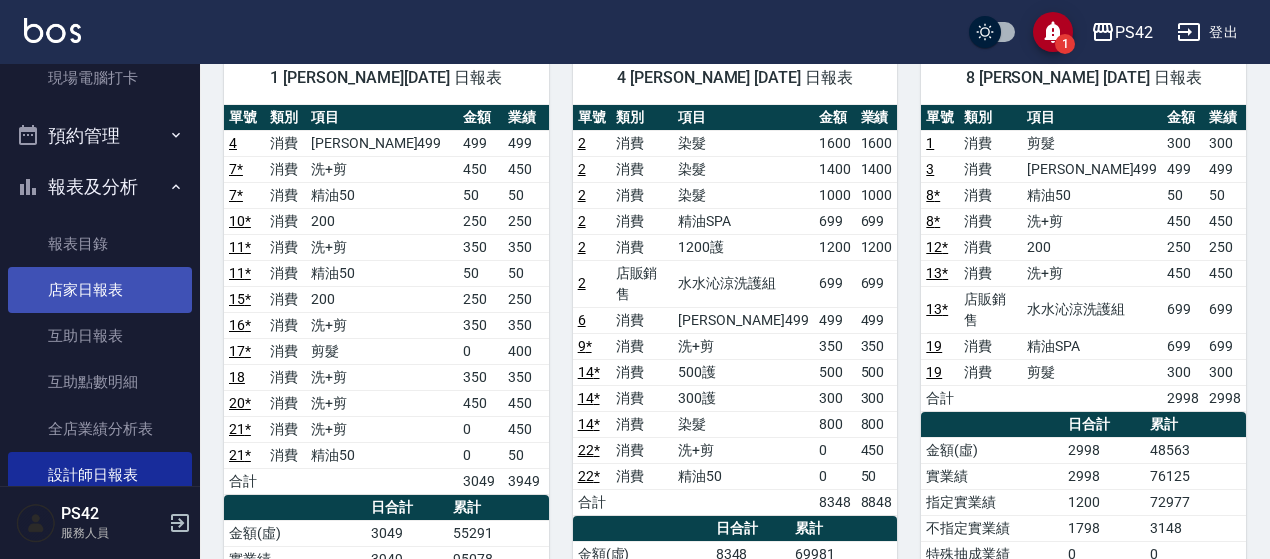 click on "店家日報表" at bounding box center (100, 290) 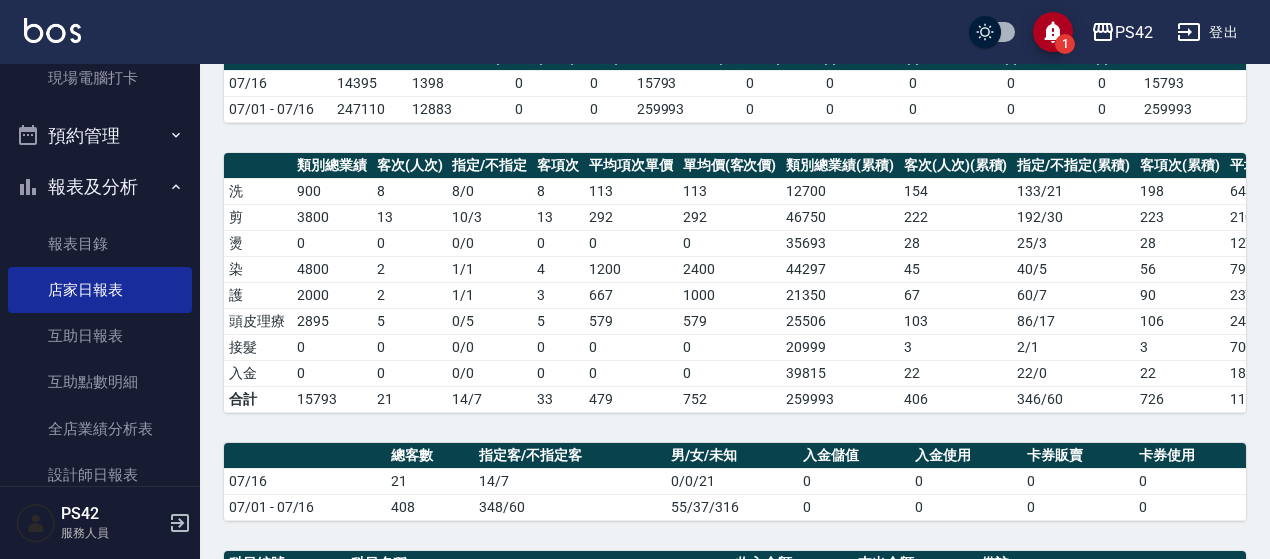scroll, scrollTop: 200, scrollLeft: 0, axis: vertical 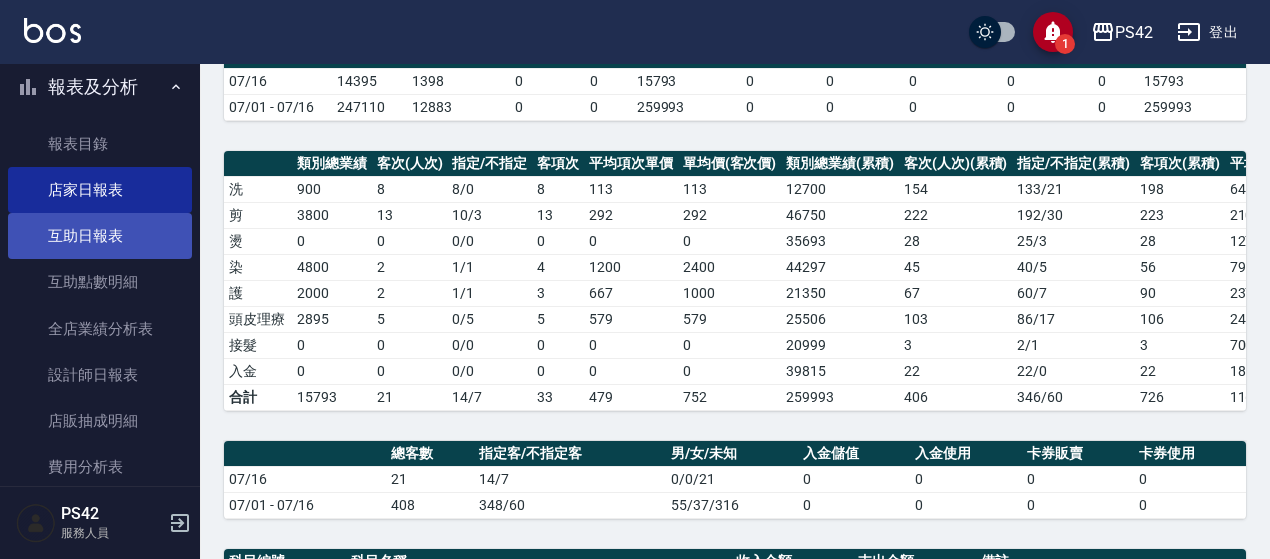 click on "互助日報表" at bounding box center [100, 236] 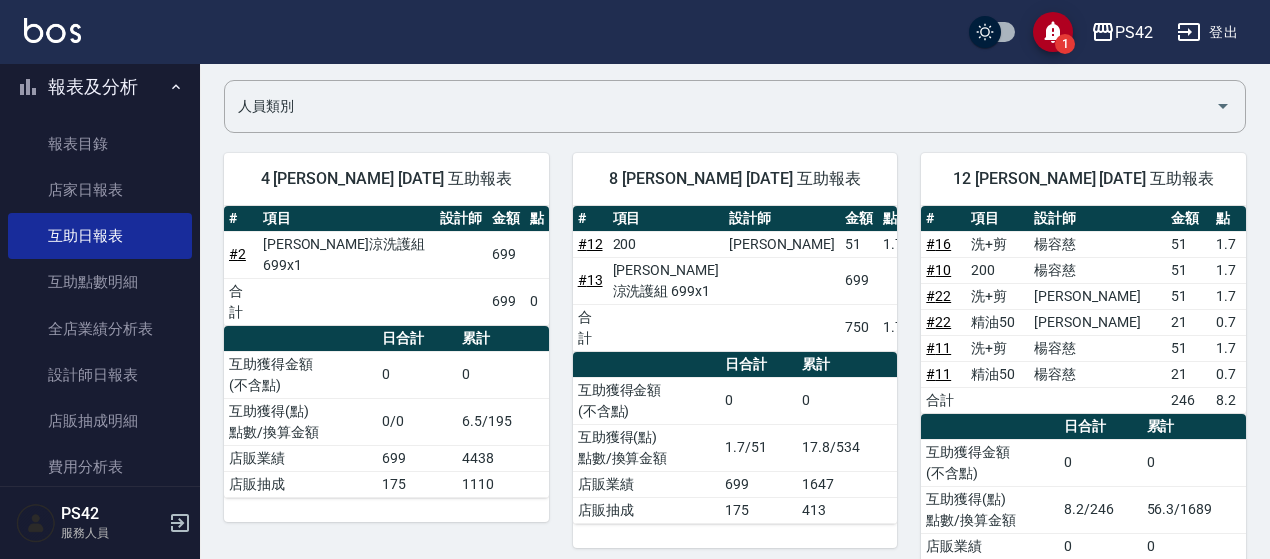 scroll, scrollTop: 100, scrollLeft: 0, axis: vertical 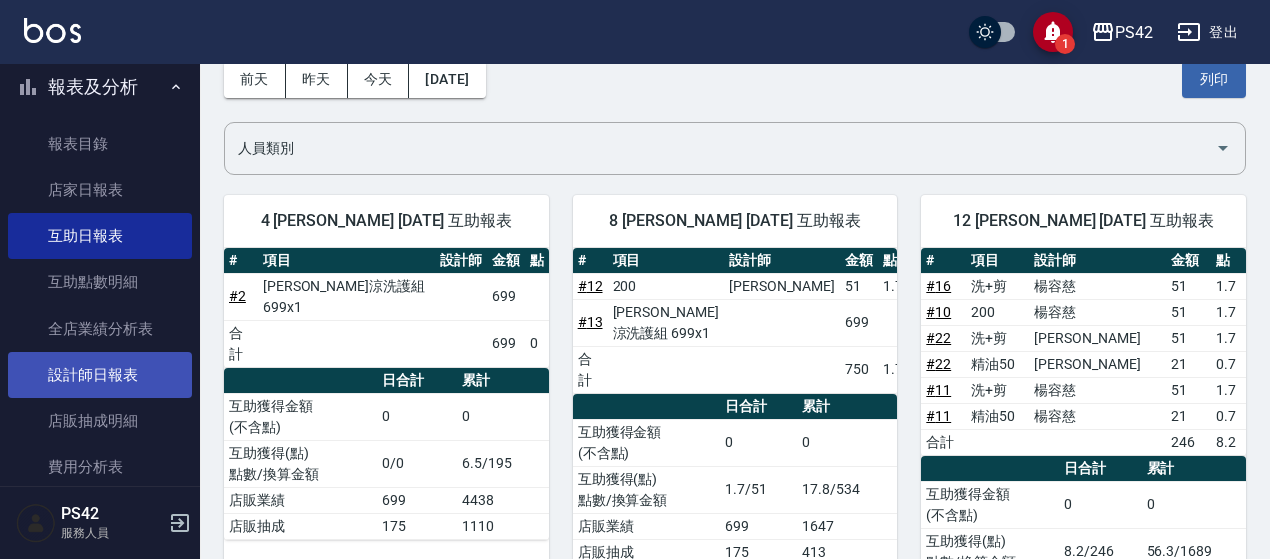 click on "設計師日報表" at bounding box center [100, 375] 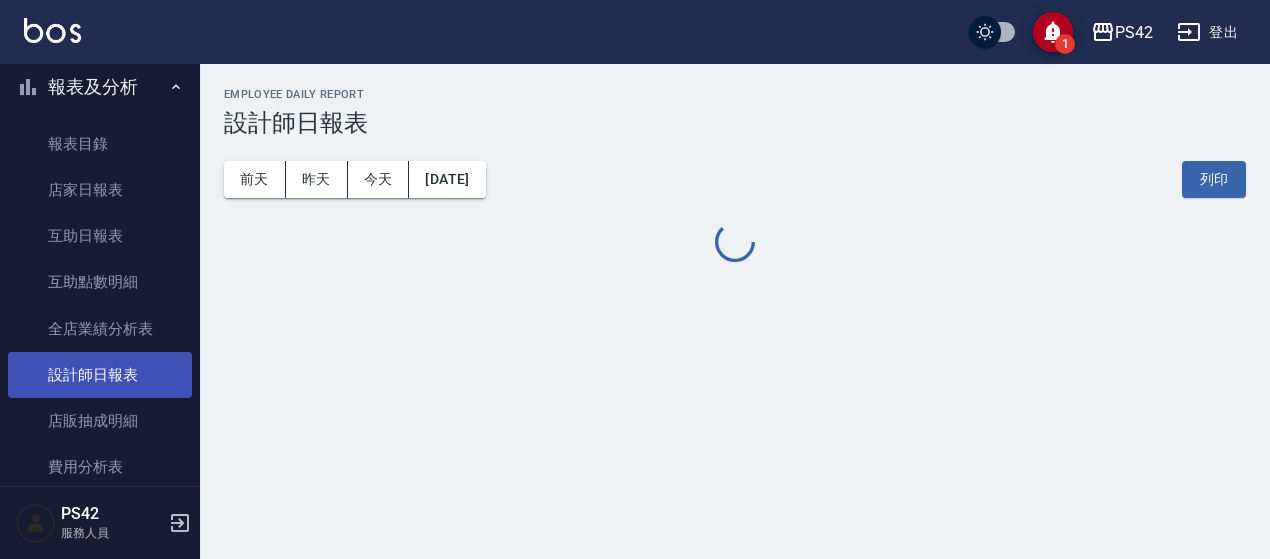 scroll, scrollTop: 0, scrollLeft: 0, axis: both 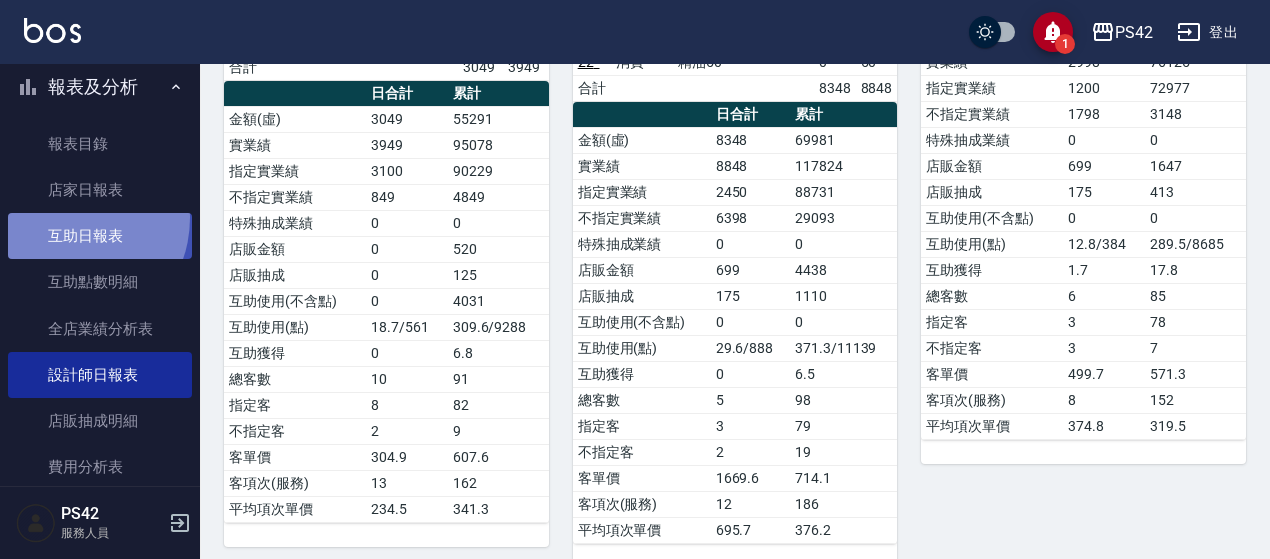 click on "互助日報表" at bounding box center (100, 236) 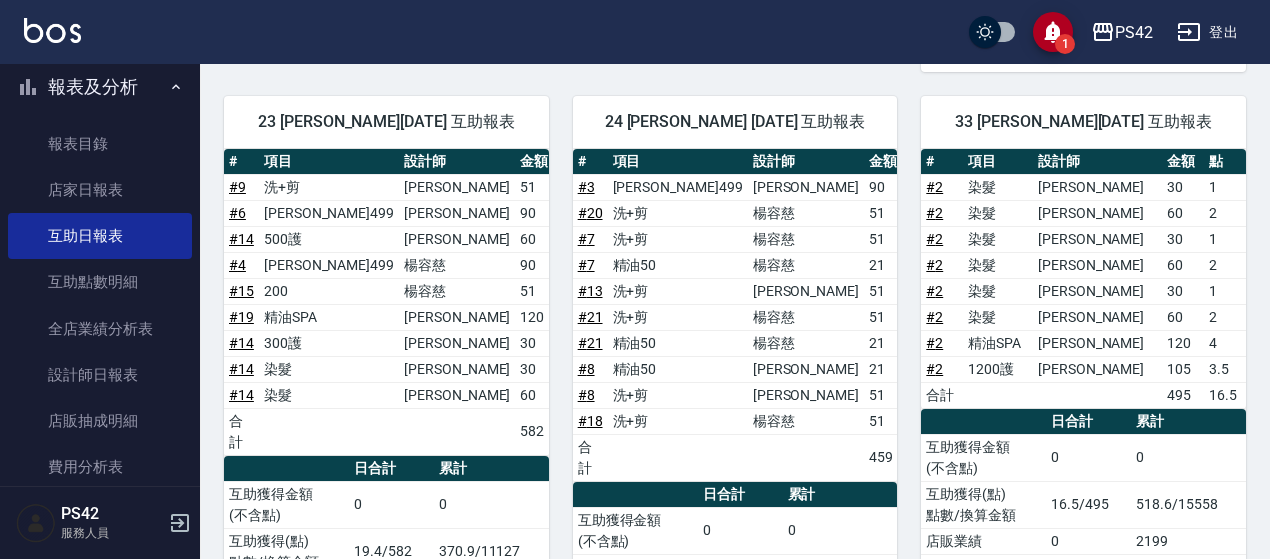 scroll, scrollTop: 700, scrollLeft: 0, axis: vertical 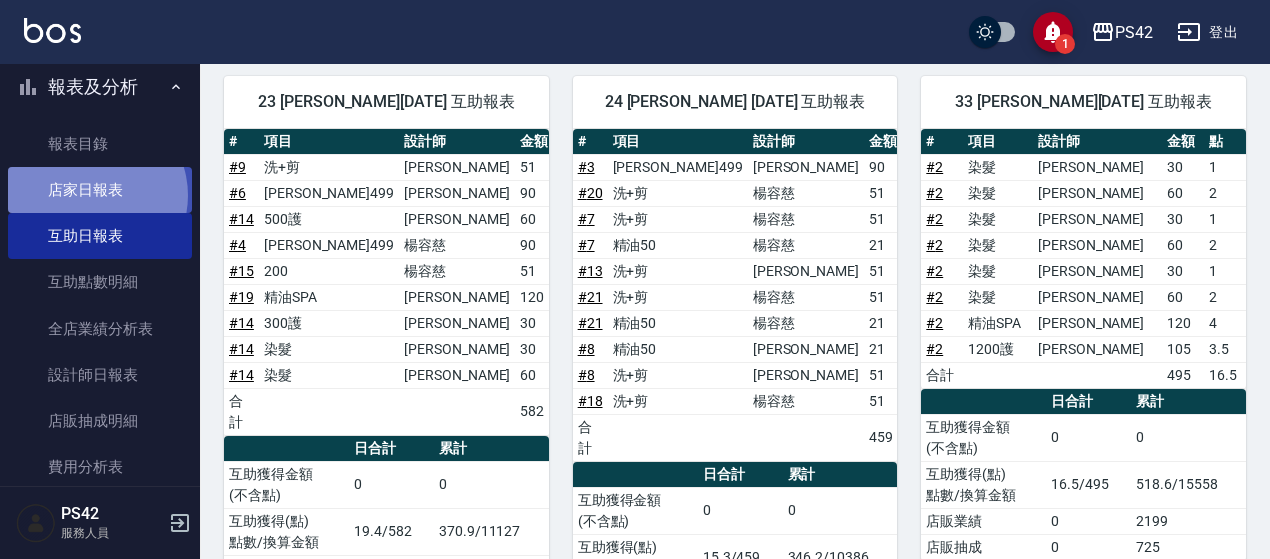 click on "店家日報表" at bounding box center (100, 190) 